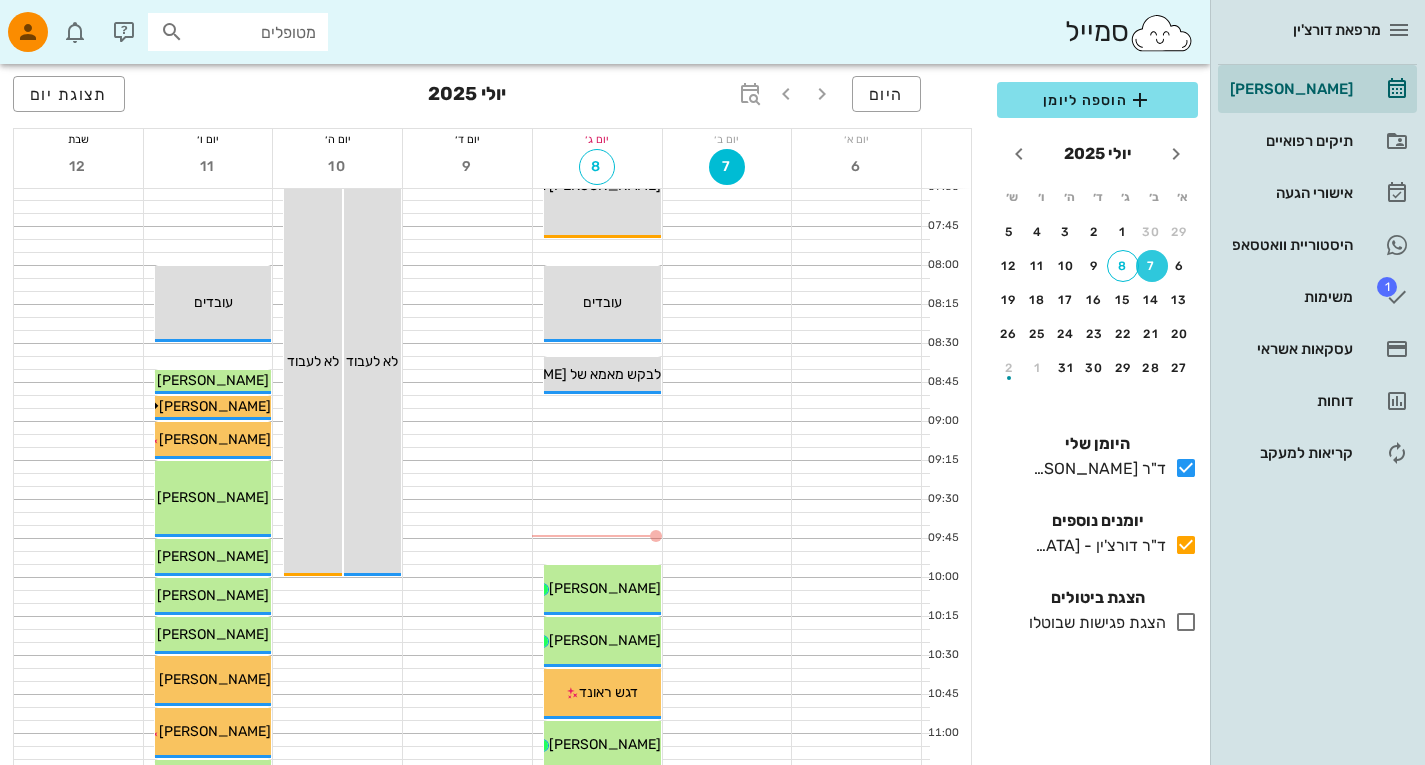 scroll, scrollTop: 71, scrollLeft: 0, axis: vertical 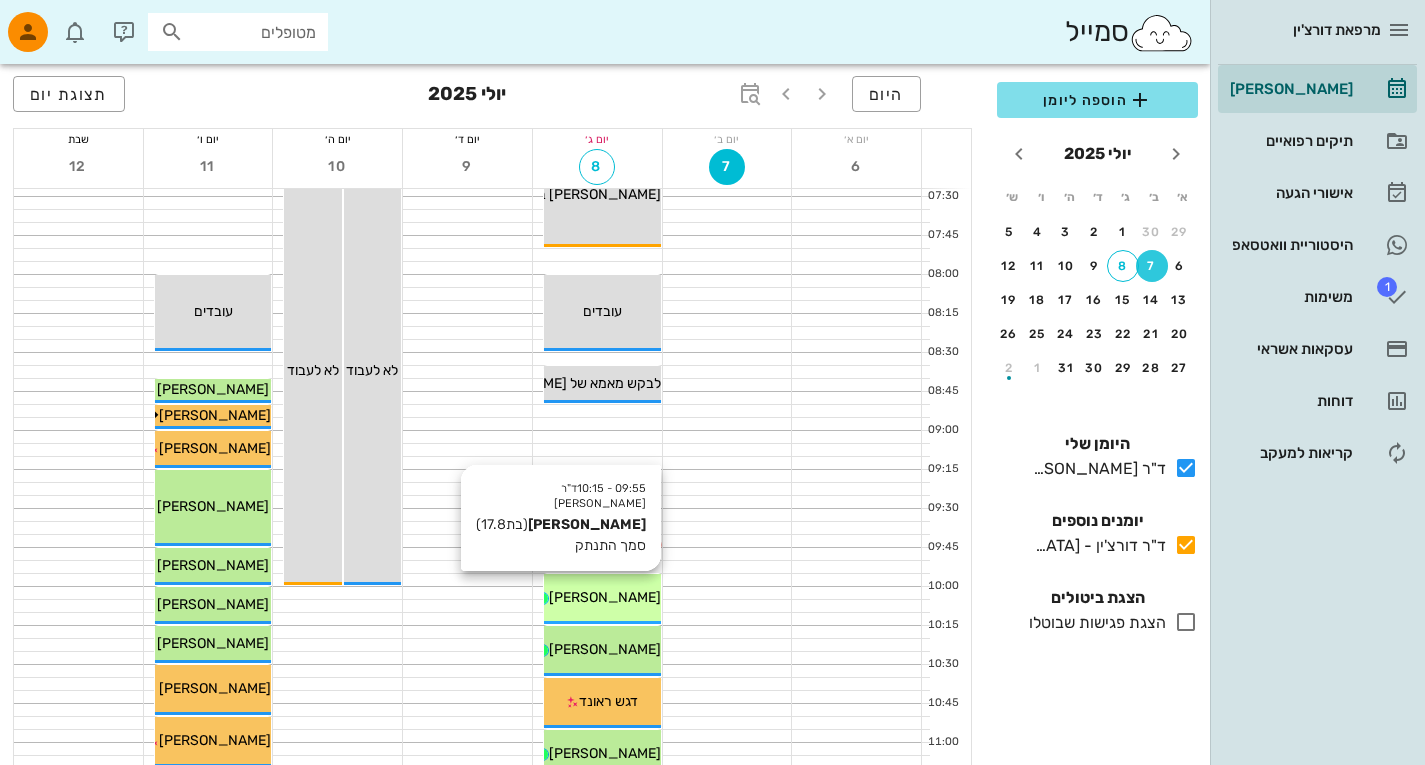 click on "09:55
- 10:15
ד"ר [PERSON_NAME]
(בת
17.8 )
סמך התנתק
[PERSON_NAME]" at bounding box center (602, 599) 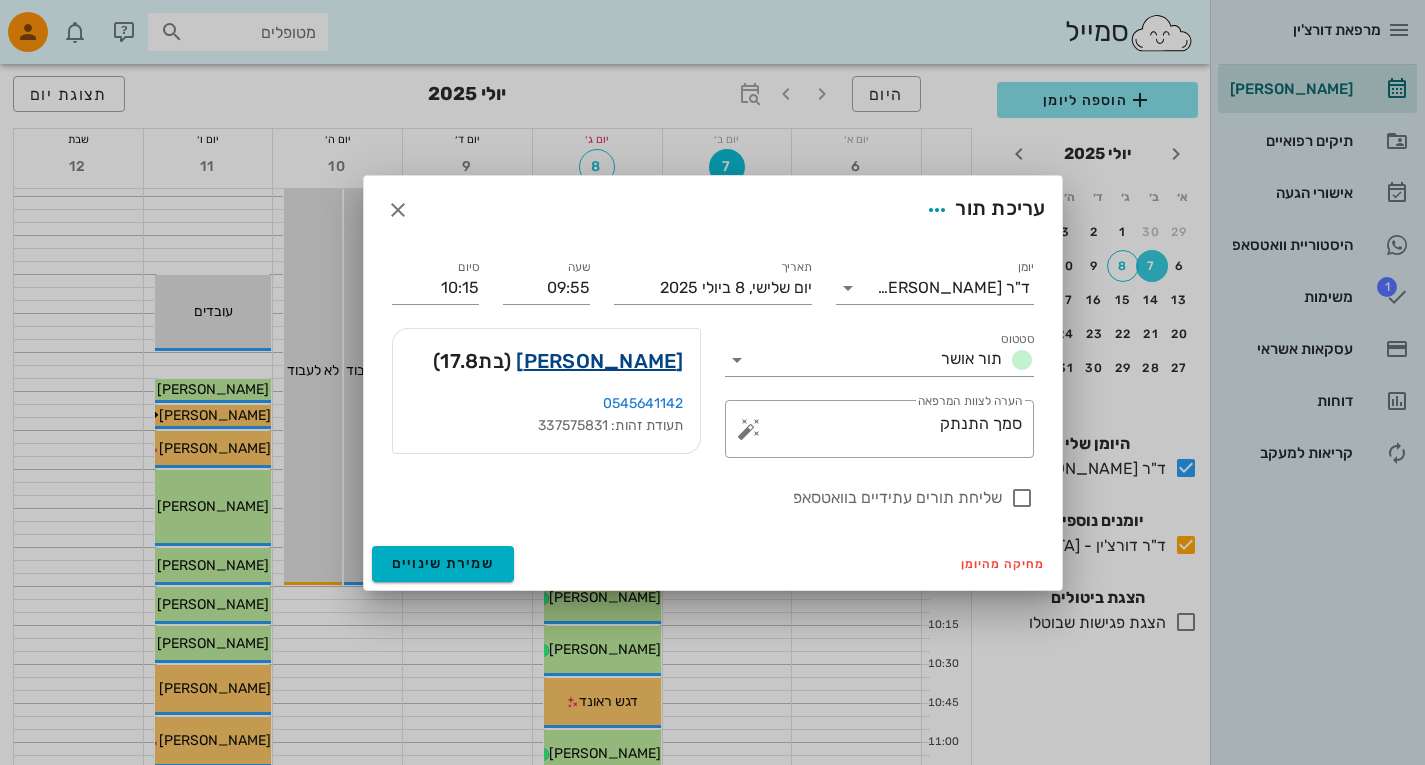 click on "[PERSON_NAME]" at bounding box center [599, 361] 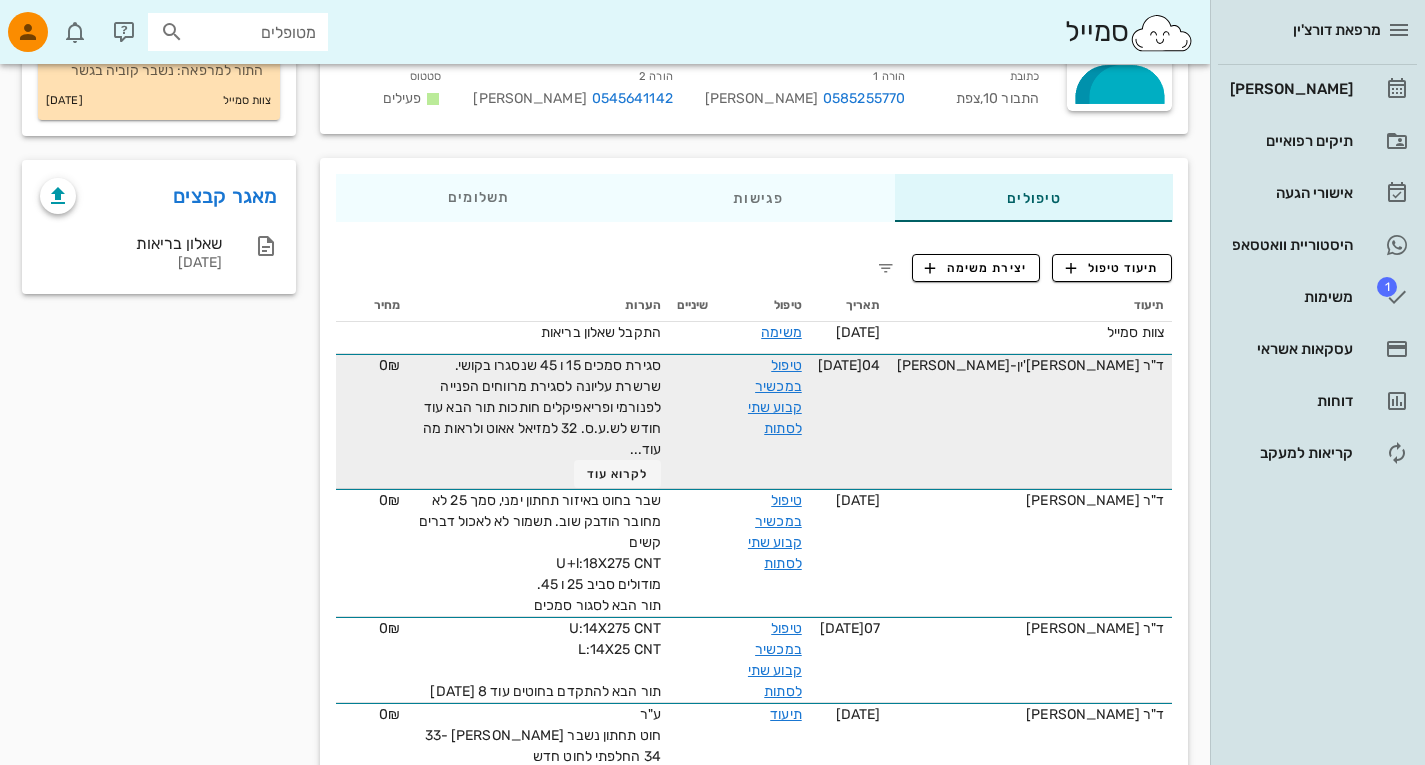 scroll, scrollTop: 239, scrollLeft: 0, axis: vertical 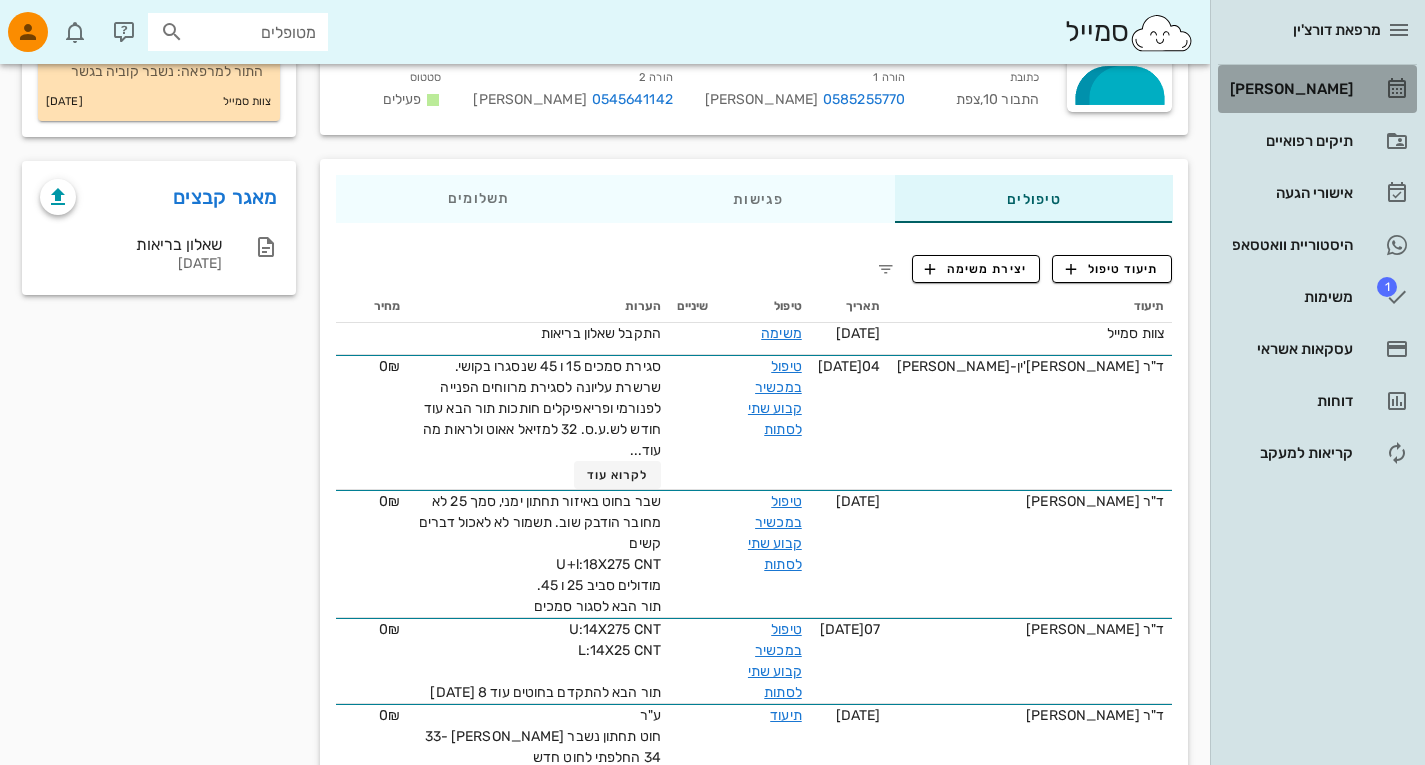 click on "[PERSON_NAME]" at bounding box center (1289, 89) 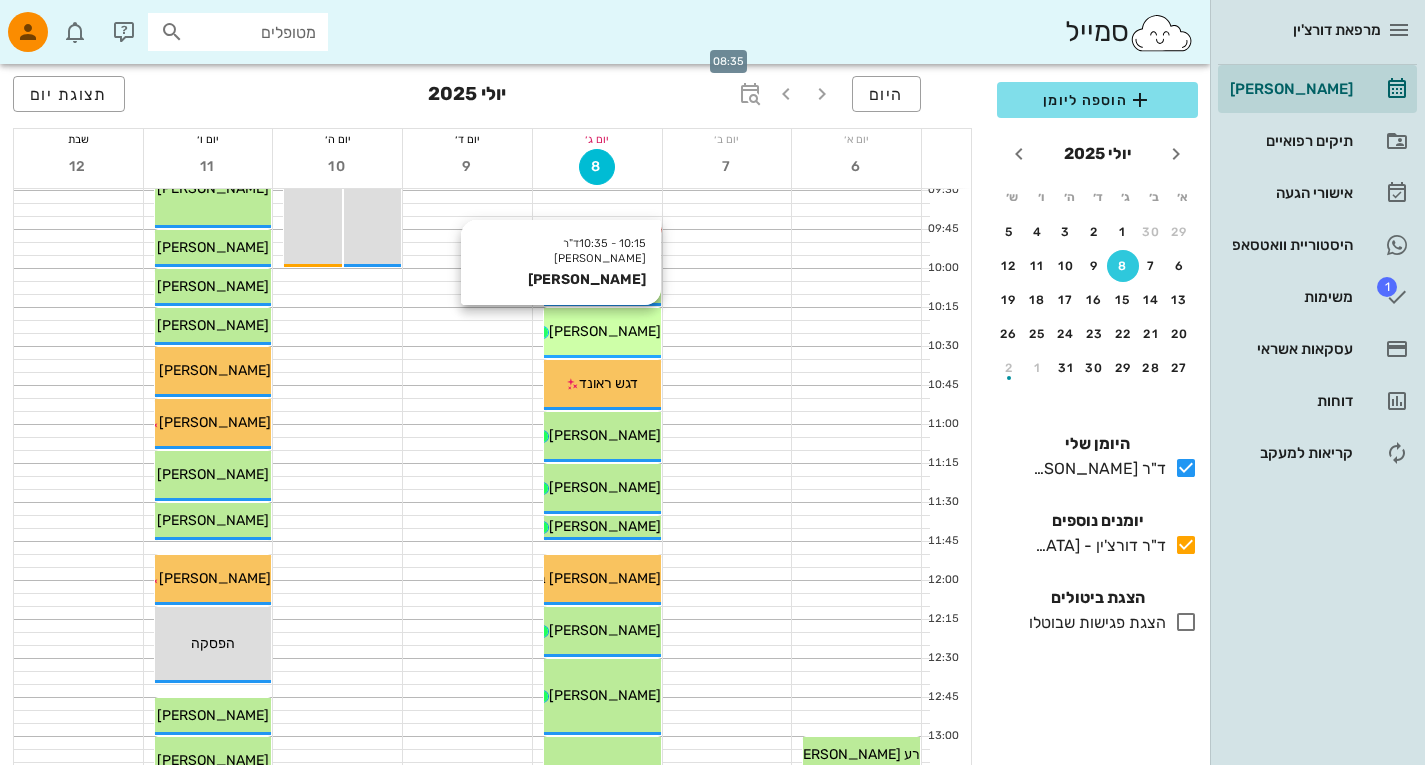 scroll, scrollTop: 401, scrollLeft: 0, axis: vertical 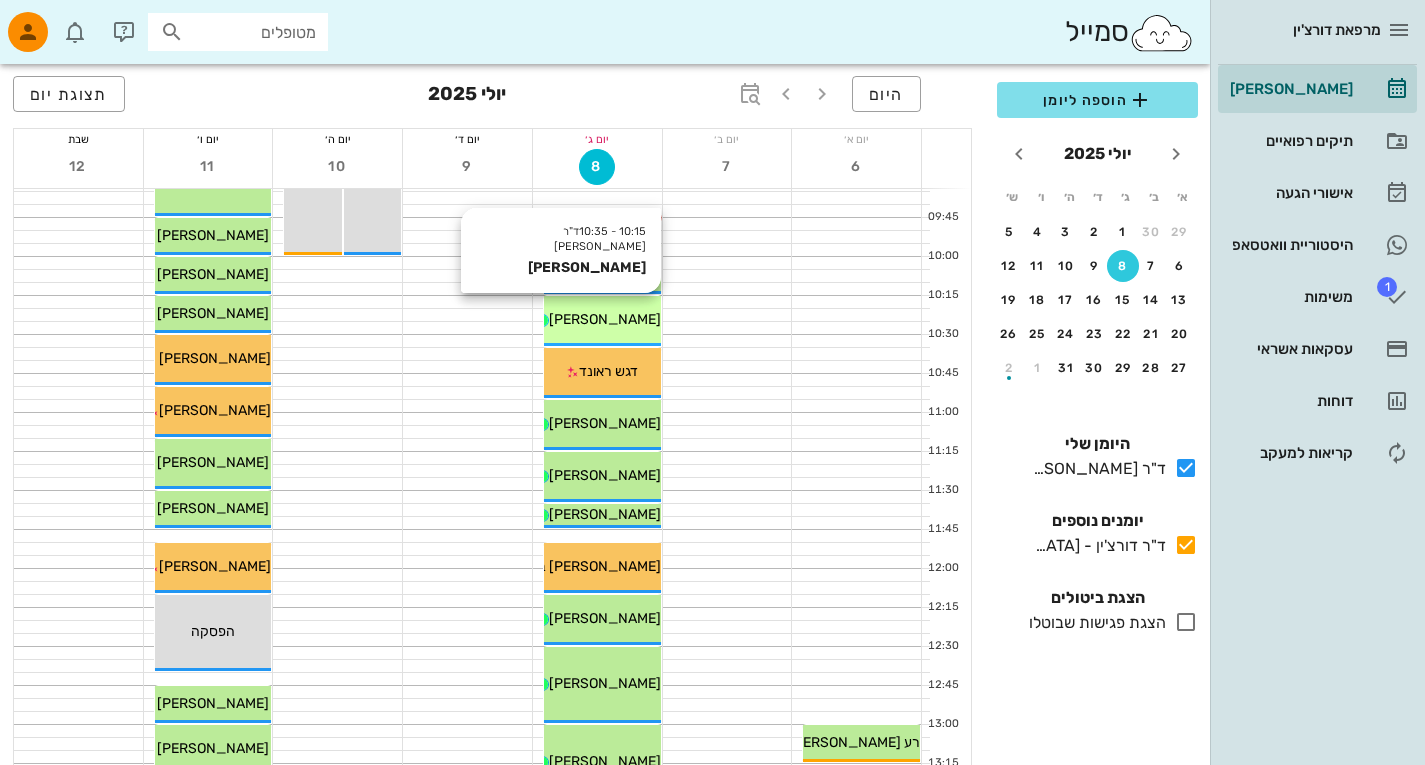 click on "[PERSON_NAME]" at bounding box center (605, 319) 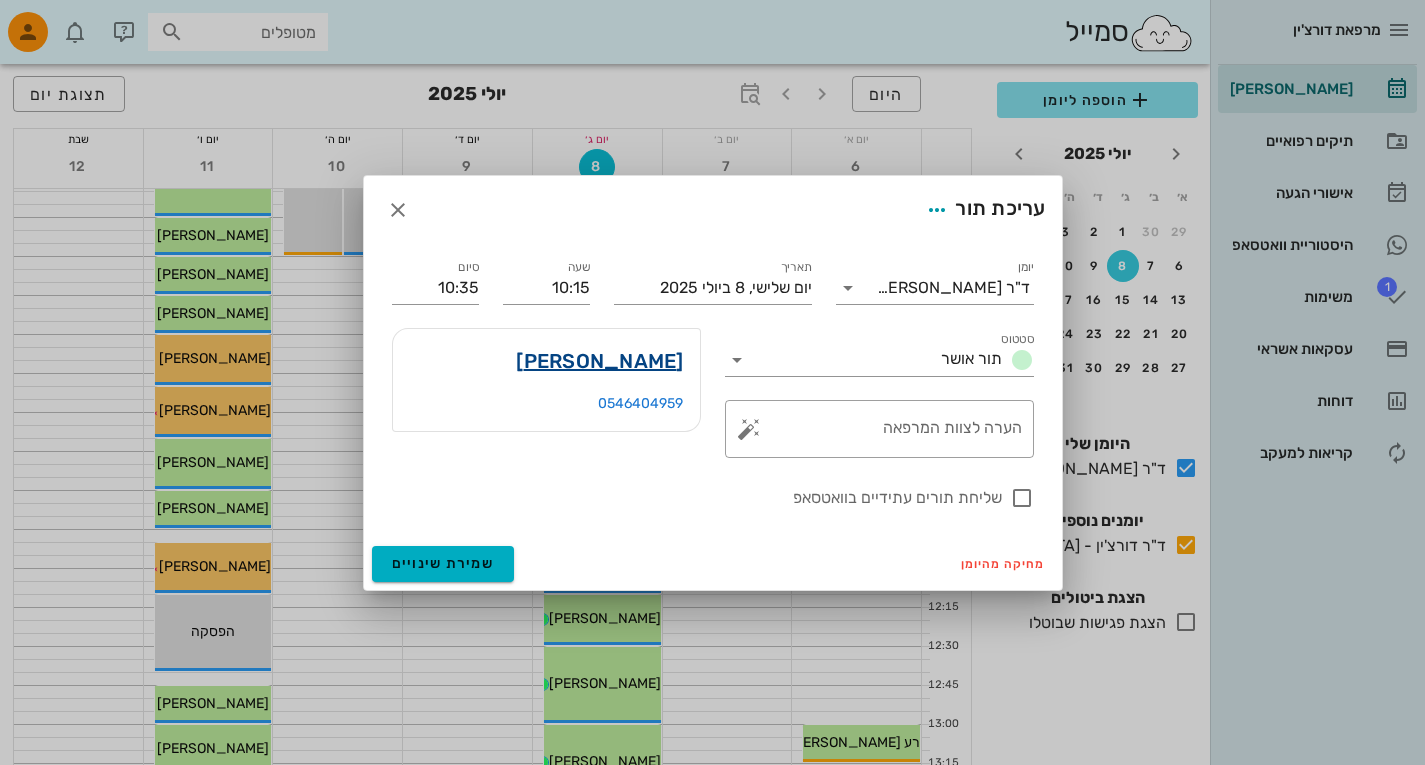 click on "[PERSON_NAME]" at bounding box center (599, 361) 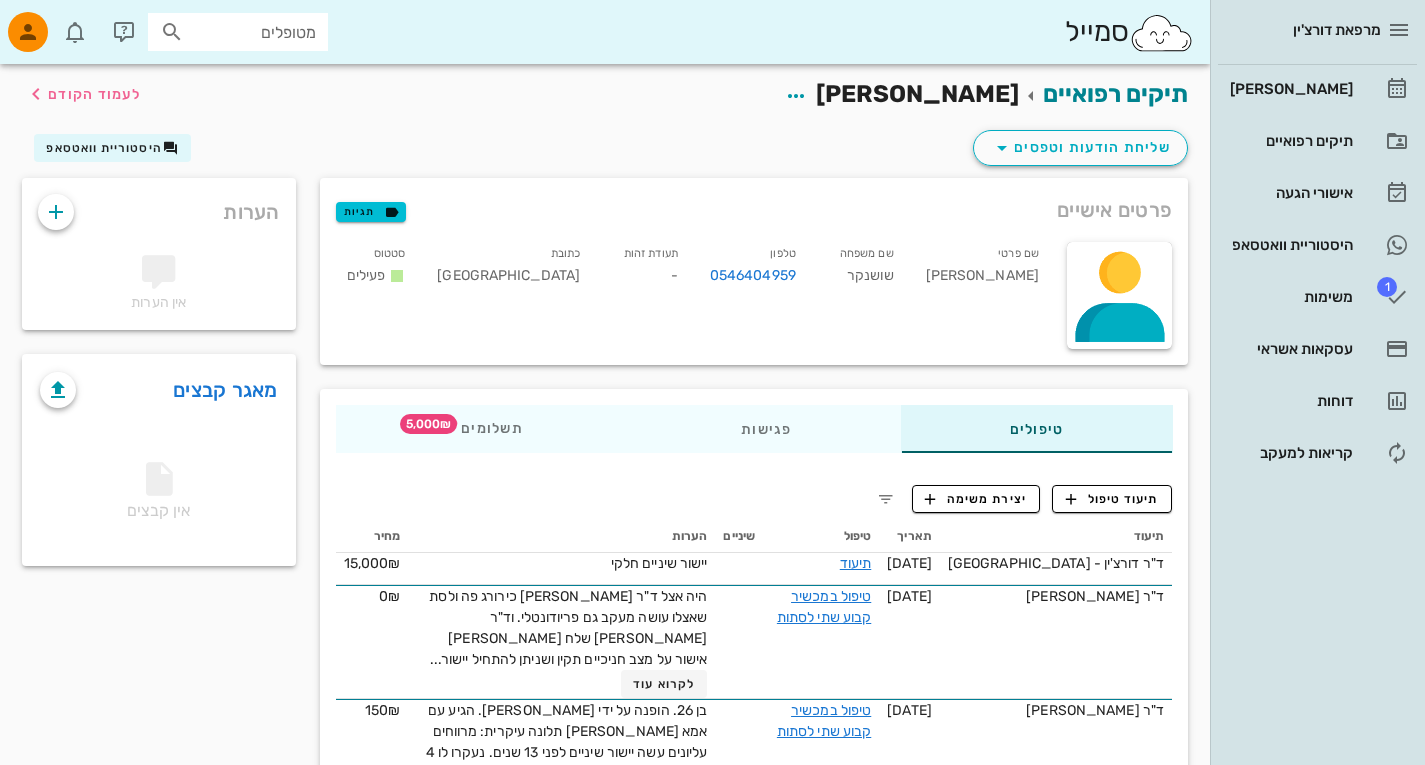 scroll, scrollTop: 53, scrollLeft: 0, axis: vertical 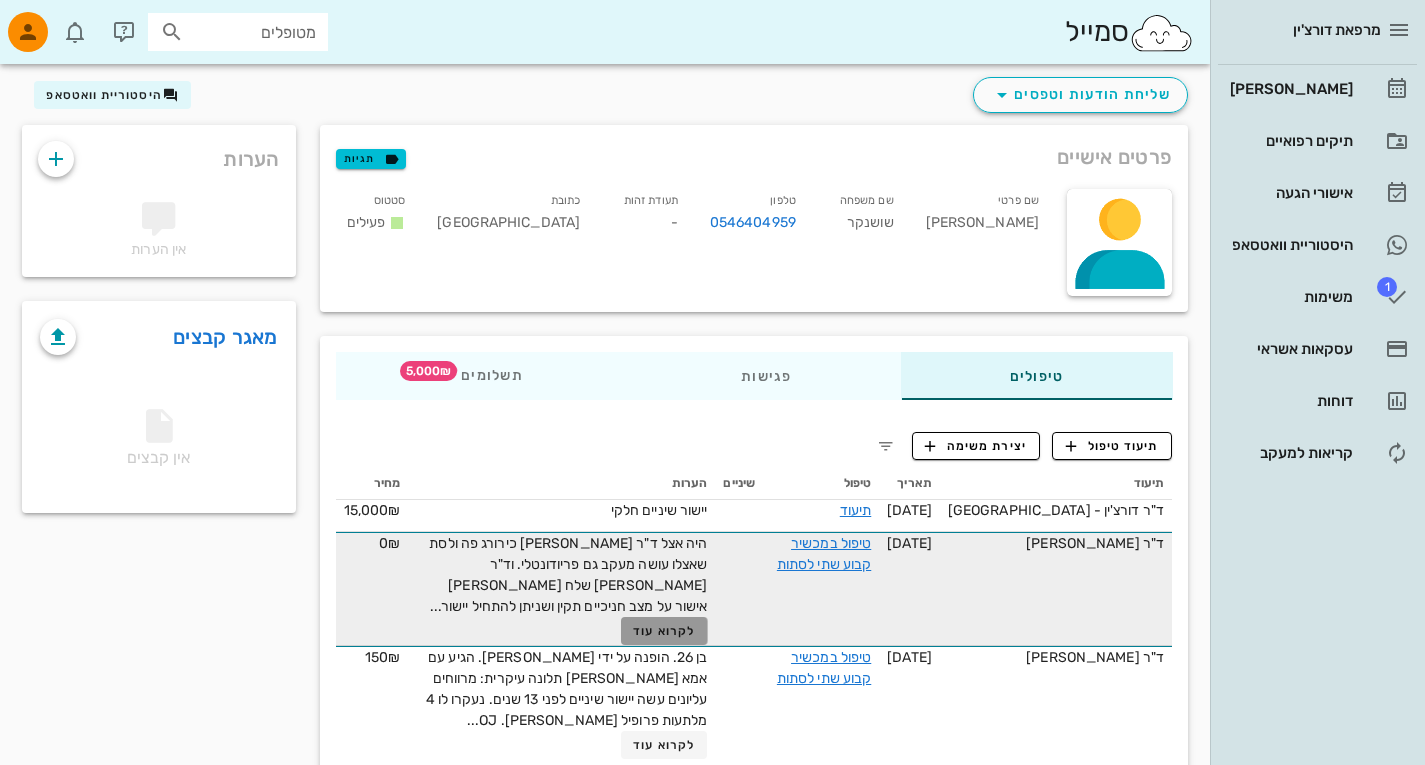 click on "לקרוא עוד" at bounding box center [664, 631] 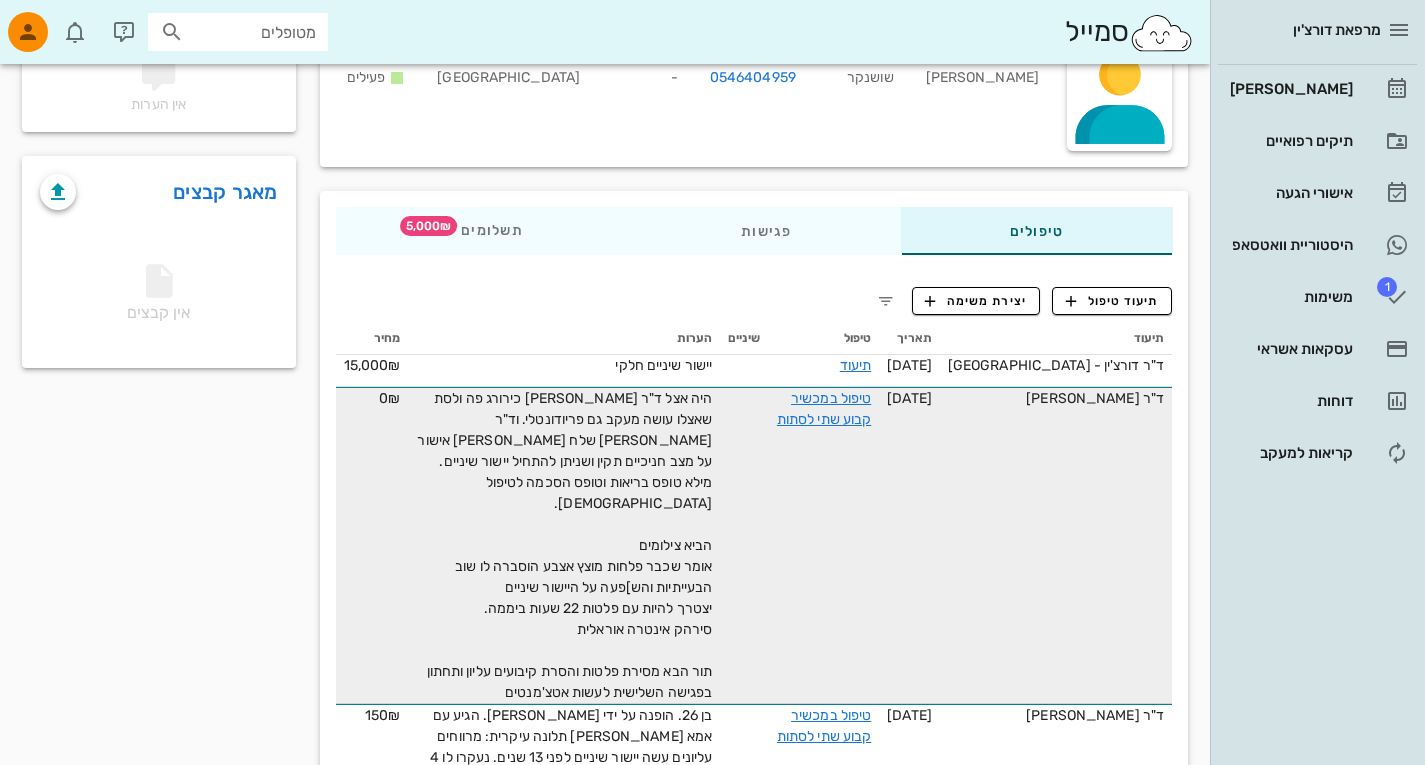 scroll, scrollTop: 199, scrollLeft: 0, axis: vertical 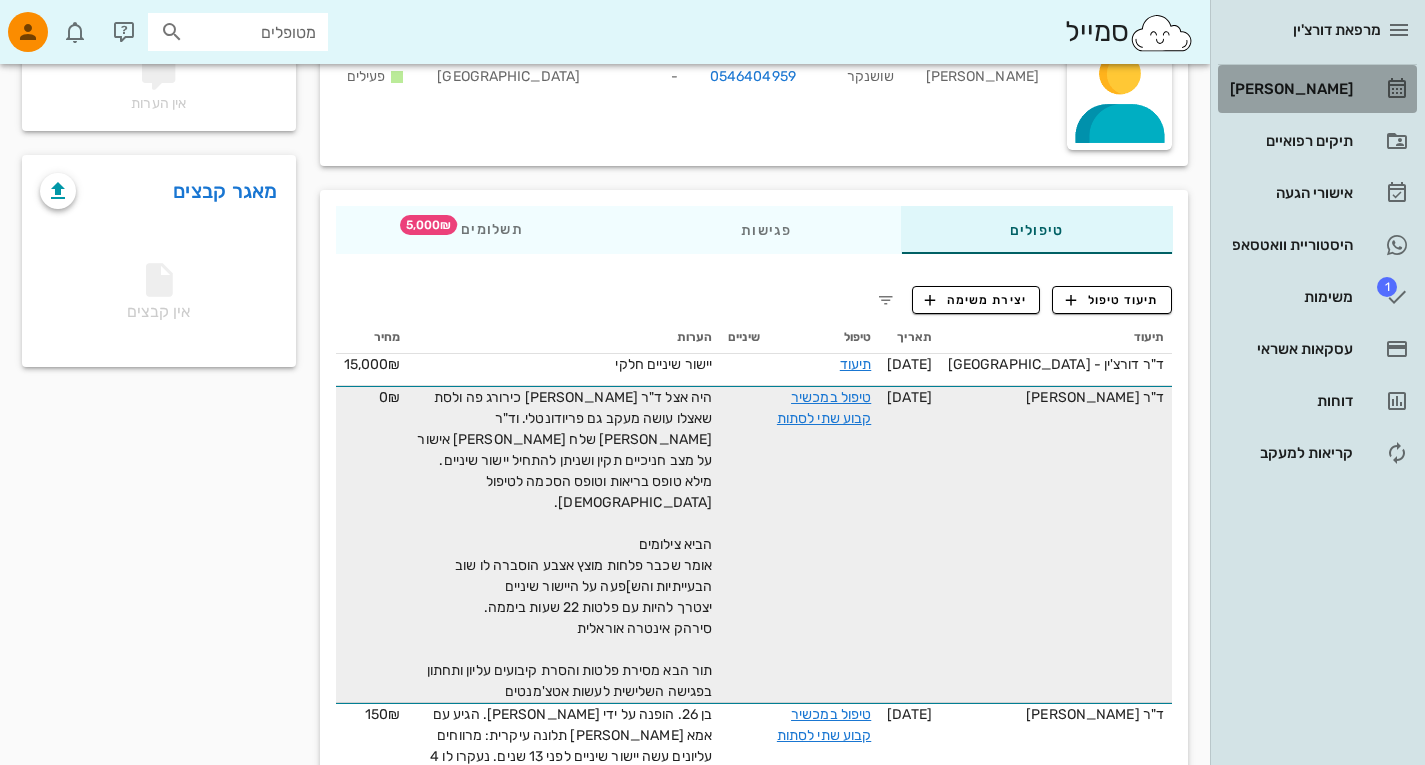 click on "[PERSON_NAME]" at bounding box center (1289, 89) 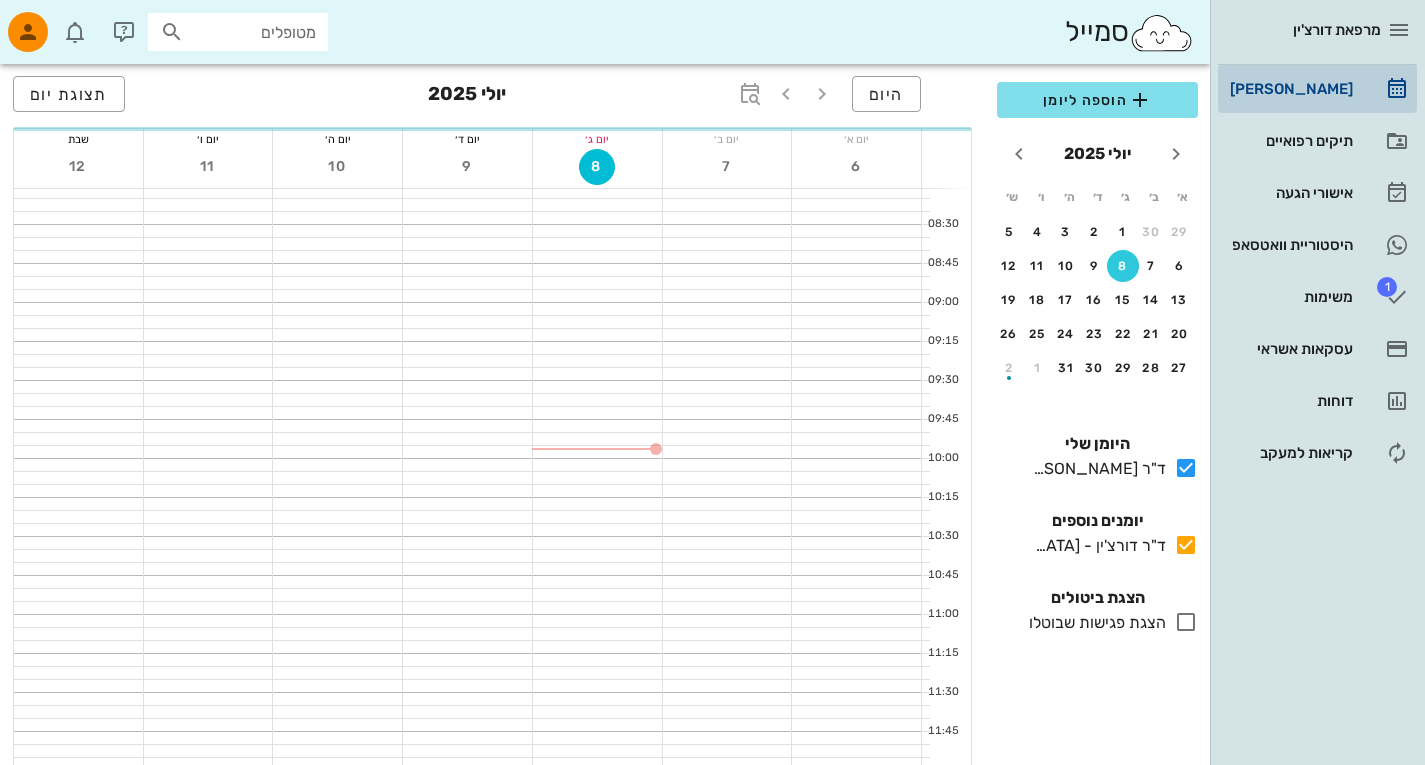 scroll, scrollTop: 0, scrollLeft: 0, axis: both 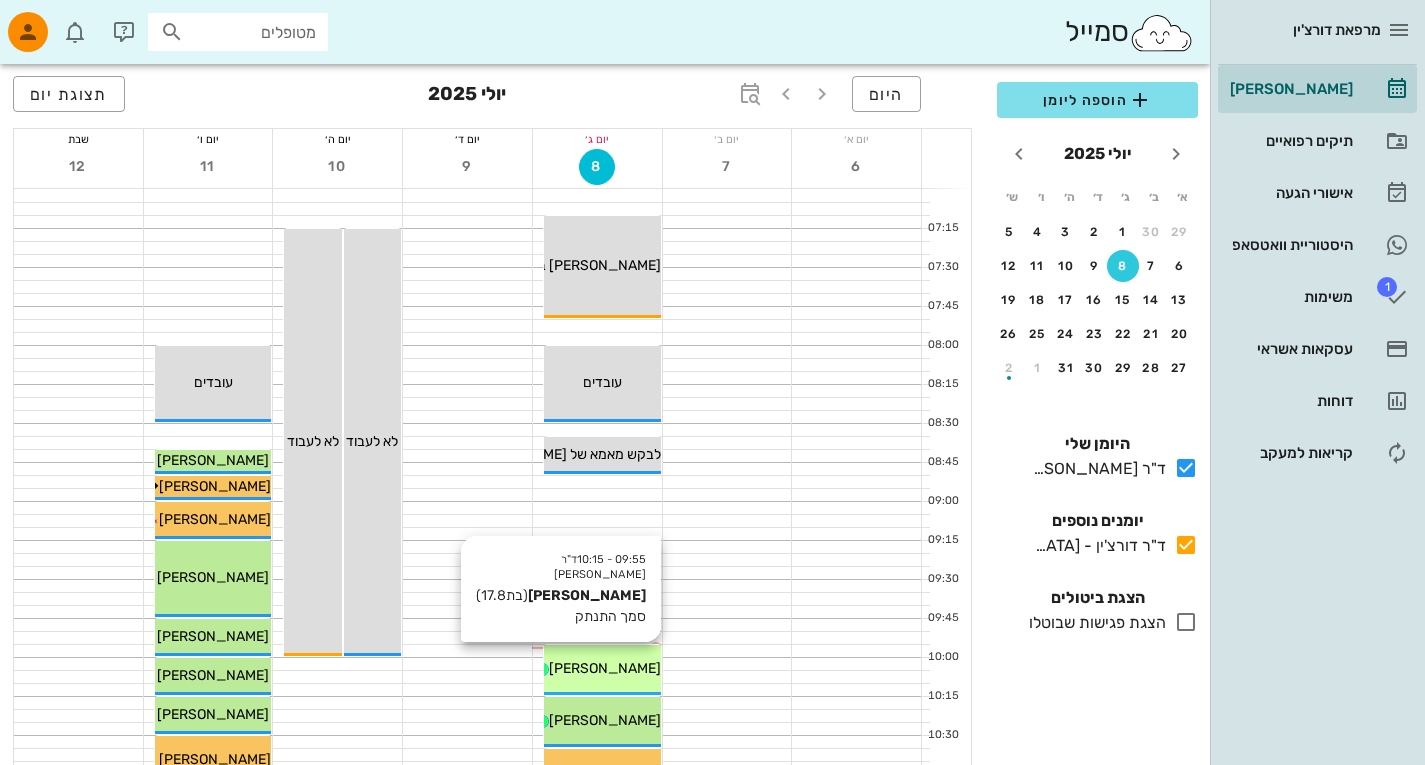 click on "09:55
- 10:15
ד"ר [PERSON_NAME]
(בת
17.8 )
סמך התנתק
[PERSON_NAME]" at bounding box center (602, 670) 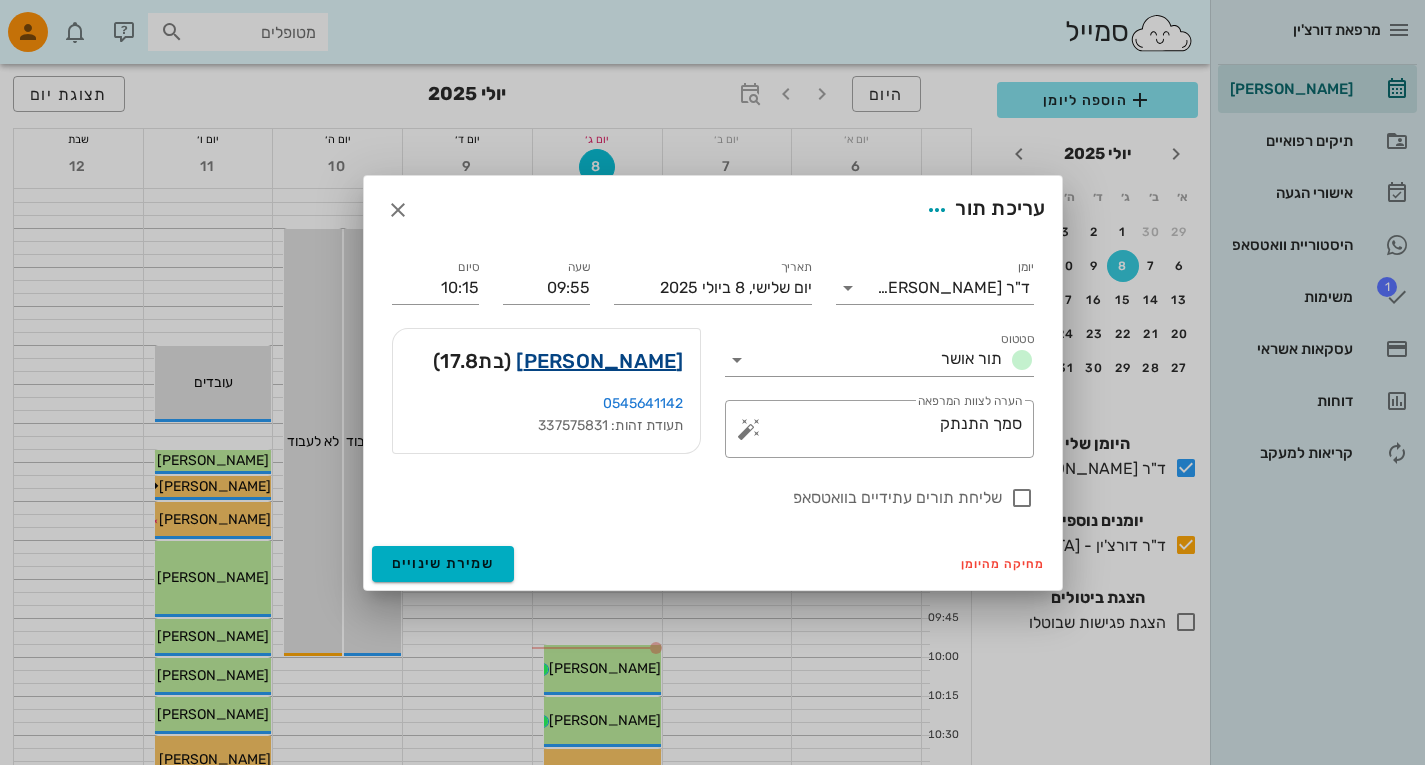 click on "[PERSON_NAME]" at bounding box center (599, 361) 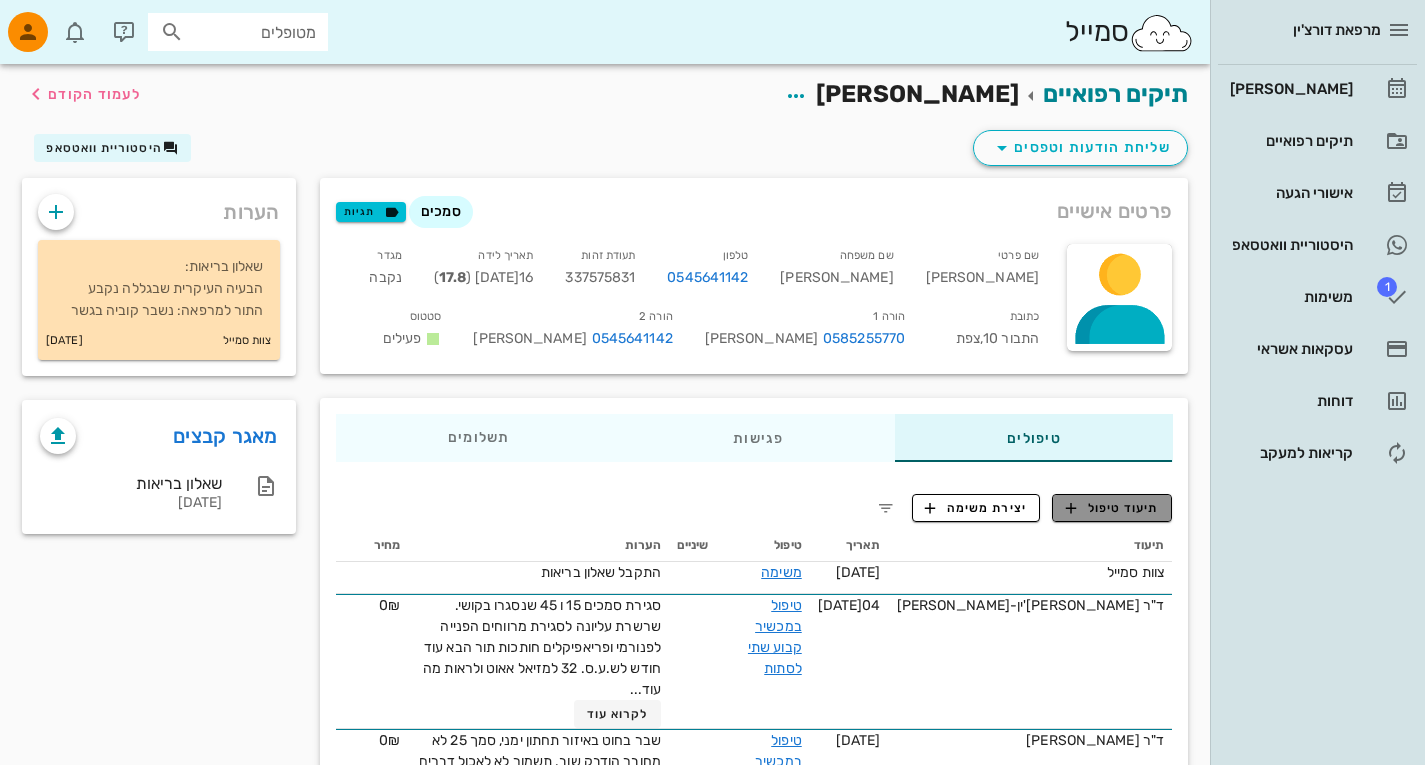 click on "תיעוד טיפול" at bounding box center [1112, 508] 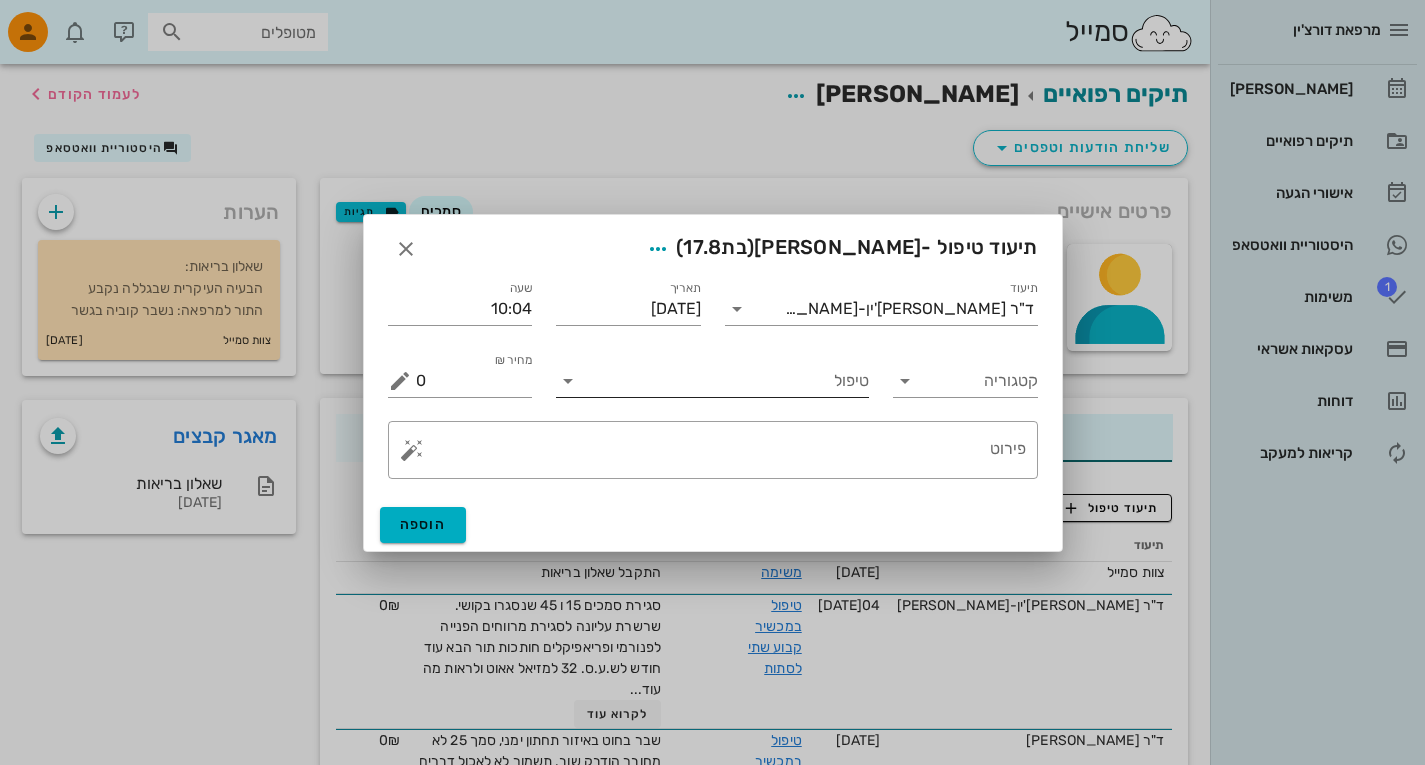 click on "טיפול" at bounding box center [712, 381] 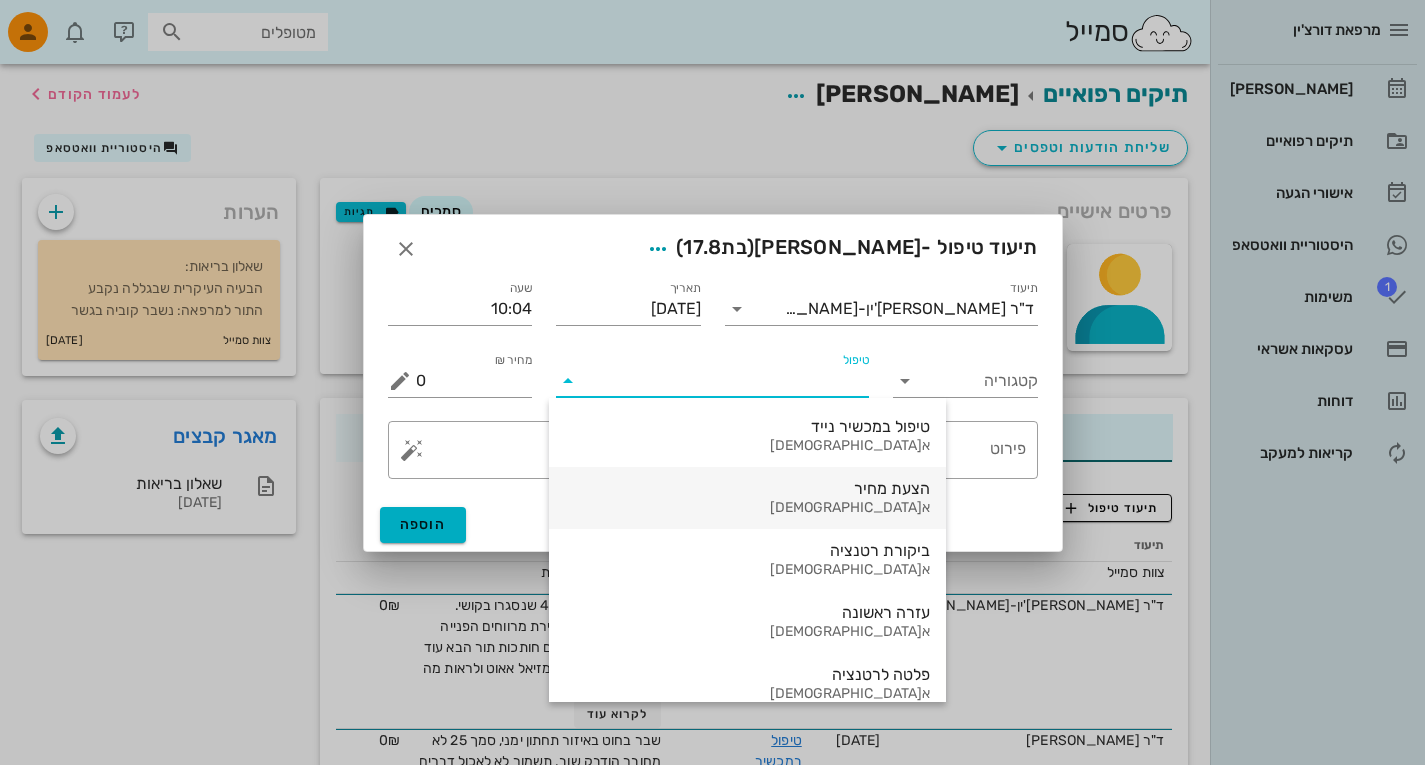 scroll, scrollTop: 189, scrollLeft: 0, axis: vertical 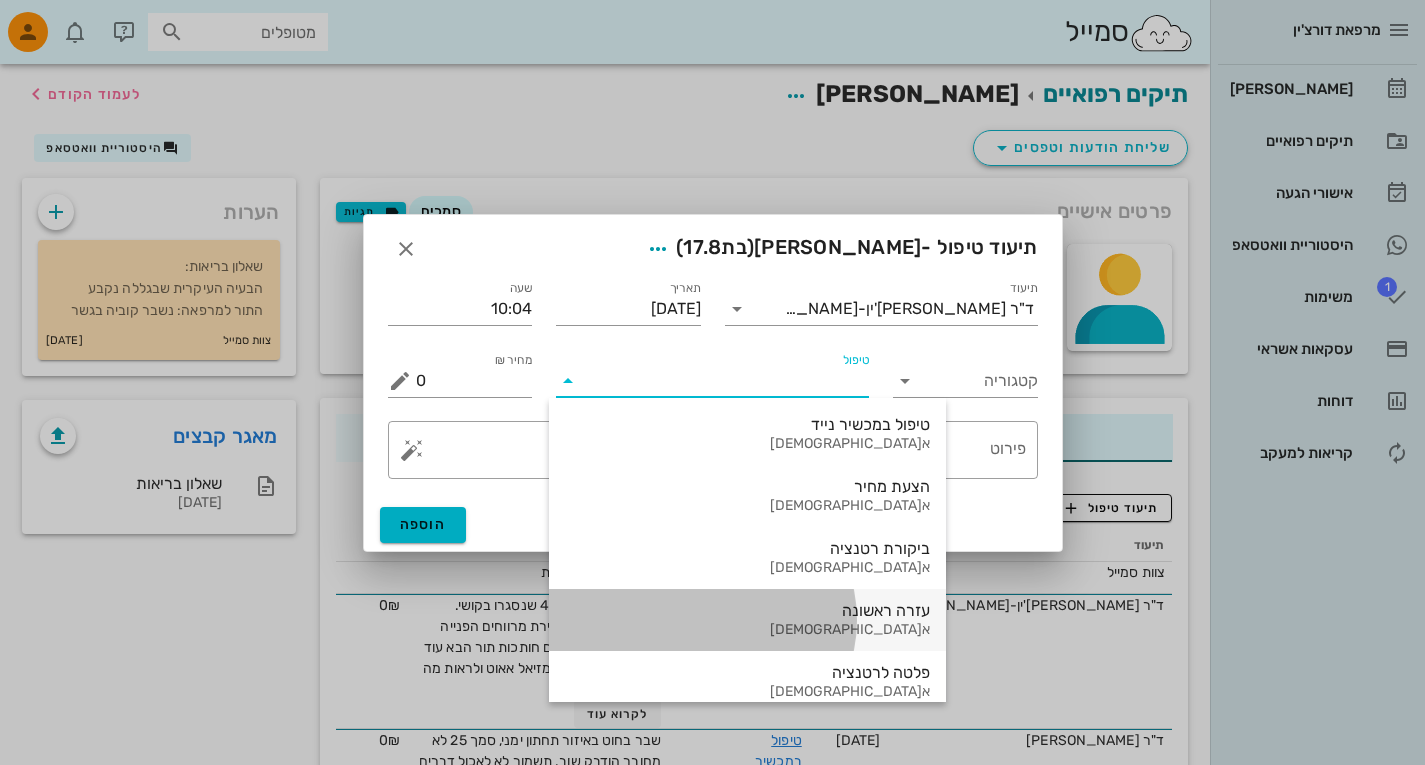 click on "עזרה ראשונה" at bounding box center (747, 610) 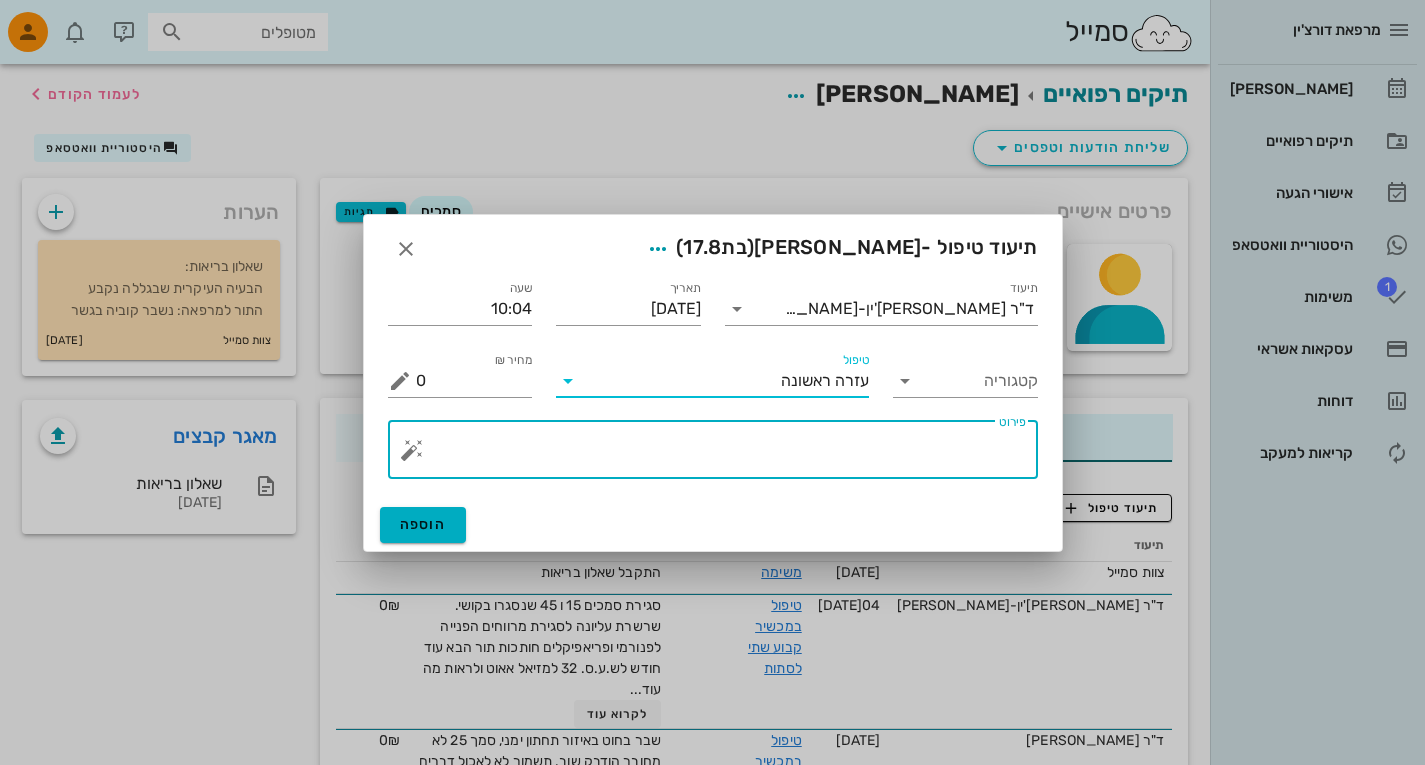 click on "פירוט" at bounding box center (721, 455) 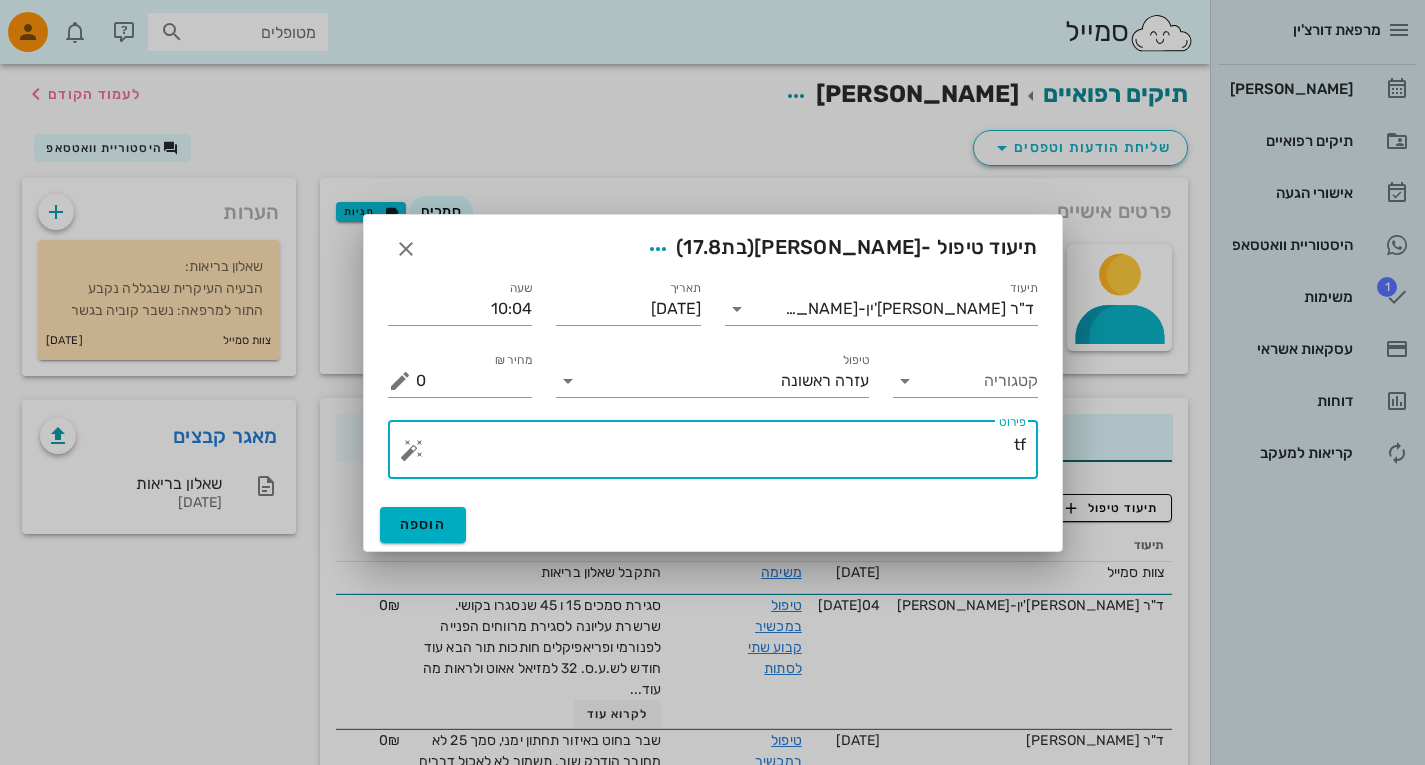 type on "t" 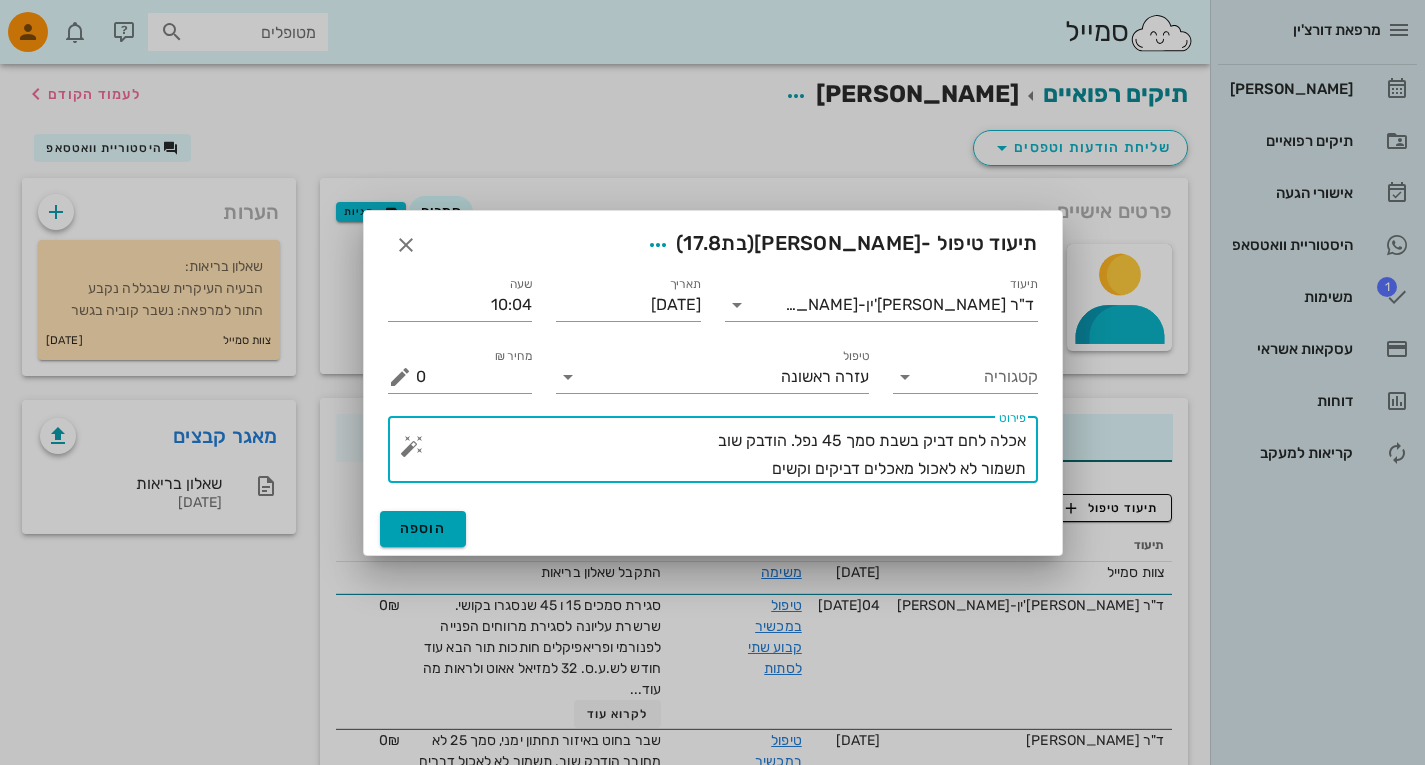 type on "אכלה לחם דביק בשבת סמך 45 נפל. הודבק שוב
תשמור לא לאכול מאכלים דביקים וקשים" 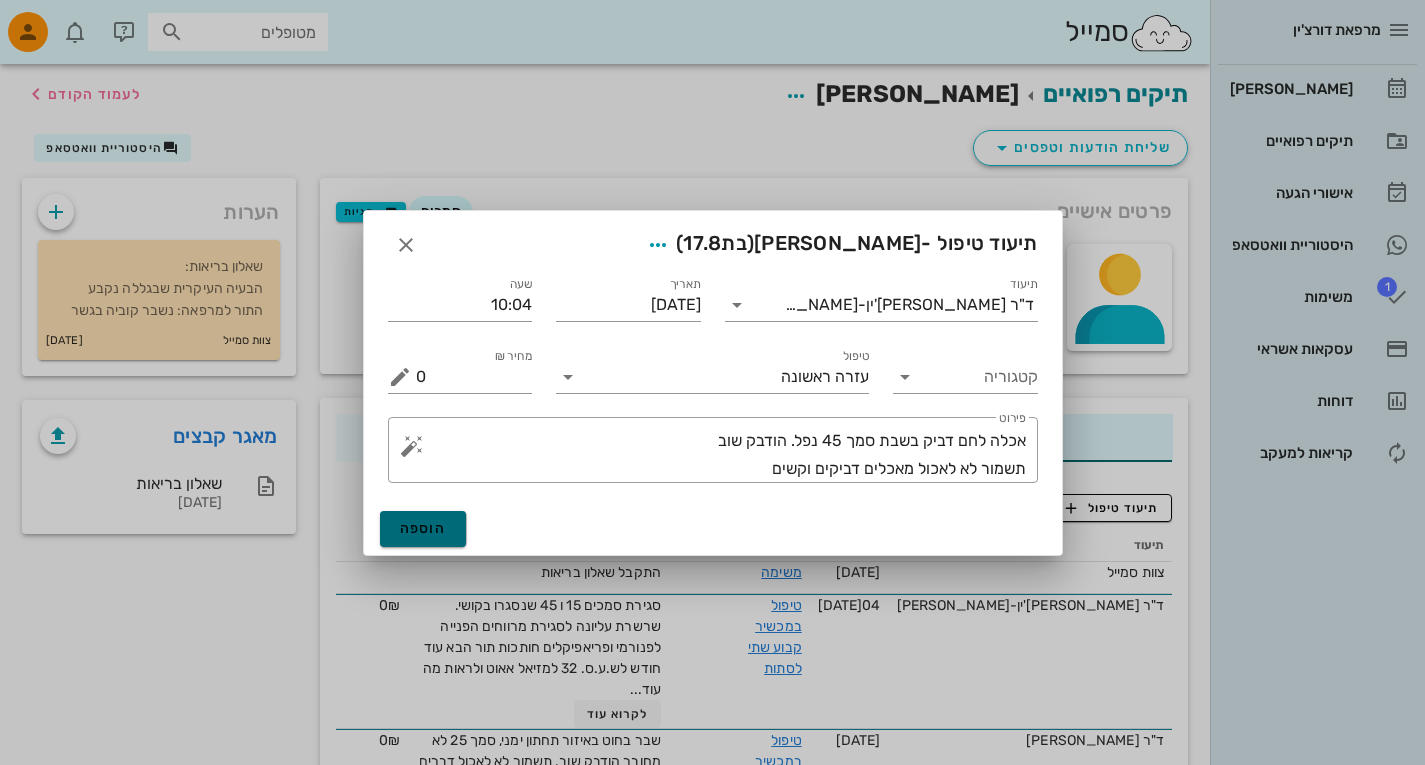 click on "הוספה" at bounding box center (423, 529) 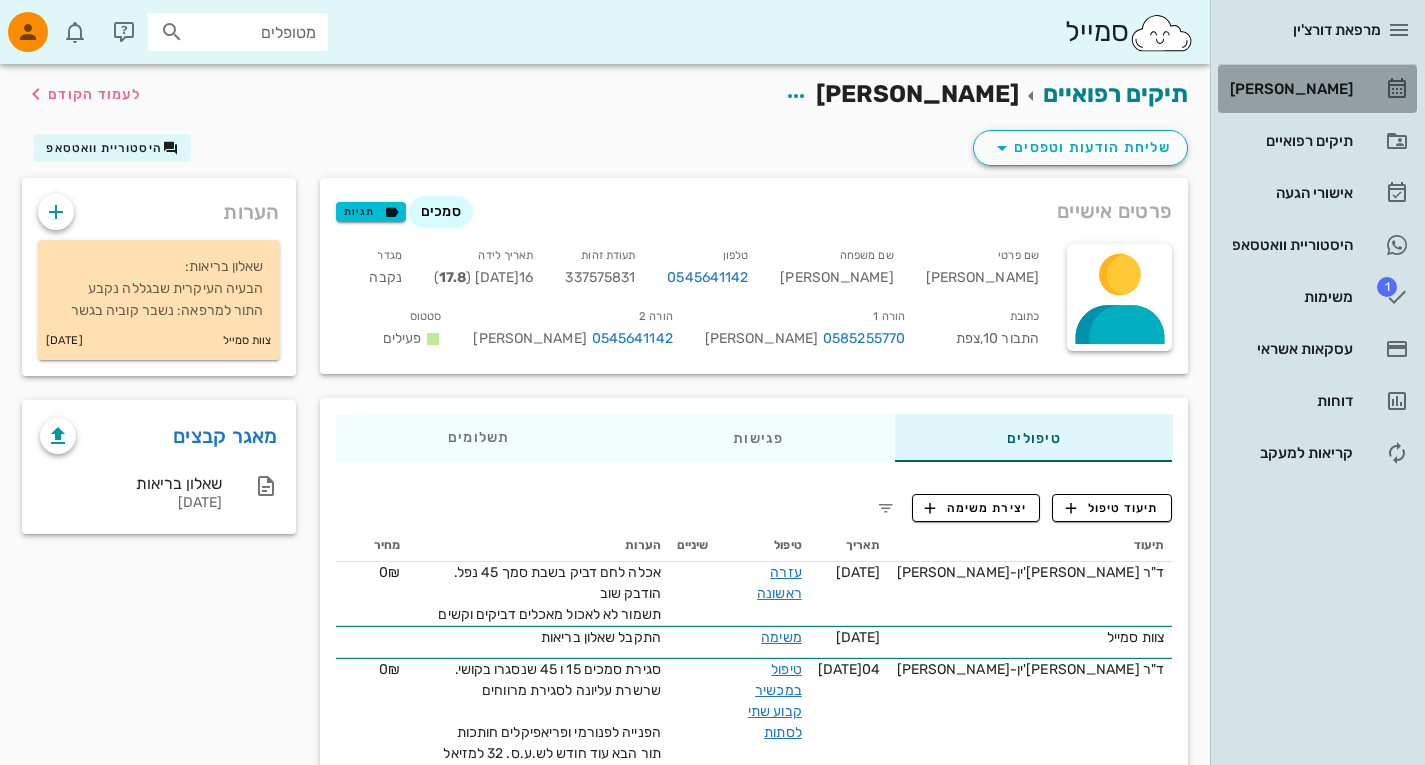 click on "[PERSON_NAME]" at bounding box center (1289, 89) 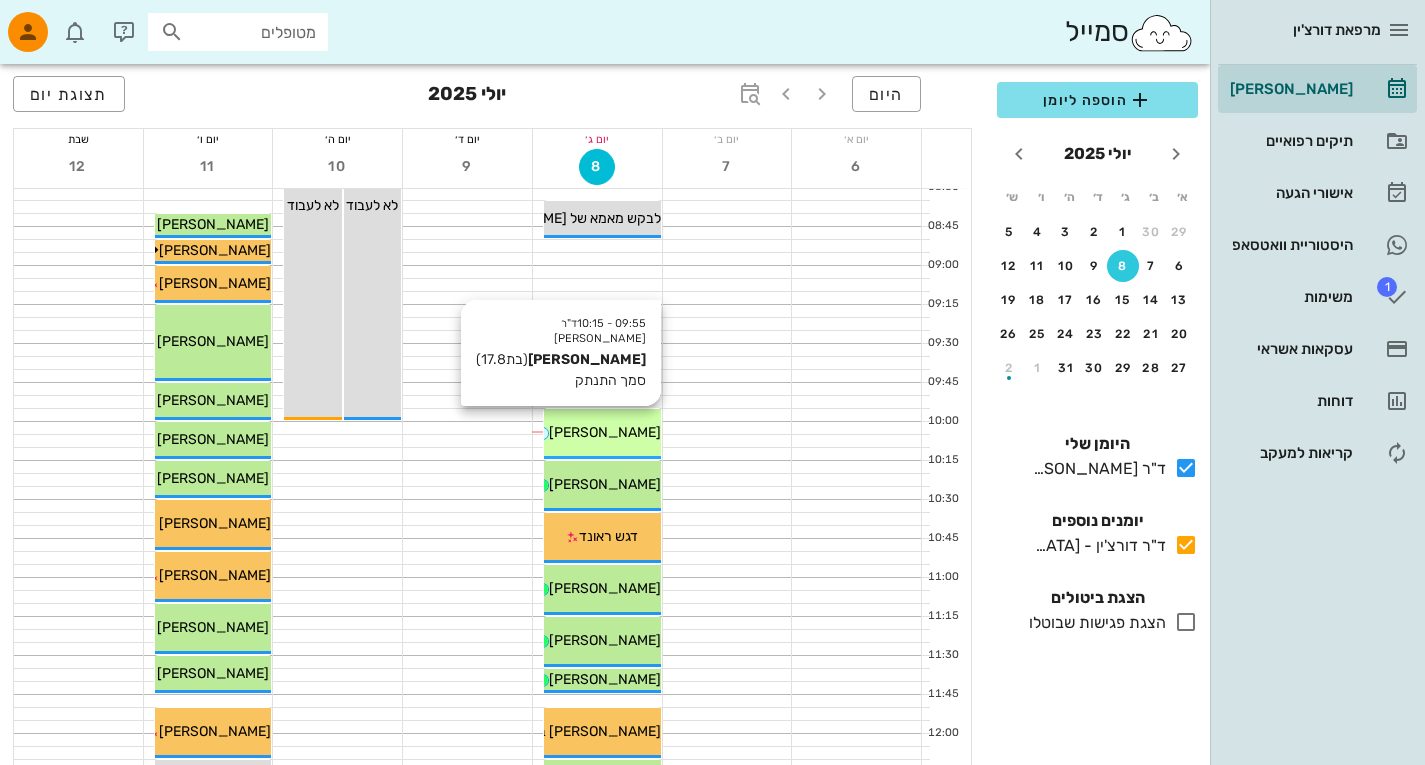 scroll, scrollTop: 240, scrollLeft: 0, axis: vertical 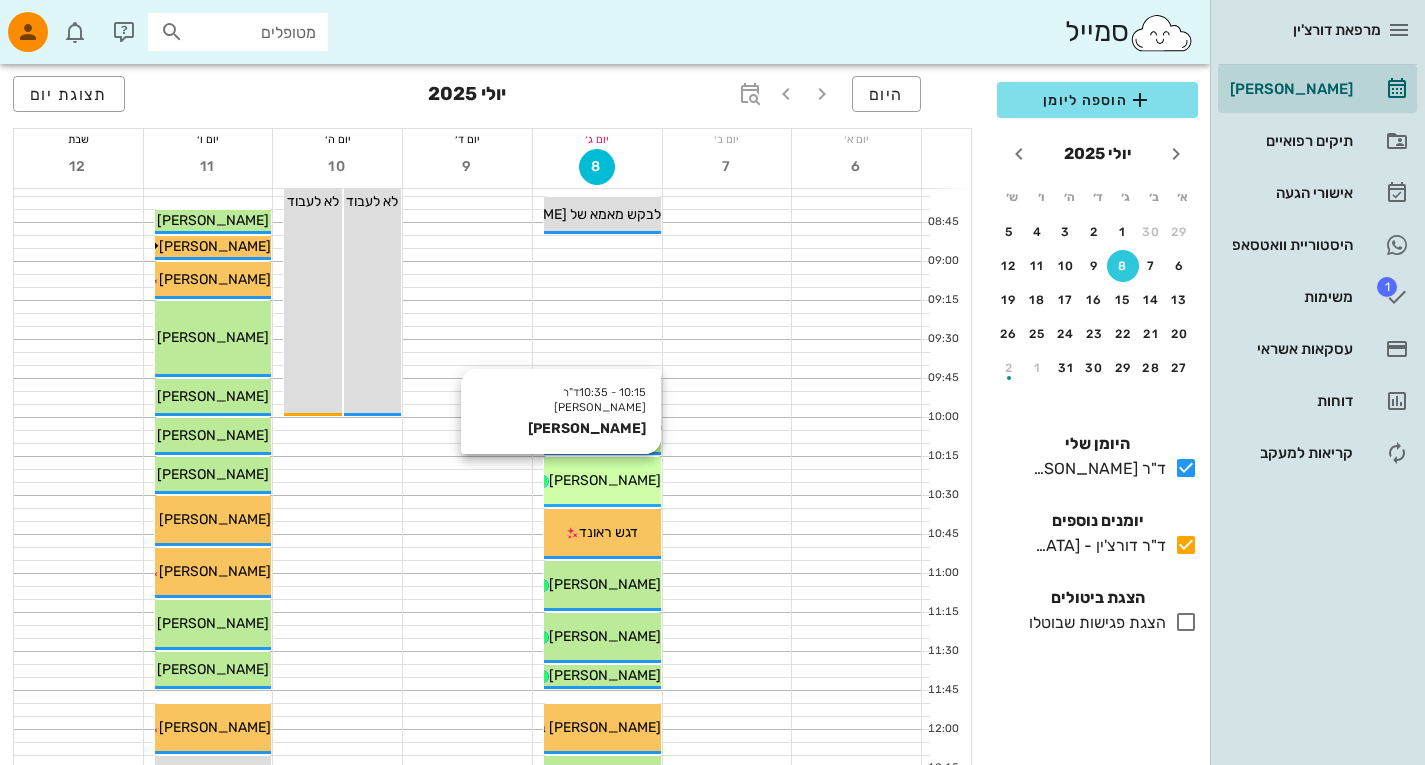 click on "[PERSON_NAME]" at bounding box center (602, 480) 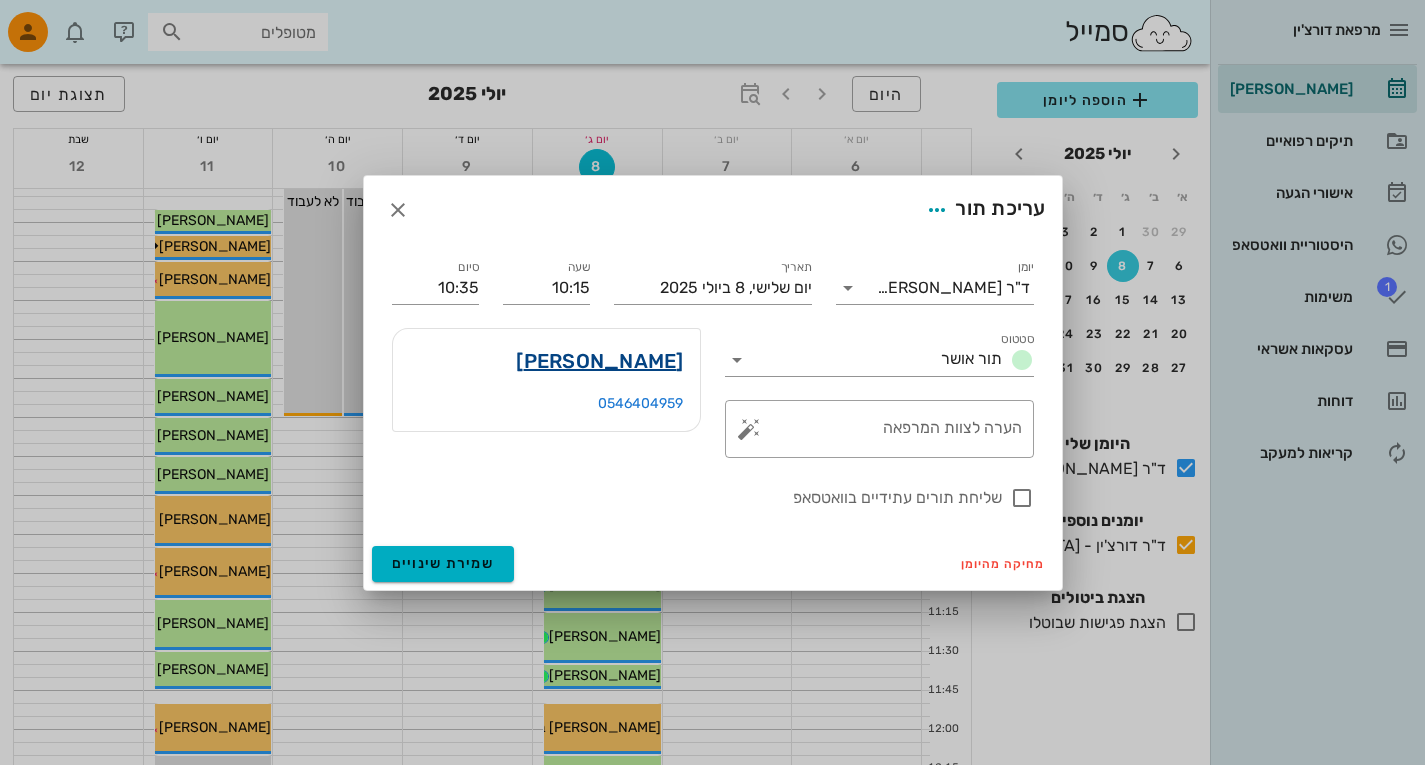 click on "[PERSON_NAME]" at bounding box center [599, 361] 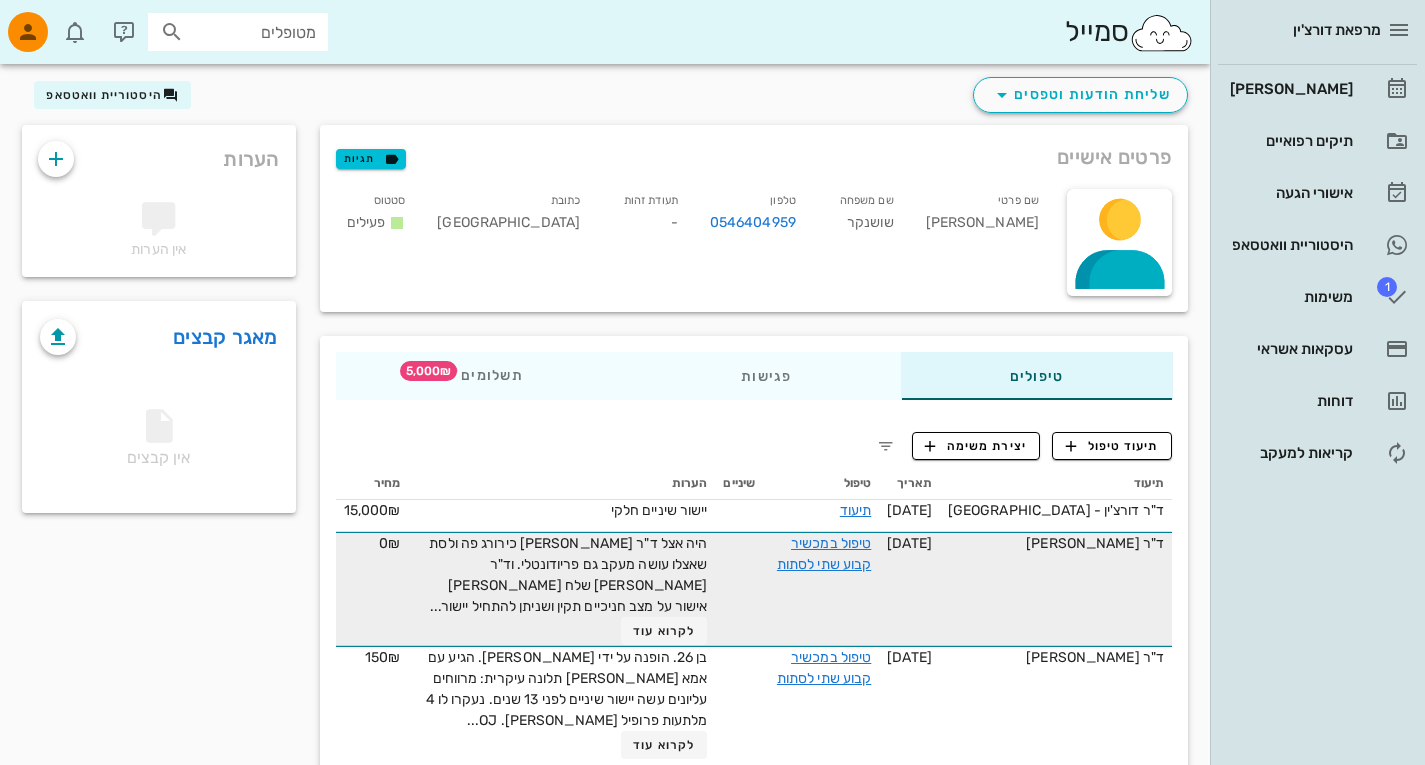 scroll, scrollTop: 0, scrollLeft: 0, axis: both 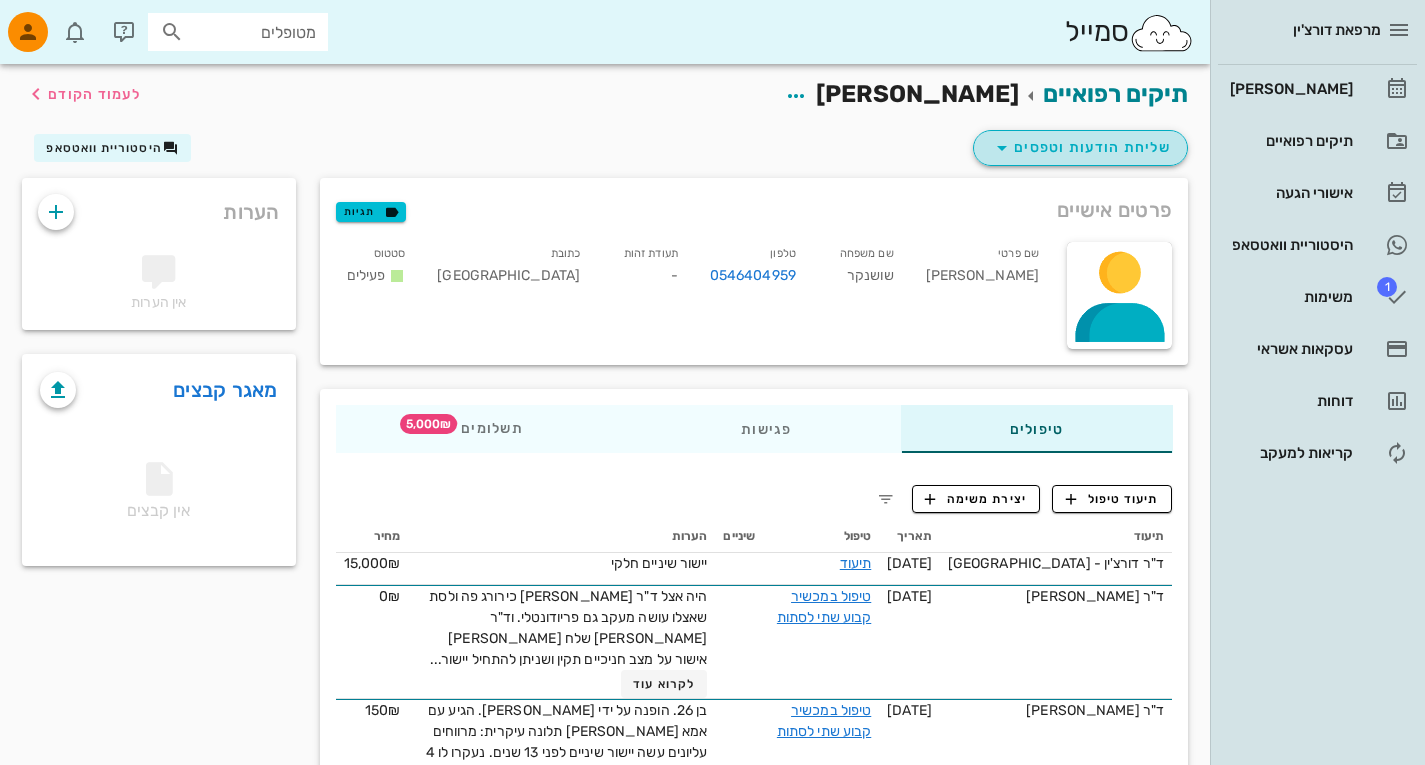 click at bounding box center (1002, 148) 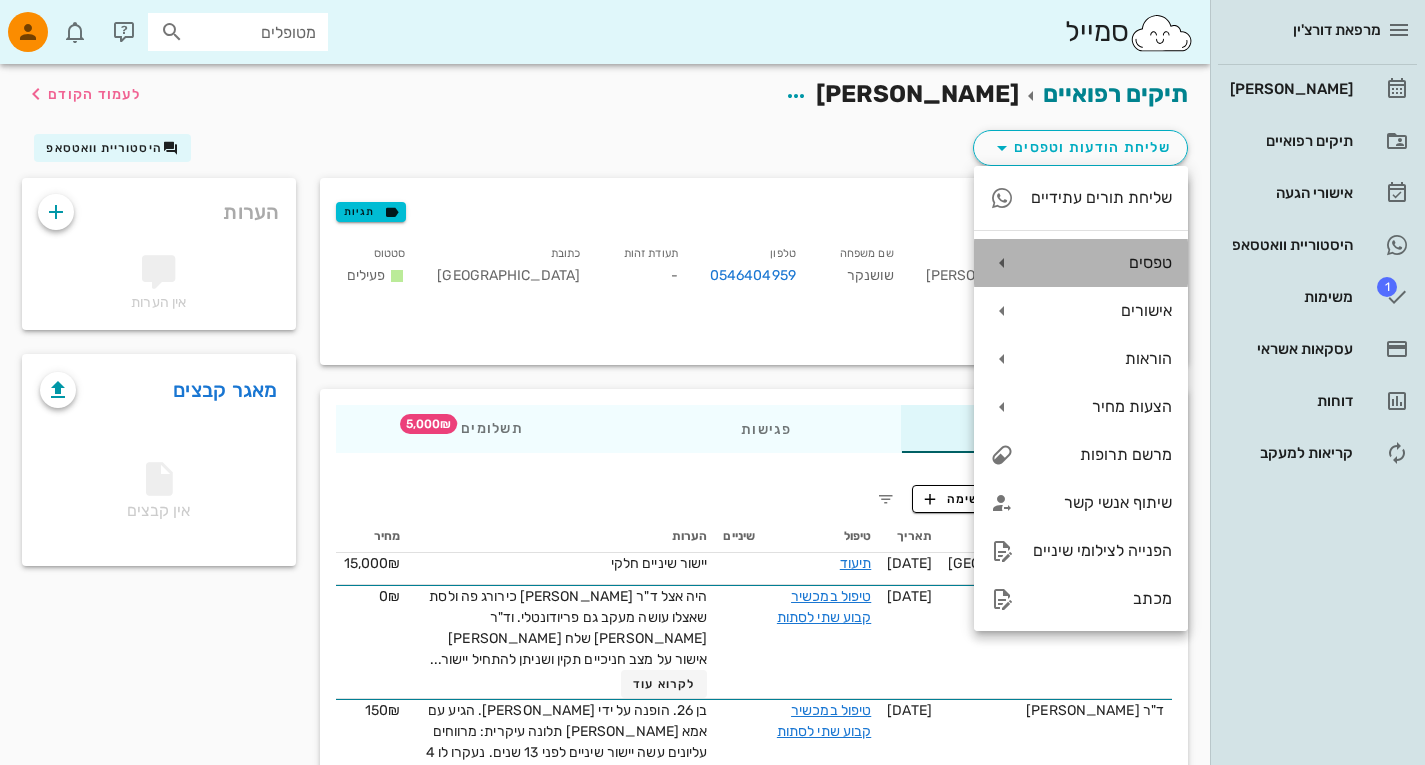 click at bounding box center (1002, 263) 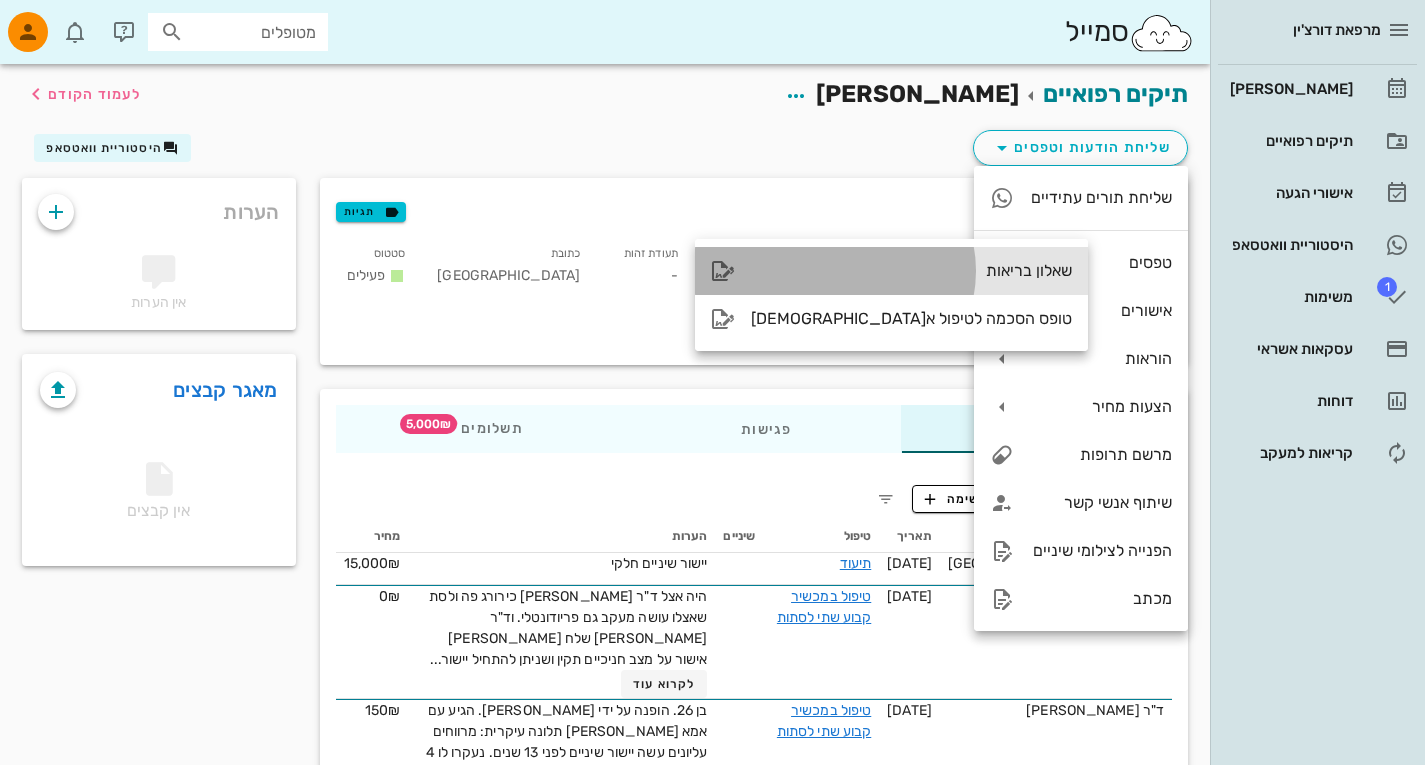 click on "שאלון בריאות" at bounding box center [891, 271] 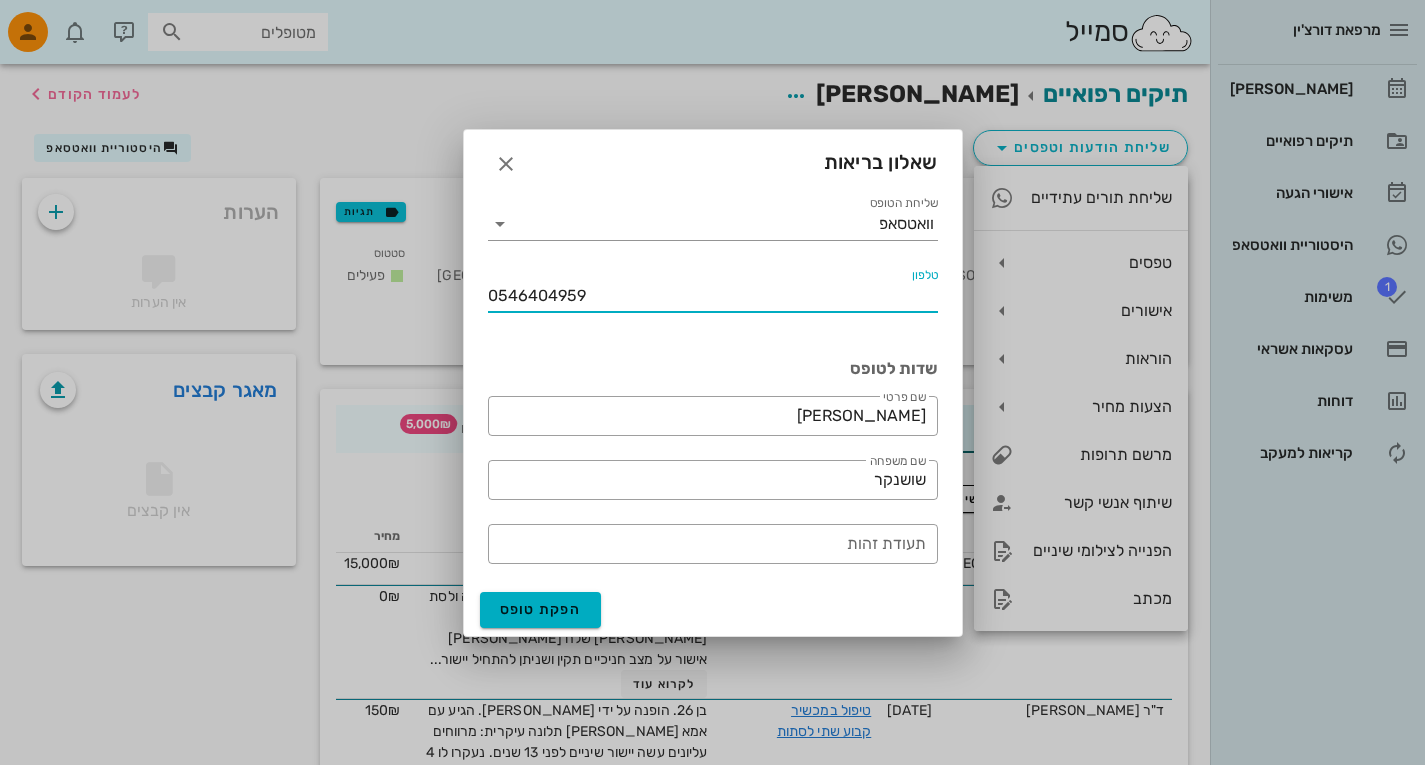 drag, startPoint x: 371, startPoint y: 290, endPoint x: 305, endPoint y: 284, distance: 66.27216 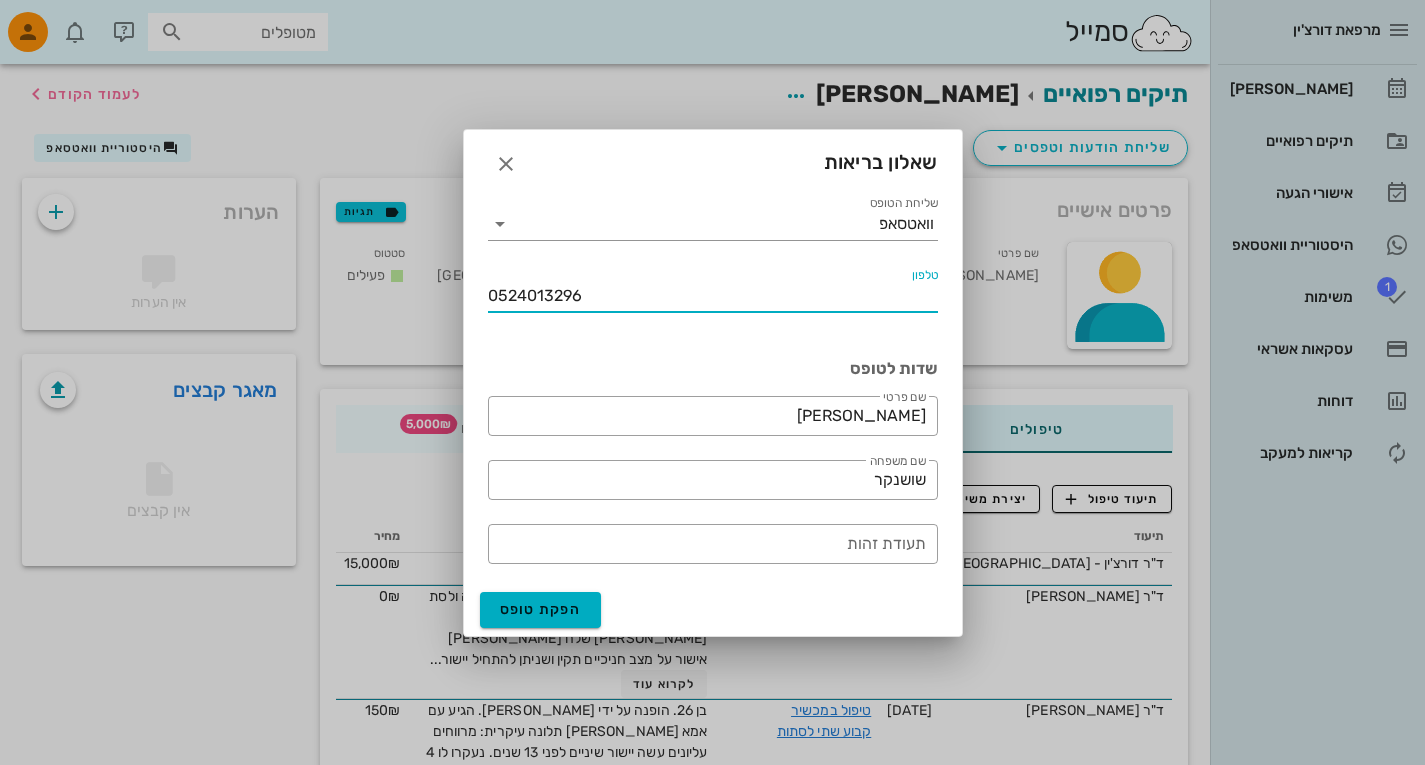 drag, startPoint x: 599, startPoint y: 300, endPoint x: 104, endPoint y: 379, distance: 501.2644 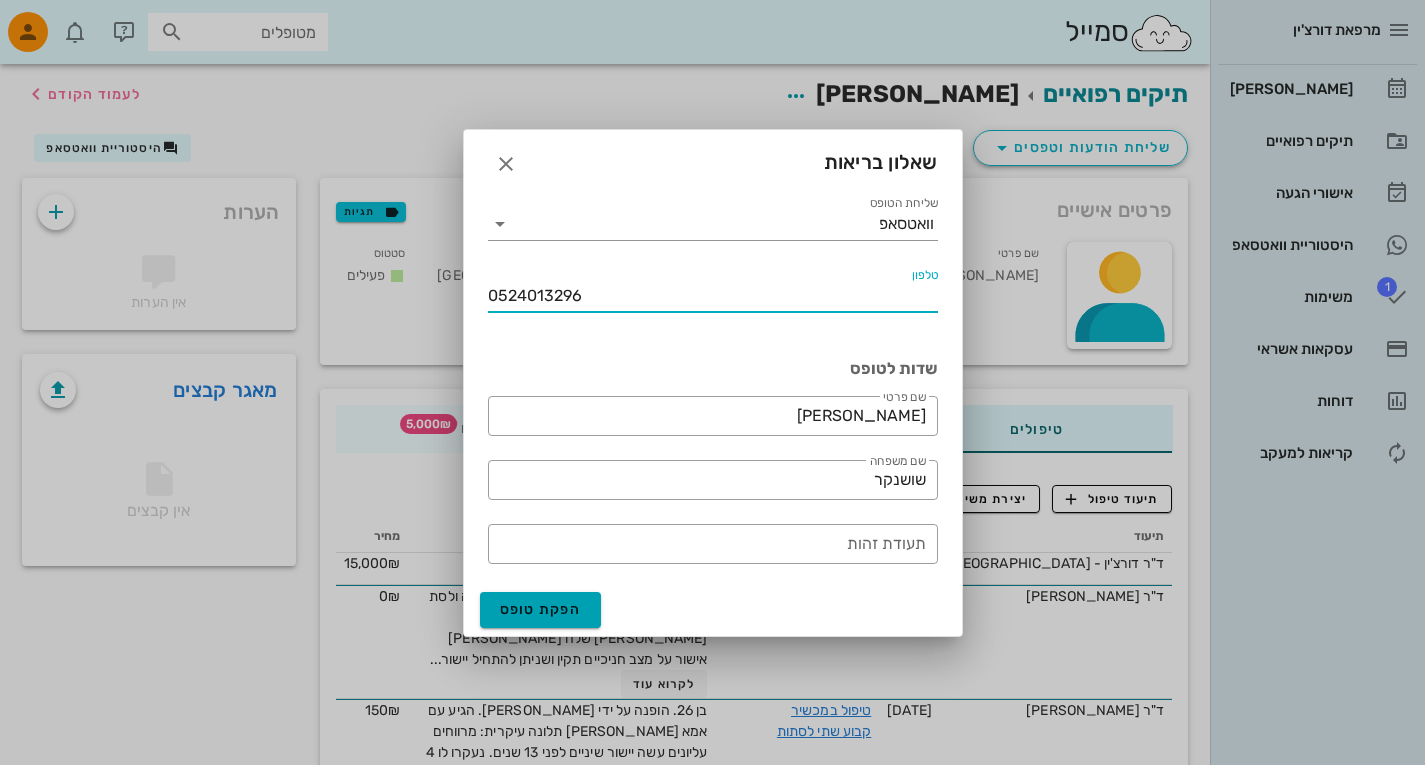 type on "0524013296" 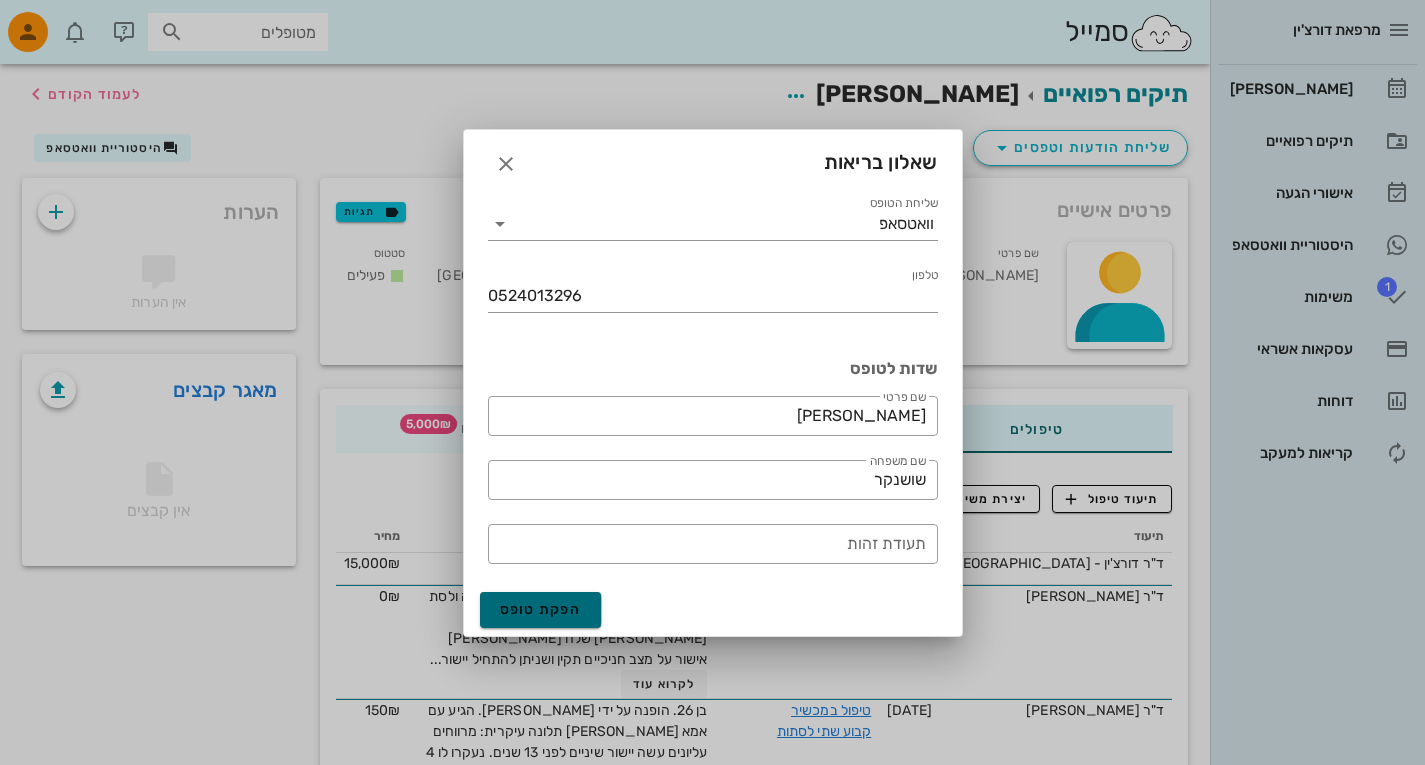 click on "הפקת טופס" at bounding box center (541, 610) 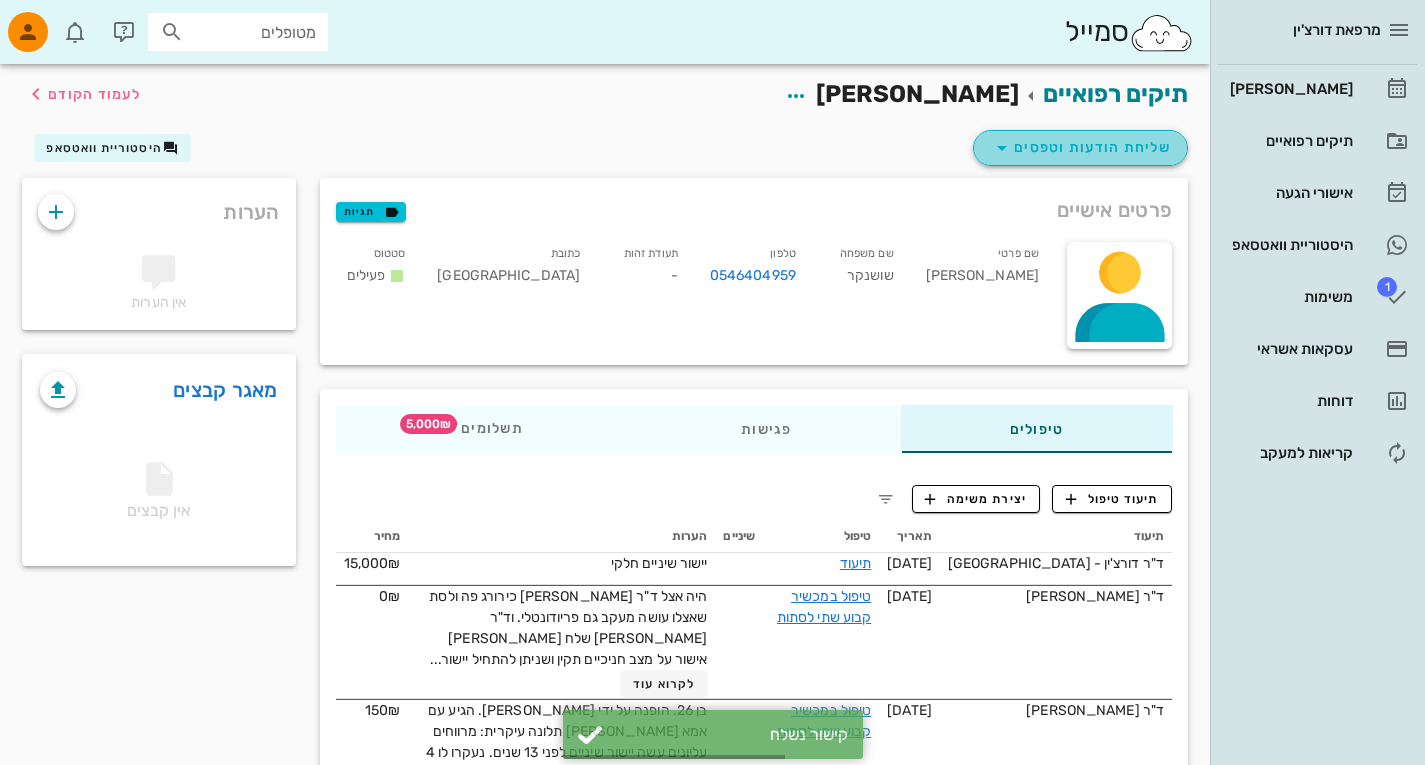 click at bounding box center (1002, 148) 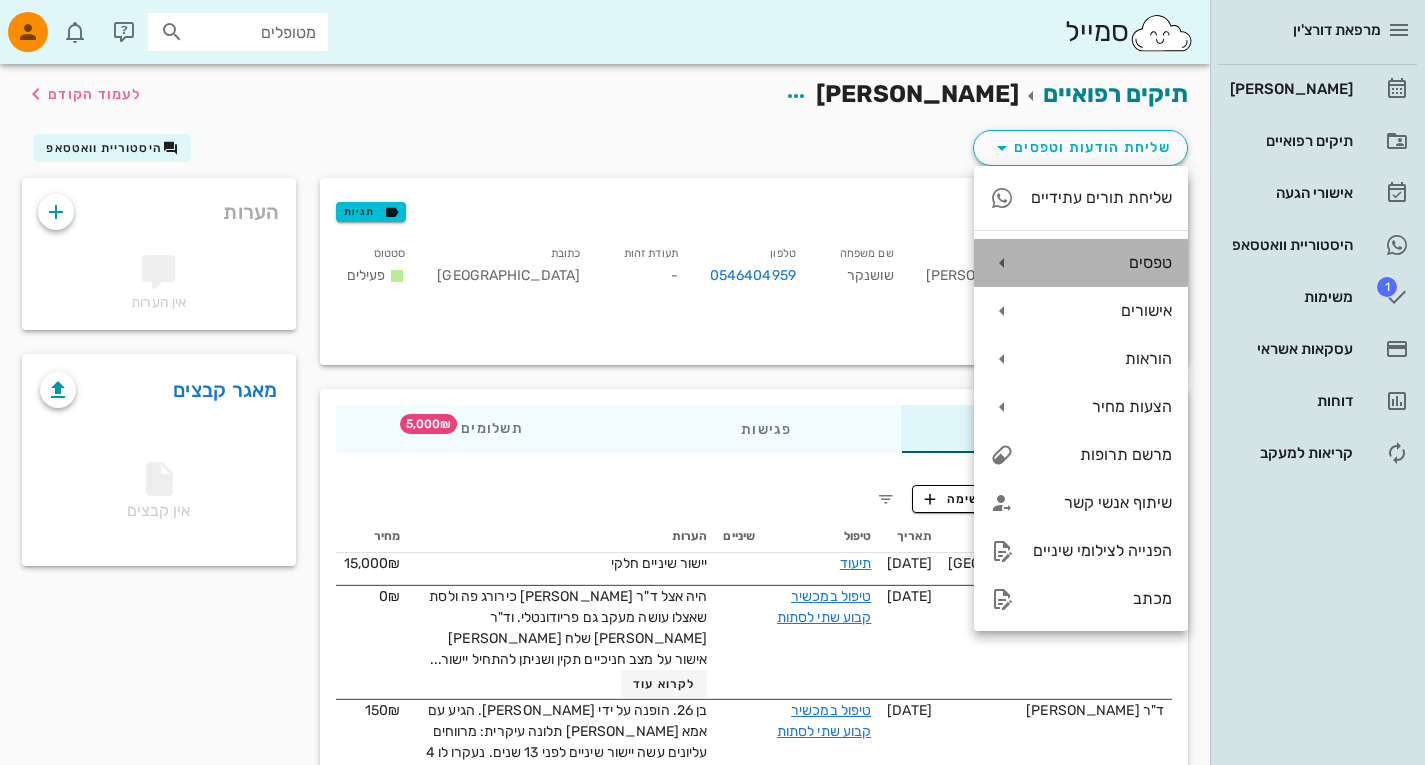 click on "טפסים" at bounding box center [1081, 263] 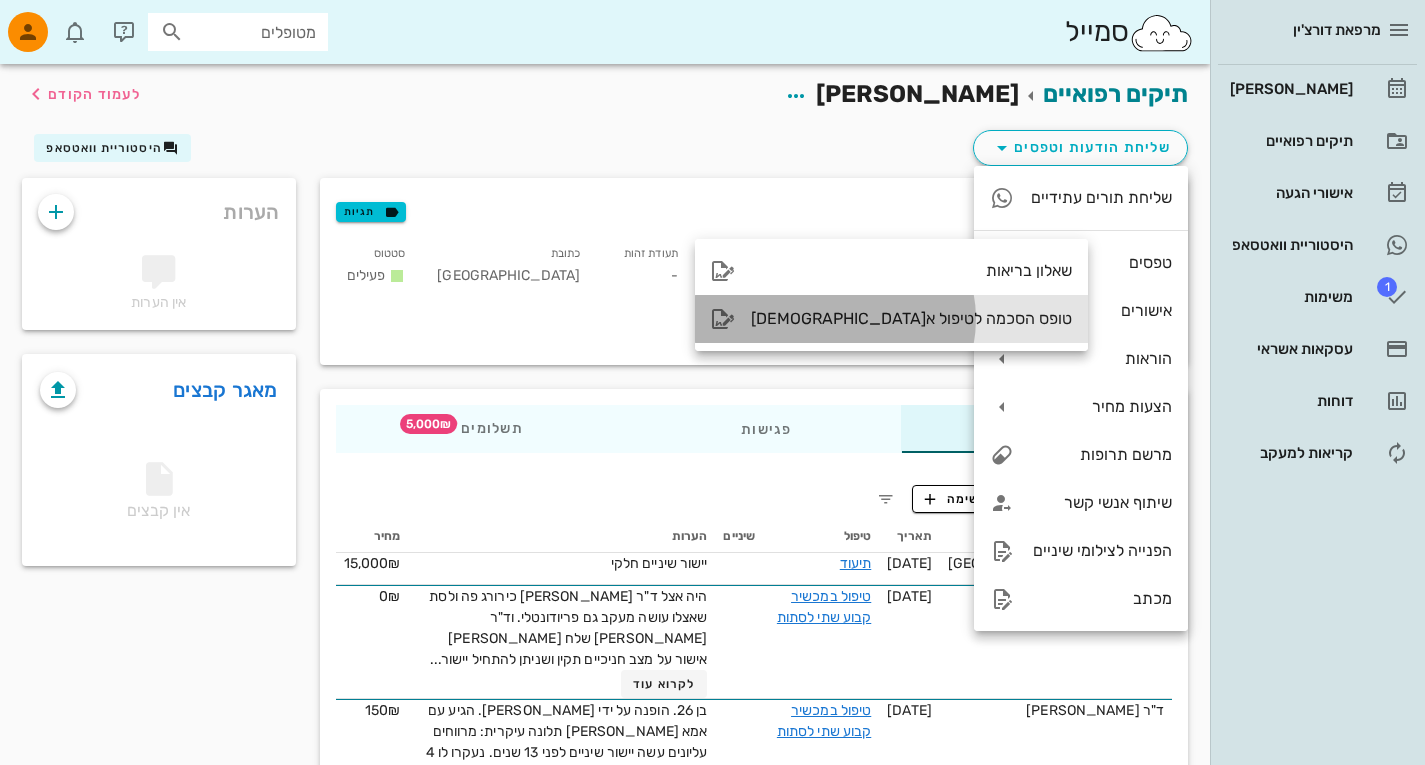 click on "טופס הסכמה לטיפול א[DEMOGRAPHIC_DATA]" at bounding box center (911, 318) 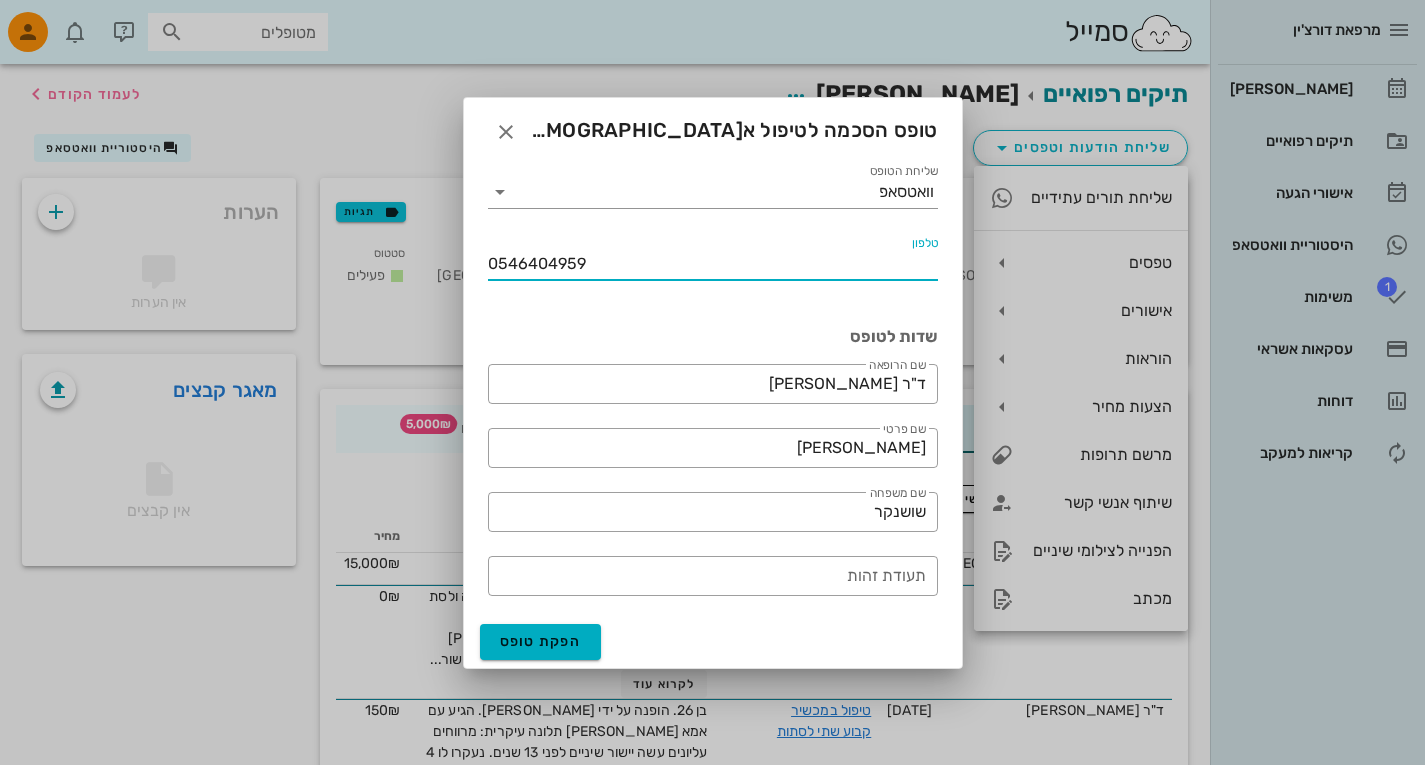 drag, startPoint x: 288, startPoint y: 294, endPoint x: 120, endPoint y: 331, distance: 172.02615 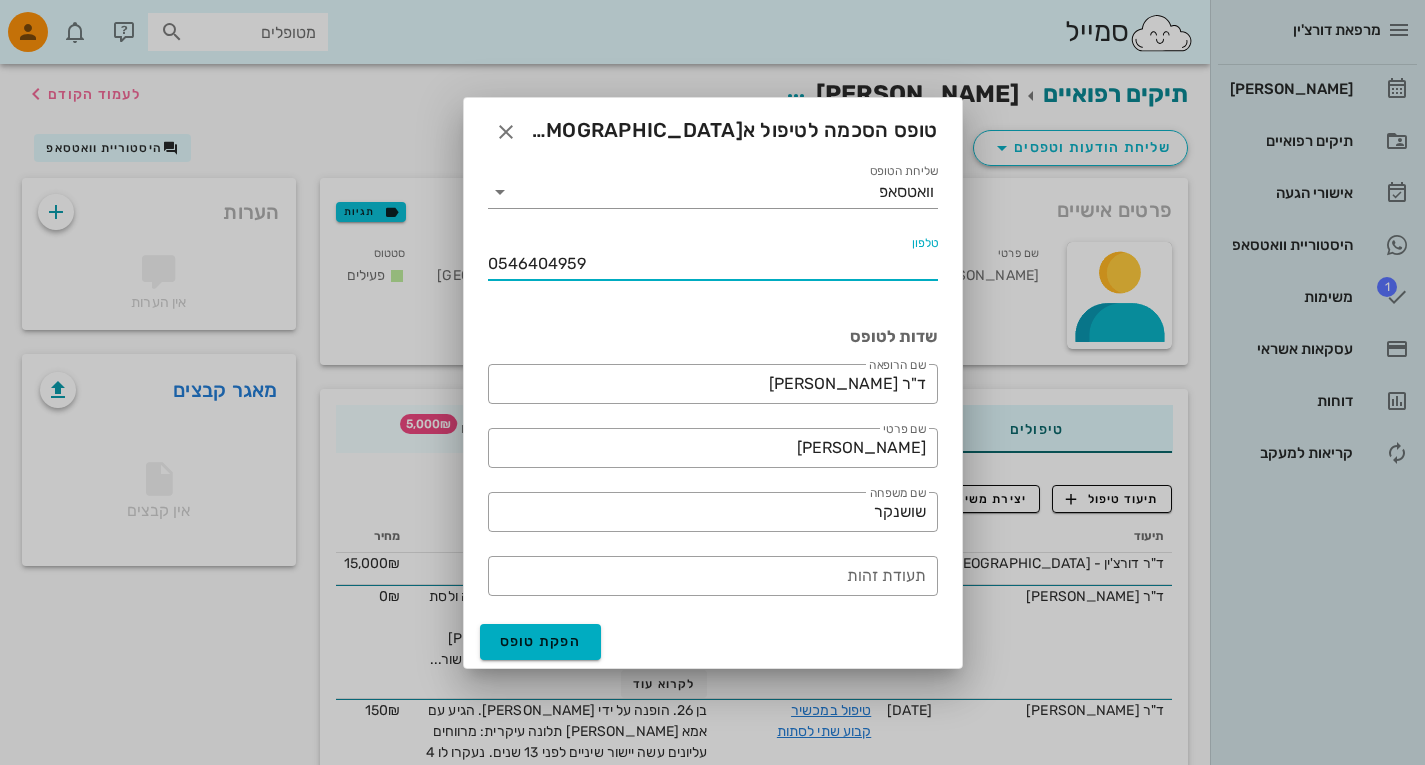 paste on "24013296" 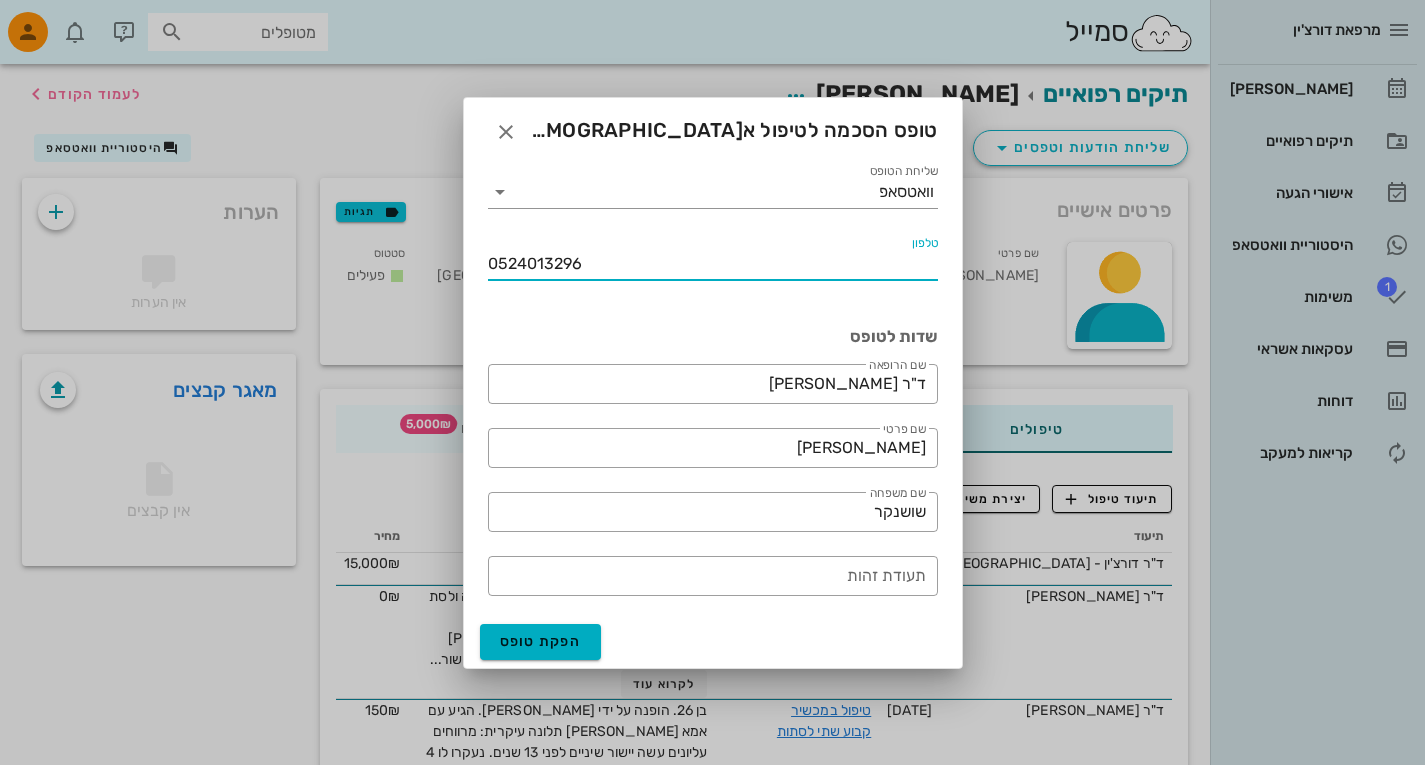 type on "0524013296" 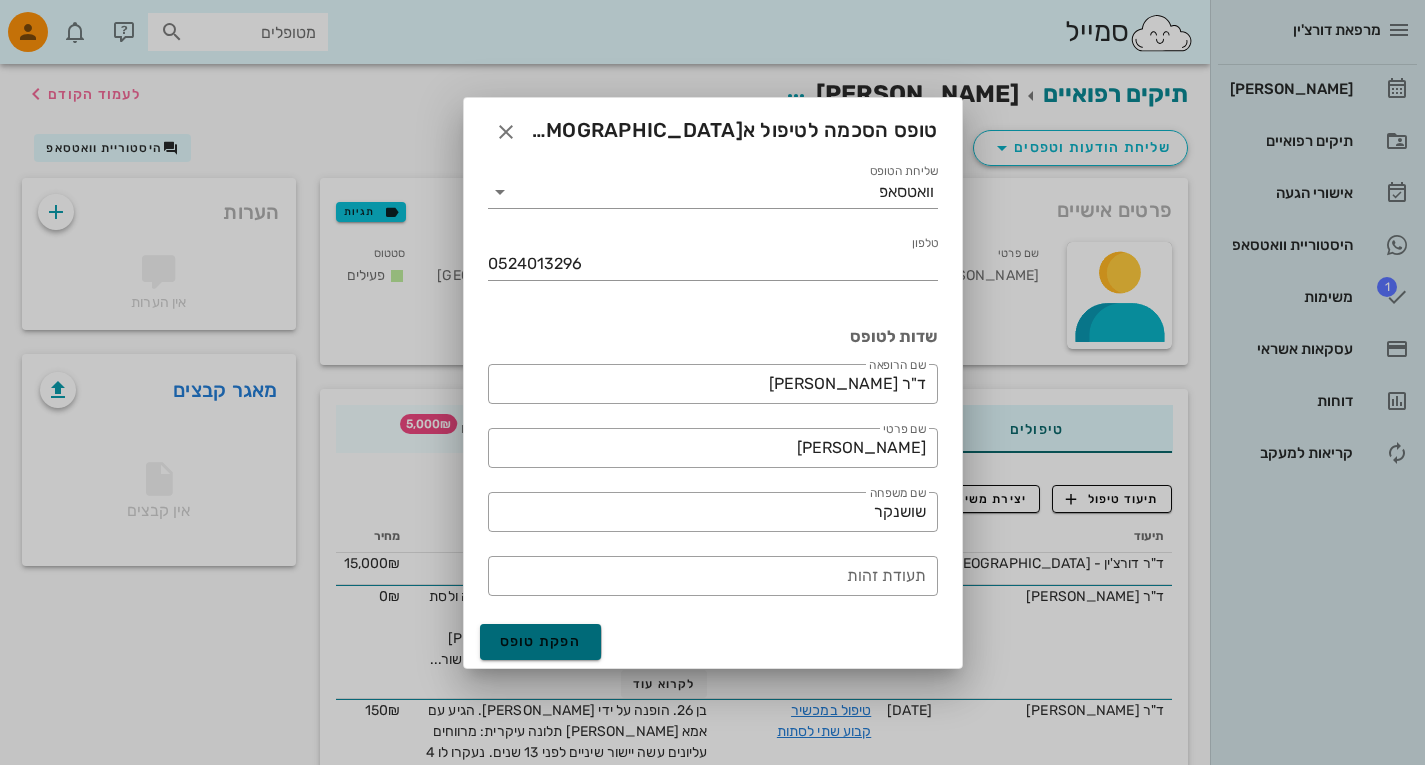 click on "הפקת טופס" at bounding box center [541, 641] 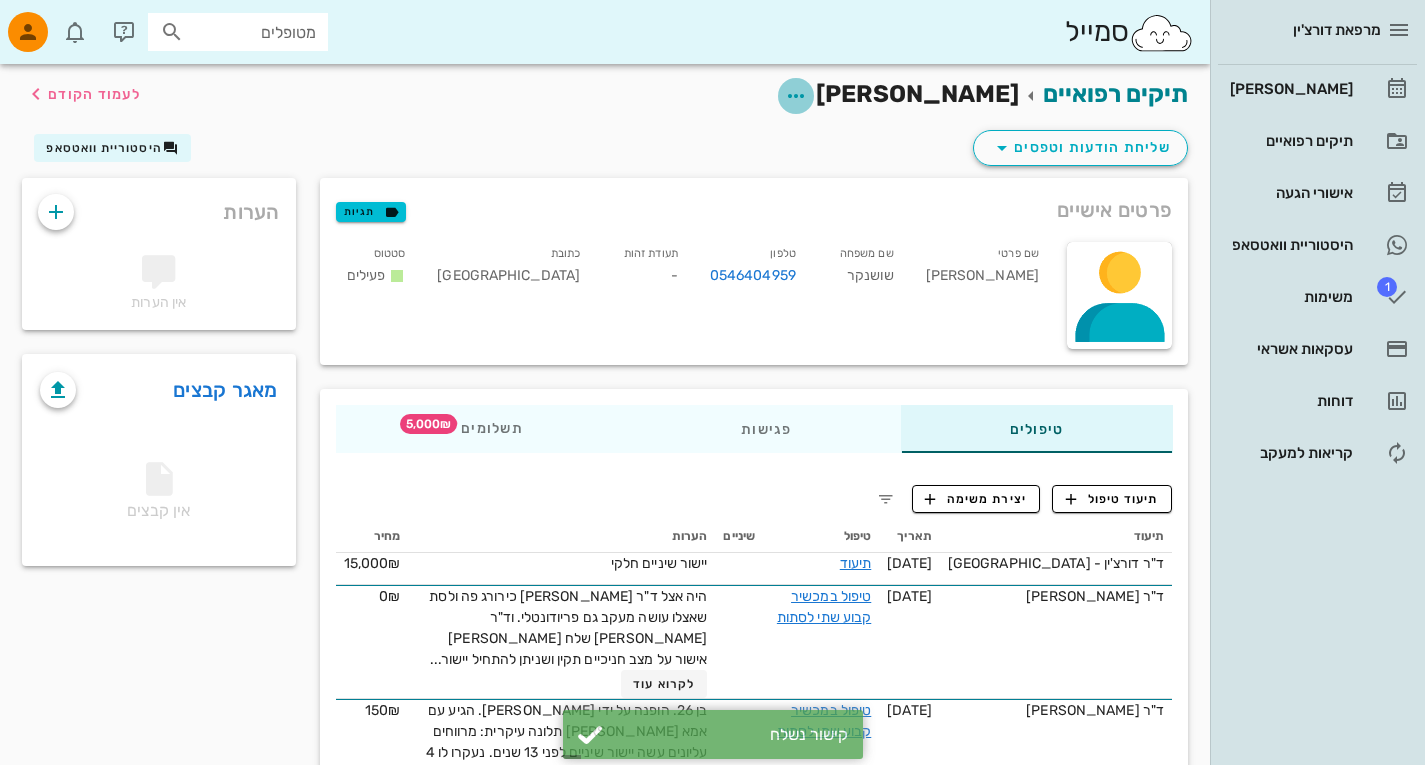 click at bounding box center [796, 96] 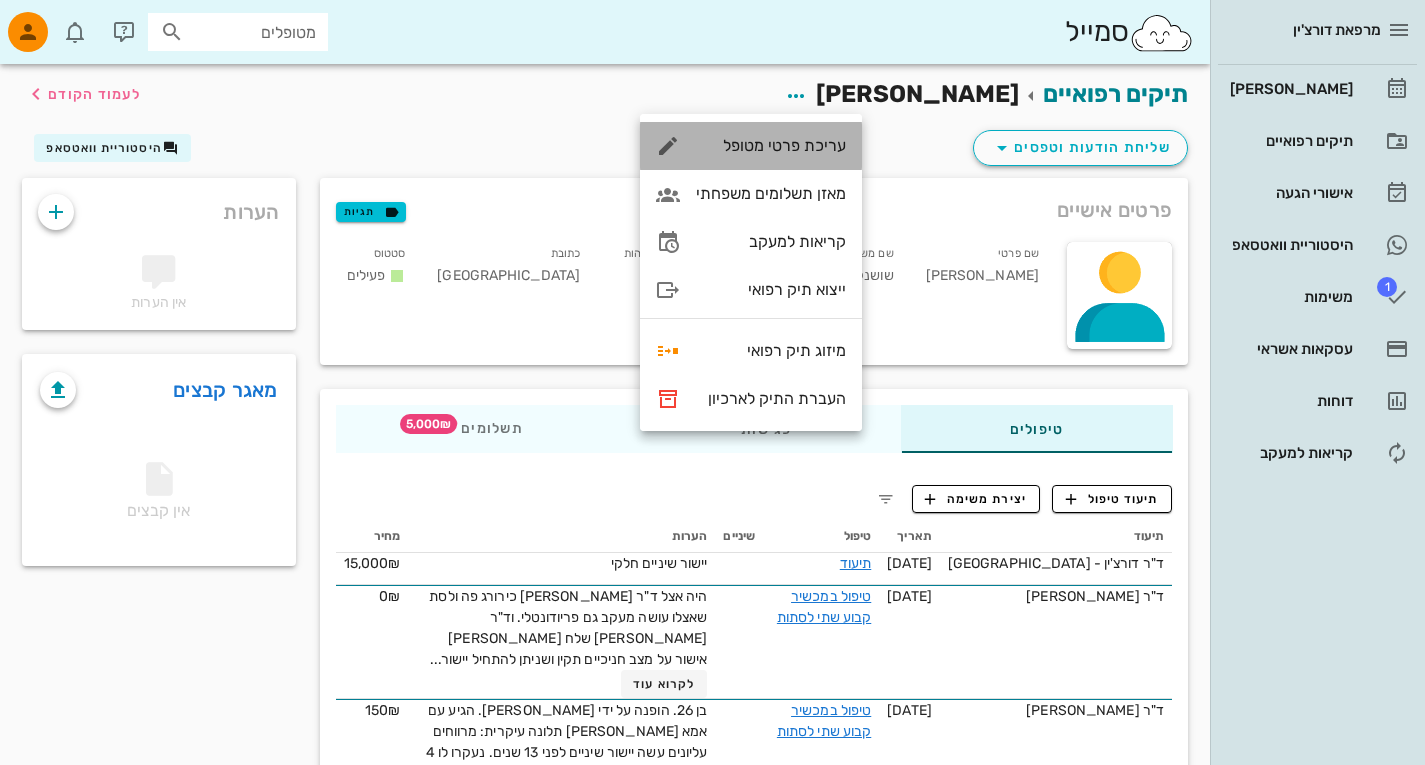 click on "עריכת פרטי מטופל" at bounding box center [771, 145] 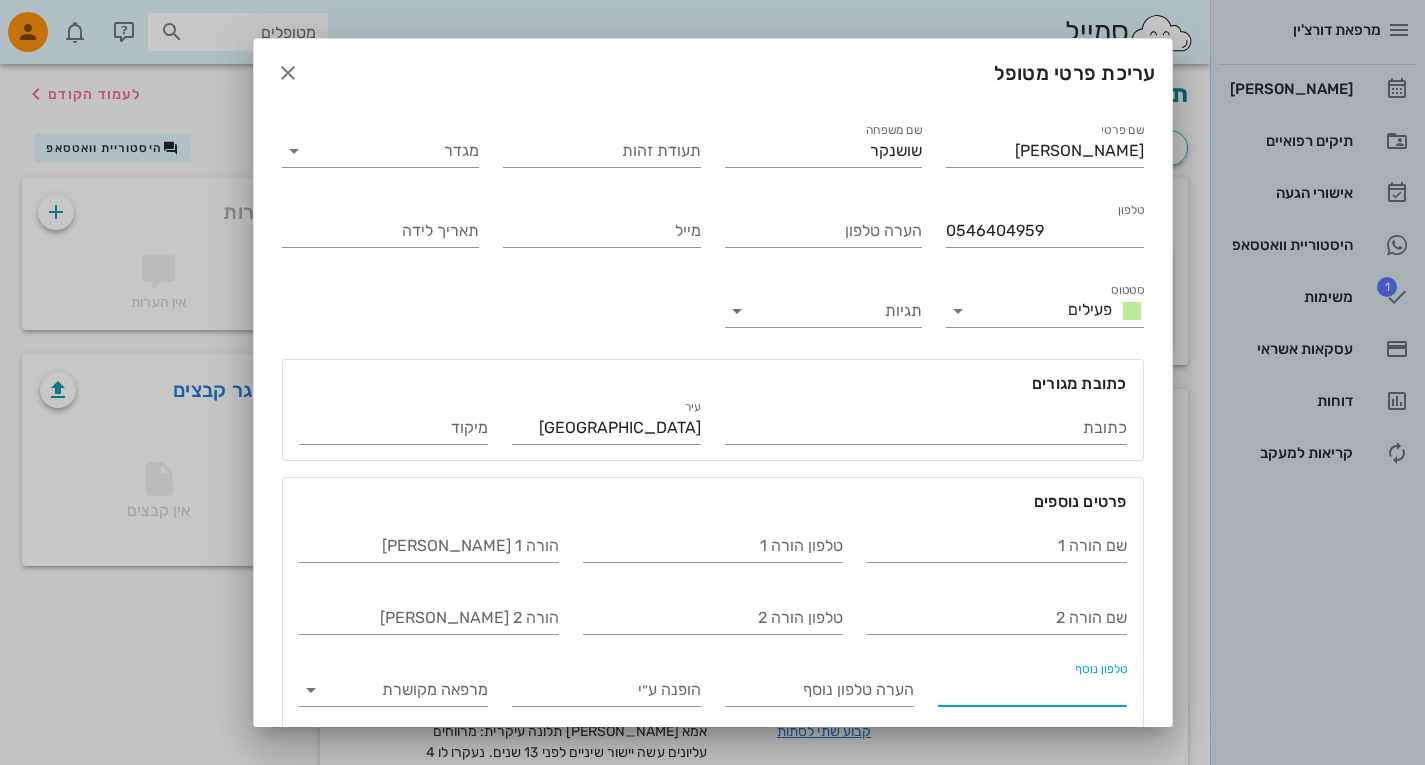 click on "טלפון נוסף" at bounding box center [1032, 690] 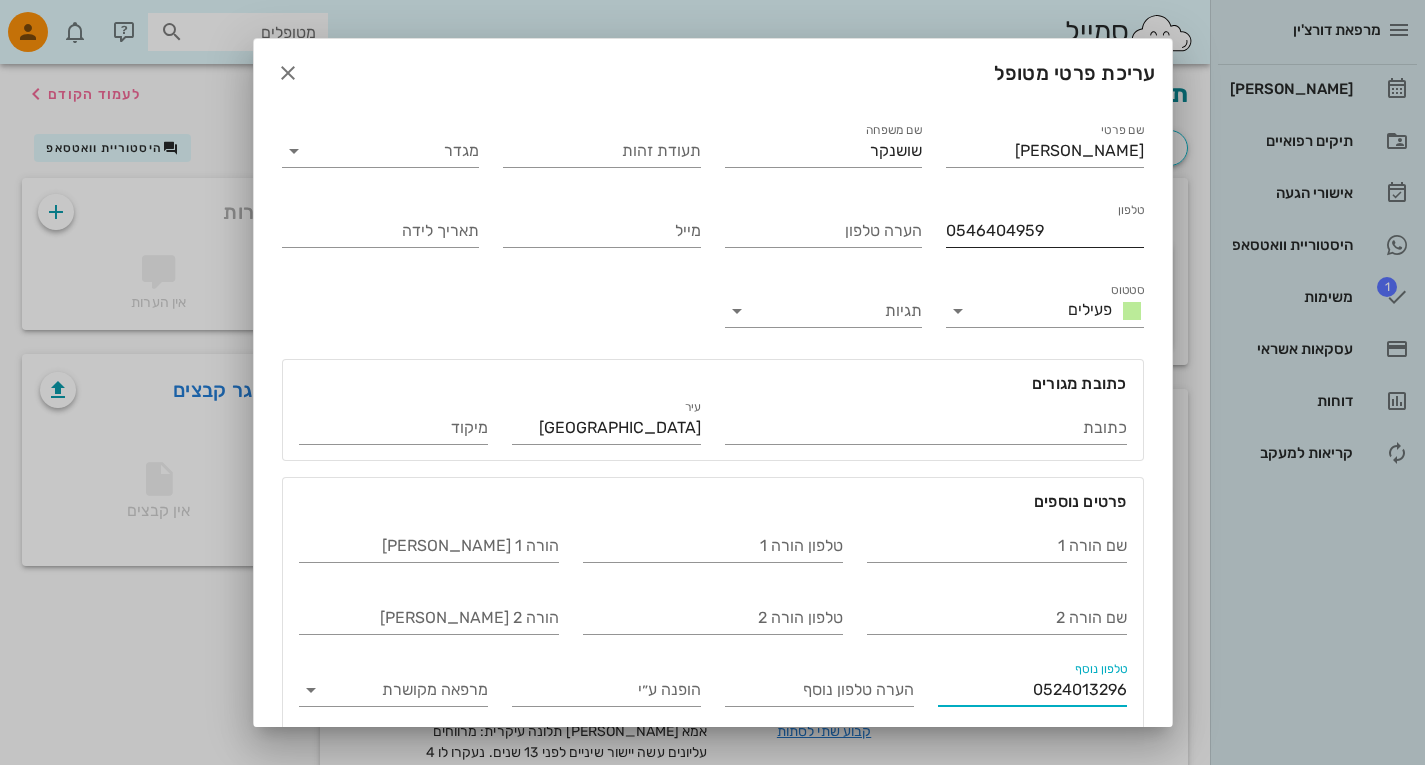 type on "0524013296" 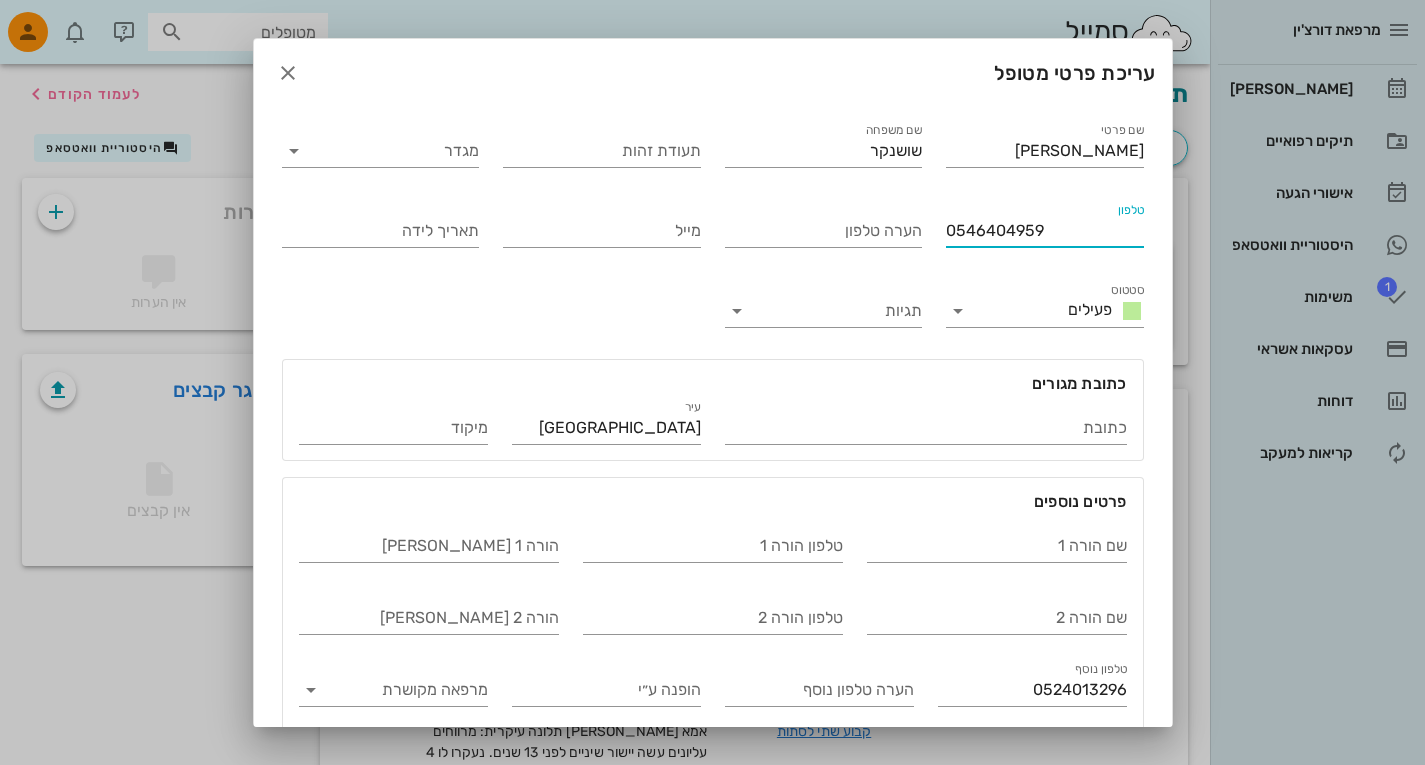 drag, startPoint x: 967, startPoint y: 237, endPoint x: 666, endPoint y: 259, distance: 301.80292 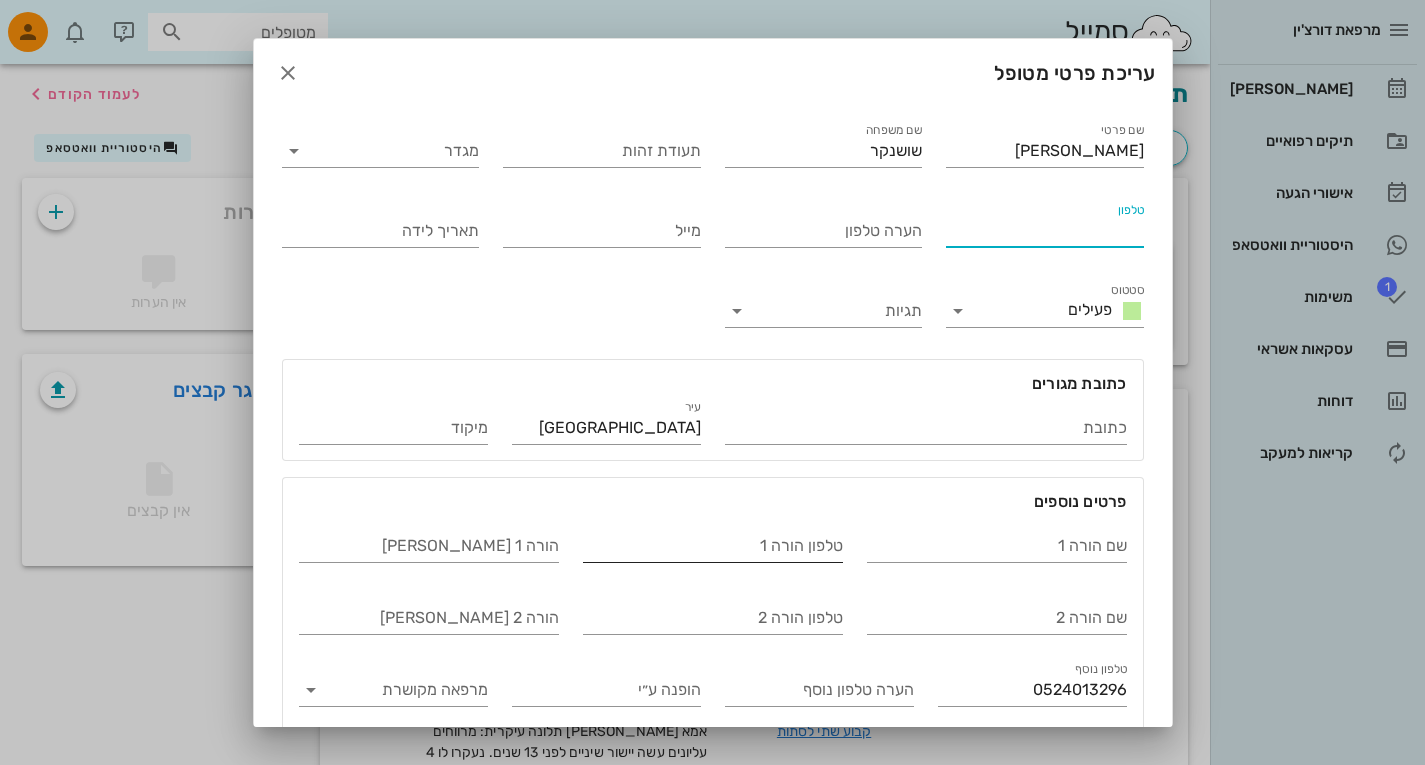type 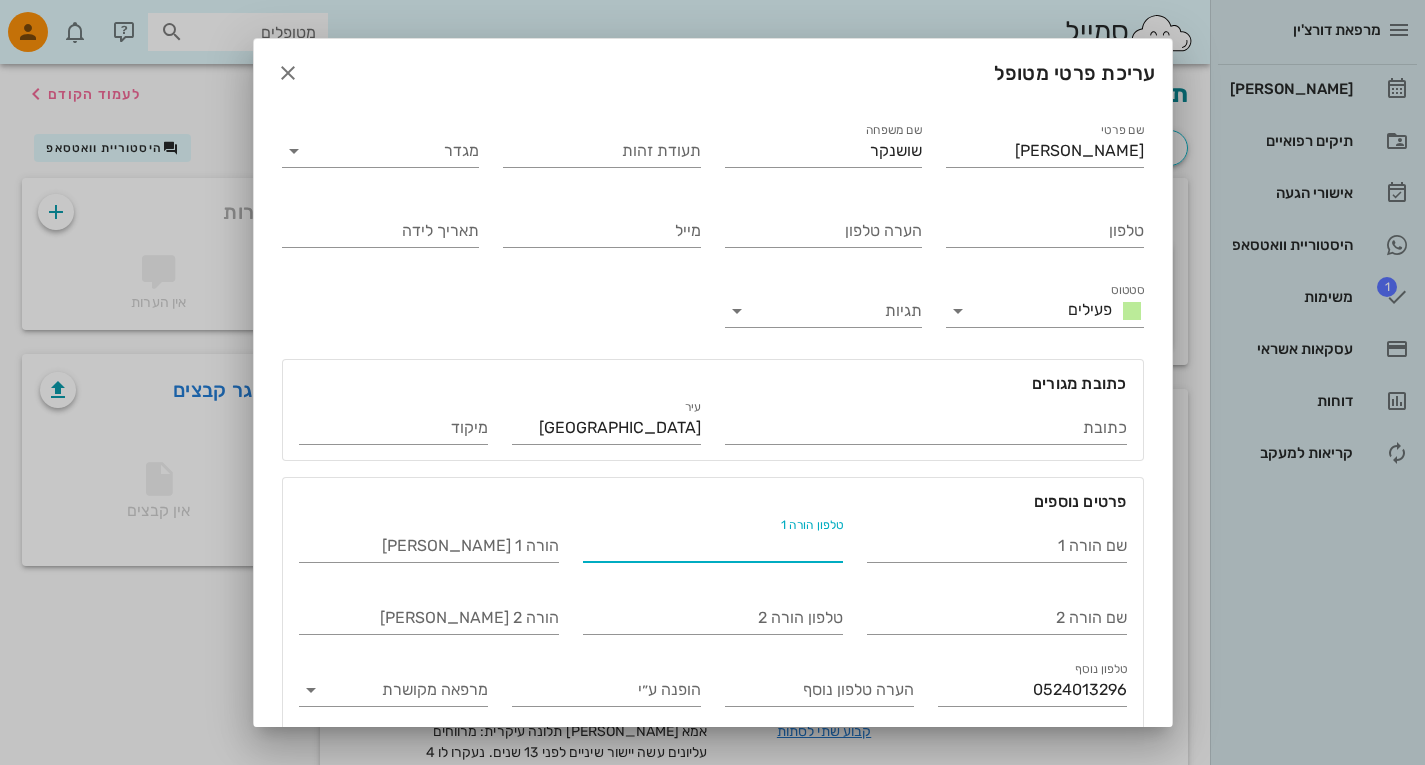 click on "טלפון הורה 1" at bounding box center (713, 546) 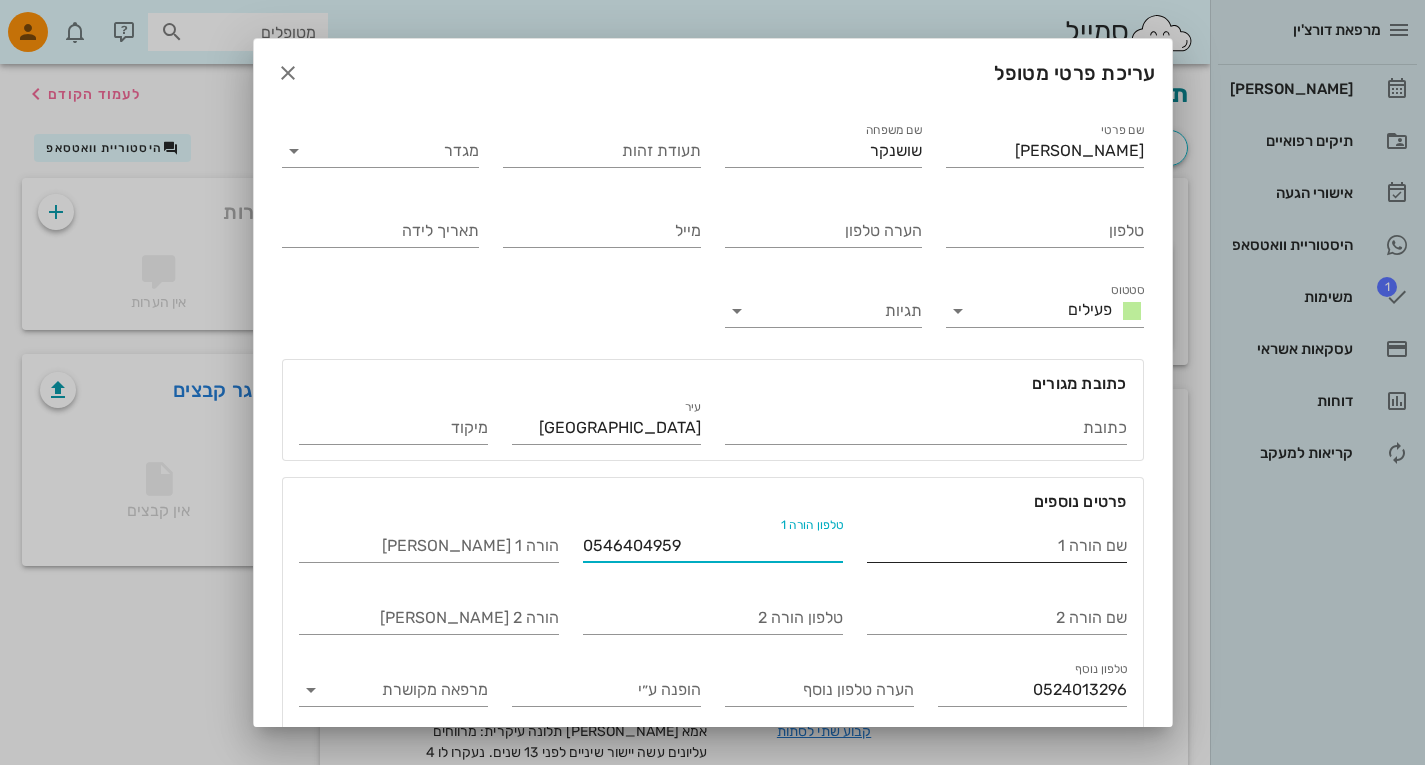 type on "0546404959" 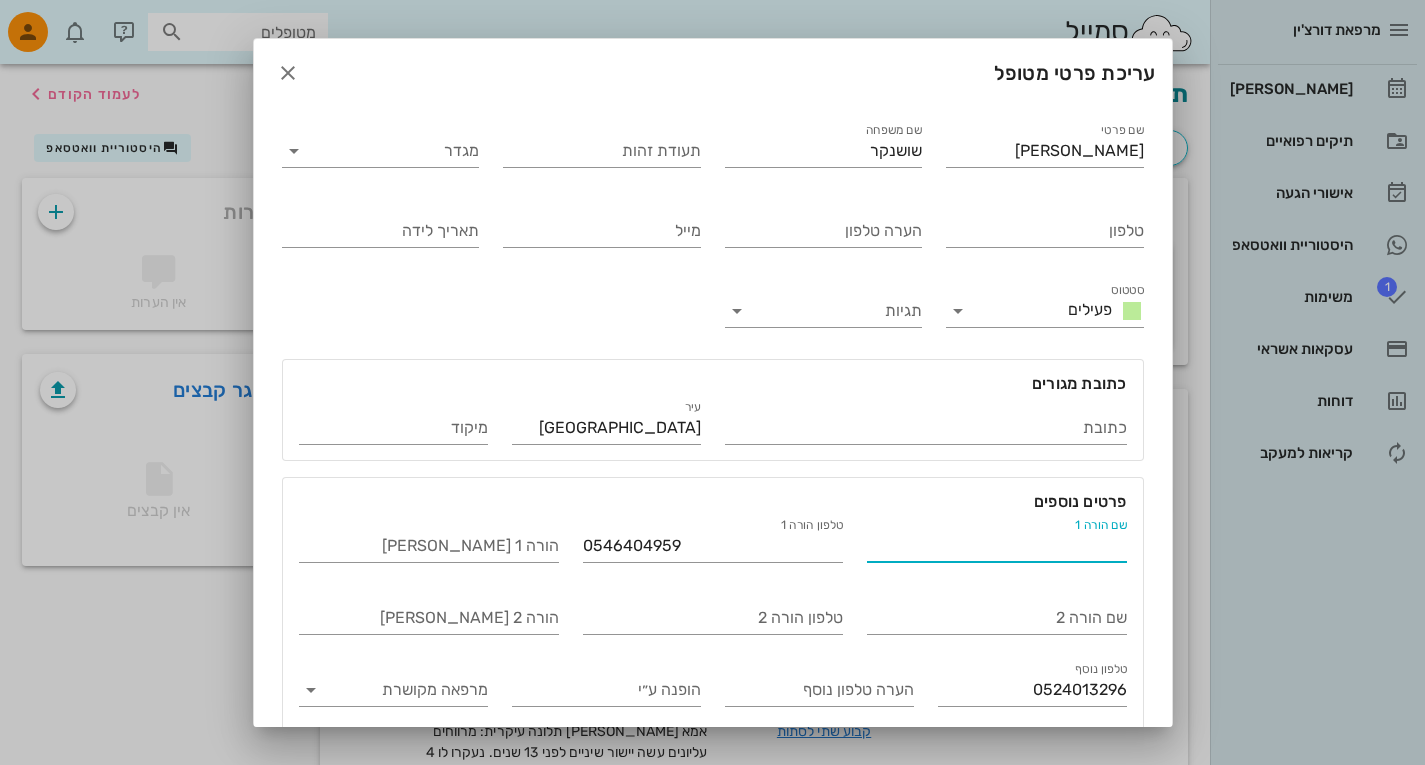 click on "שם הורה 1" at bounding box center [997, 546] 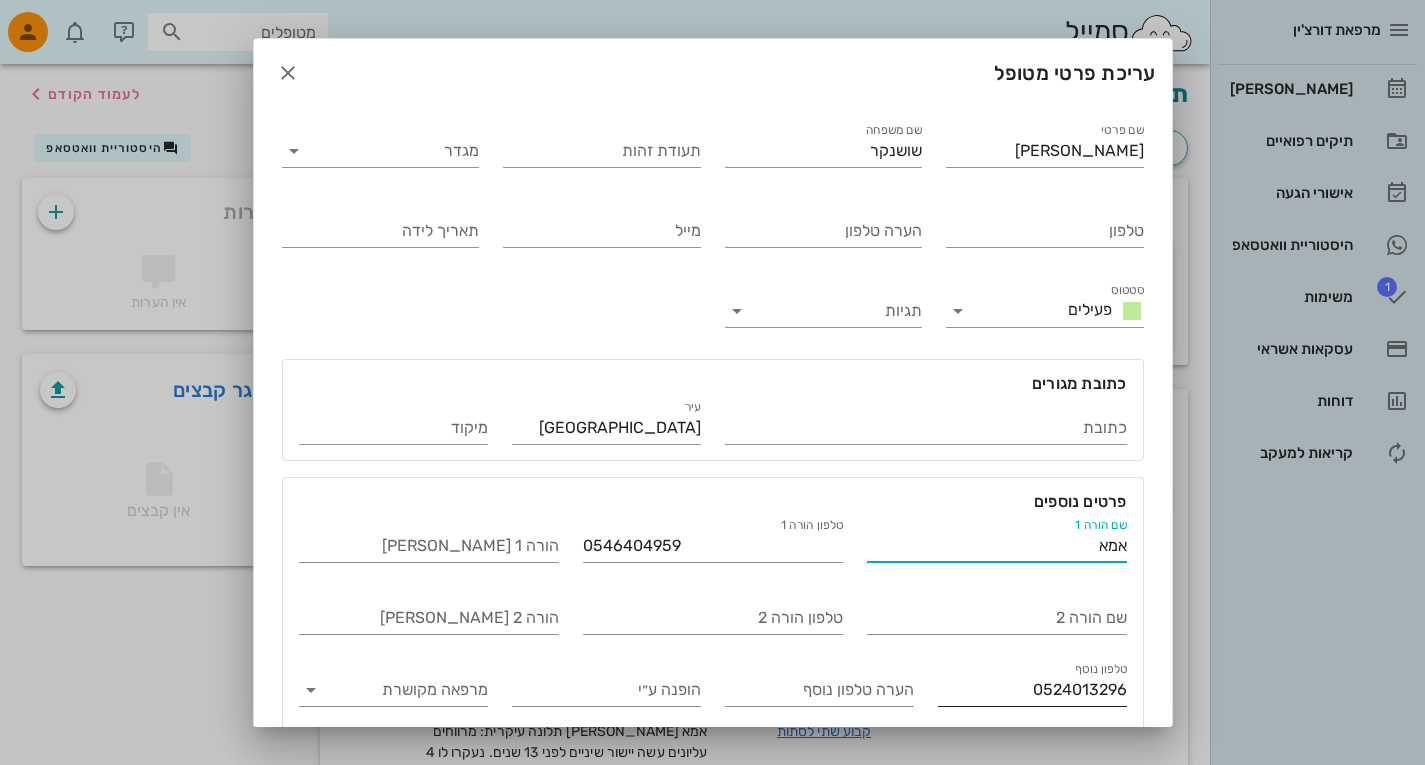 type on "אמא" 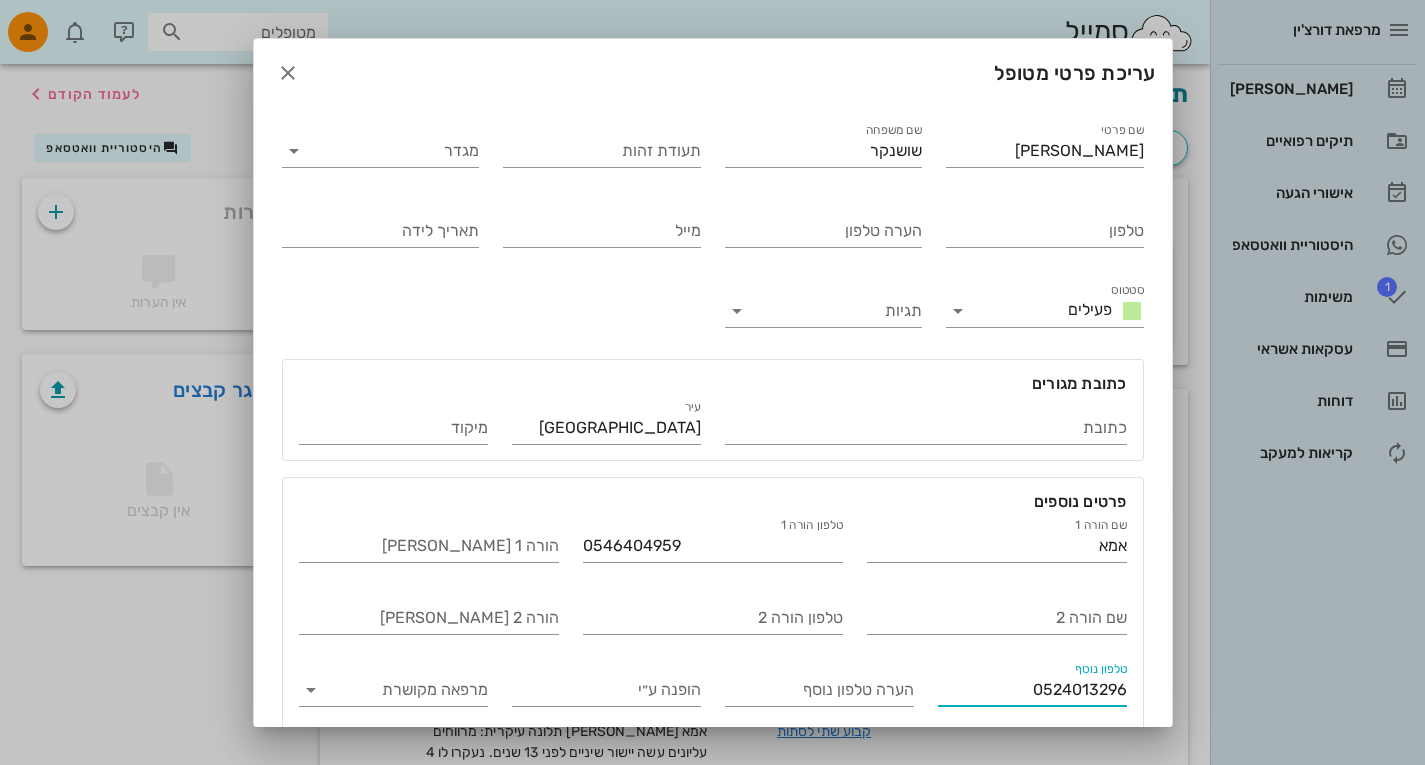 drag, startPoint x: 1017, startPoint y: 690, endPoint x: 1184, endPoint y: 706, distance: 167.76471 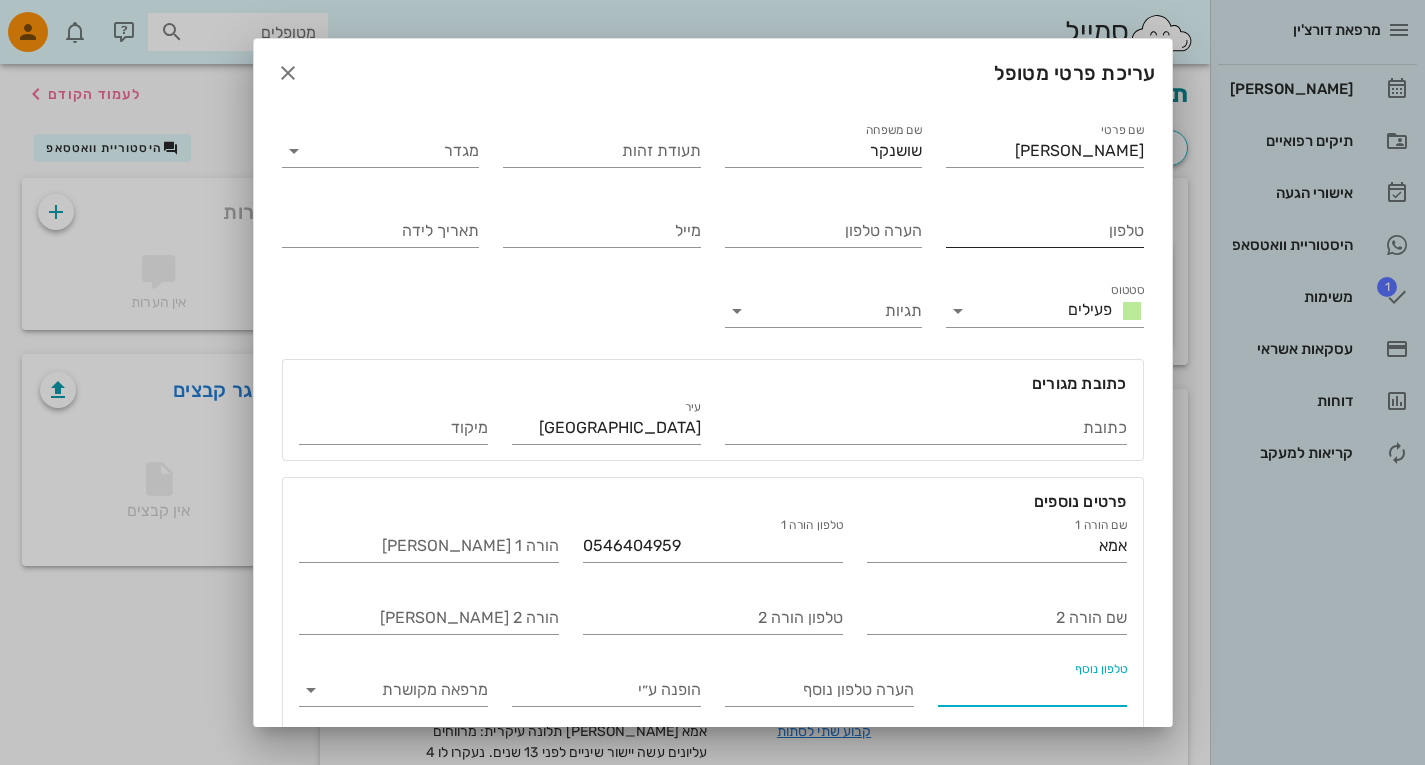 type 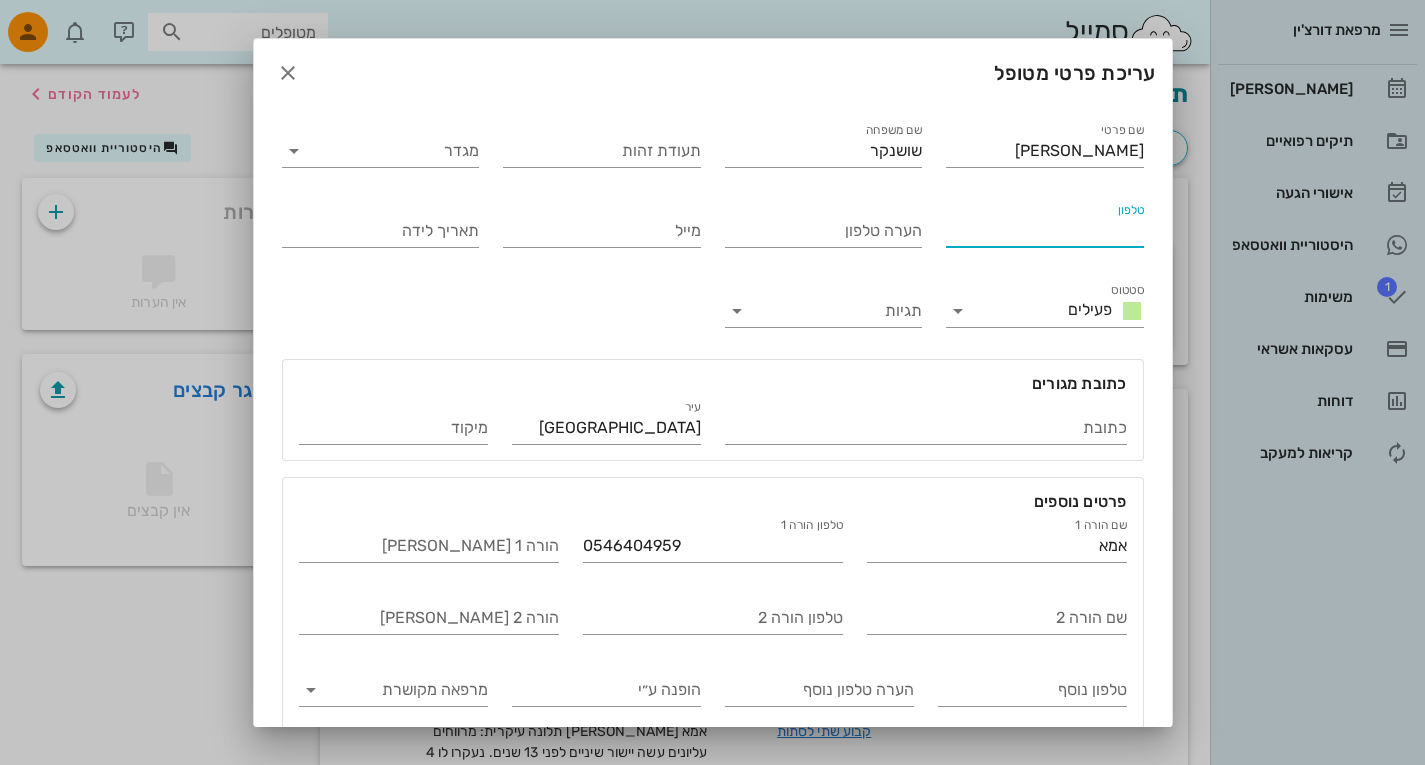 click on "טלפון" at bounding box center (1045, 231) 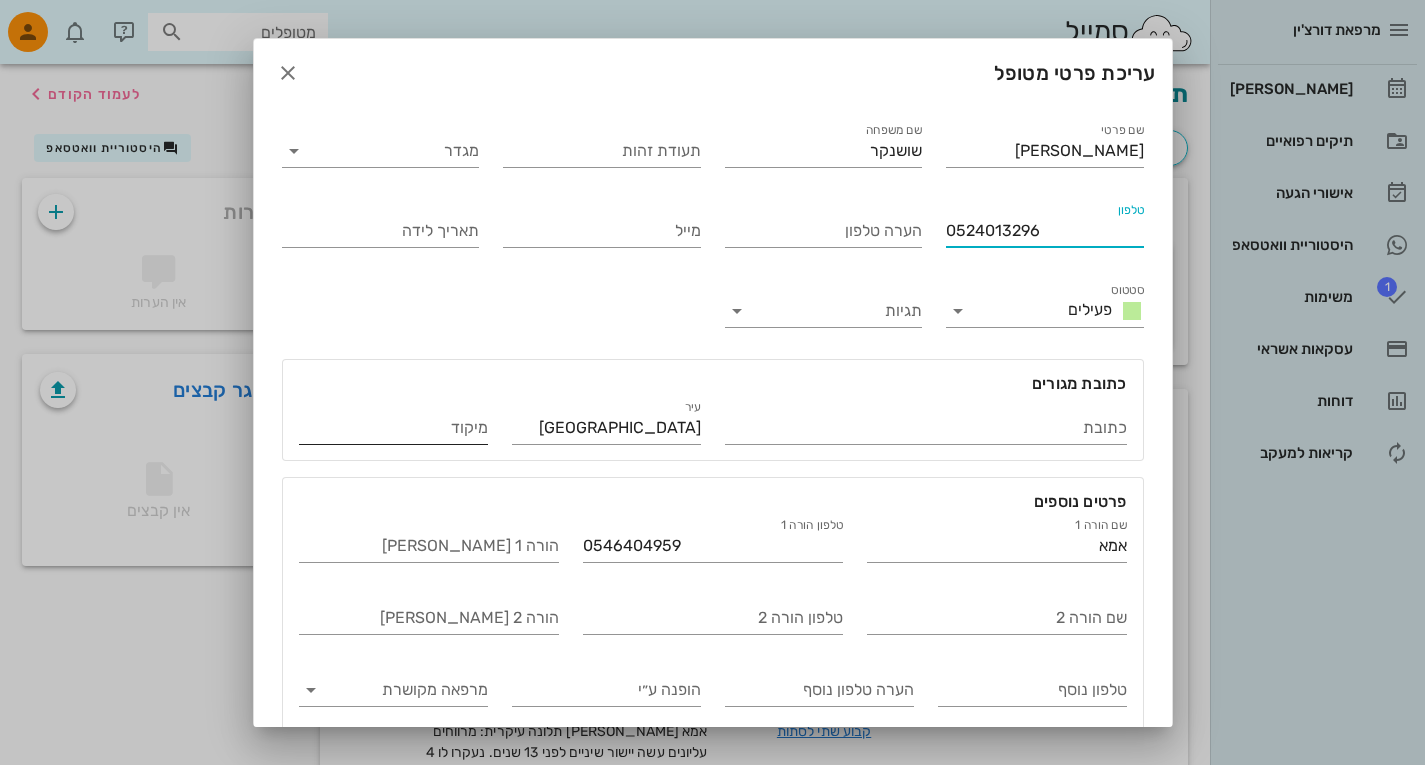 scroll, scrollTop: 85, scrollLeft: 0, axis: vertical 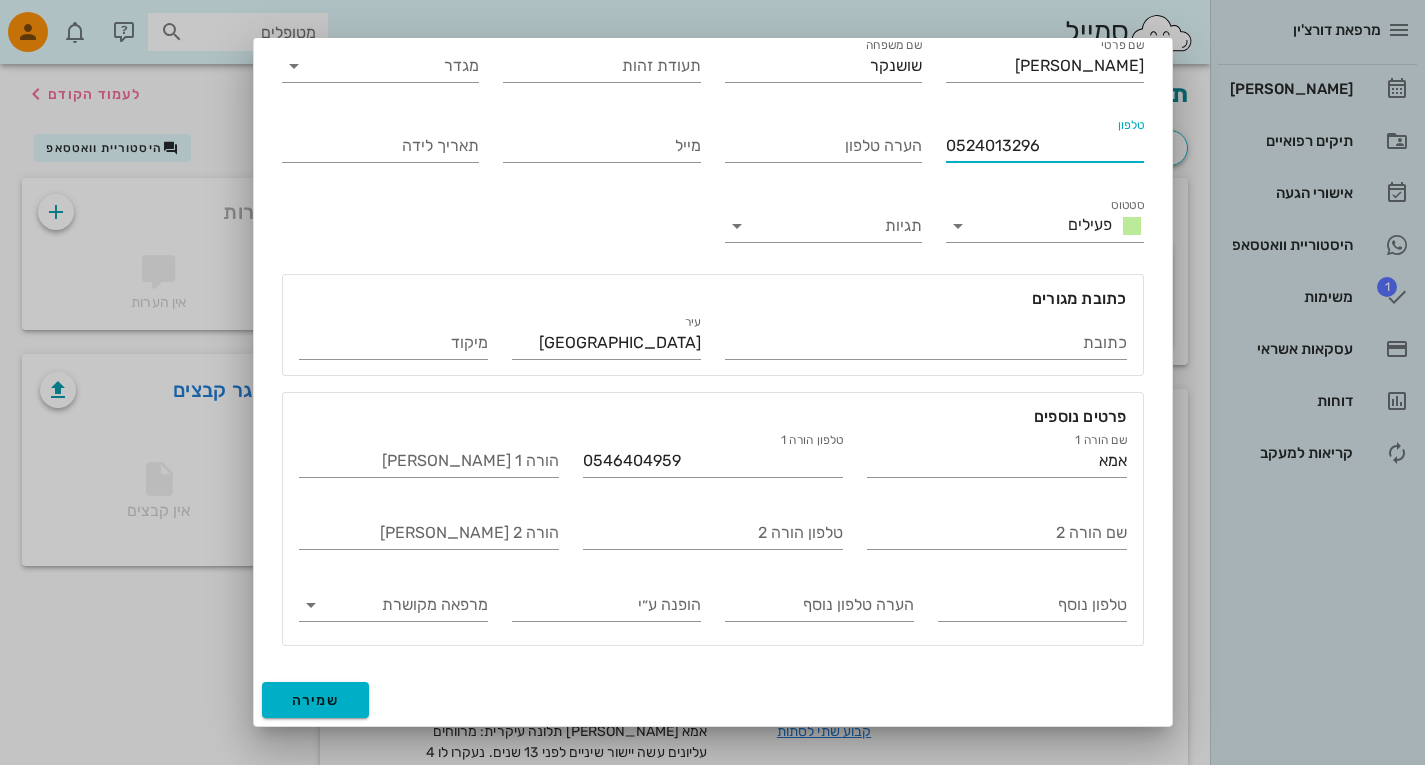 type on "0524013296" 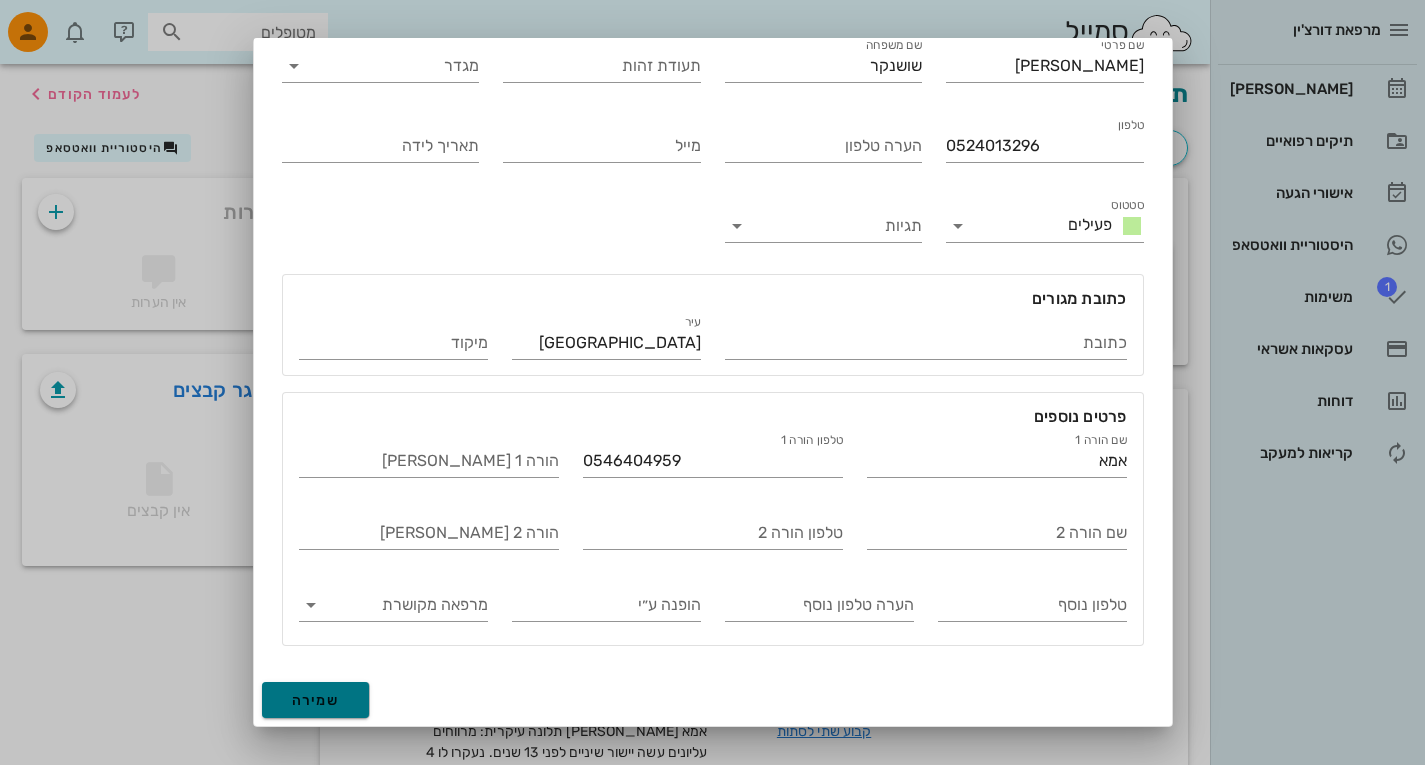 click on "שמירה" at bounding box center [316, 700] 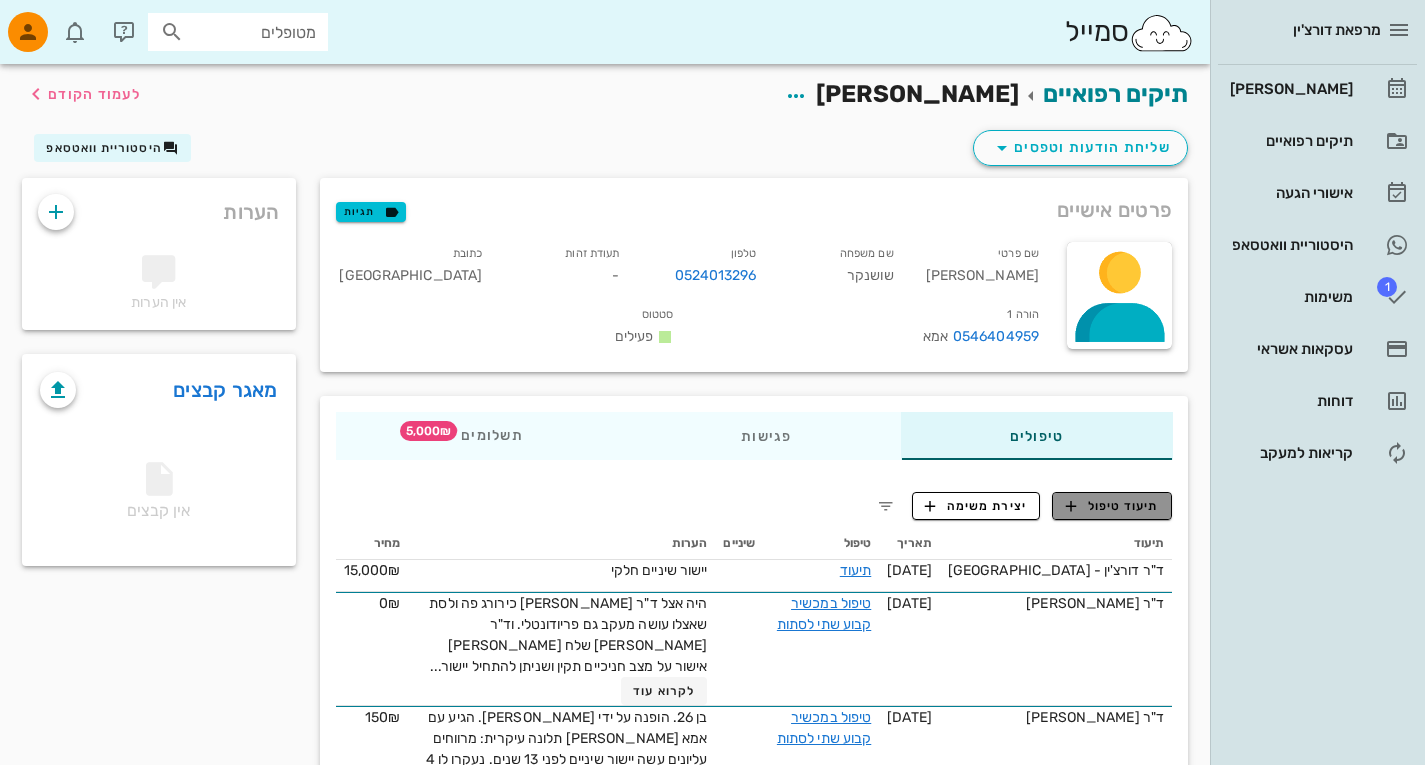 click on "תיעוד טיפול" at bounding box center [1112, 506] 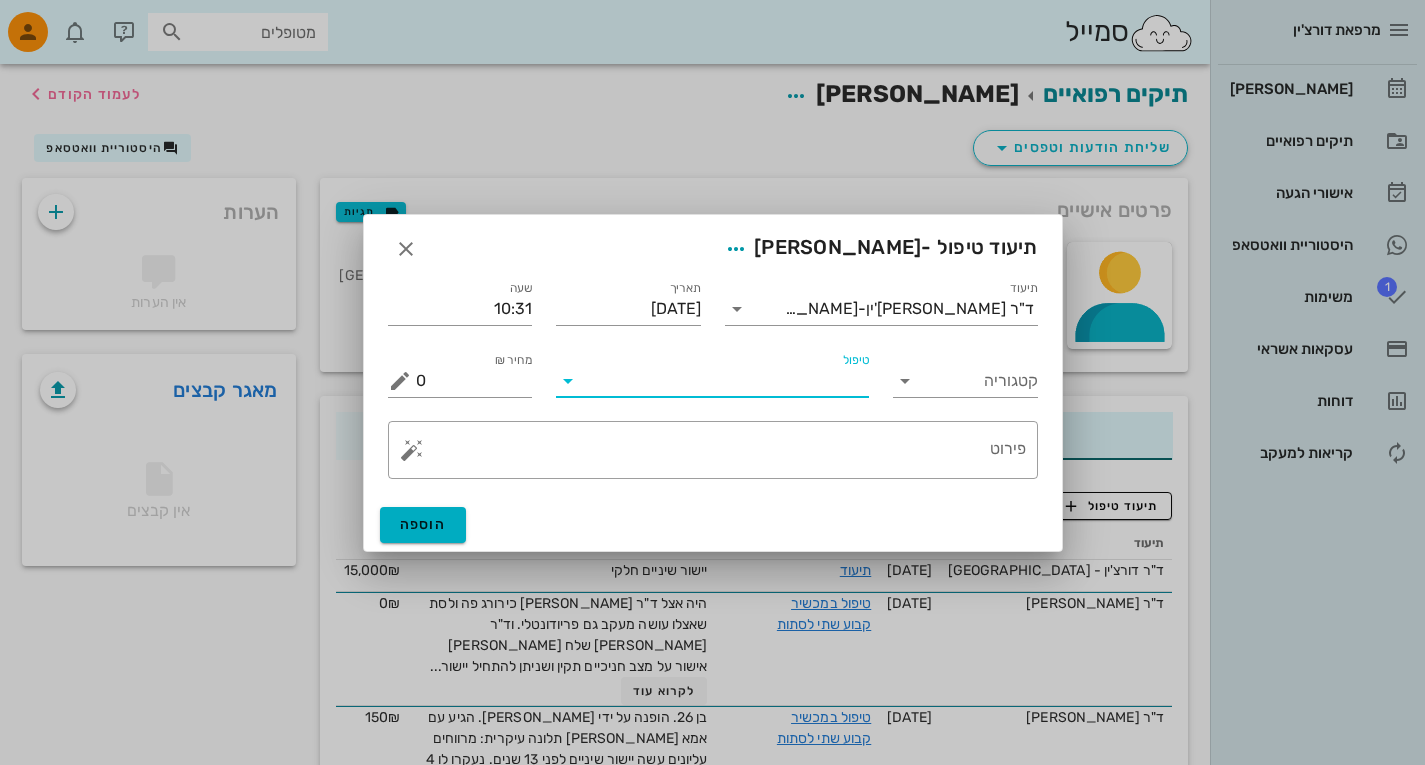 click on "טיפול" at bounding box center (726, 381) 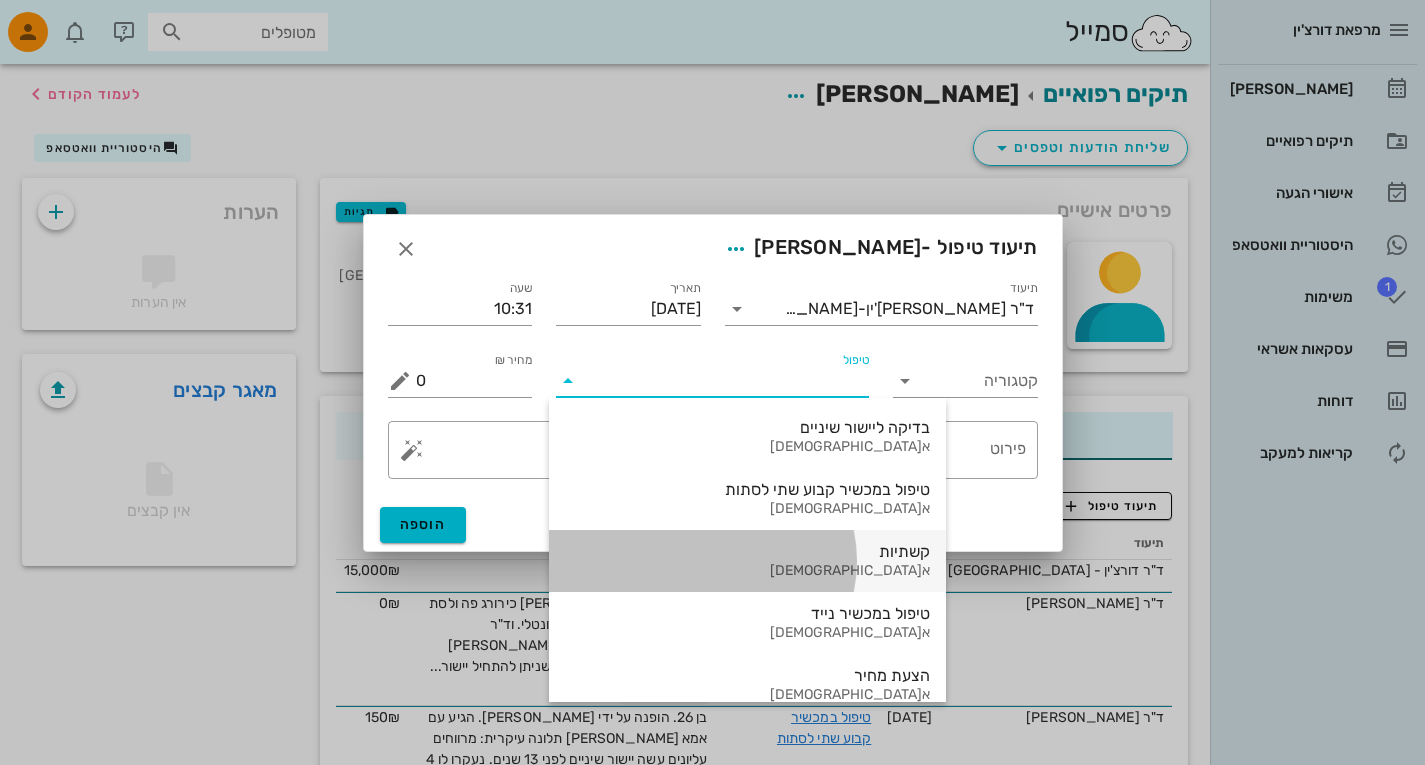 click on "קשתיות" at bounding box center (747, 551) 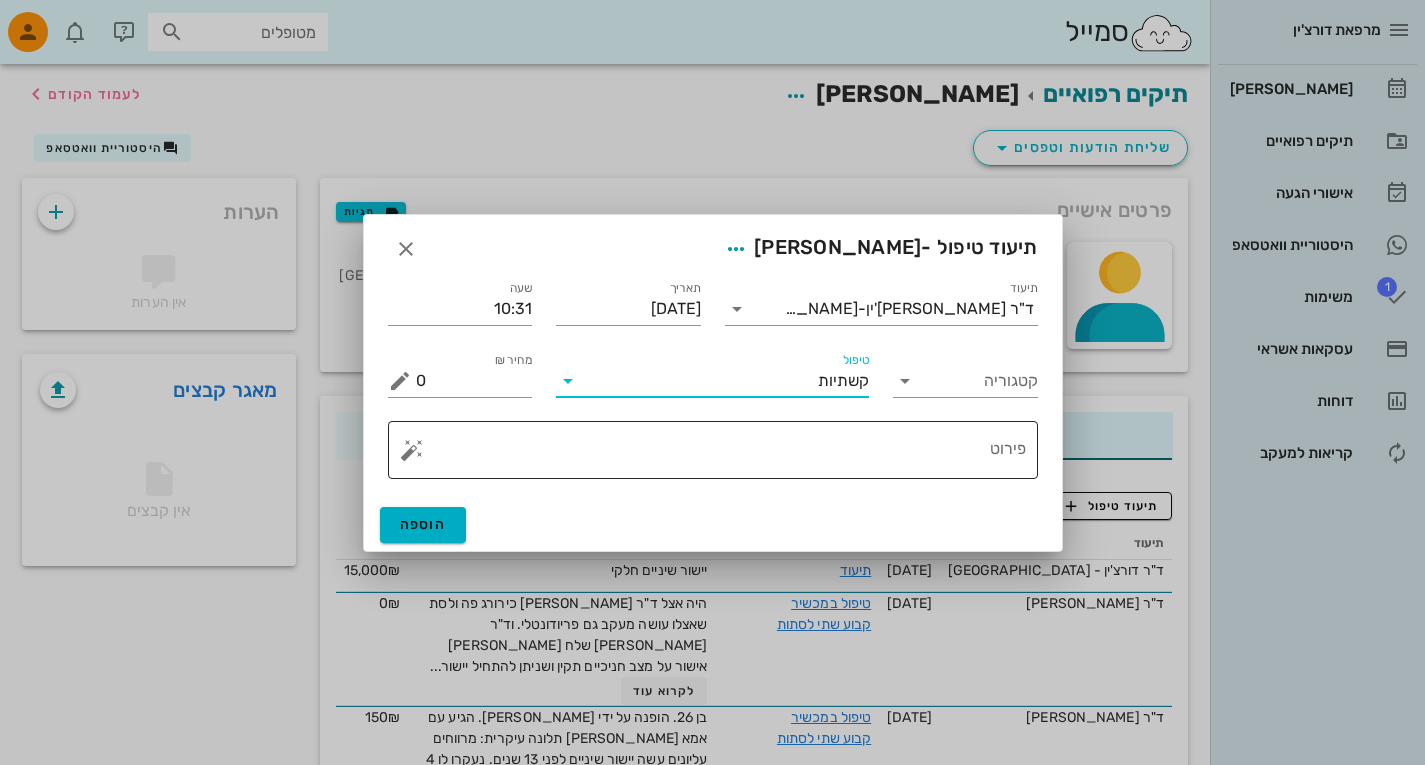 click on "פירוט" at bounding box center [721, 455] 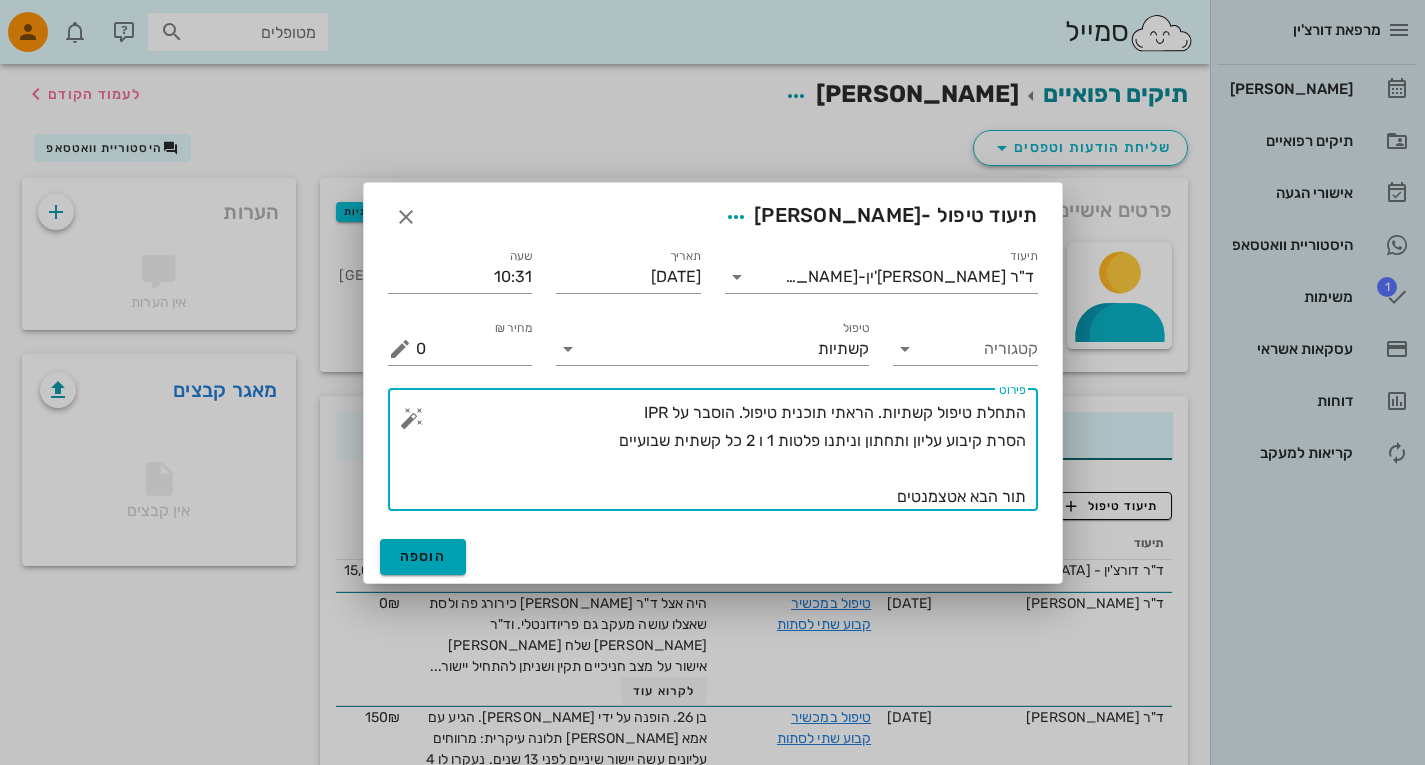 type on "התחלת טיפול קשתיות. הראתי תוכנית טיפול. הוסבר על IPR
הסרת קיבוע עליון ותחתון וניתנו פלטות 1 ו 2 כל קשתית שבועיים
תור הבא אטצמנטים" 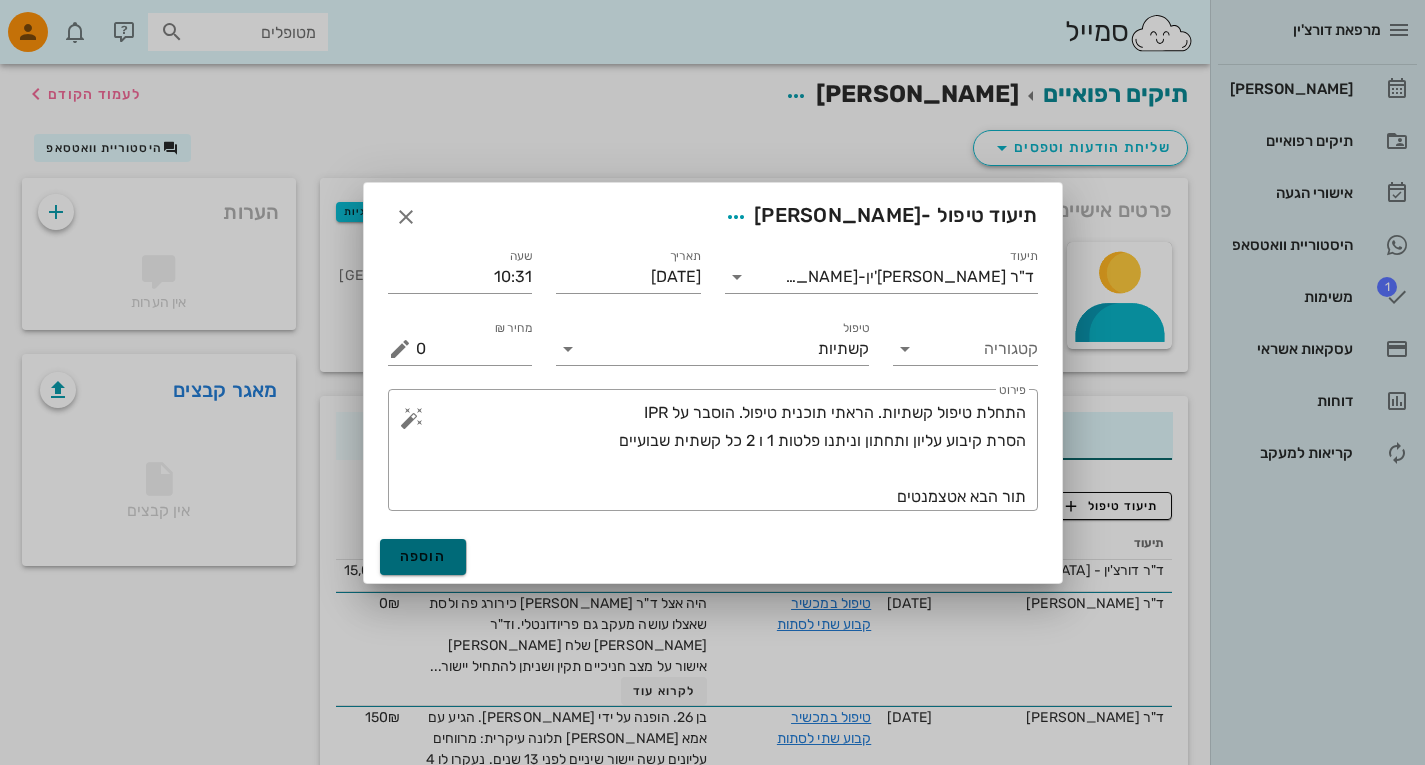 click on "הוספה" at bounding box center (423, 557) 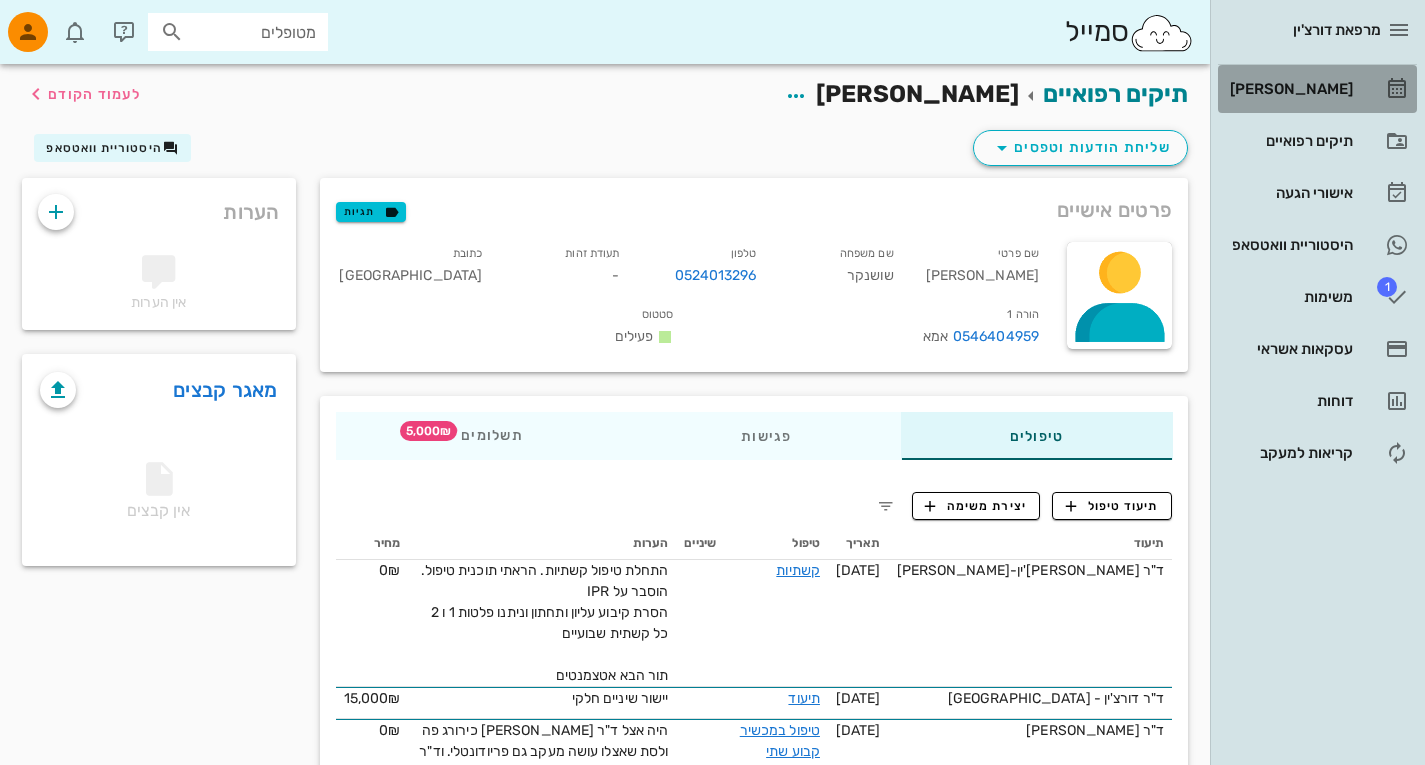click on "[PERSON_NAME]" at bounding box center [1289, 89] 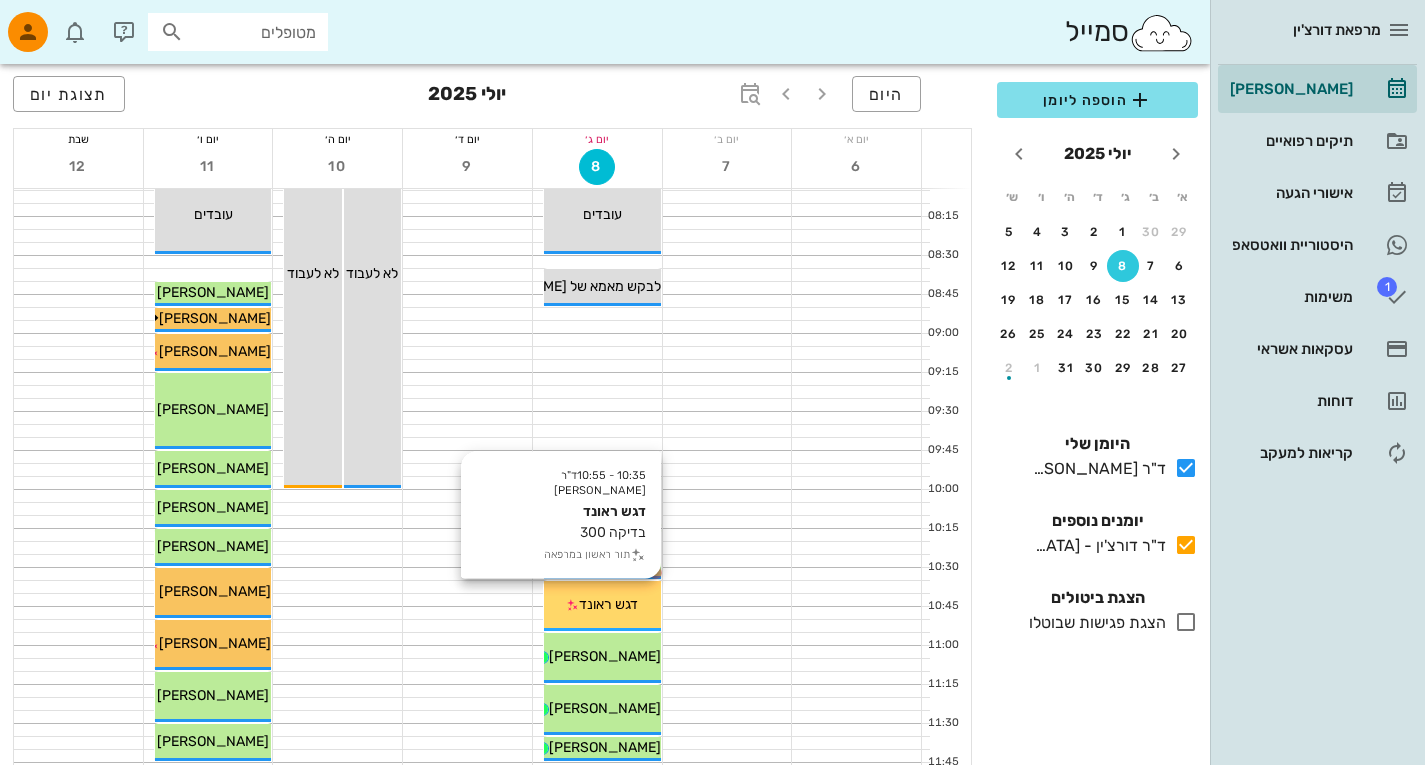 scroll, scrollTop: 169, scrollLeft: 0, axis: vertical 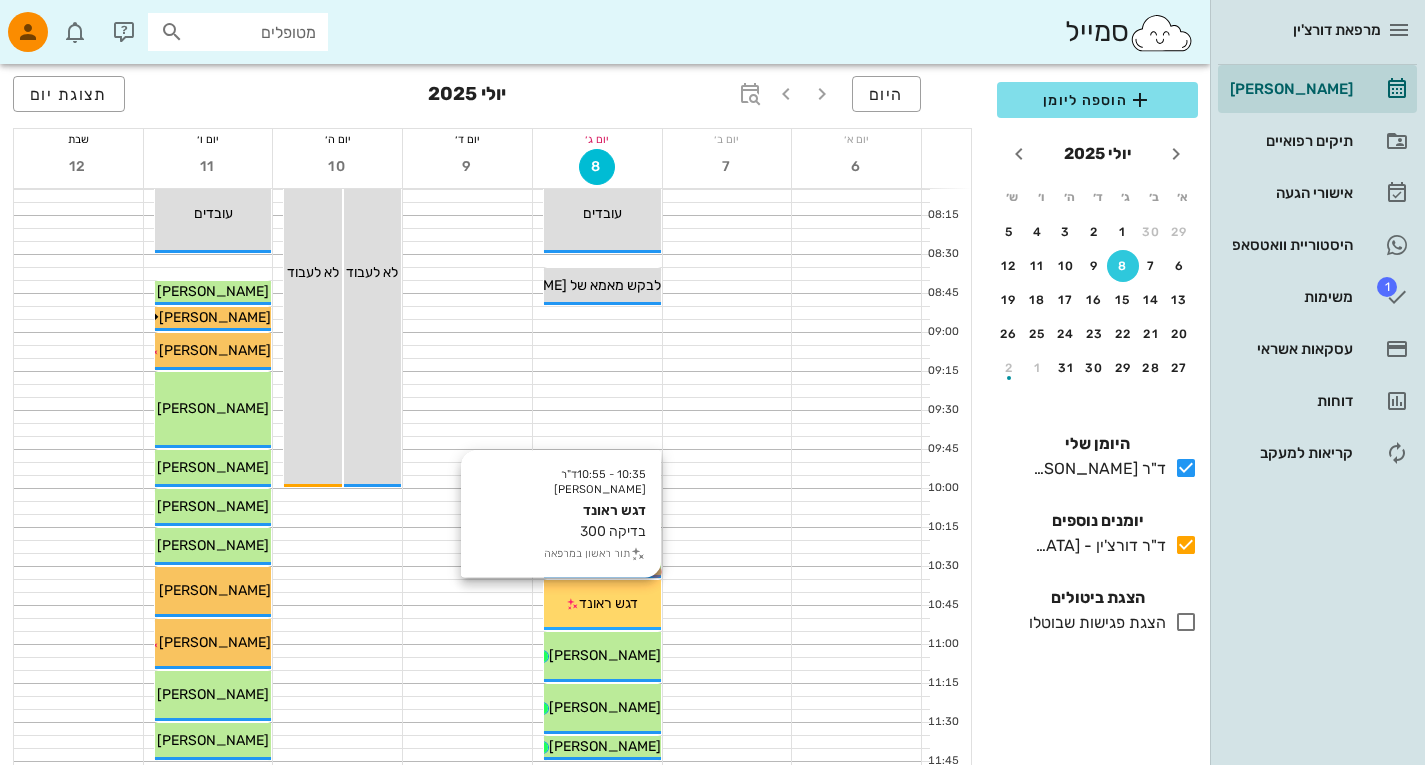 click on "דגש ראונד" at bounding box center [608, 603] 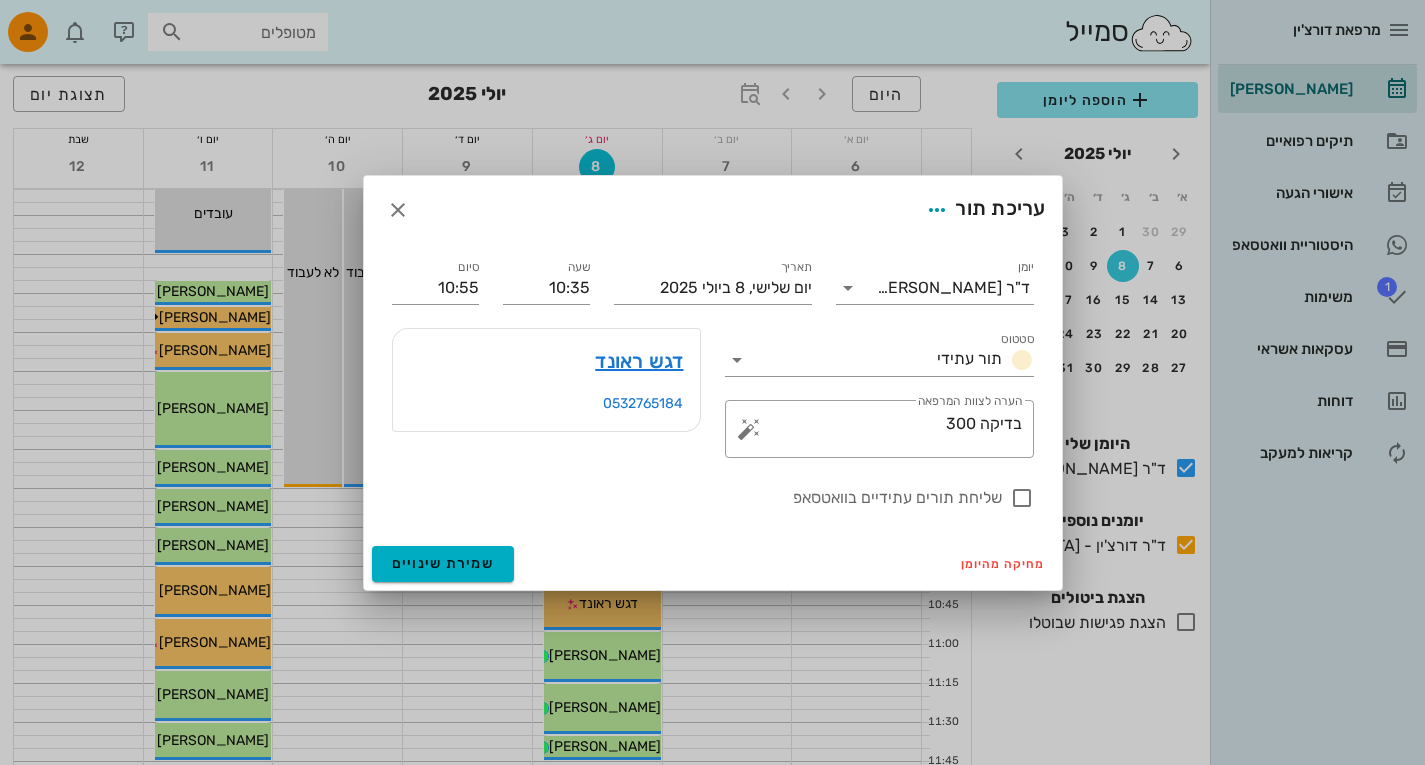 click at bounding box center [712, 382] 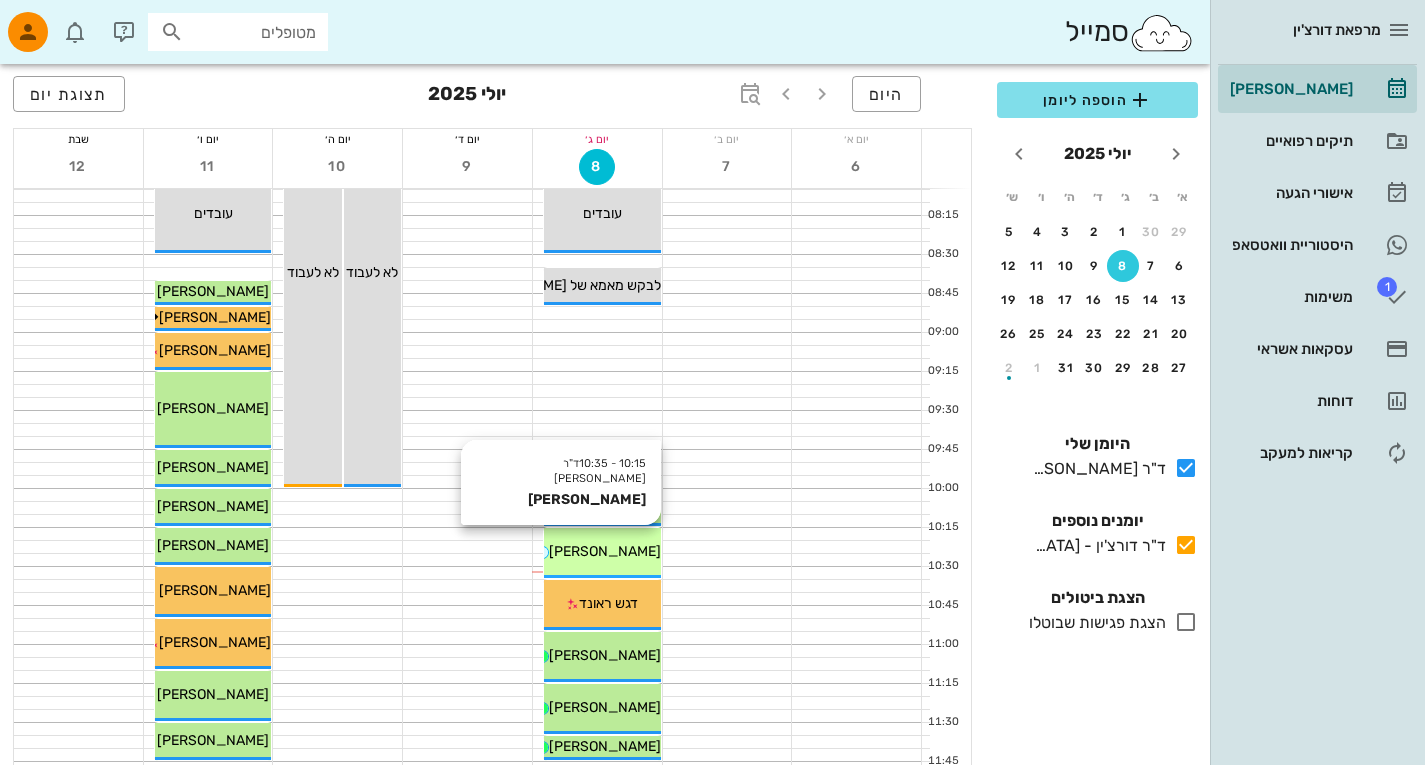 click on "[PERSON_NAME]" at bounding box center [605, 551] 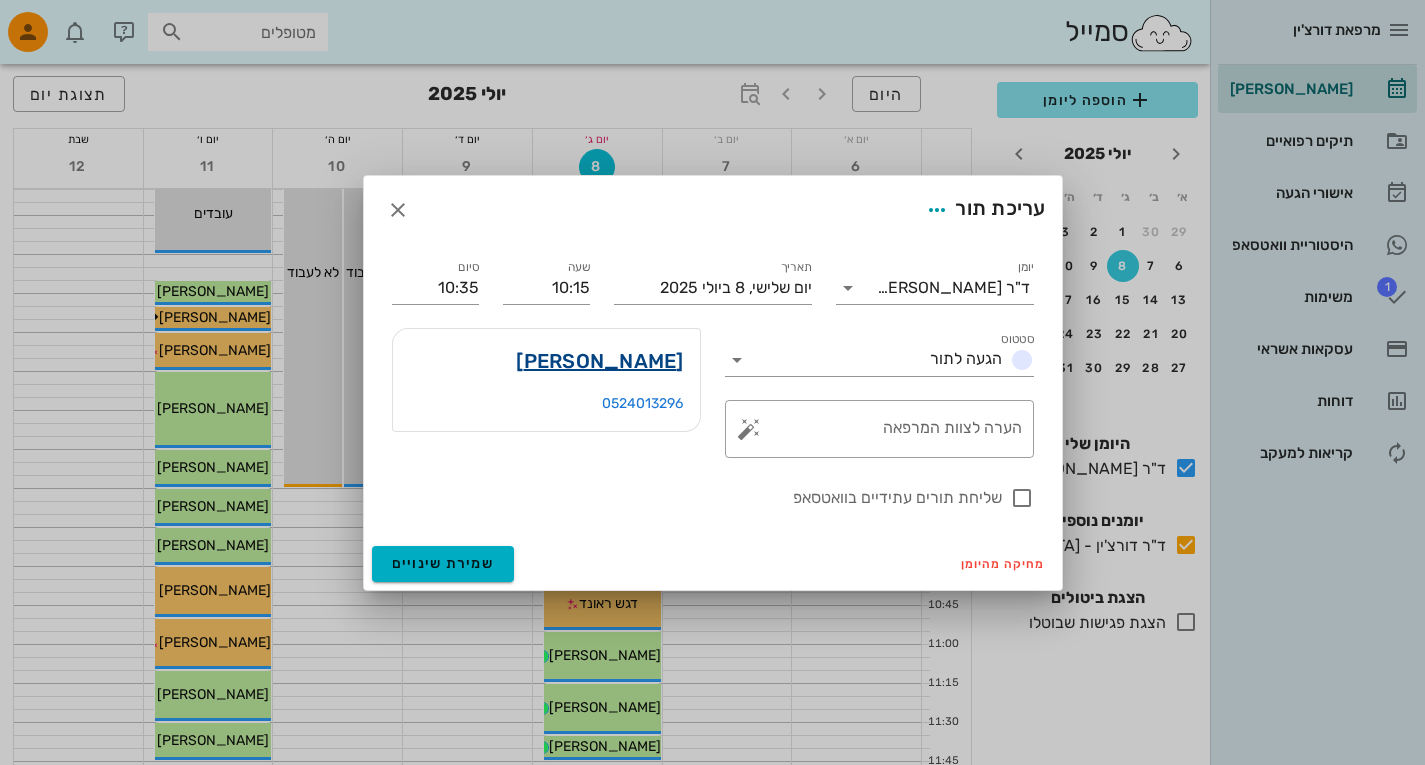 click on "[PERSON_NAME]" at bounding box center [599, 361] 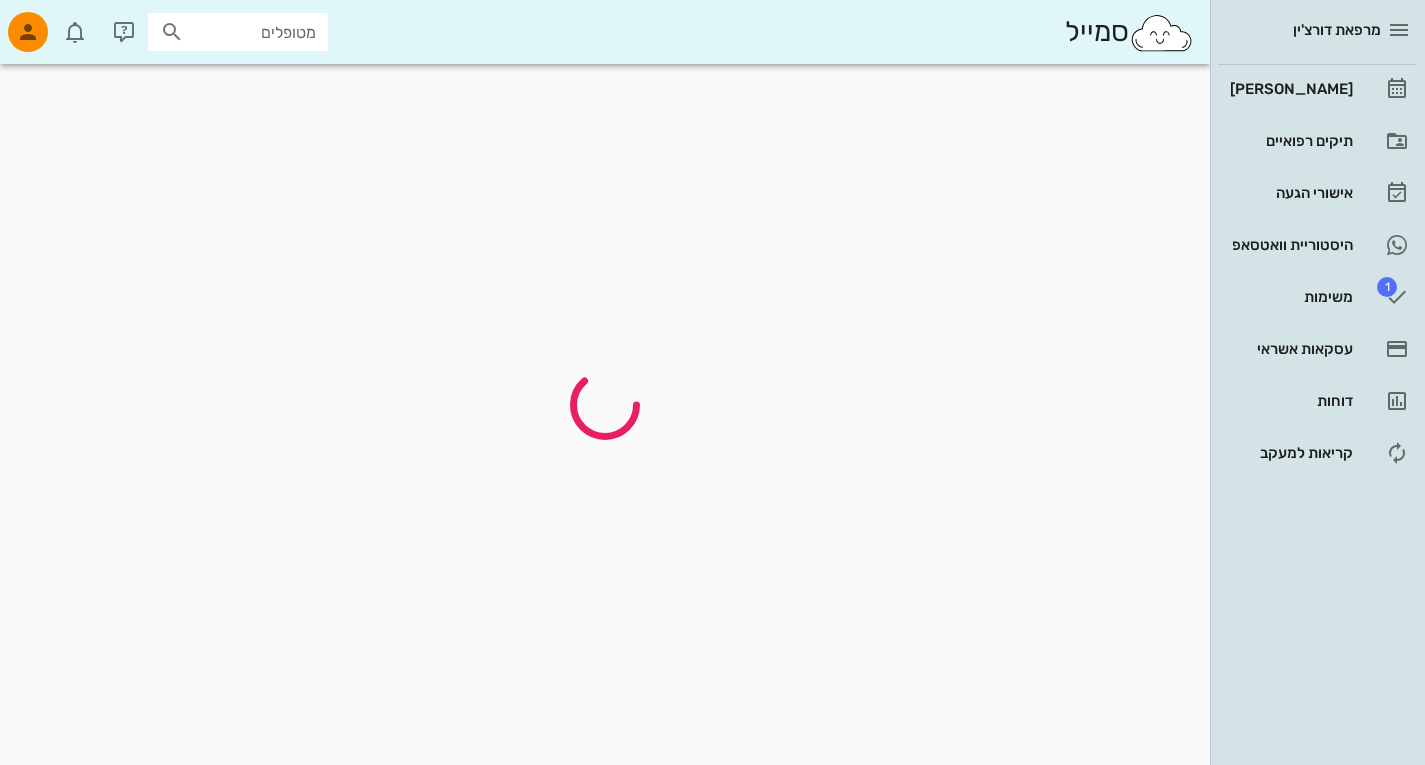 scroll, scrollTop: 0, scrollLeft: 0, axis: both 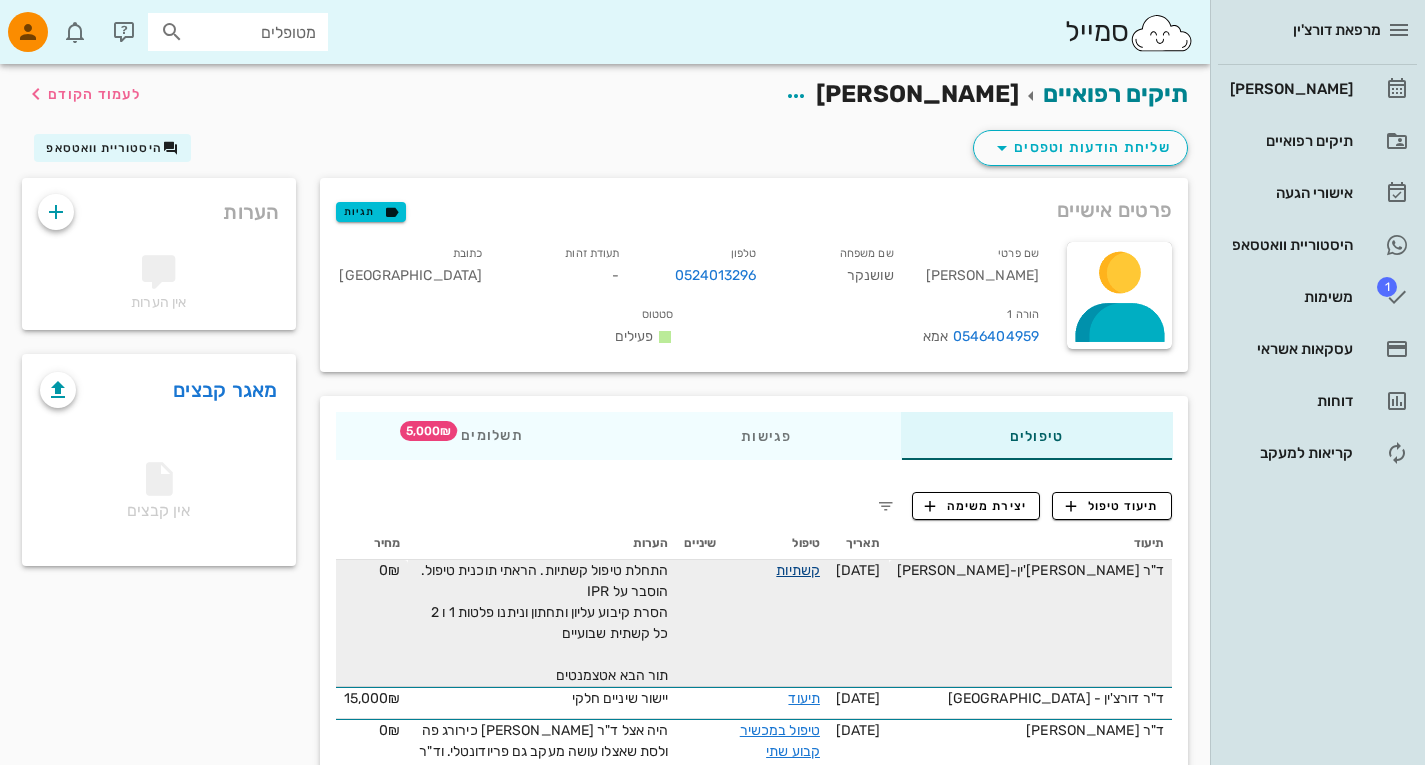 click on "קשתיות" at bounding box center (798, 570) 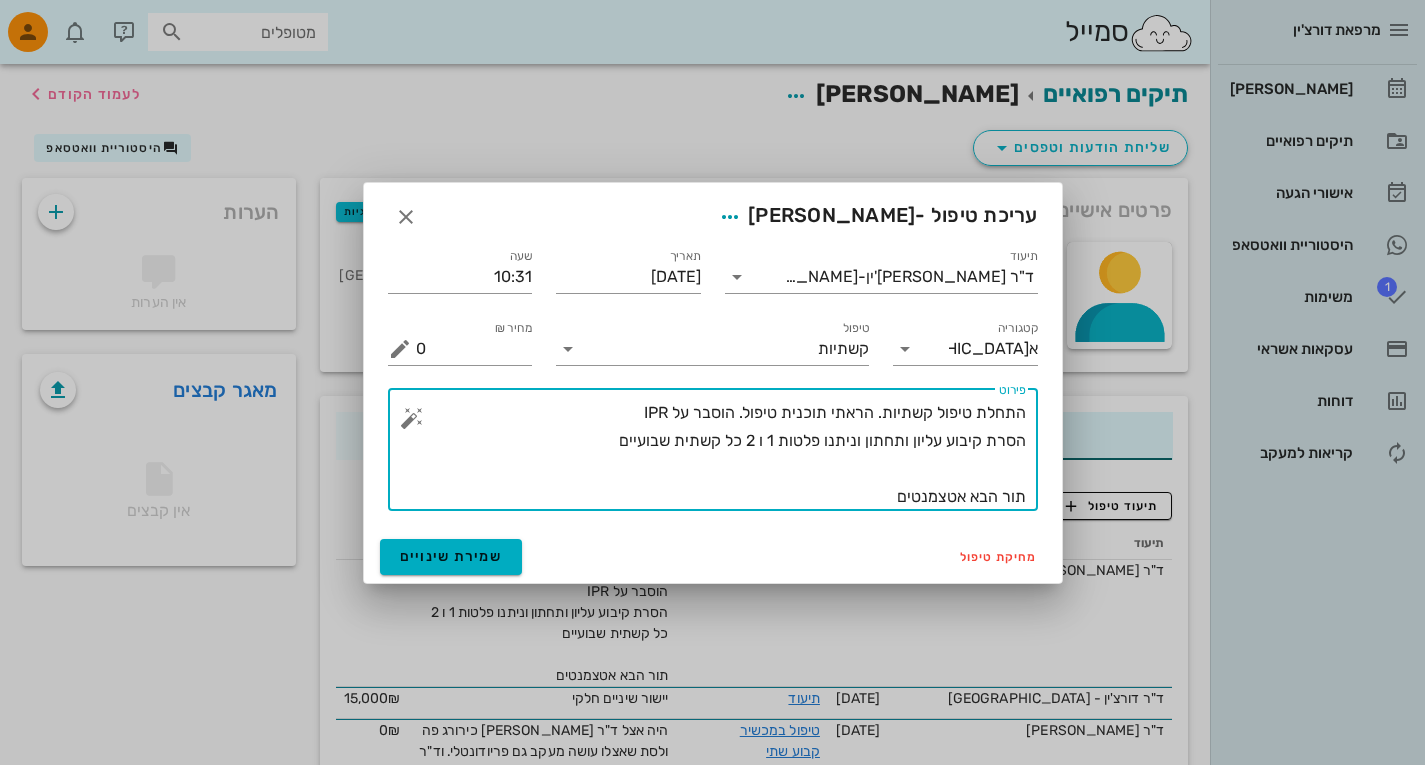 click on "התחלת טיפול קשתיות. הראתי תוכנית טיפול. הוסבר על IPR
הסרת קיבוע עליון ותחתון וניתנו פלטות 1 ו 2 כל קשתית שבועיים
תור הבא אטצמנטים" at bounding box center [721, 455] 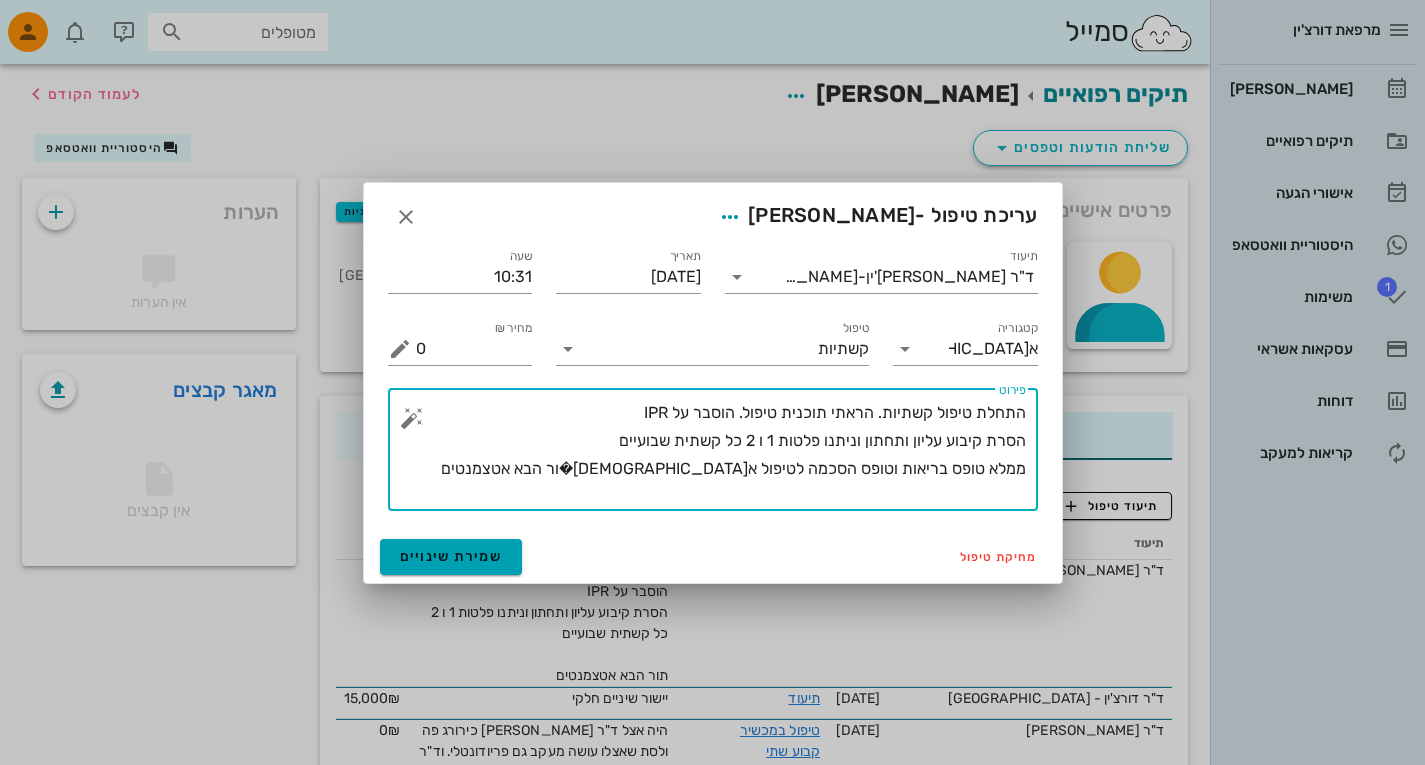 type on "התחלת טיפול קשתיות. הראתי תוכנית טיפול. הוסבר על IPR
הסרת קיבוע עליון ותחתון וניתנו פלטות 1 ו 2 כל קשתית שבועיים
ממלא טופס בריאות וטופס הסכמה לטיפול א[DEMOGRAPHIC_DATA]�ור הבא אטצמנטים" 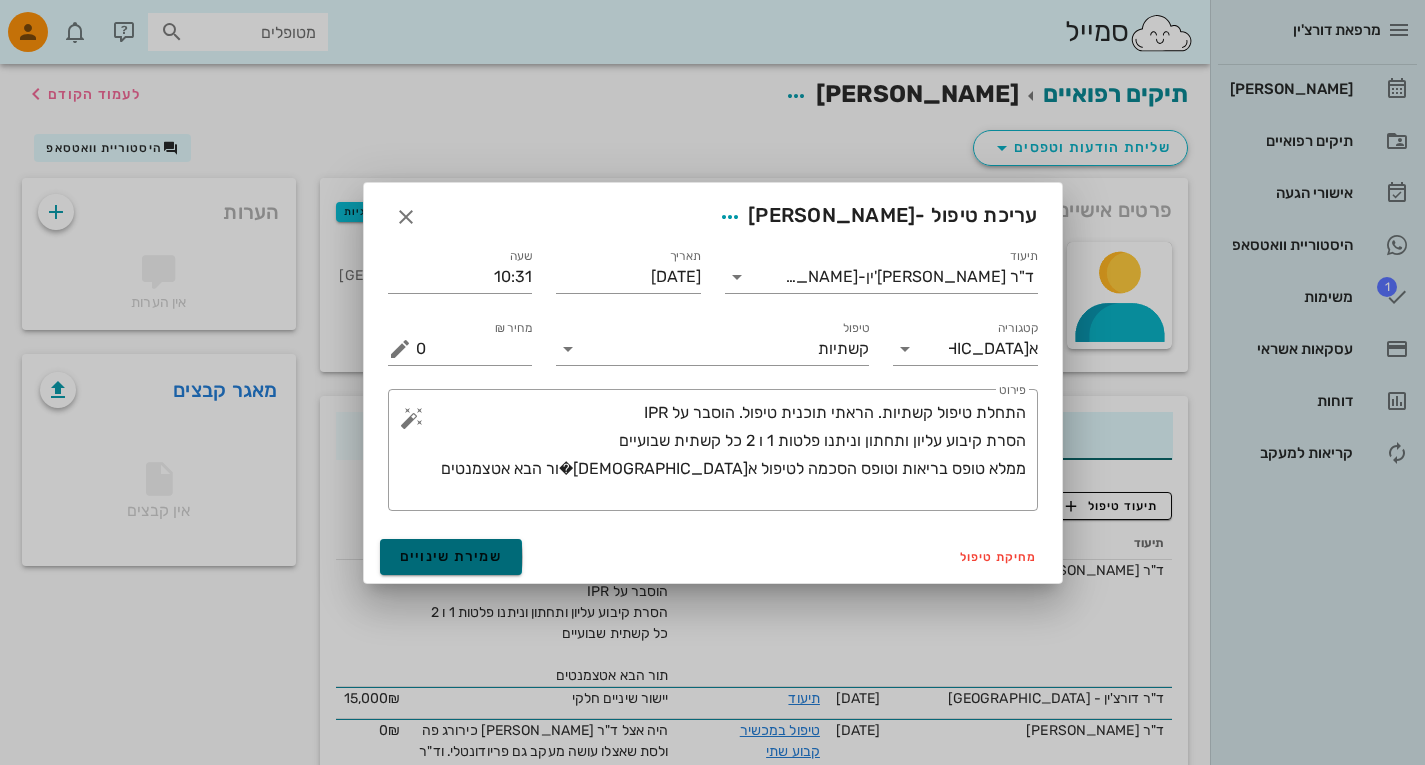 click on "שמירת שינויים" at bounding box center [451, 557] 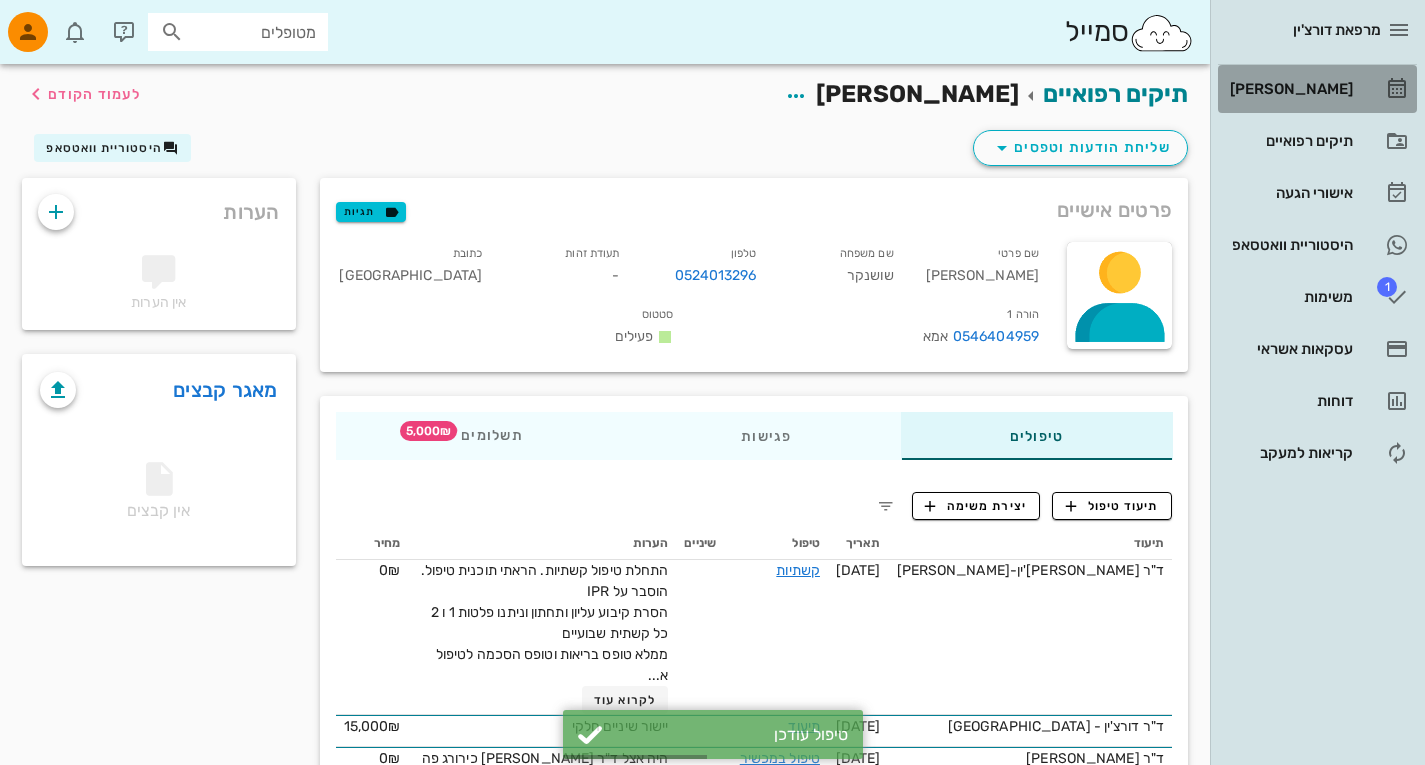 click on "[PERSON_NAME]" at bounding box center [1289, 89] 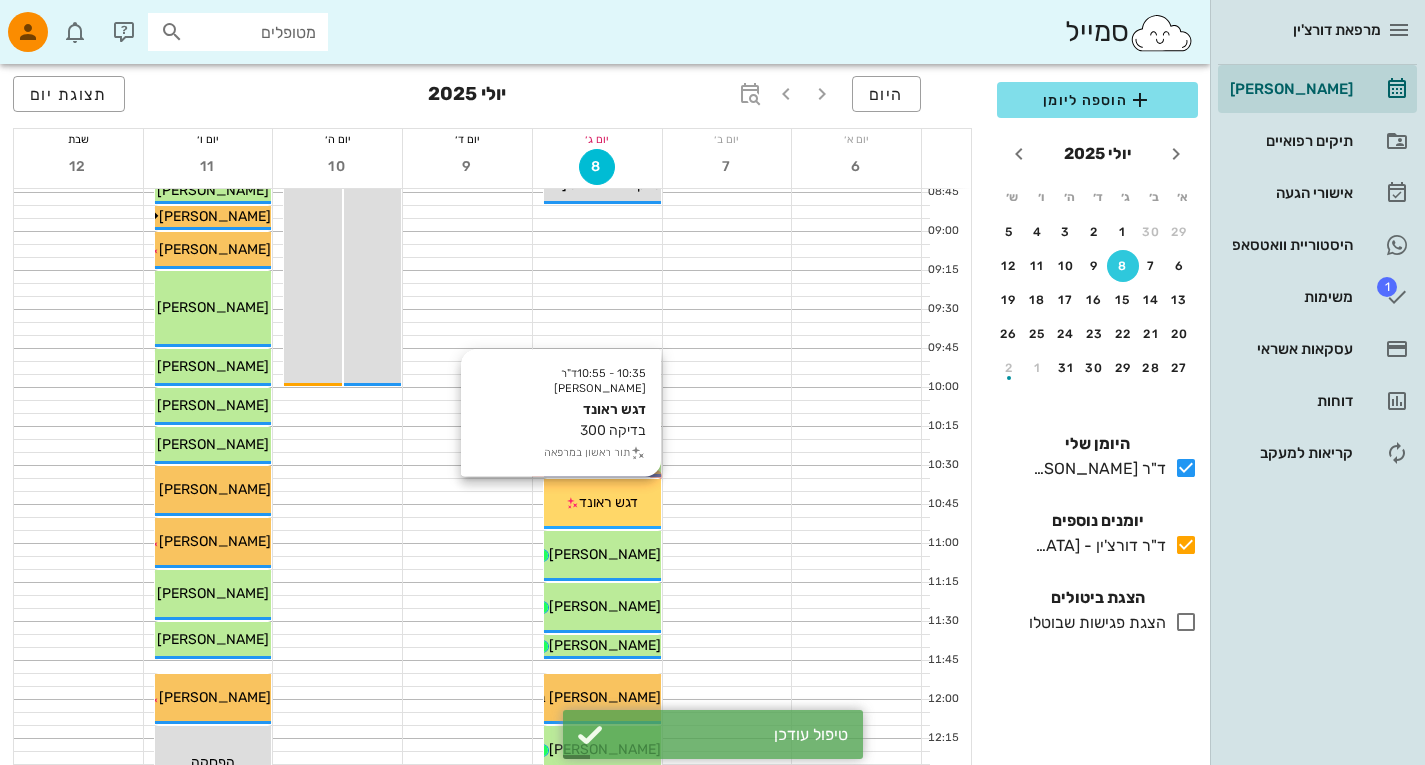 scroll, scrollTop: 271, scrollLeft: 0, axis: vertical 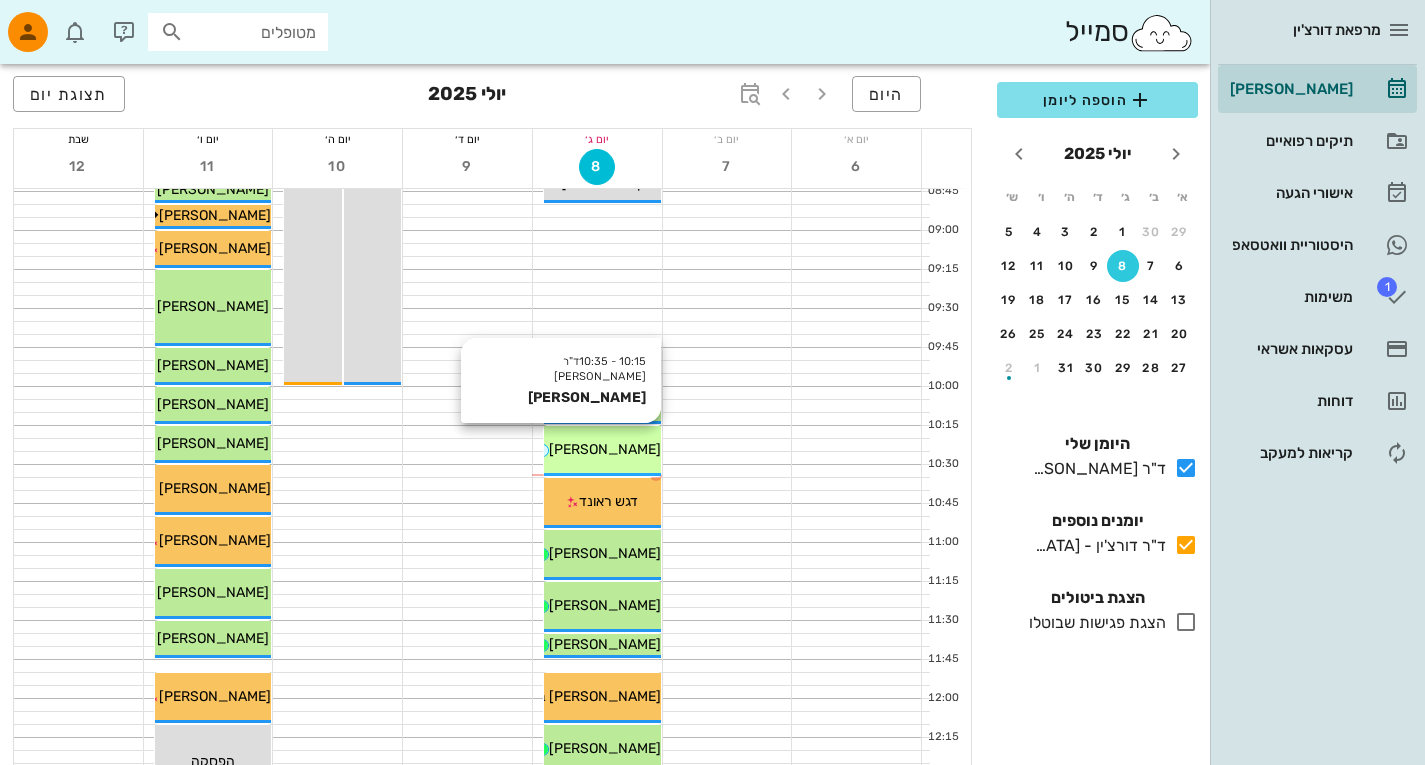 click on "[PERSON_NAME]" at bounding box center (605, 449) 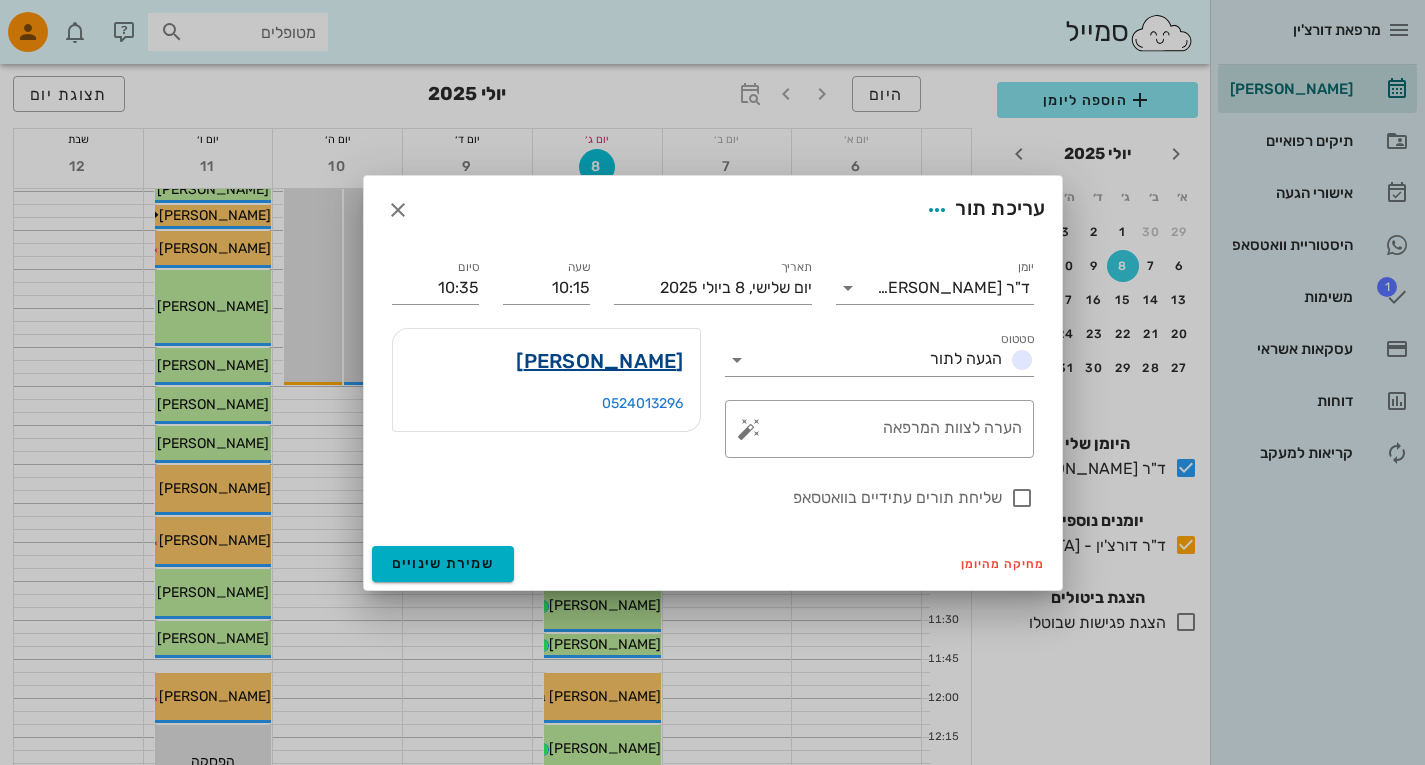 click on "[PERSON_NAME]" at bounding box center (599, 361) 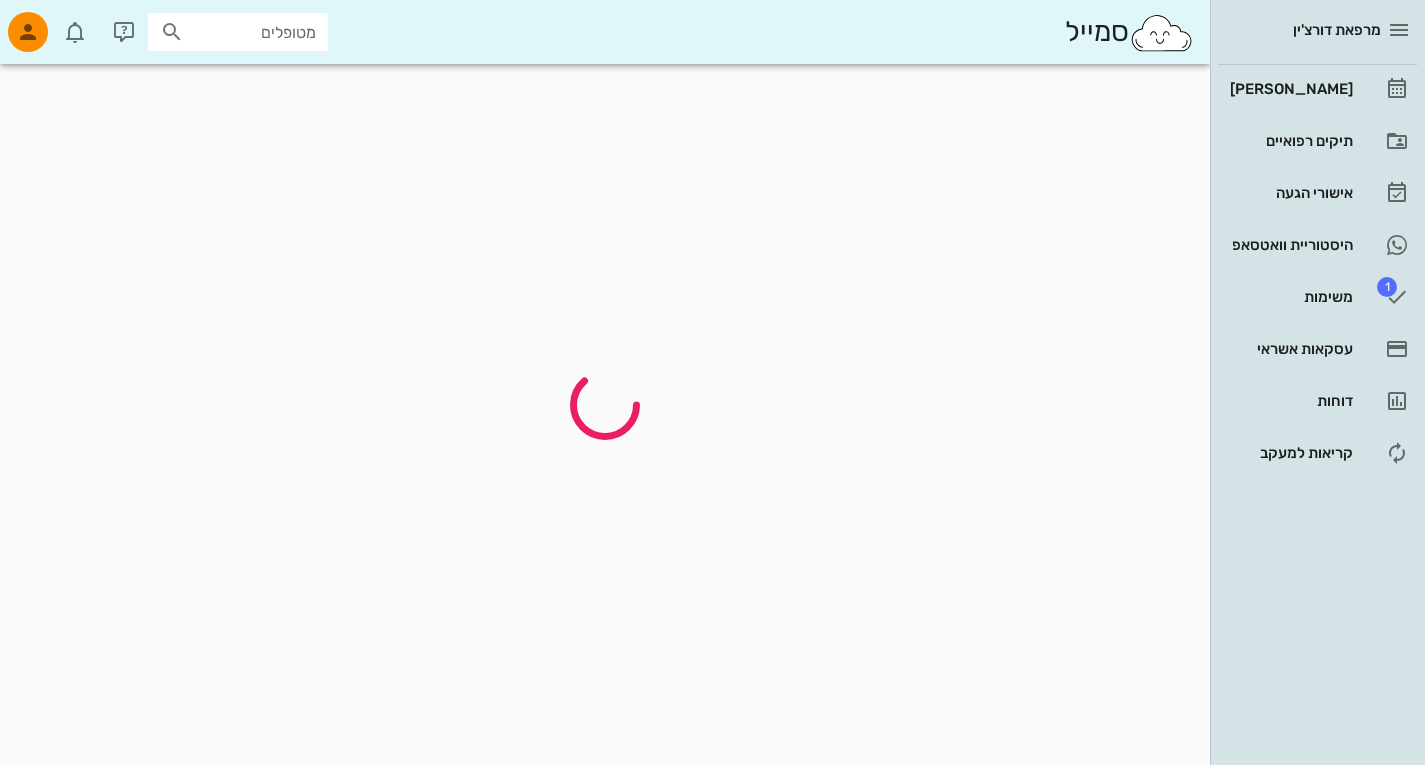 scroll, scrollTop: 0, scrollLeft: 0, axis: both 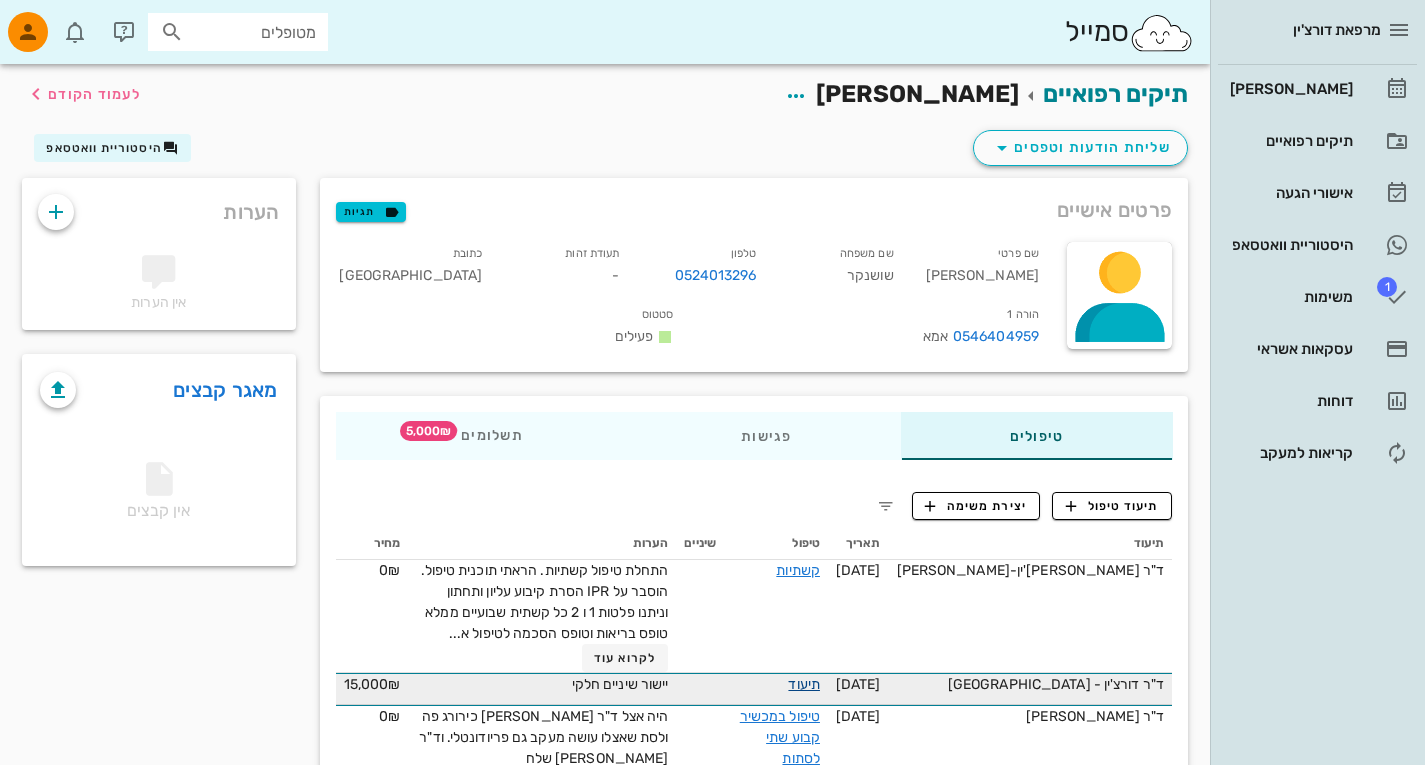 click on "תיעוד" at bounding box center (804, 684) 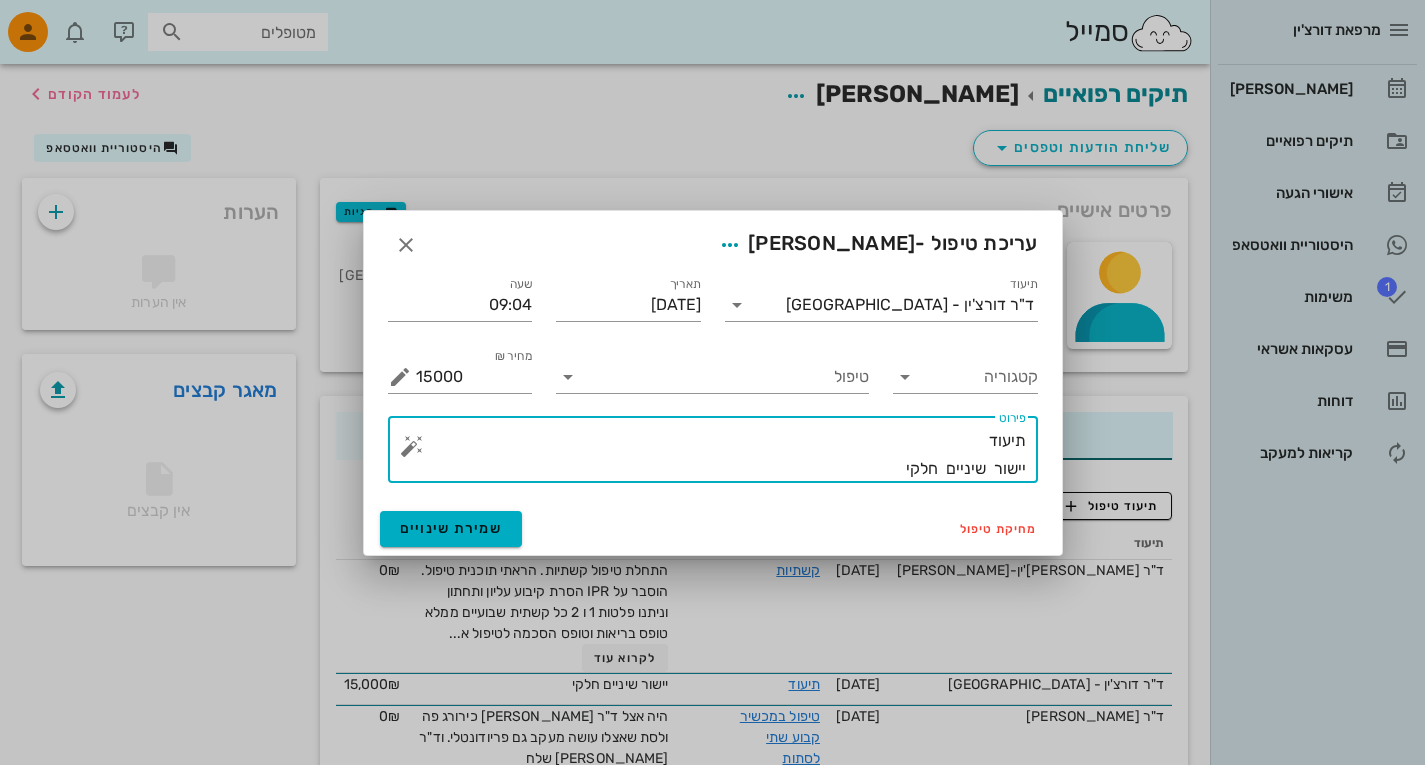 drag, startPoint x: 891, startPoint y: 475, endPoint x: 938, endPoint y: 474, distance: 47.010635 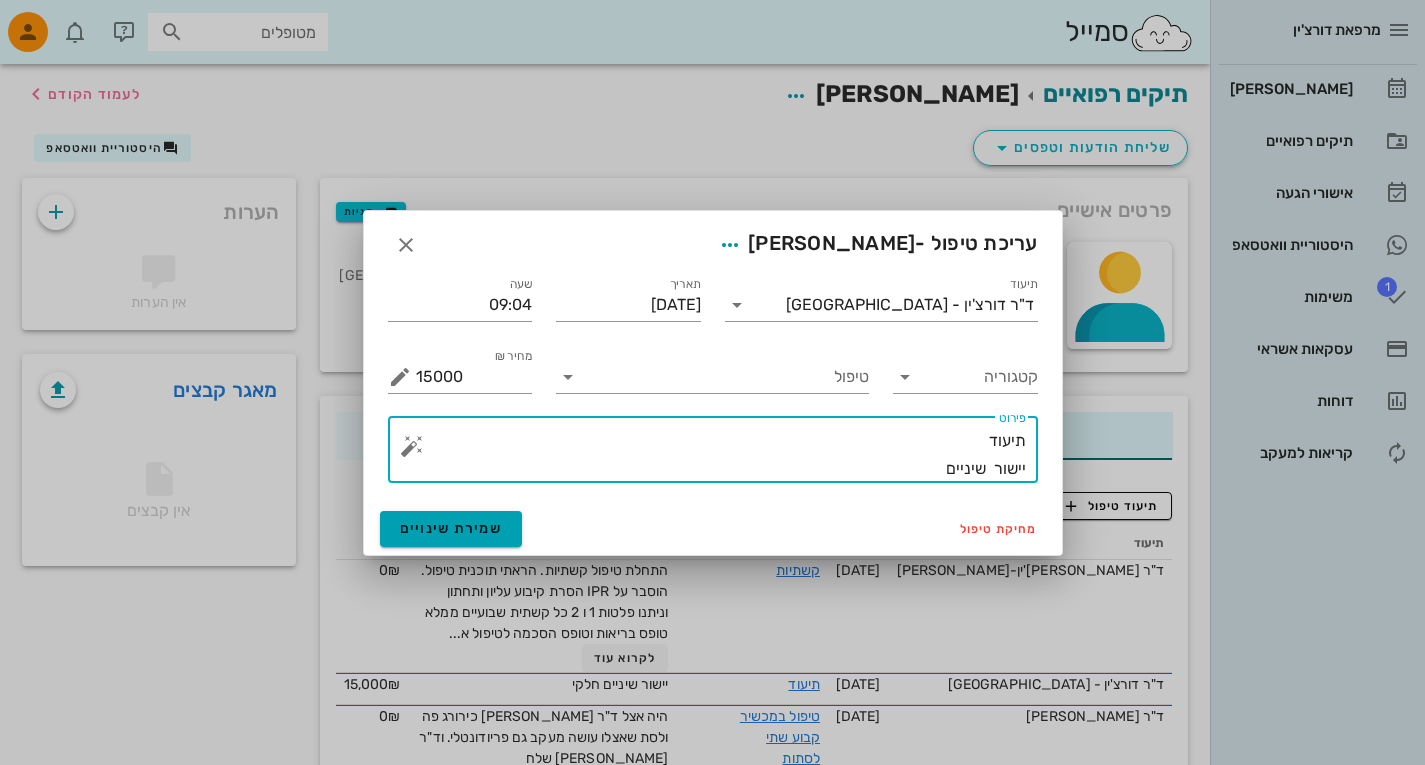 type on "תיעוד
יישור  שיניים" 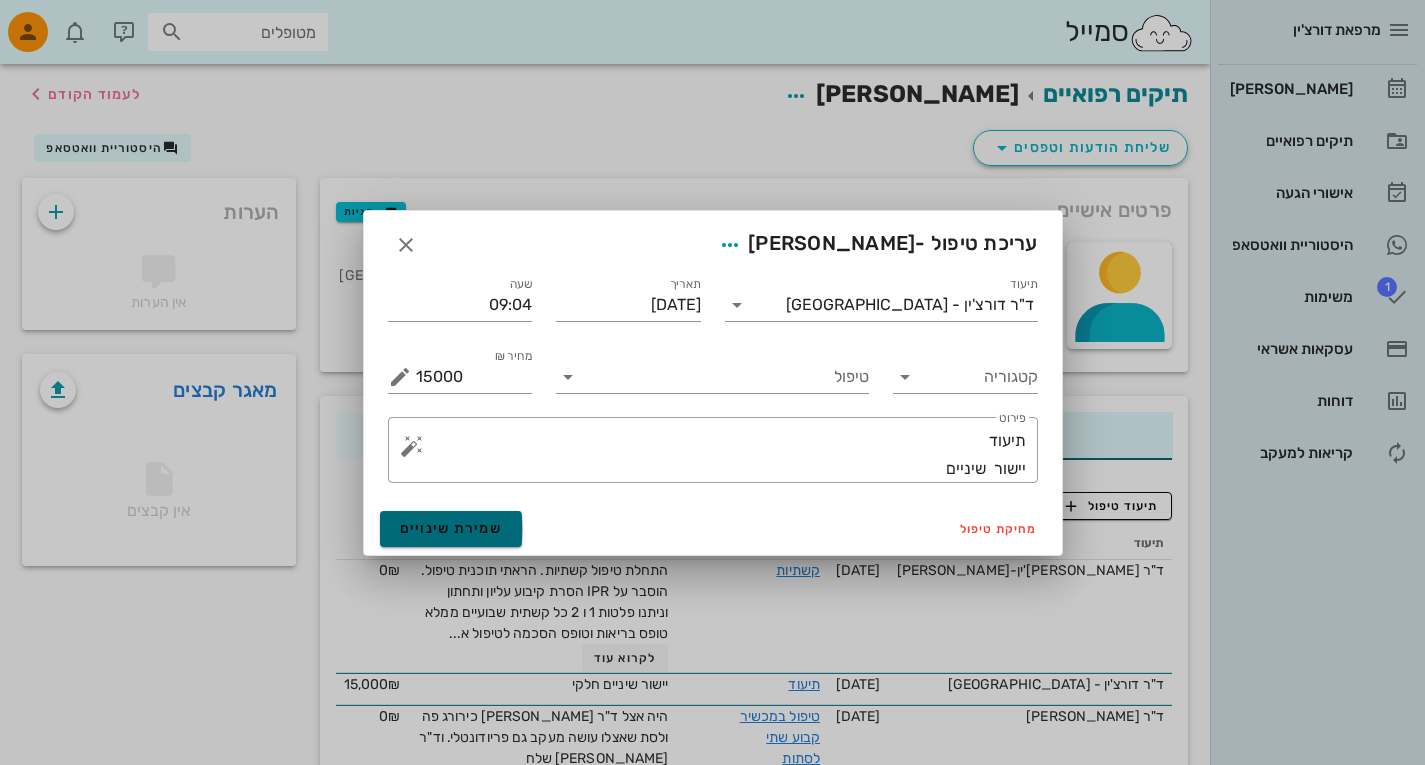 click on "שמירת שינויים" at bounding box center (451, 529) 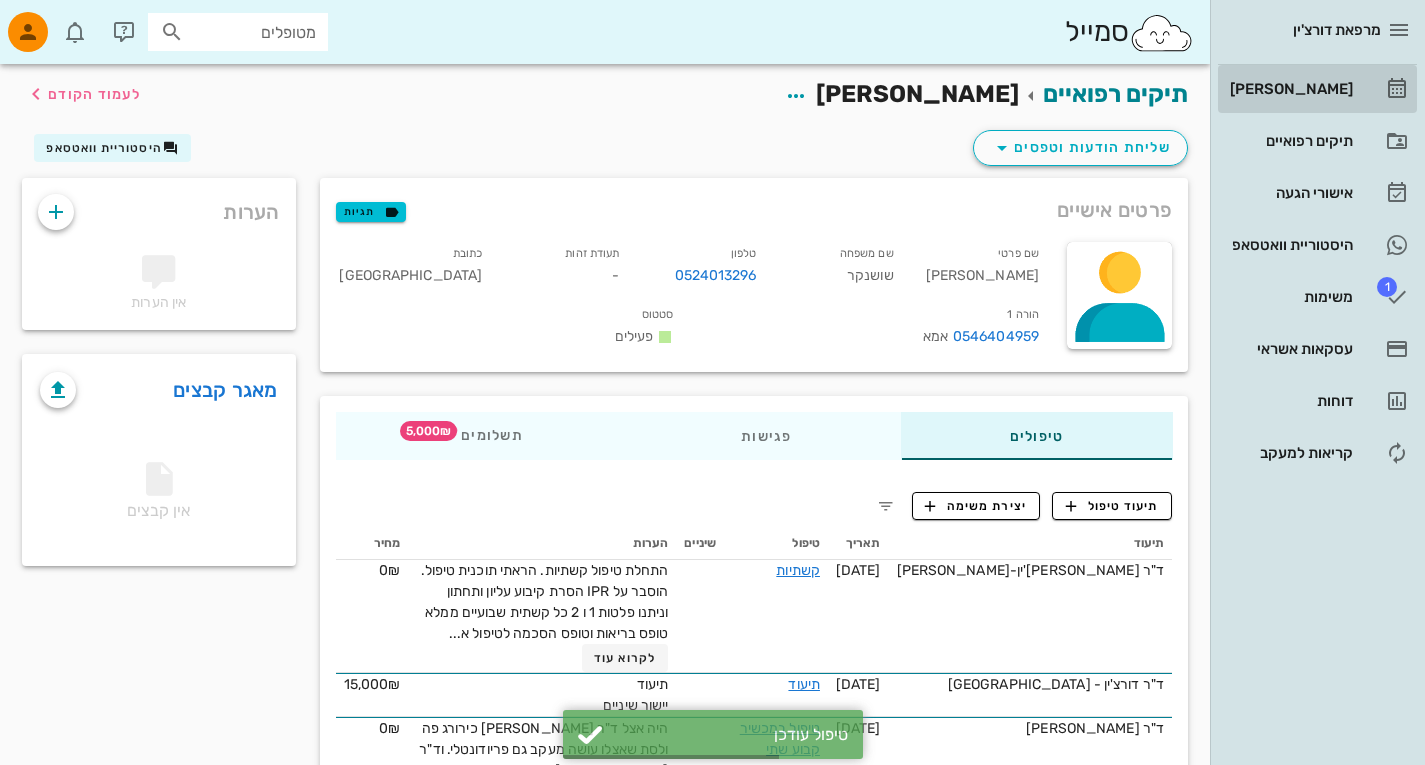 click on "[PERSON_NAME]" at bounding box center [1289, 89] 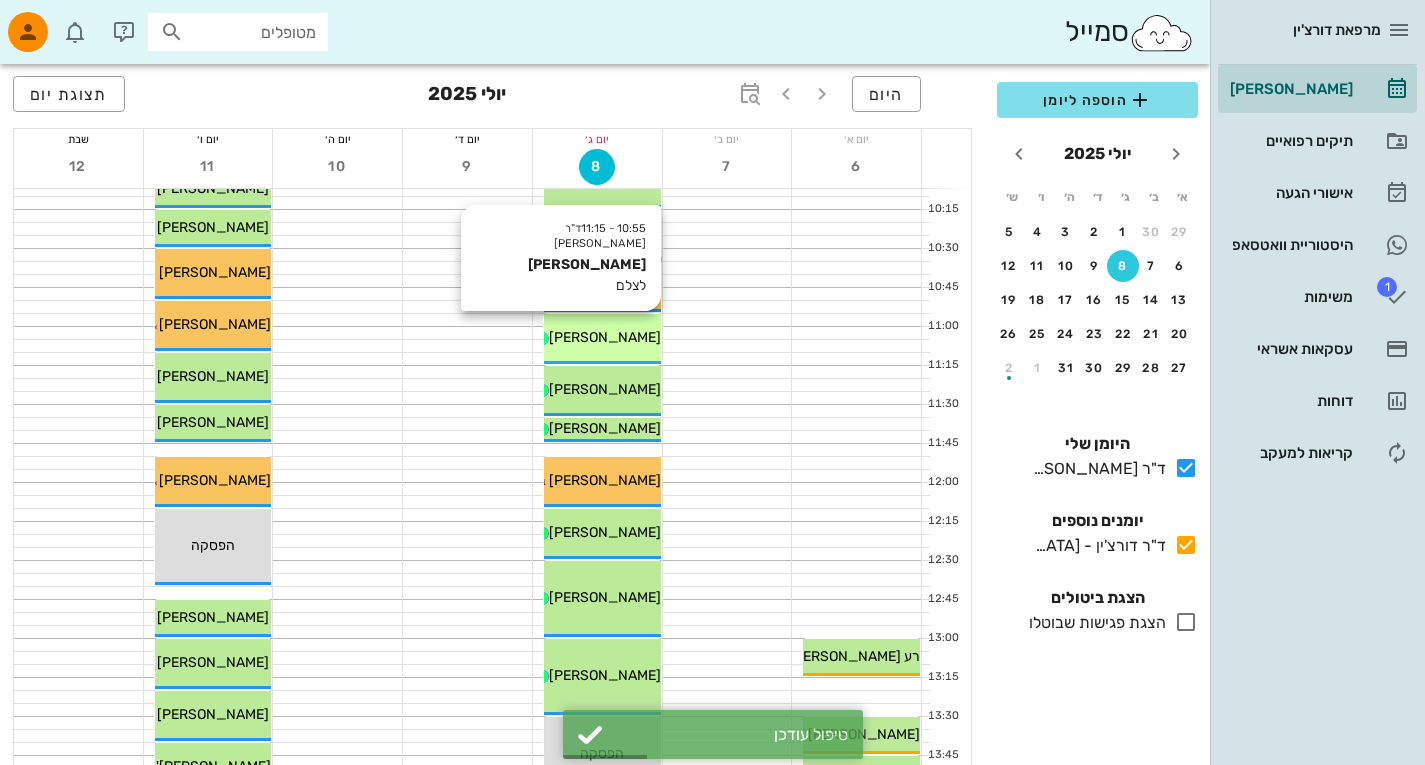 scroll, scrollTop: 492, scrollLeft: 0, axis: vertical 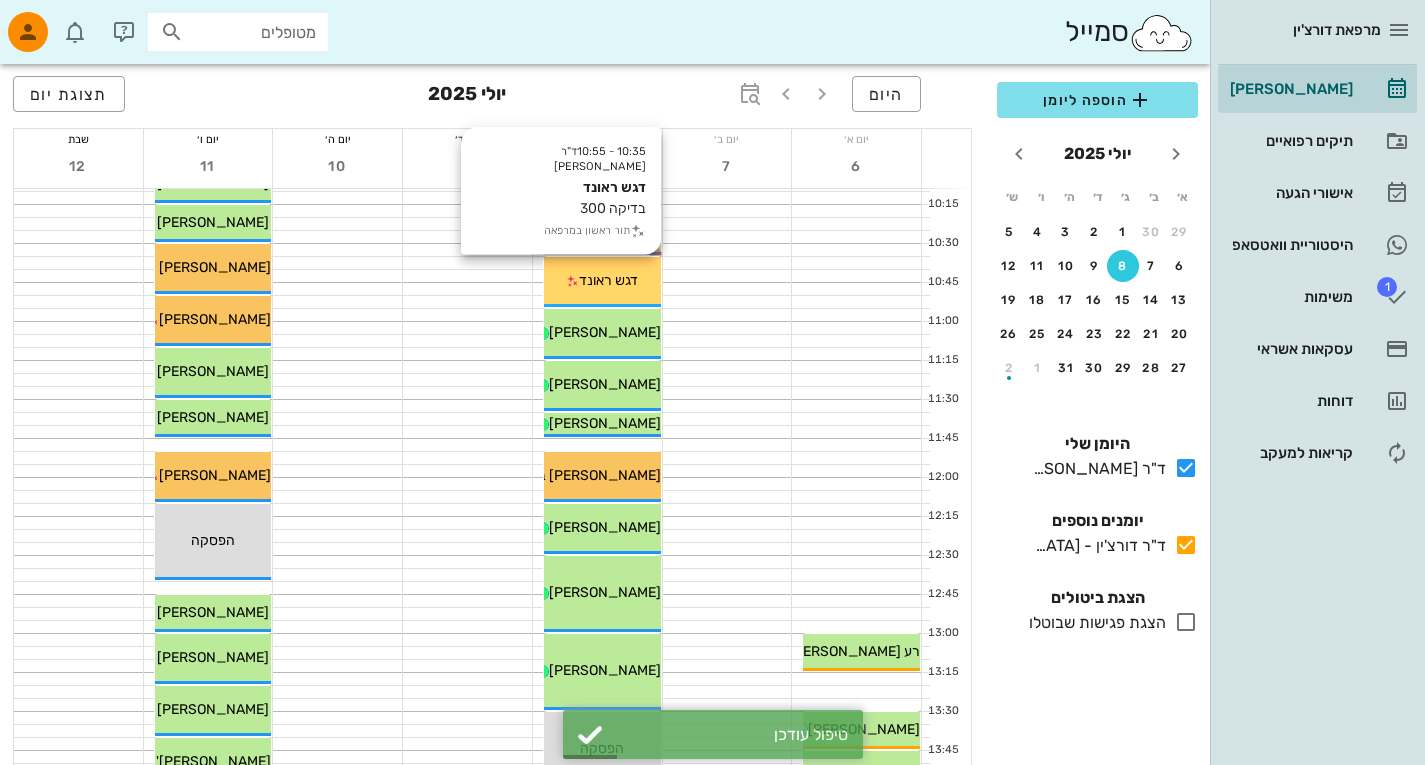 click on "דגש ראונד" at bounding box center (608, 280) 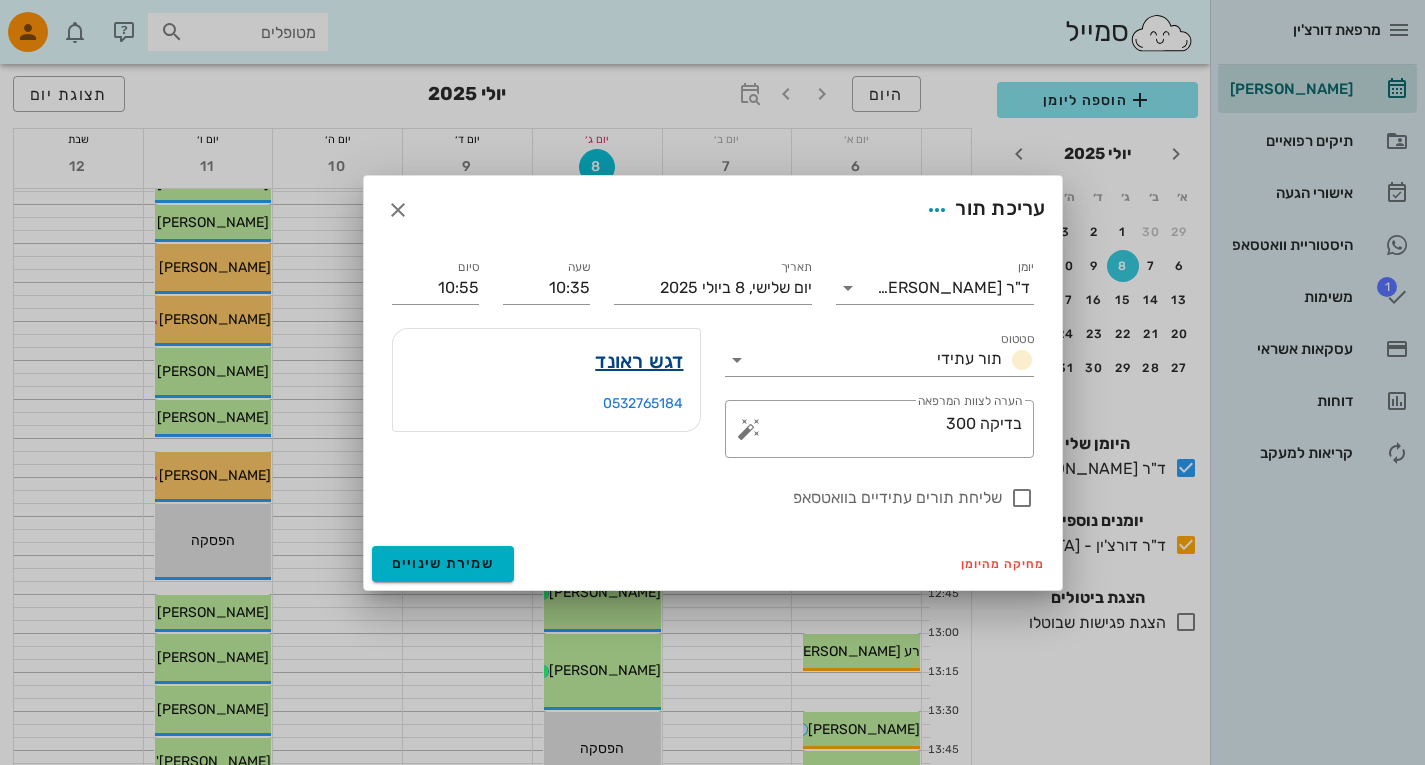 click on "דגש
ראונד" at bounding box center (639, 361) 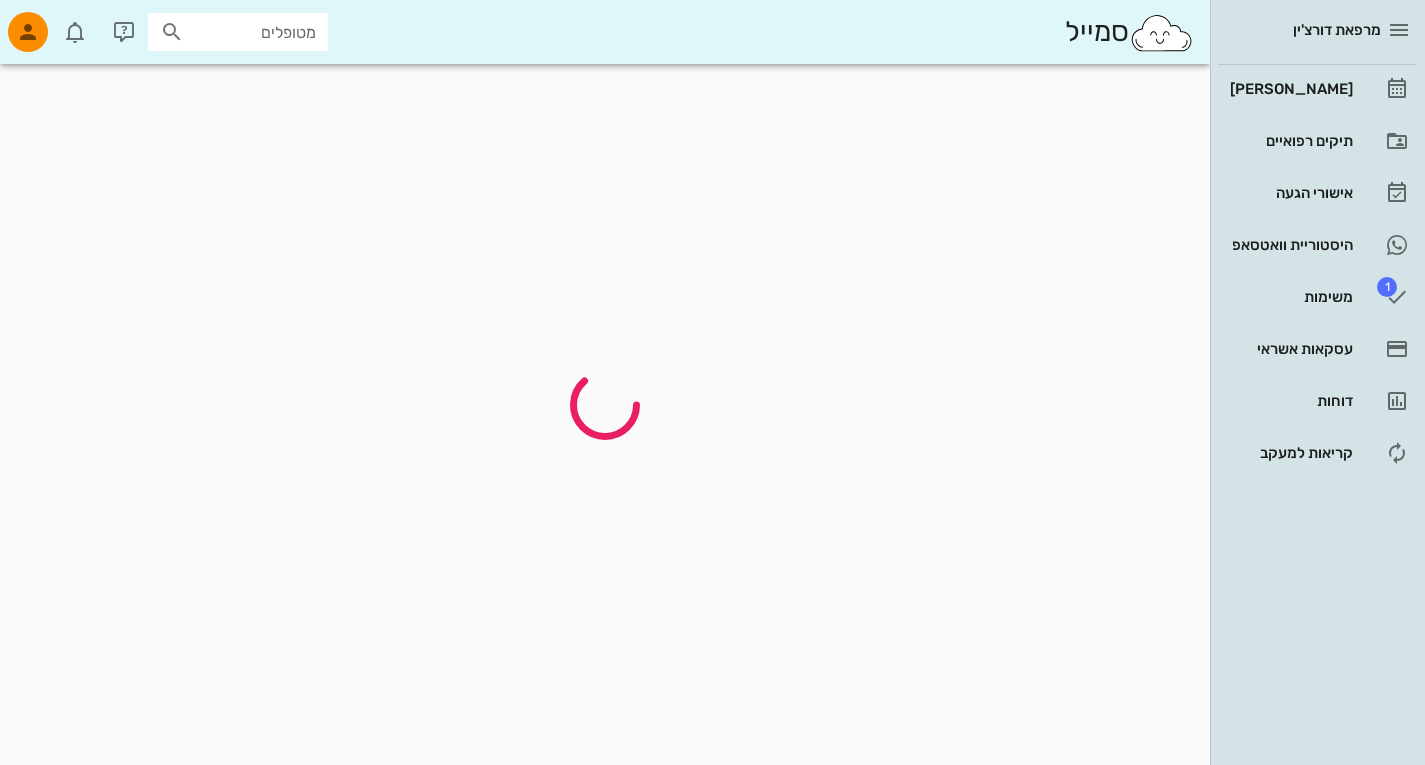 scroll, scrollTop: 0, scrollLeft: 0, axis: both 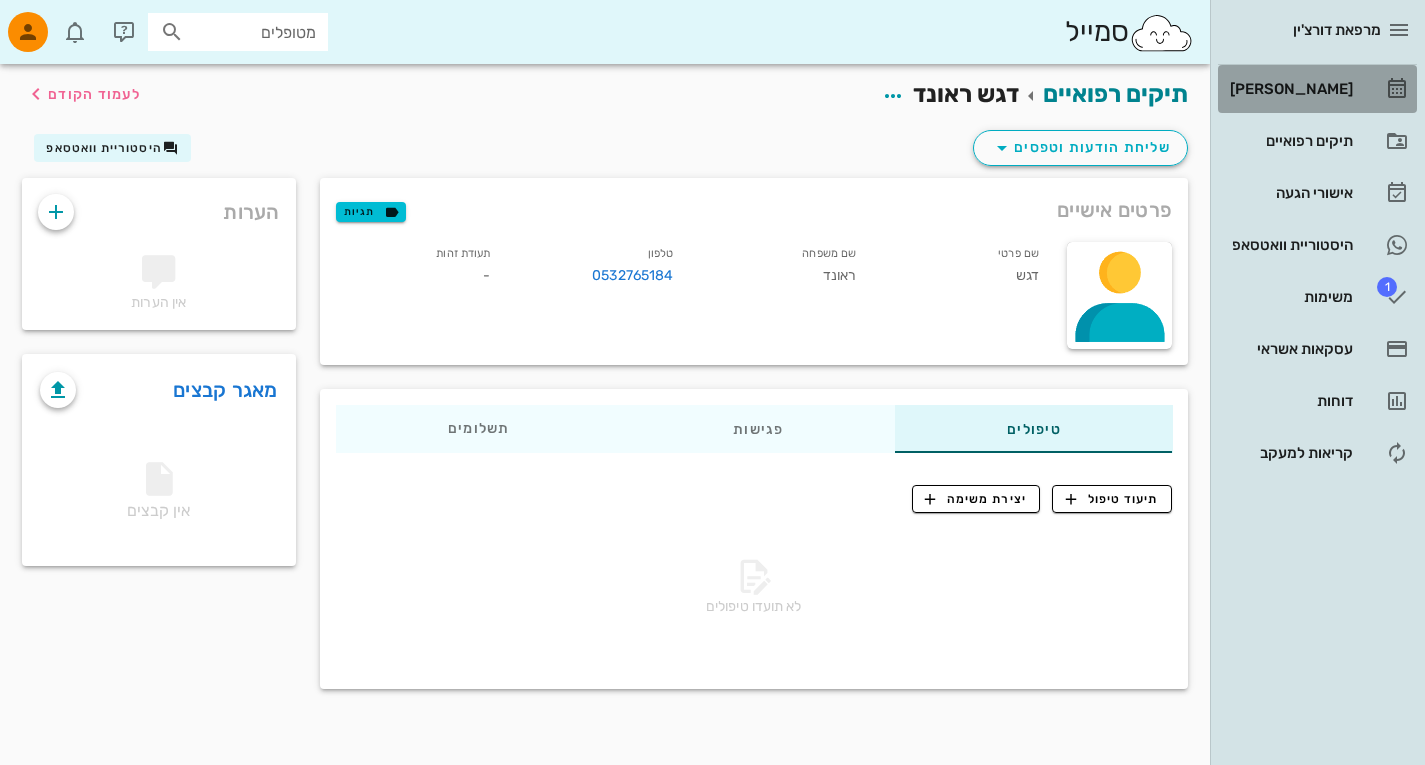 click on "[PERSON_NAME]" at bounding box center (1289, 89) 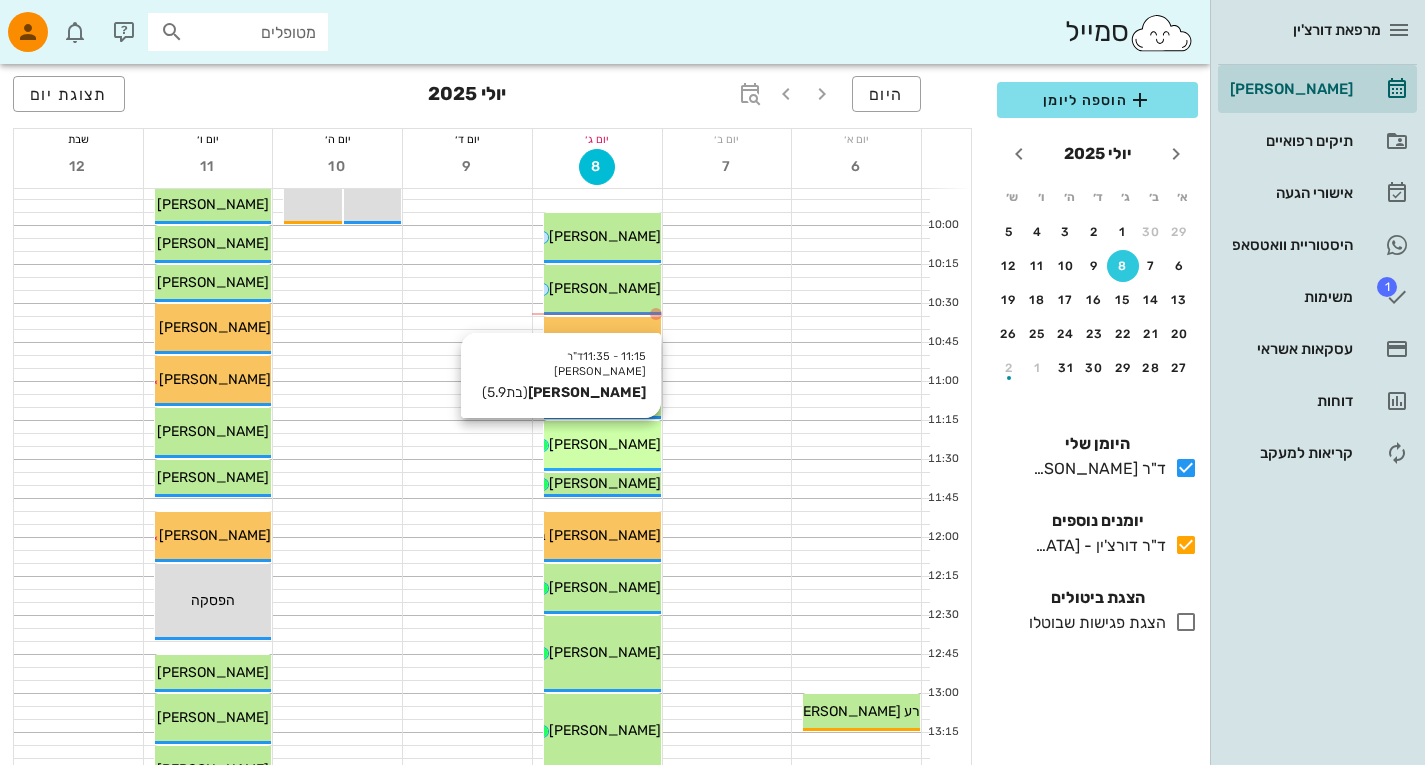 scroll, scrollTop: 440, scrollLeft: 0, axis: vertical 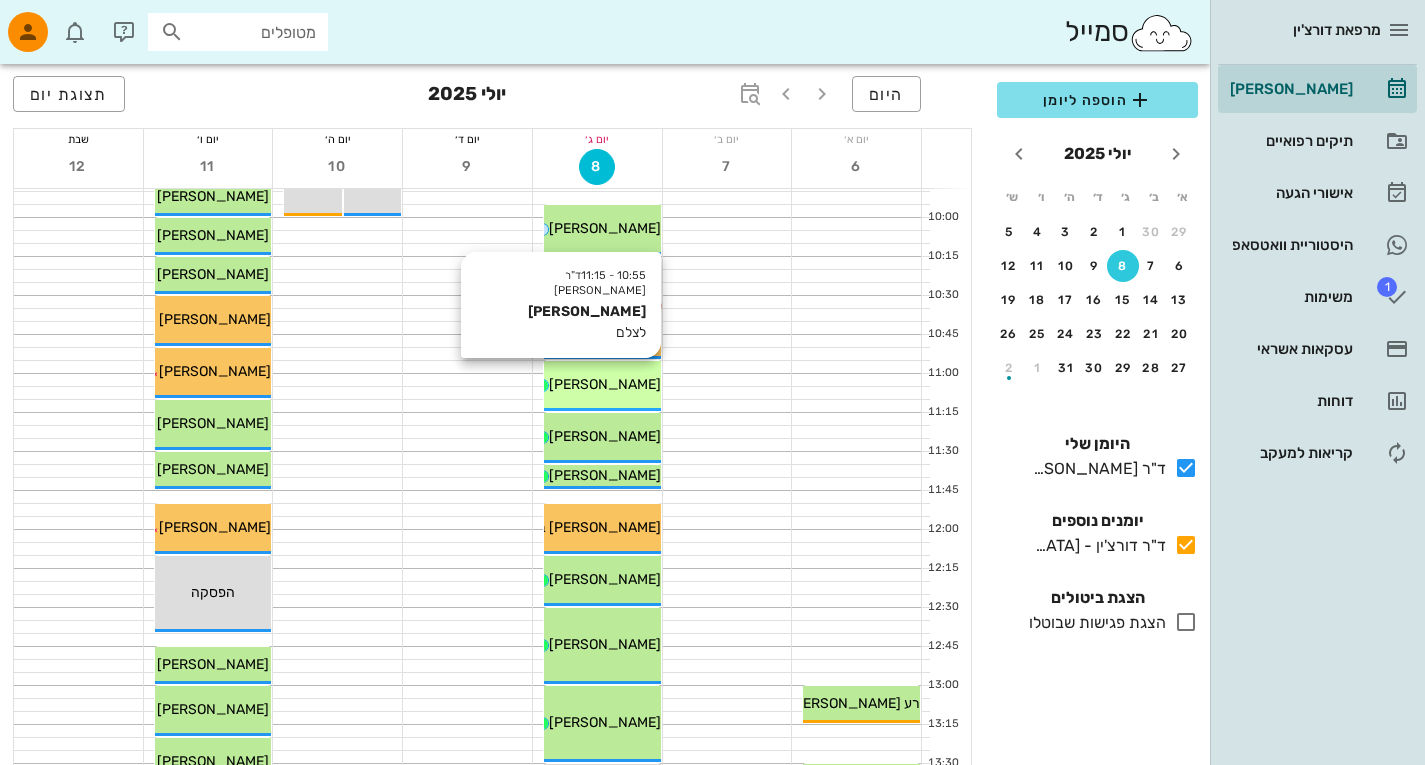 click on "[PERSON_NAME]" at bounding box center (605, 384) 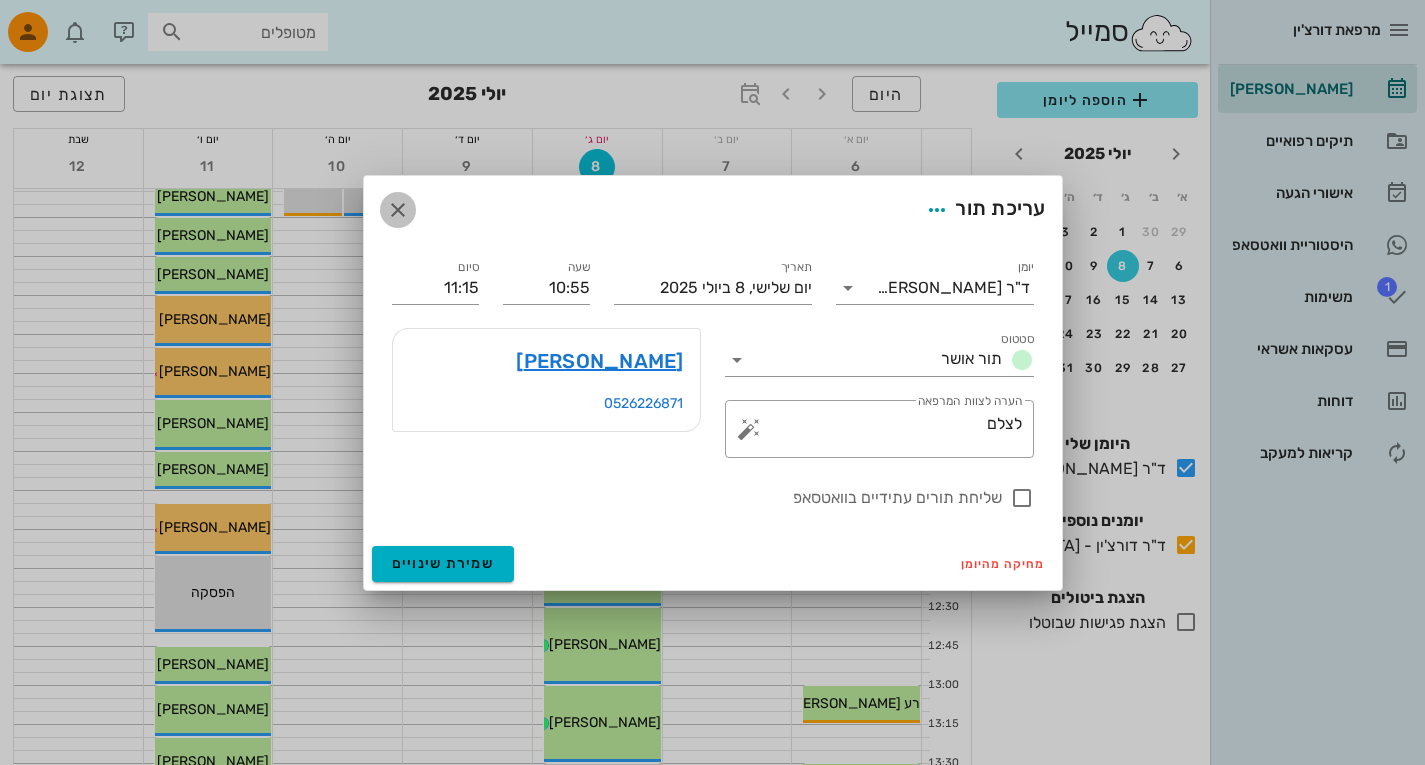 click at bounding box center [398, 210] 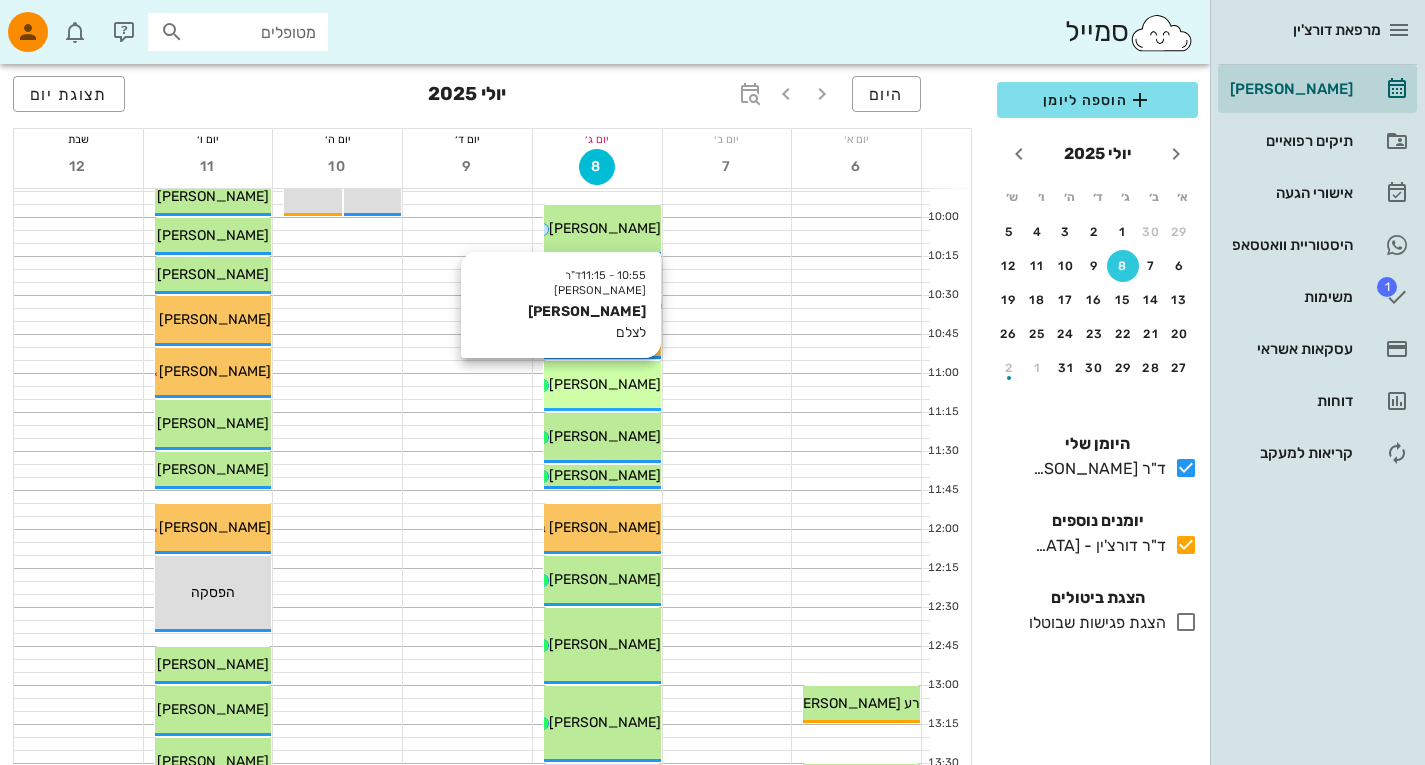 click on "[PERSON_NAME]" at bounding box center [605, 384] 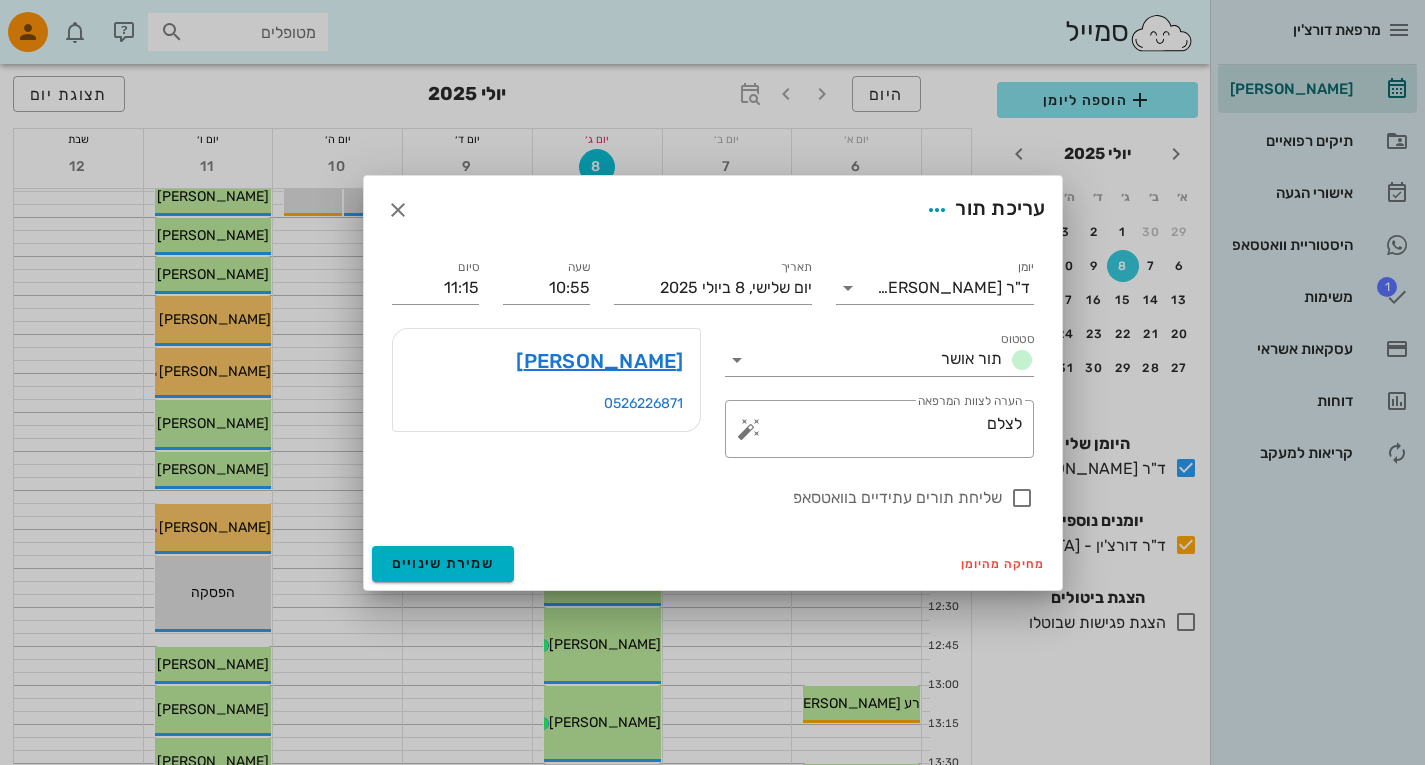 click on "[PERSON_NAME]" at bounding box center (546, 361) 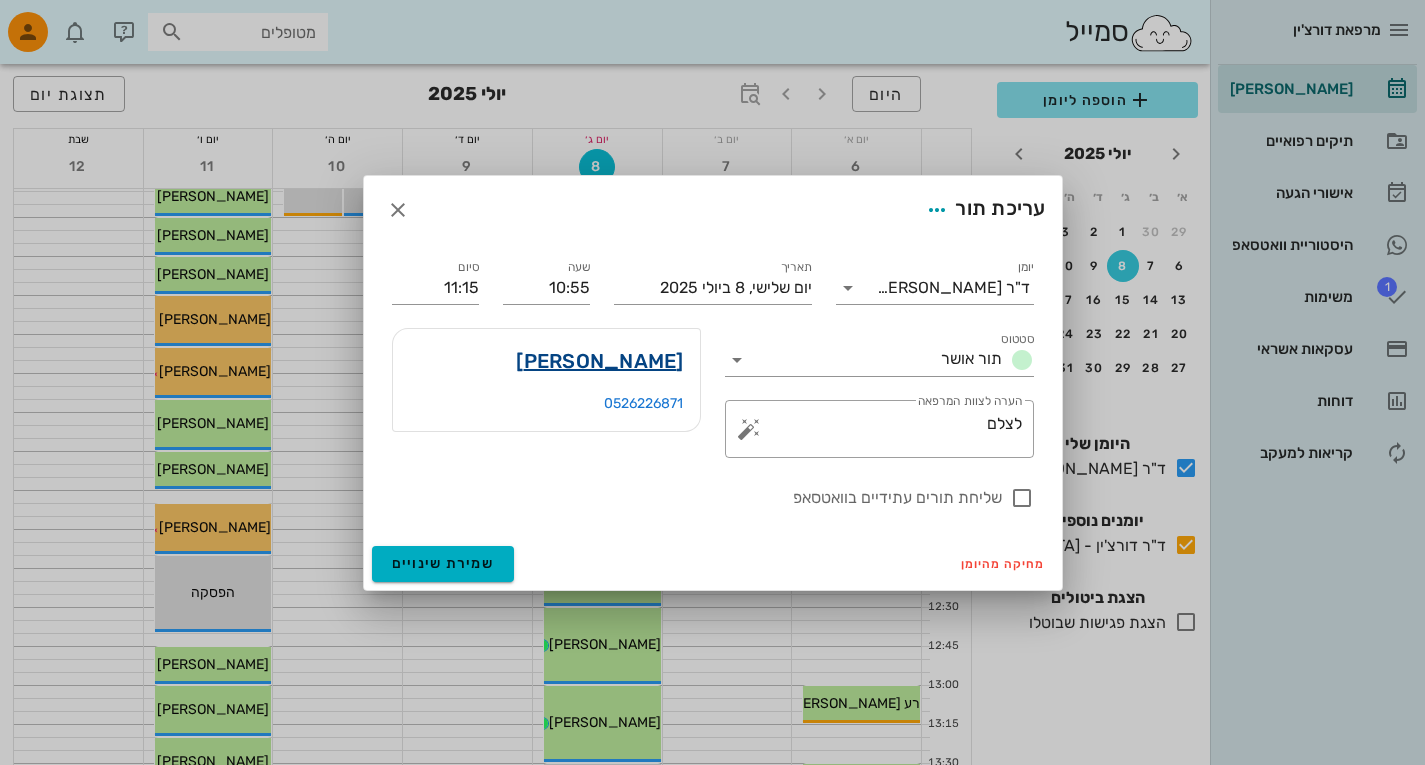 click on "[PERSON_NAME]" at bounding box center [599, 361] 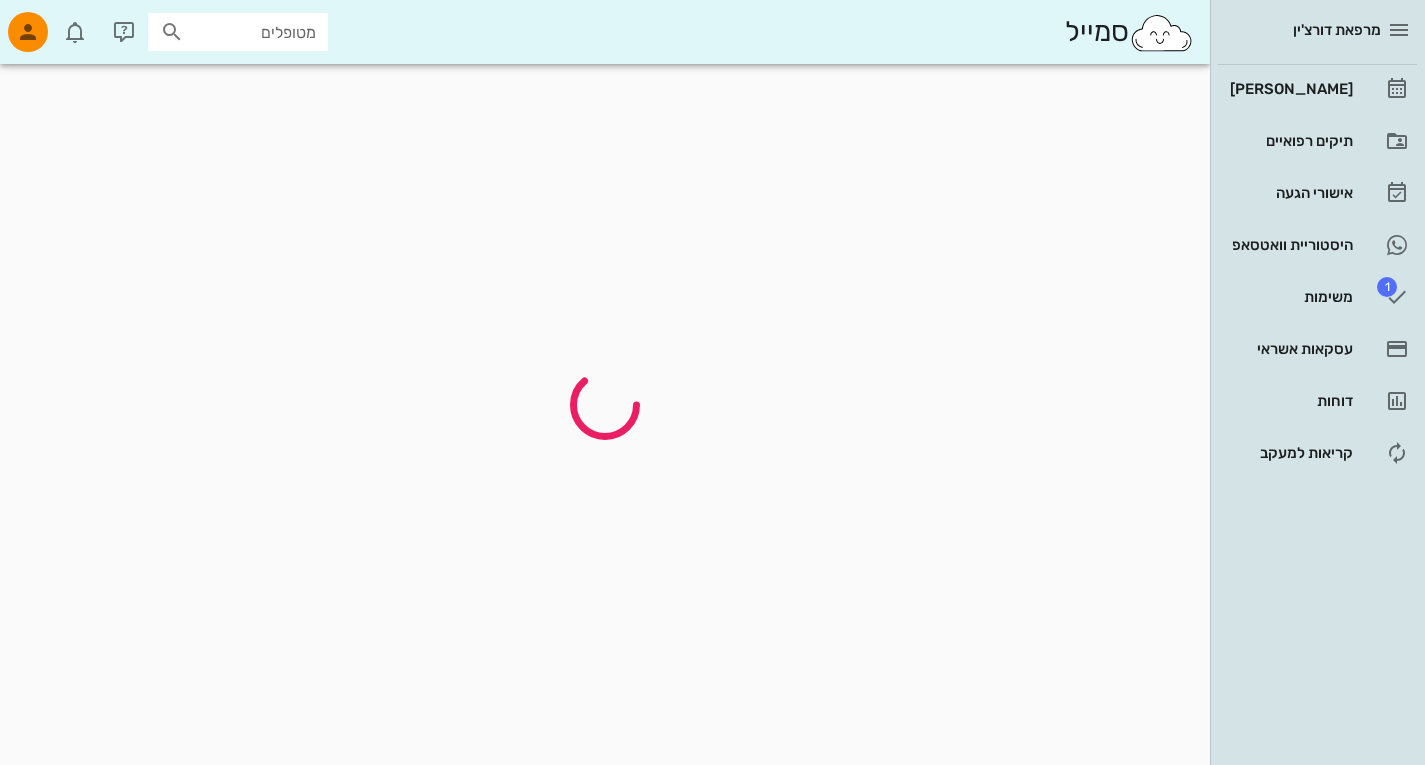 scroll, scrollTop: 0, scrollLeft: 0, axis: both 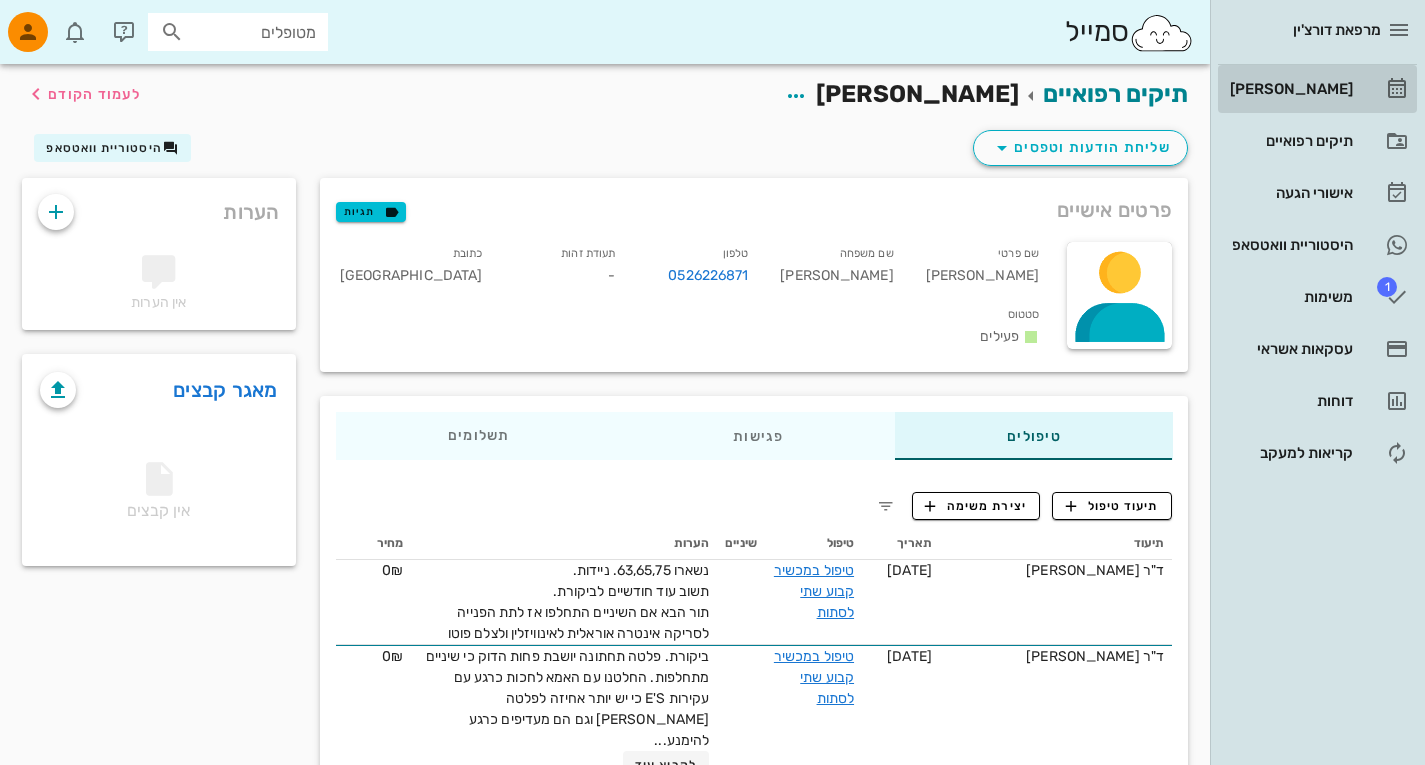 click on "[PERSON_NAME]" at bounding box center [1289, 89] 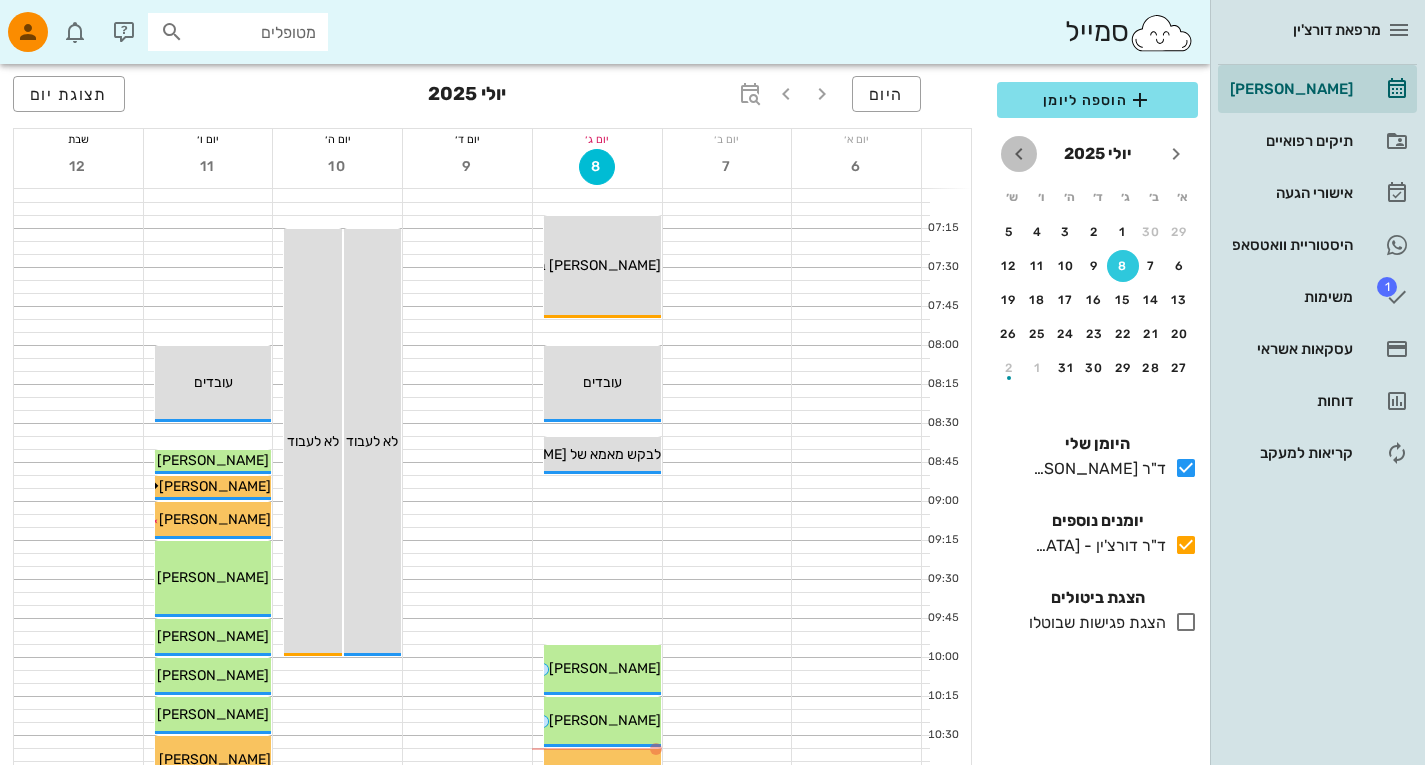 click at bounding box center (1019, 154) 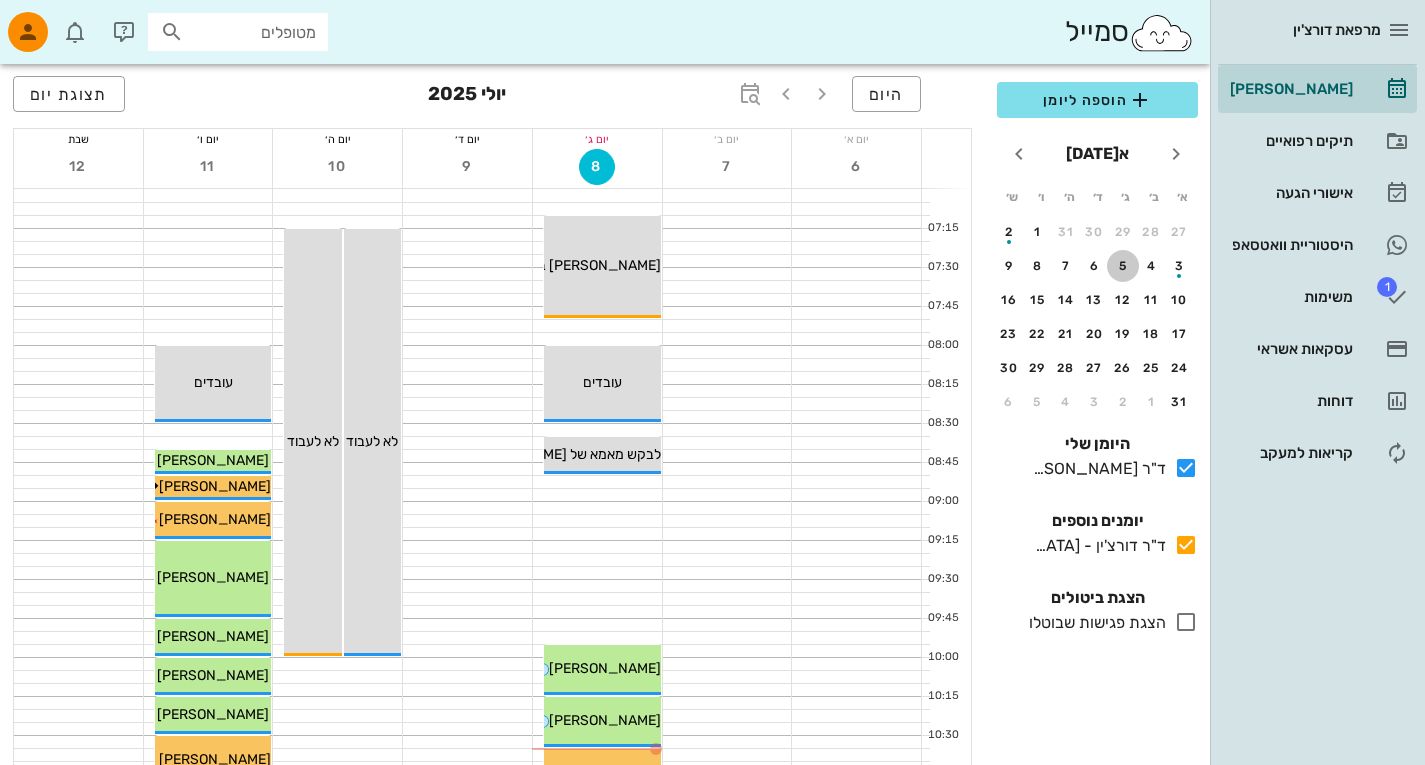 click on "5" at bounding box center [1123, 266] 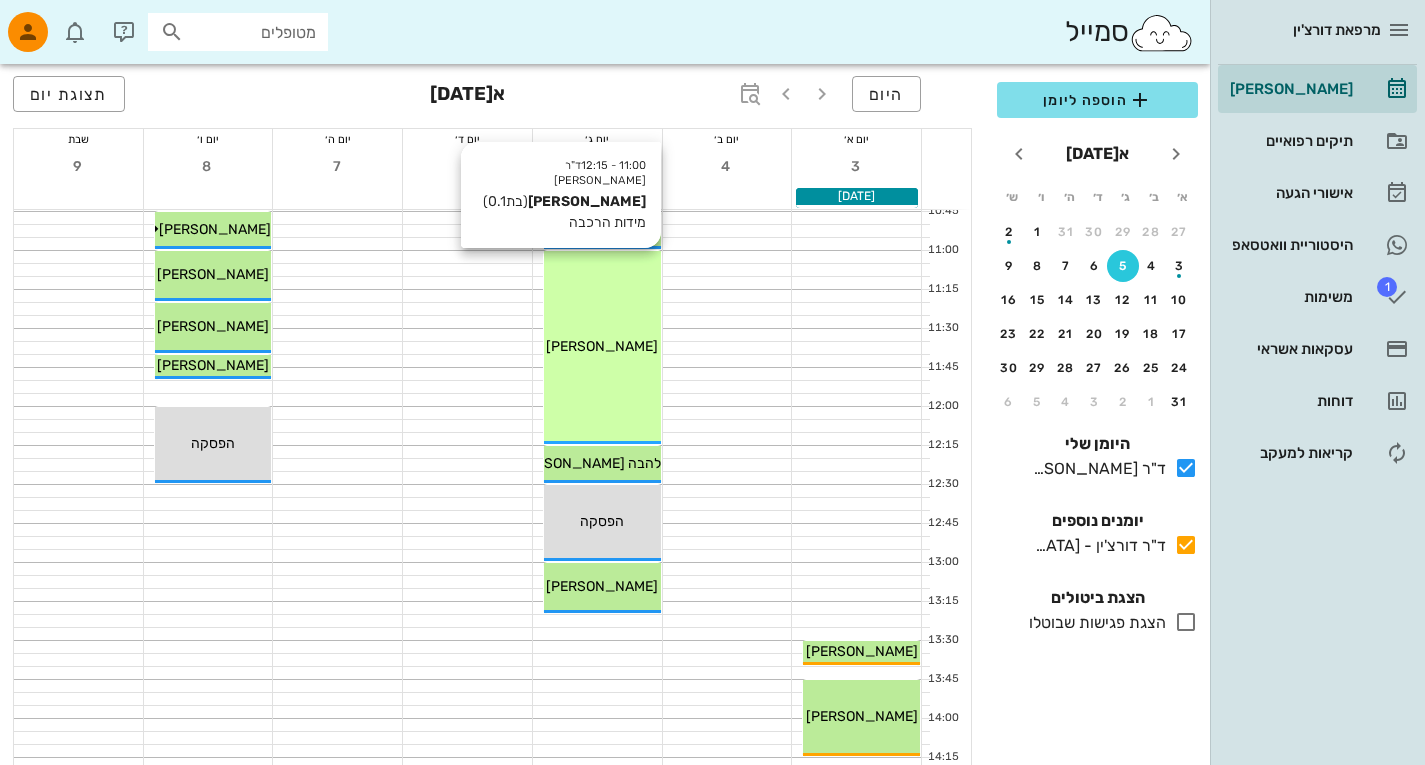scroll, scrollTop: 564, scrollLeft: 0, axis: vertical 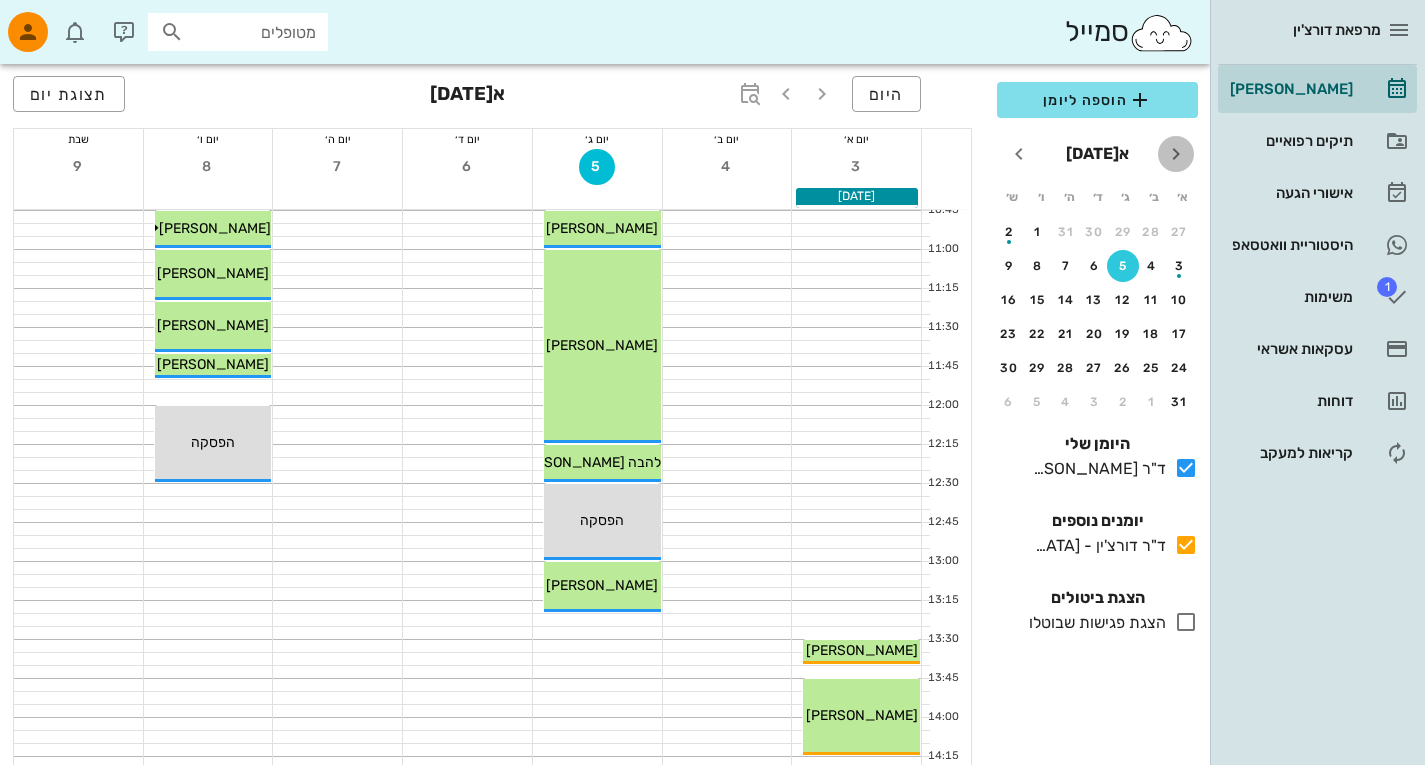 click at bounding box center (1176, 154) 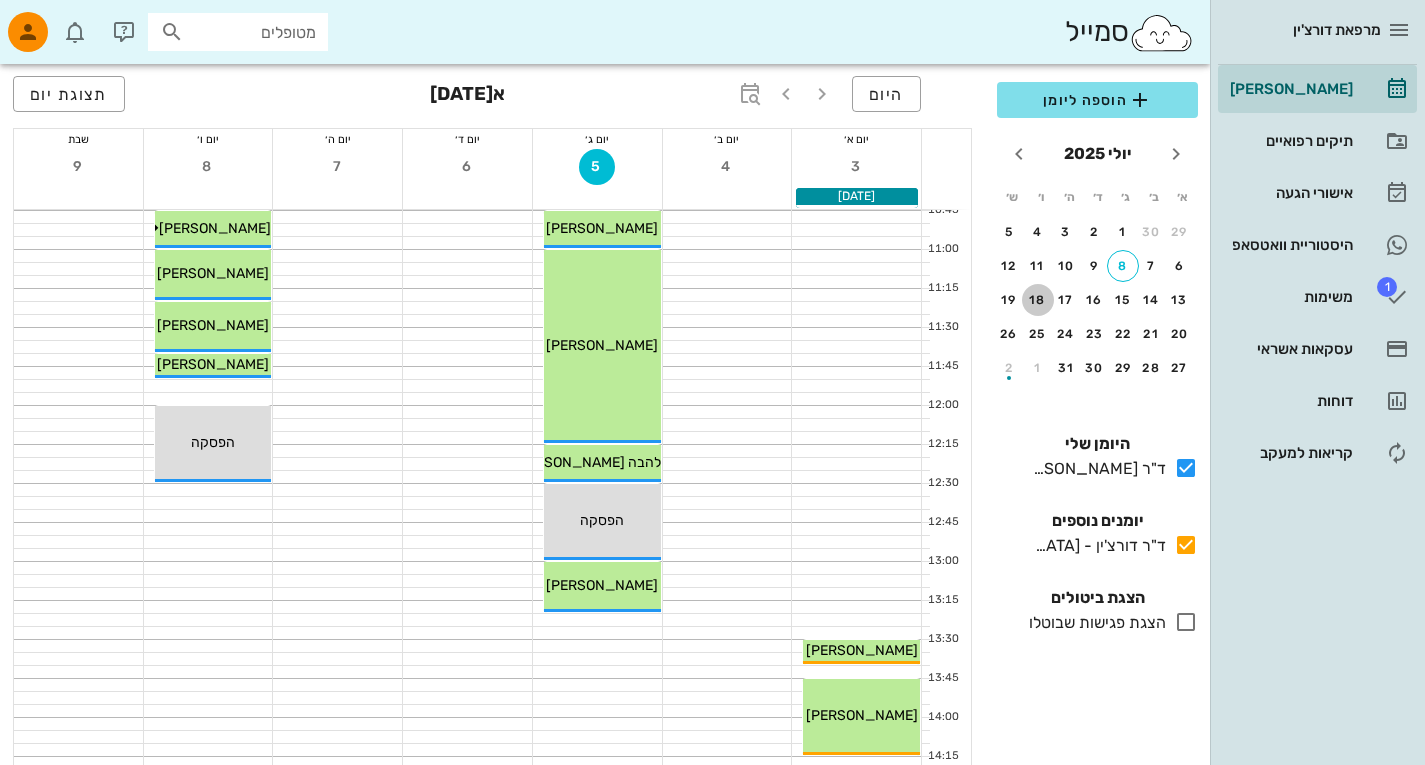 click on "18" at bounding box center [1038, 300] 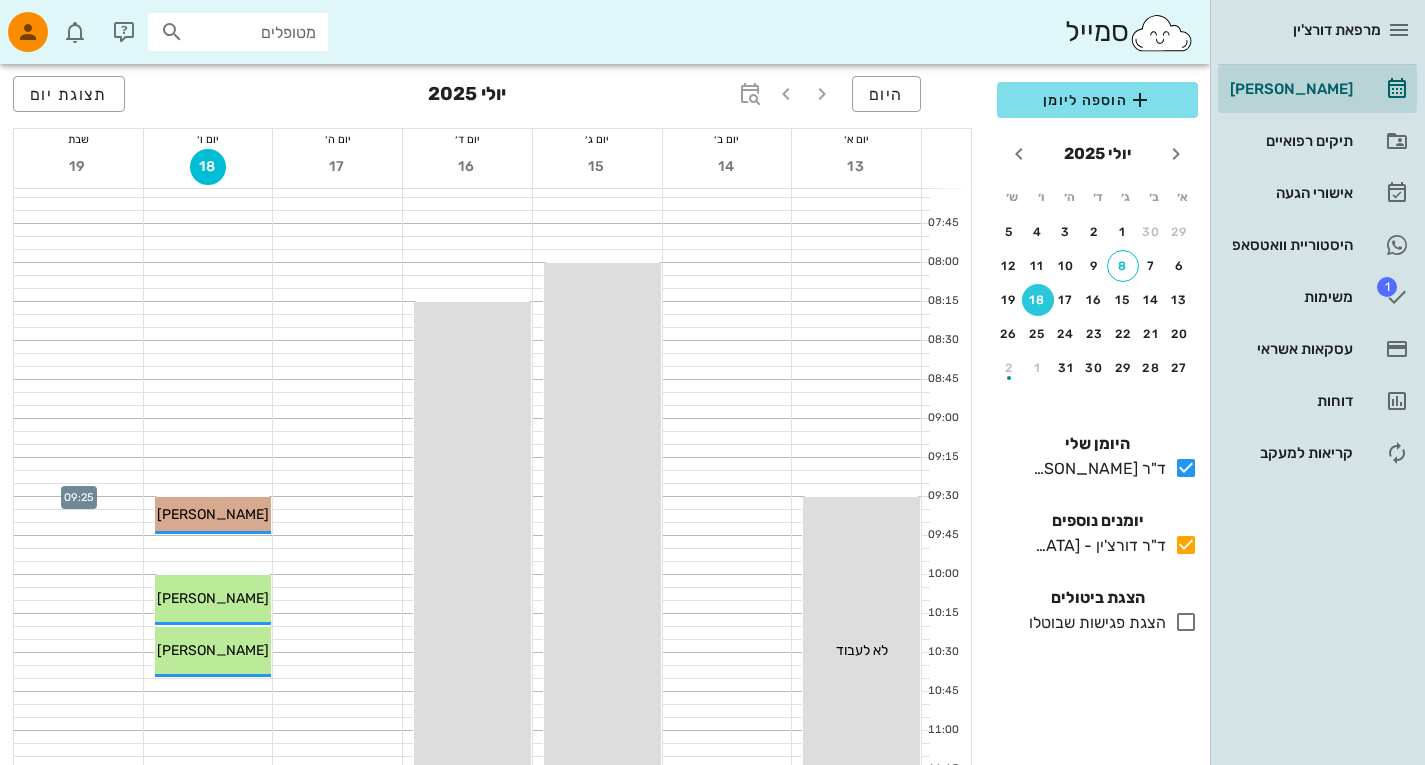 scroll, scrollTop: 82, scrollLeft: 0, axis: vertical 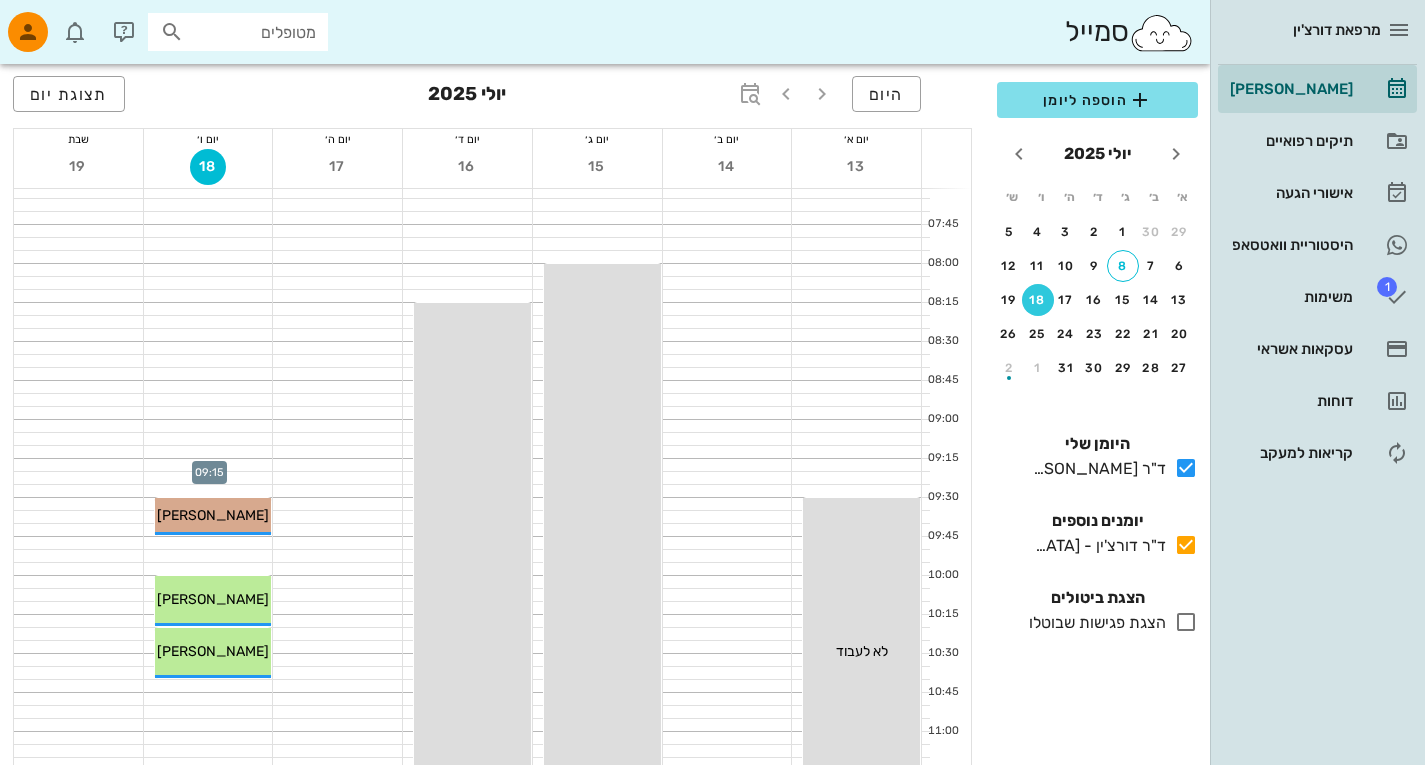 click at bounding box center (208, 465) 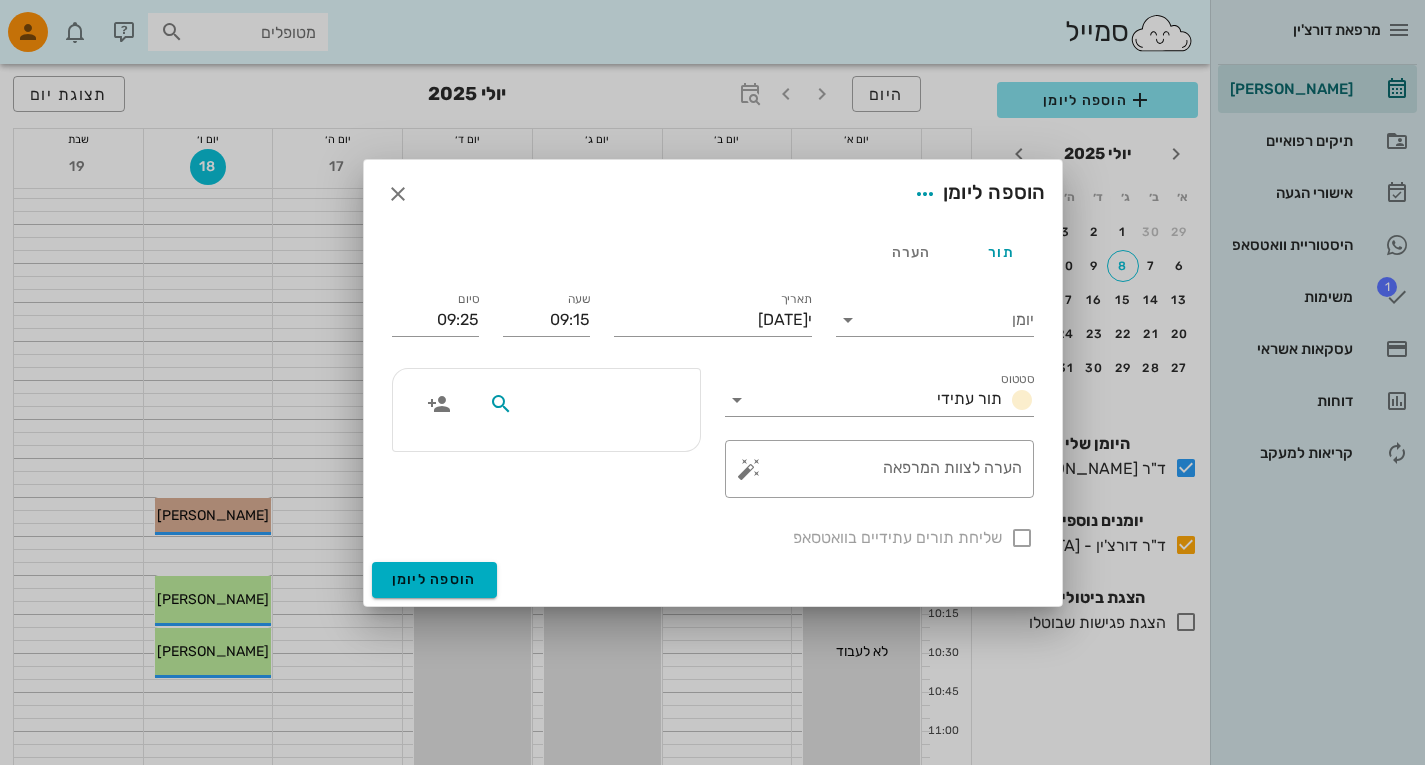 click at bounding box center (594, 404) 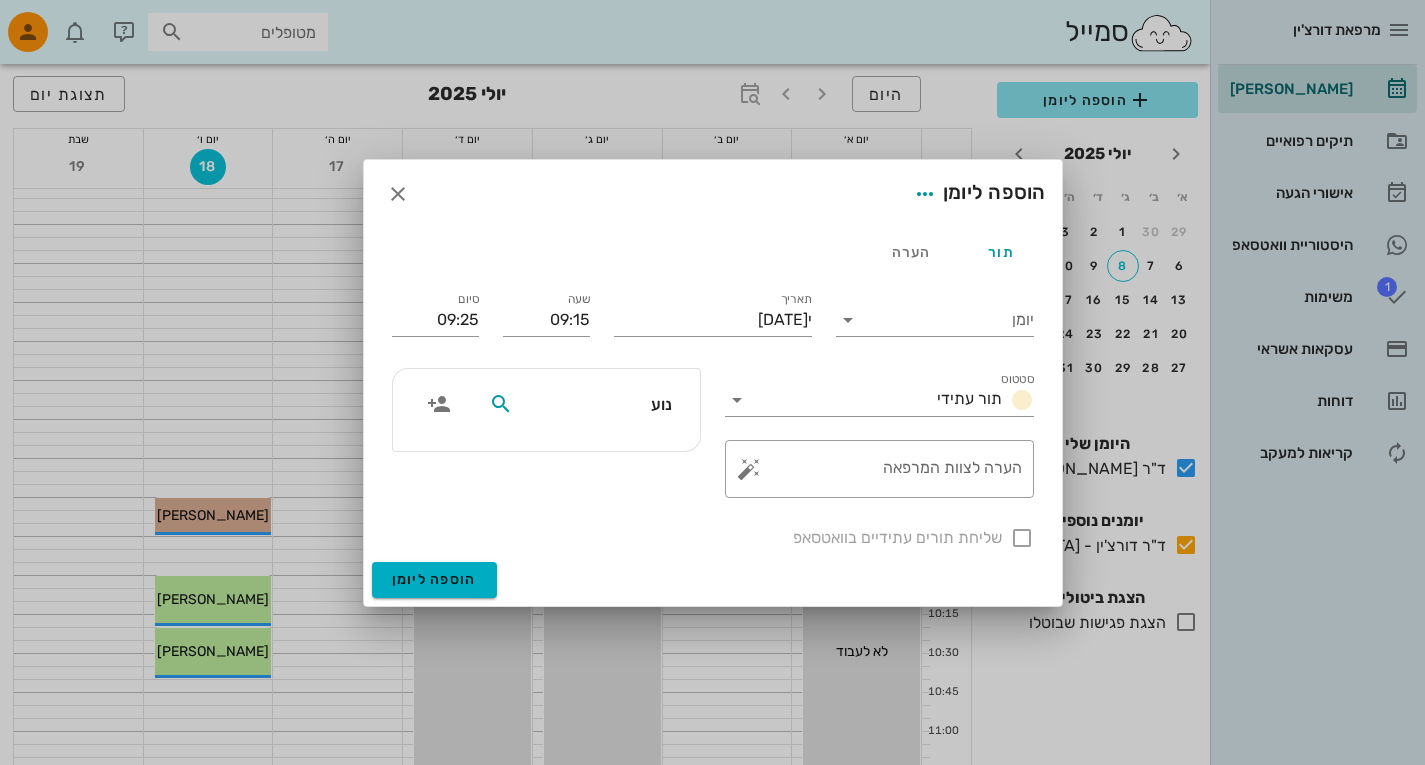type on "[PERSON_NAME]" 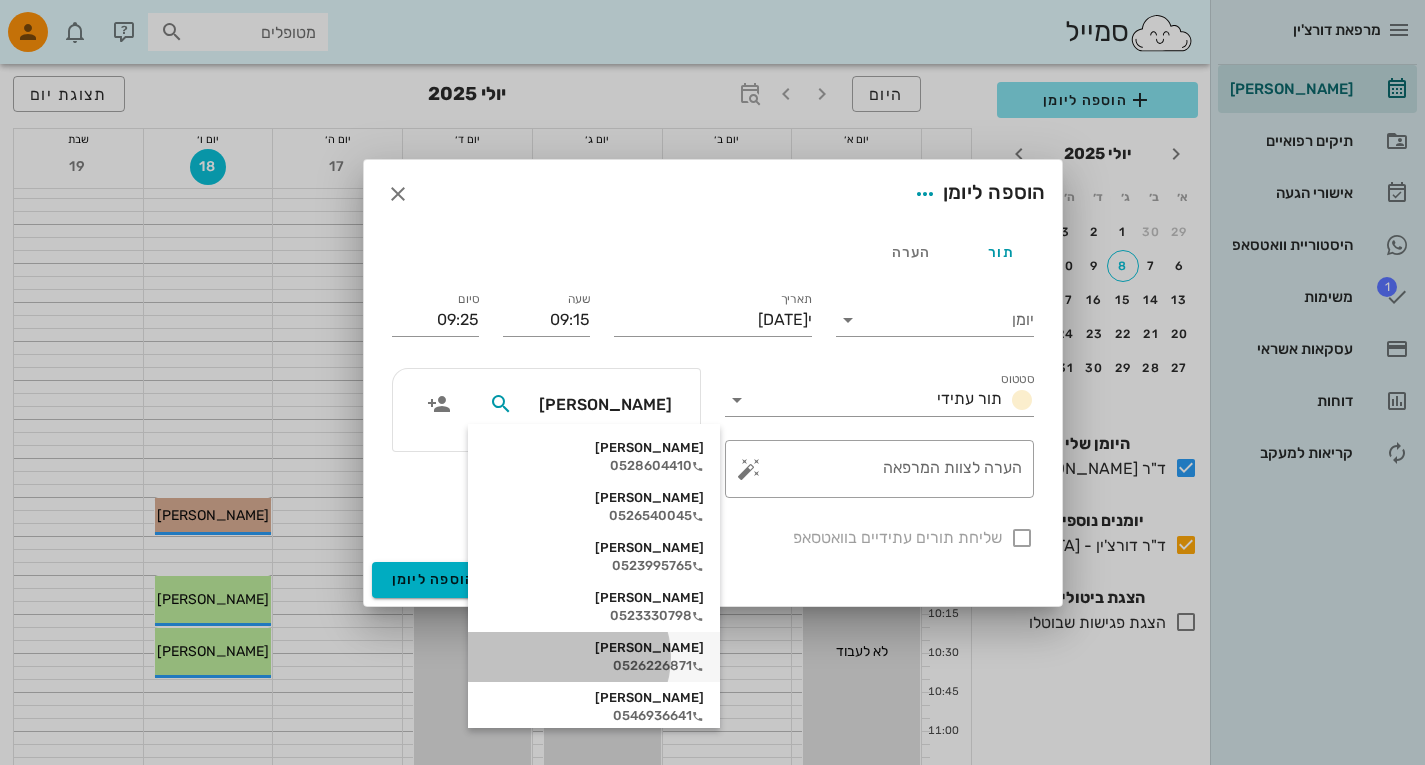 click on "[PERSON_NAME]" at bounding box center (594, 648) 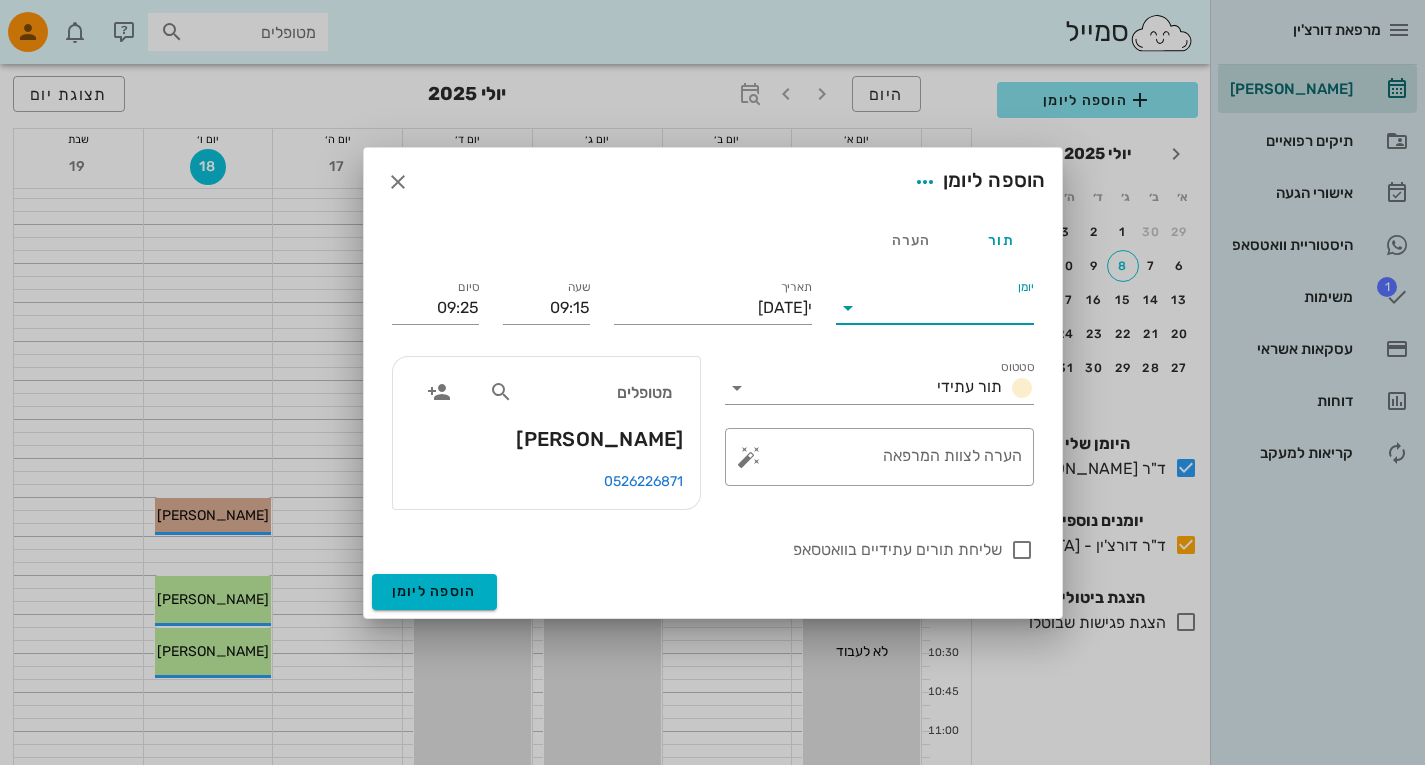 click on "יומן" at bounding box center [949, 308] 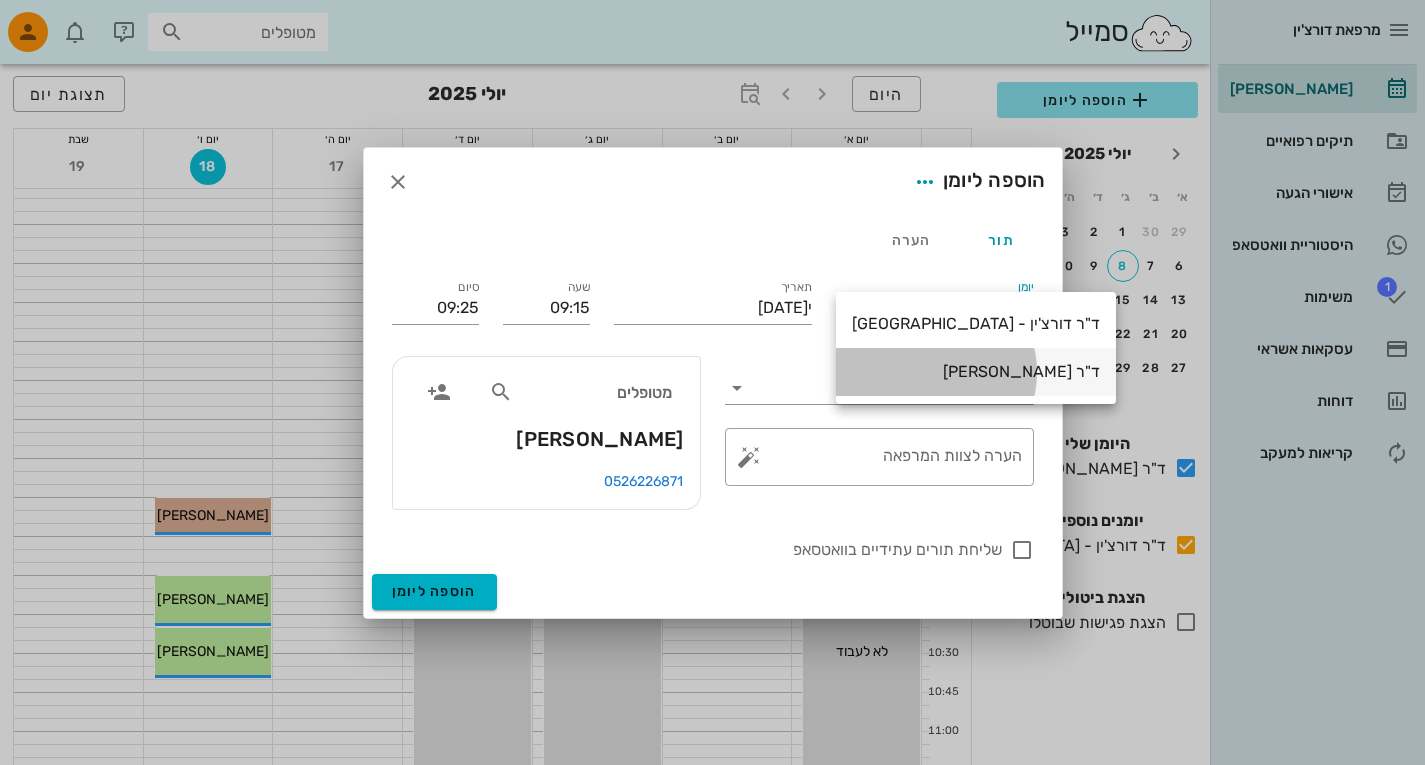 click on "ד"ר [PERSON_NAME]" at bounding box center [976, 371] 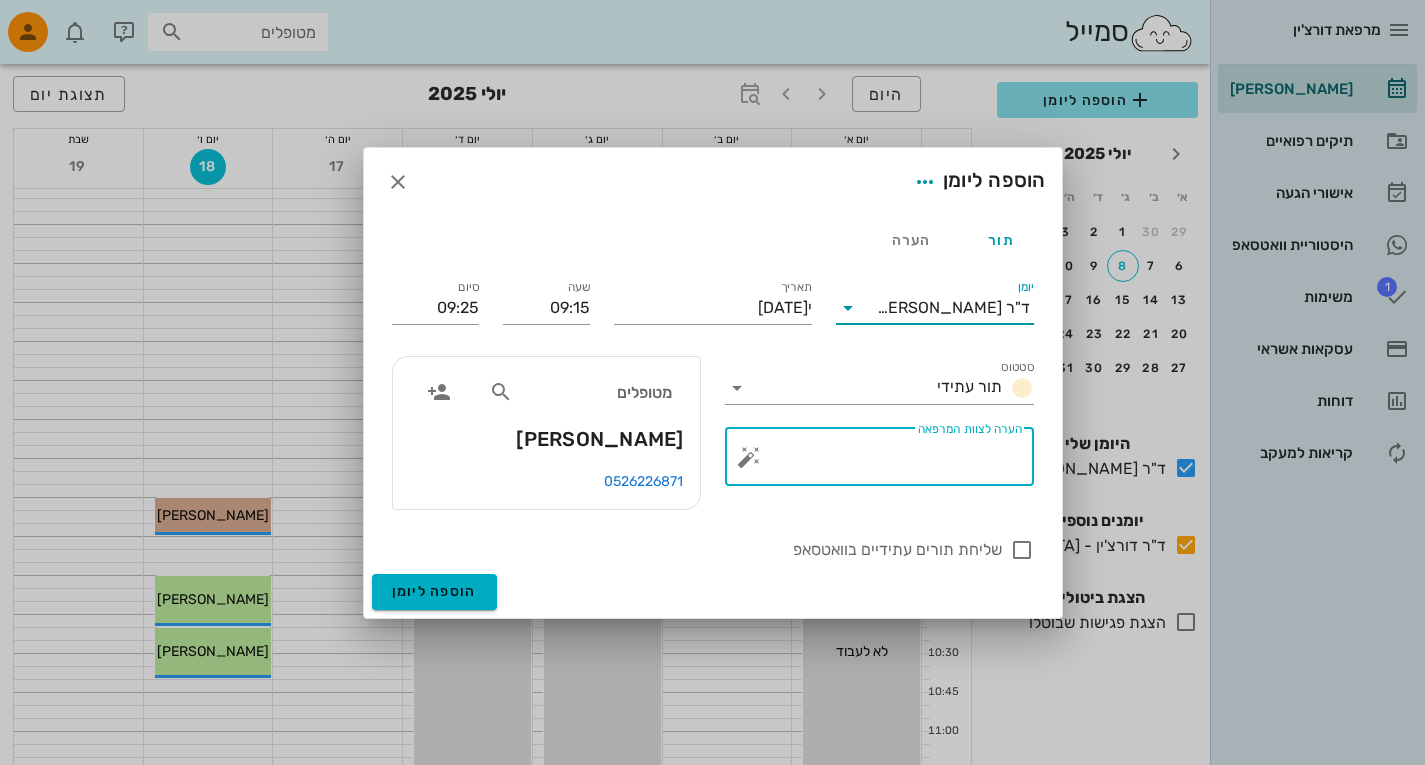 click on "הערה לצוות המרפאה" at bounding box center [887, 462] 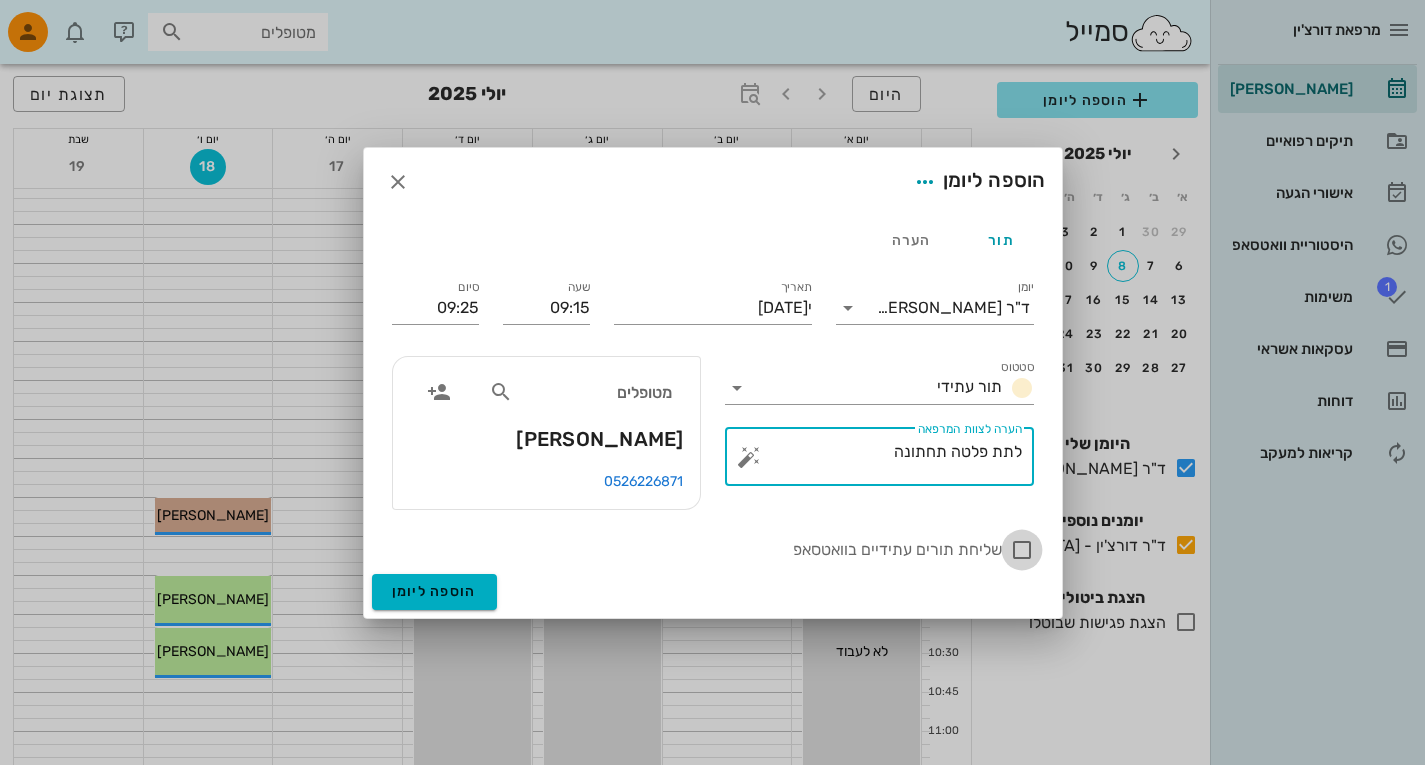 type on "לתת פלטה תחתונה" 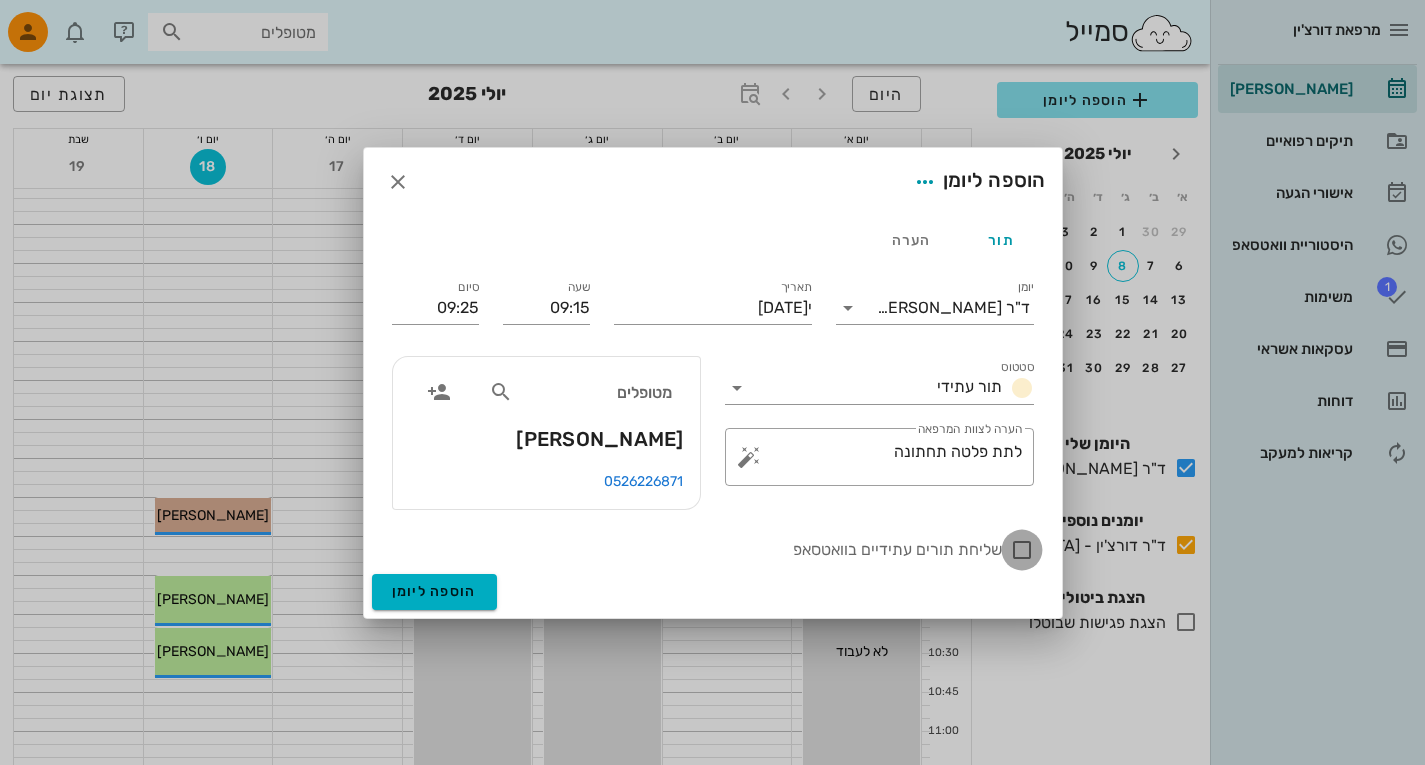 click at bounding box center [1022, 550] 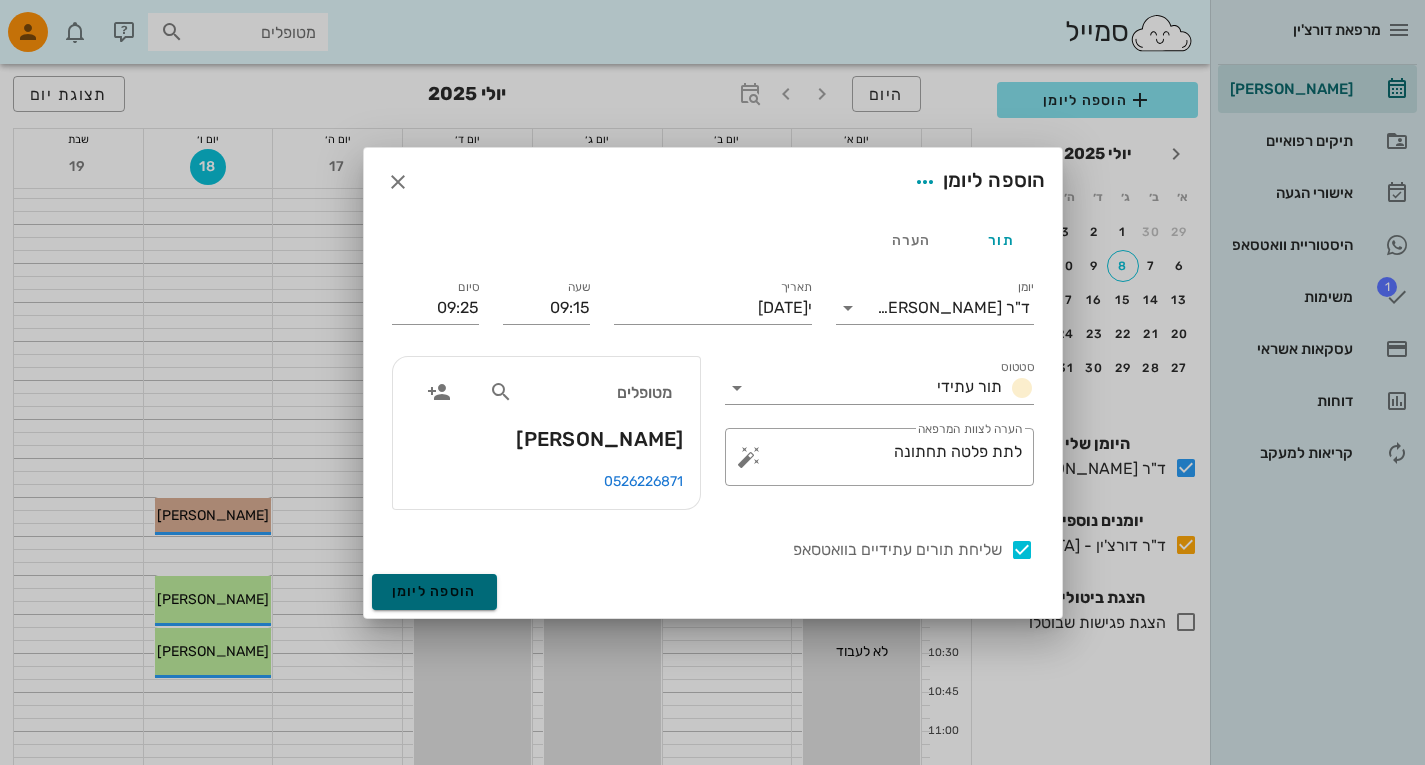click on "הוספה ליומן" at bounding box center (434, 592) 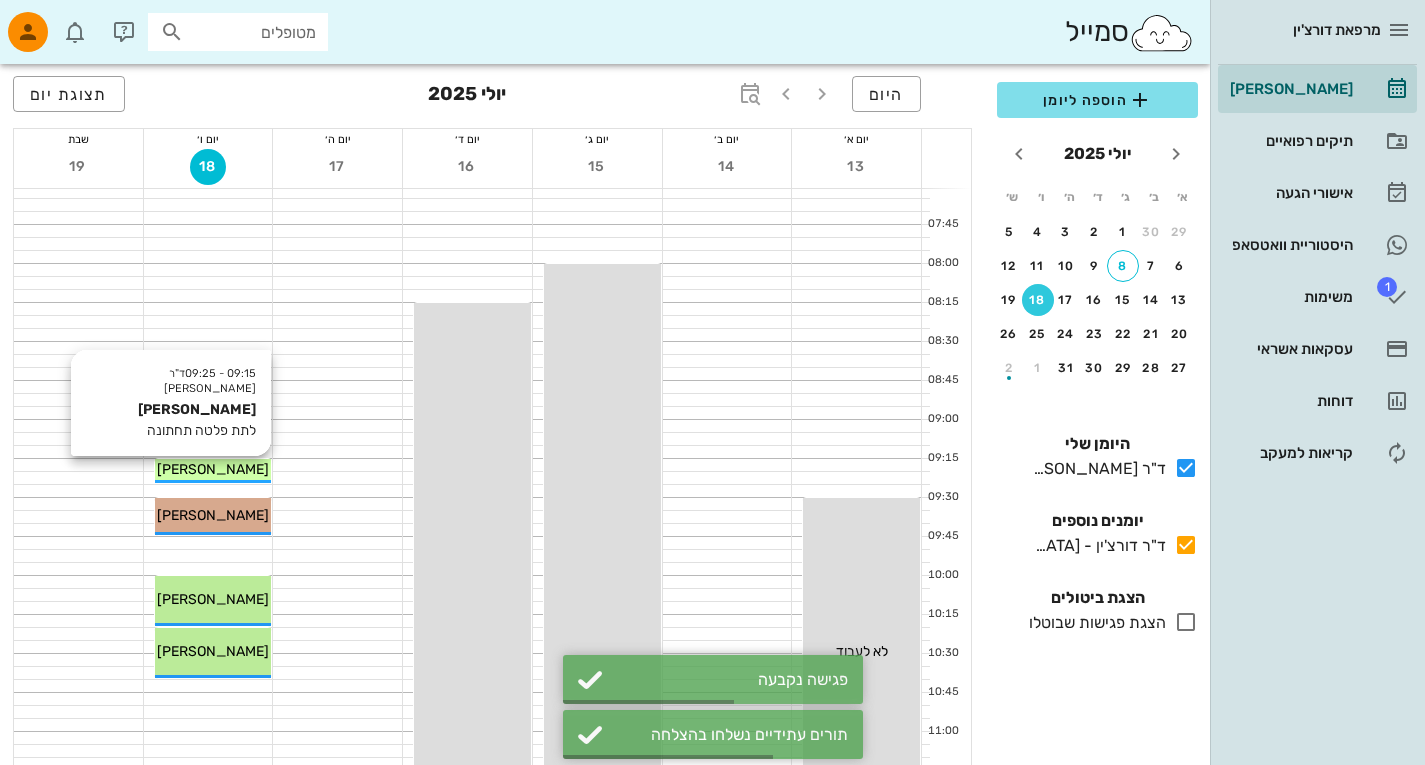 click on "[PERSON_NAME]" at bounding box center [213, 469] 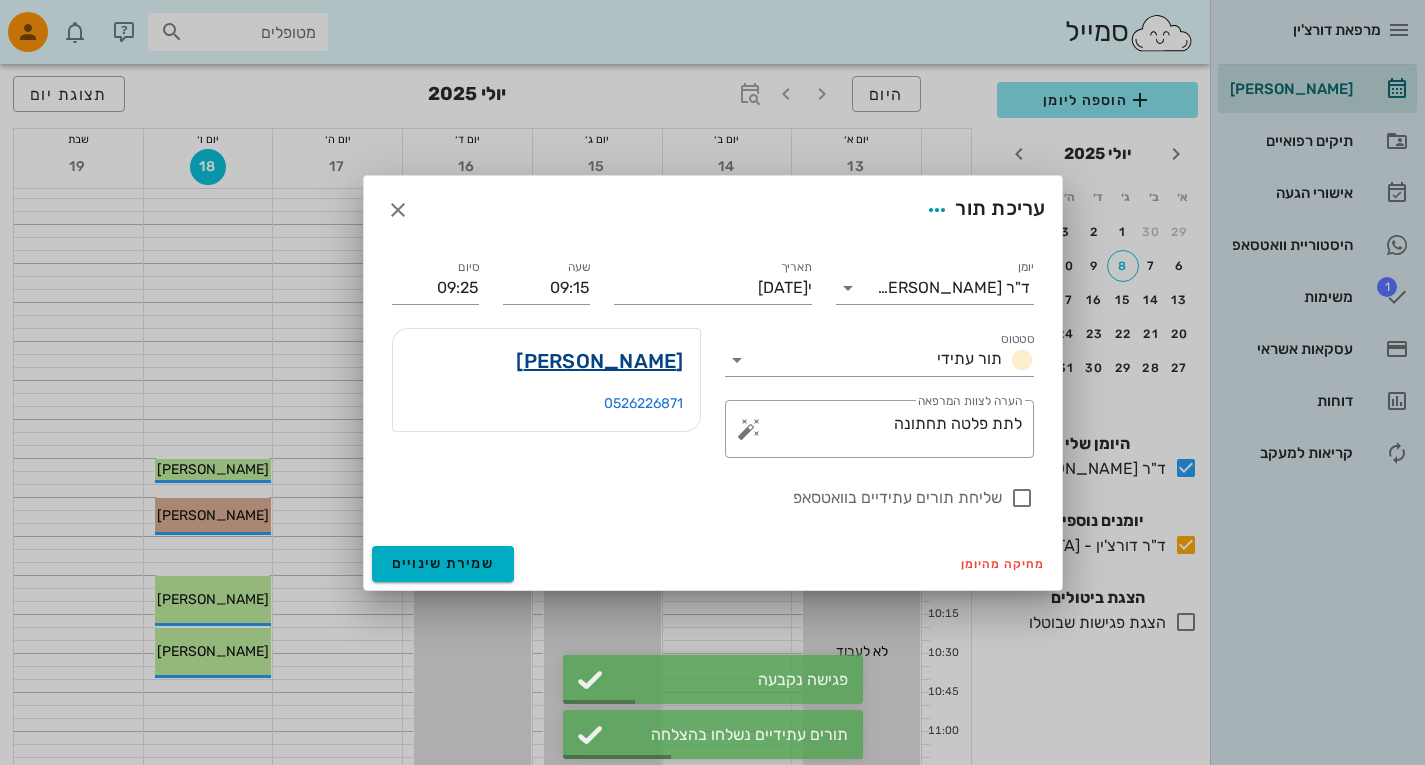 click on "[PERSON_NAME]" at bounding box center (599, 361) 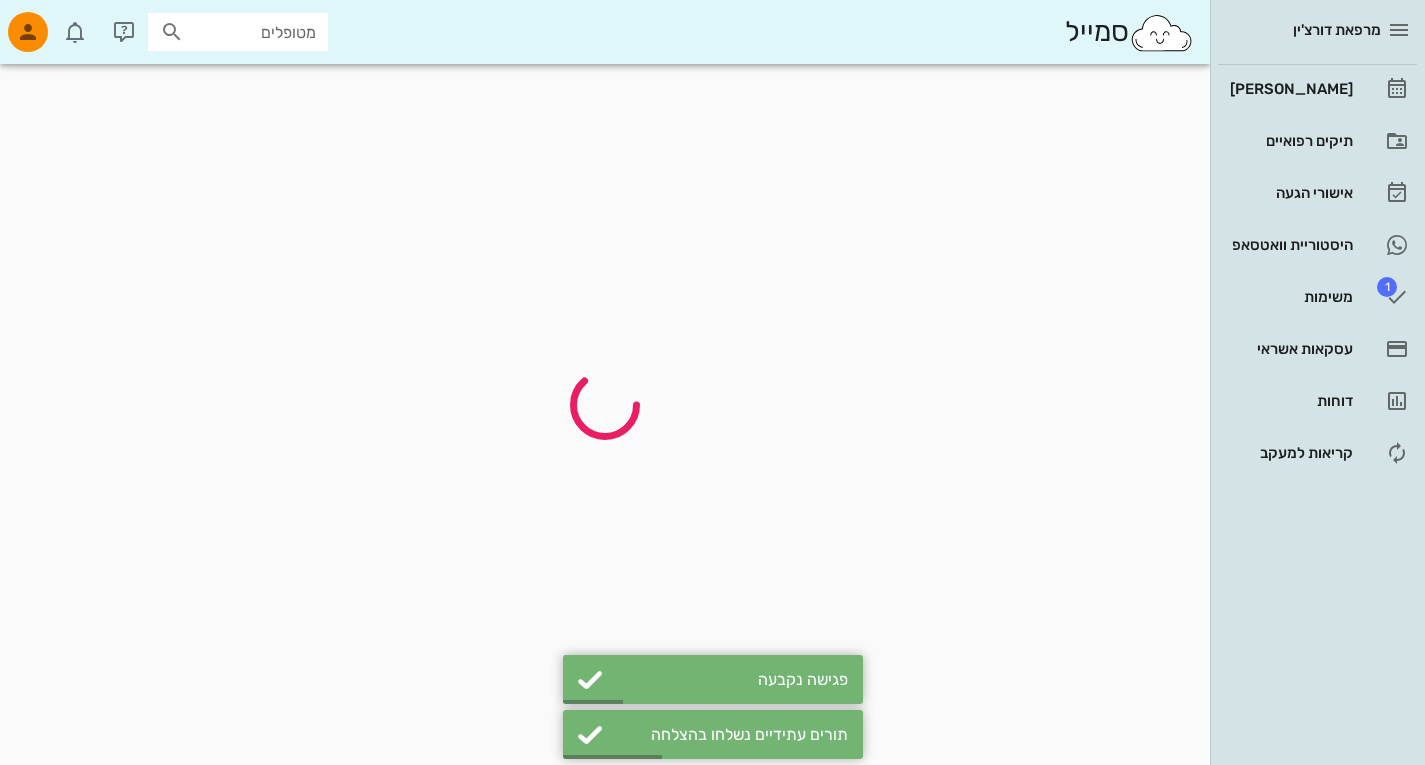 scroll, scrollTop: 0, scrollLeft: 0, axis: both 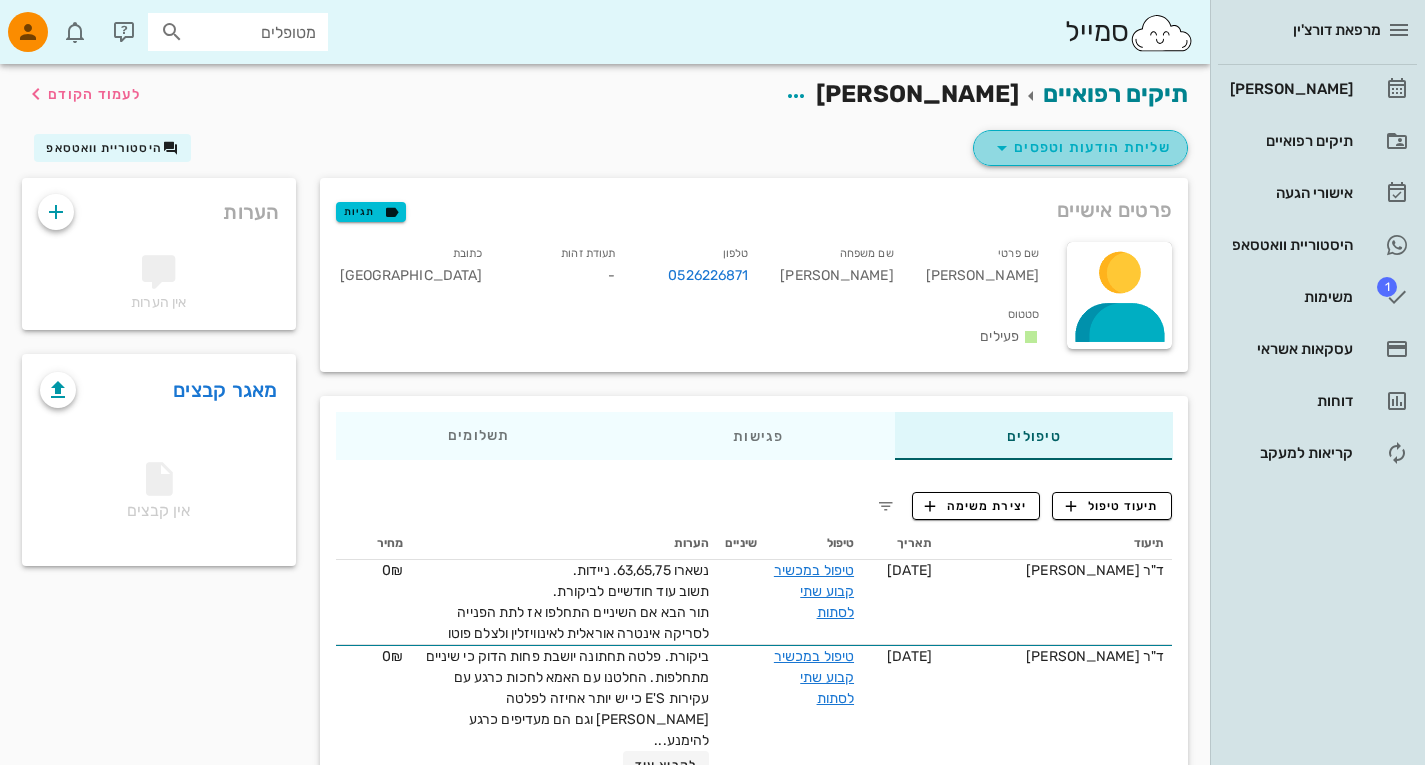 click at bounding box center (1002, 148) 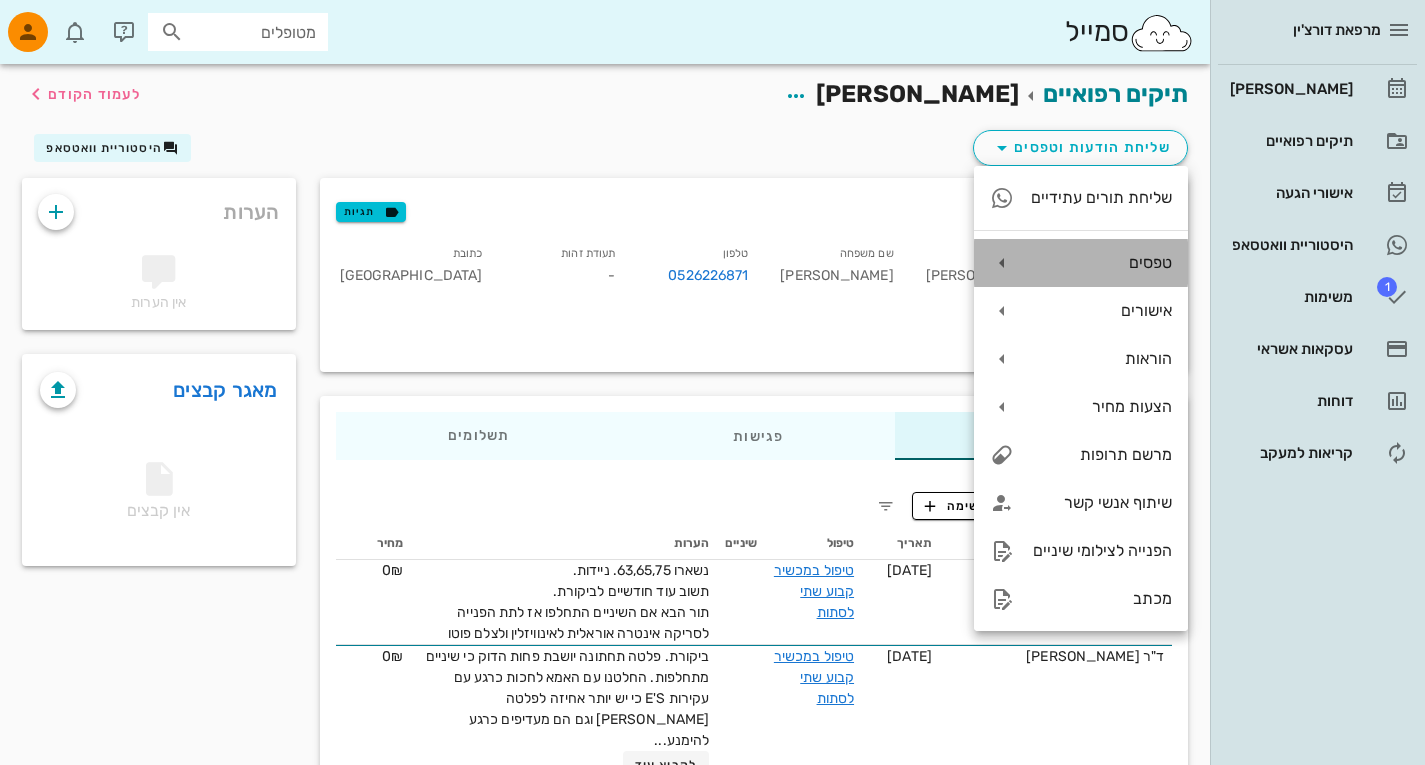 click on "טפסים" at bounding box center [1081, 263] 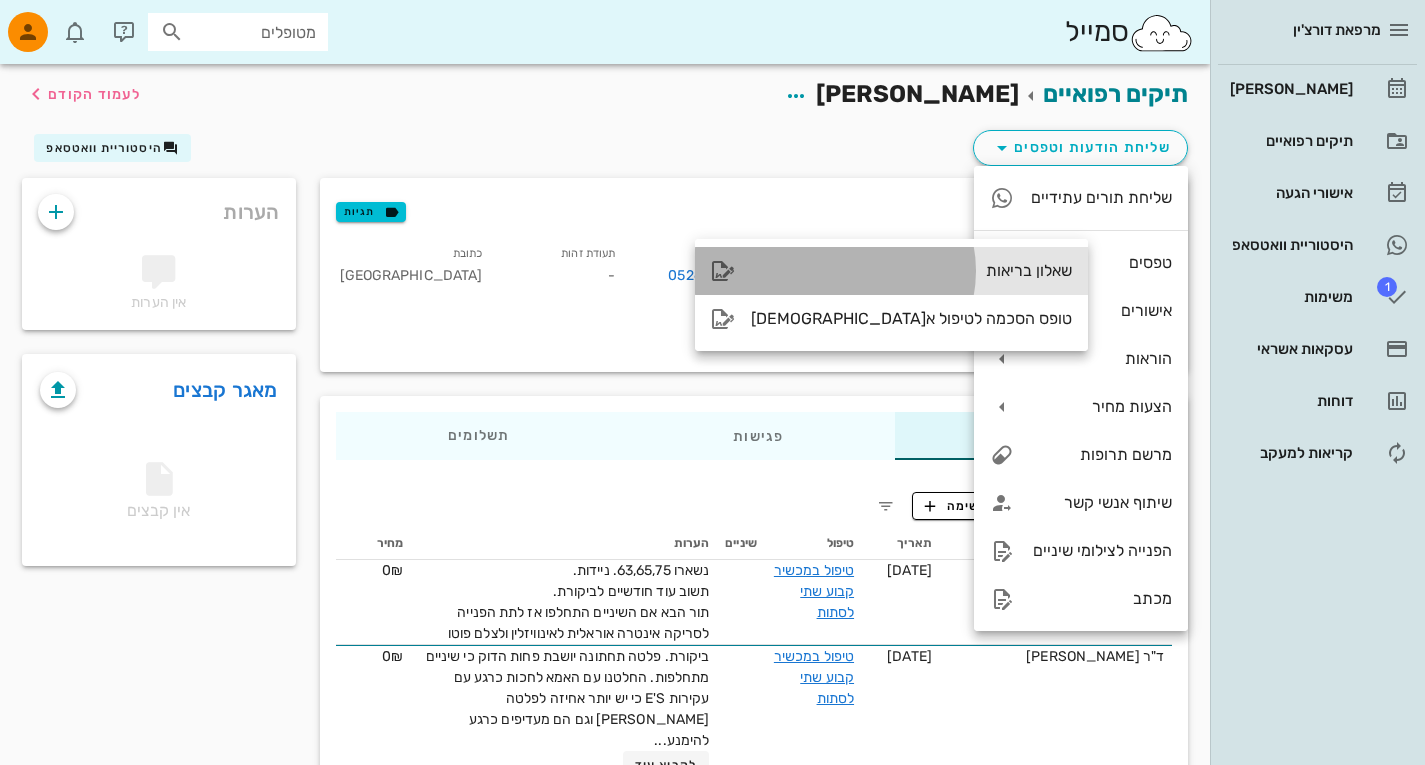 click on "שאלון בריאות" at bounding box center (911, 270) 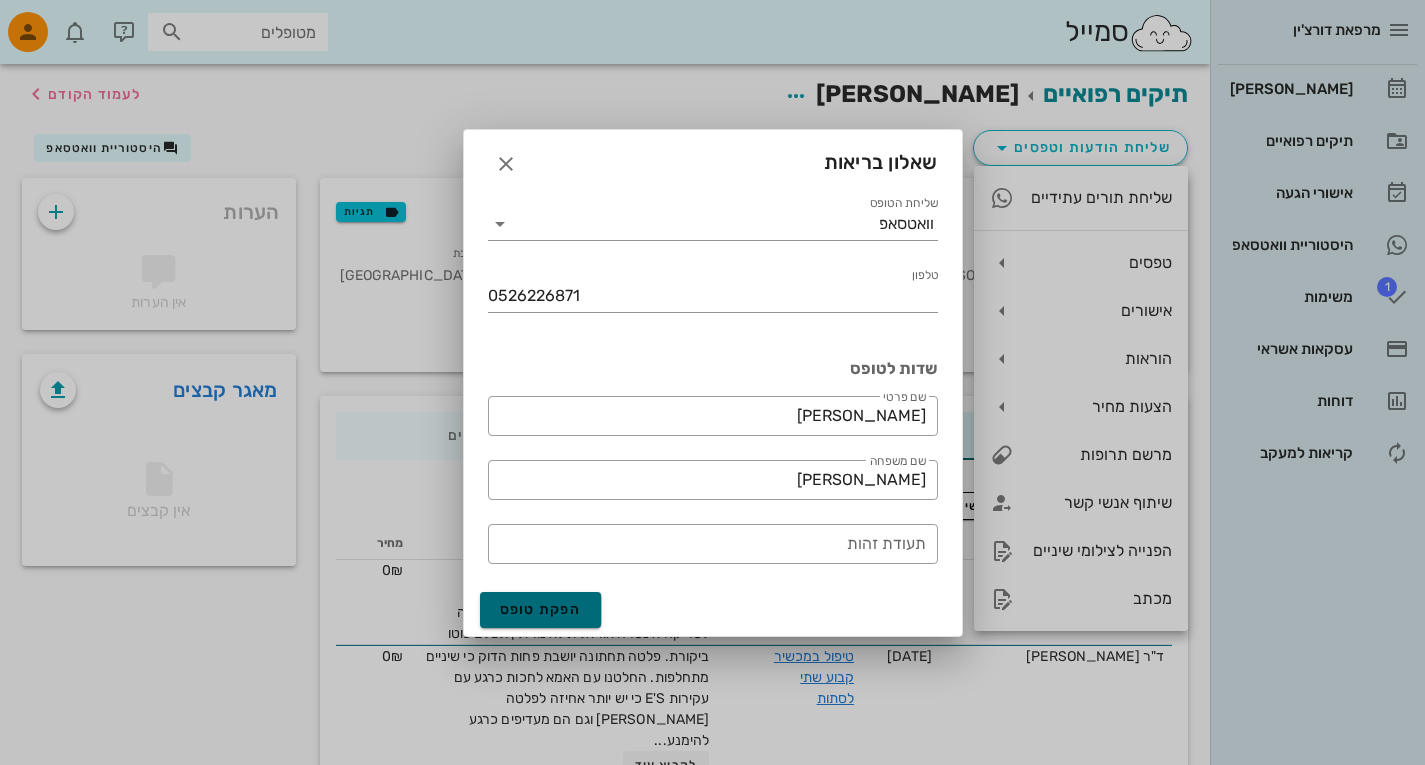 click on "הפקת טופס" at bounding box center (541, 610) 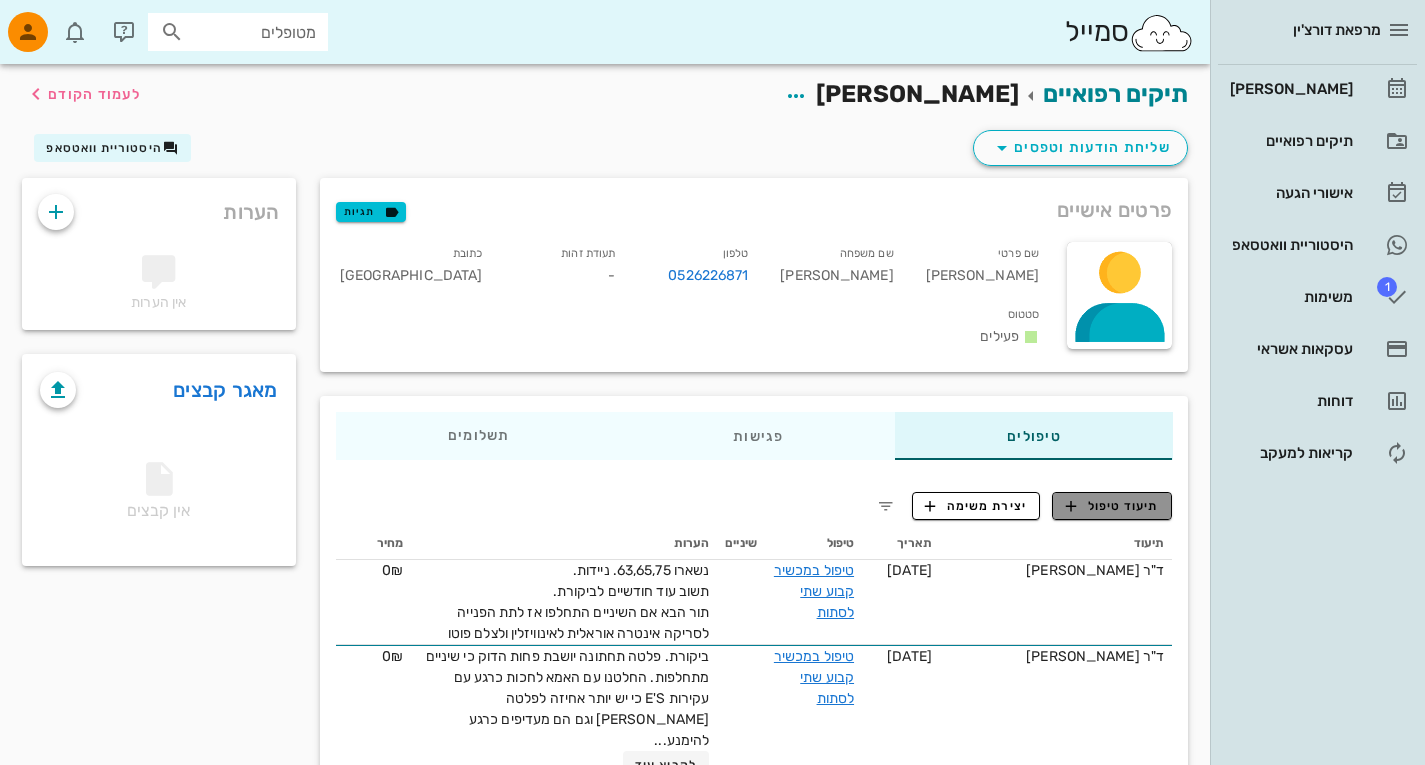 click on "תיעוד טיפול" at bounding box center (1112, 506) 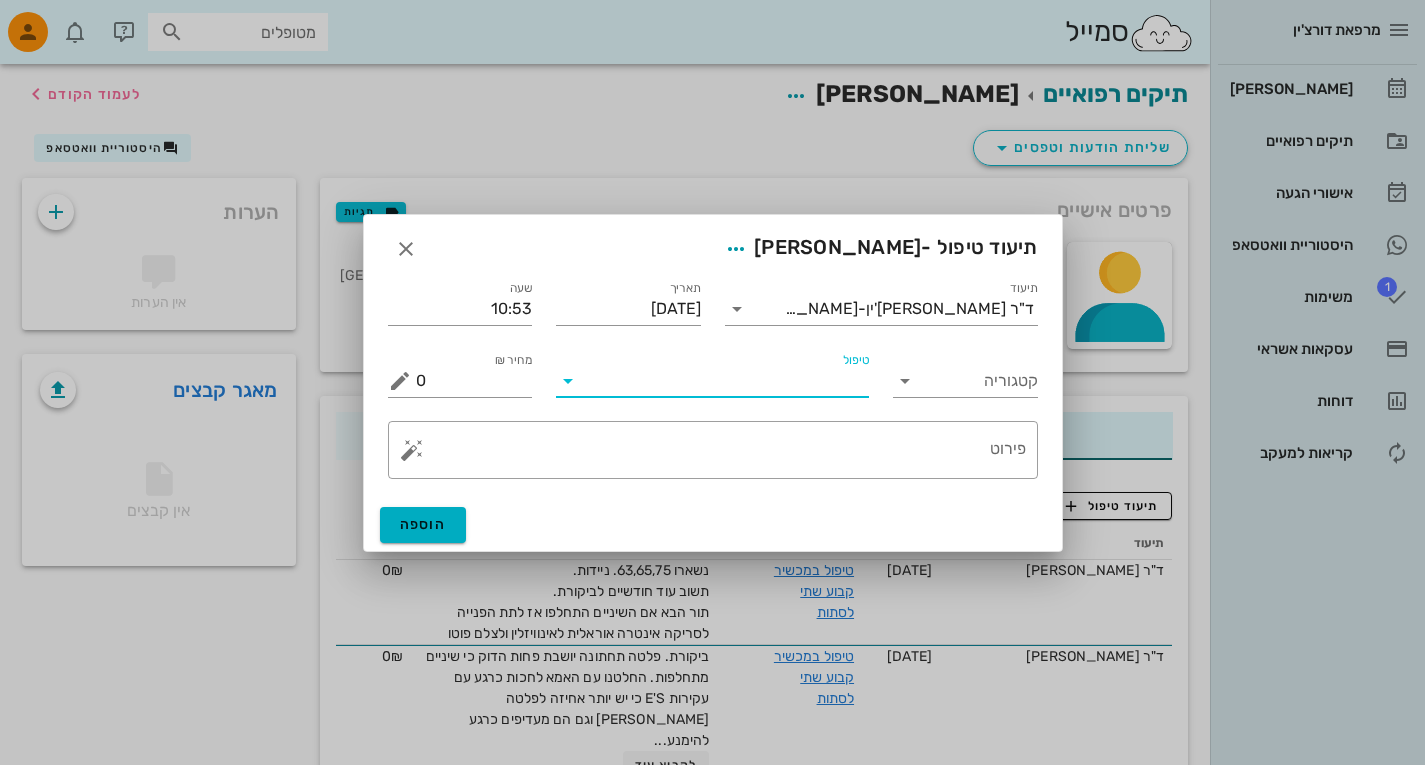 click on "טיפול" at bounding box center (726, 381) 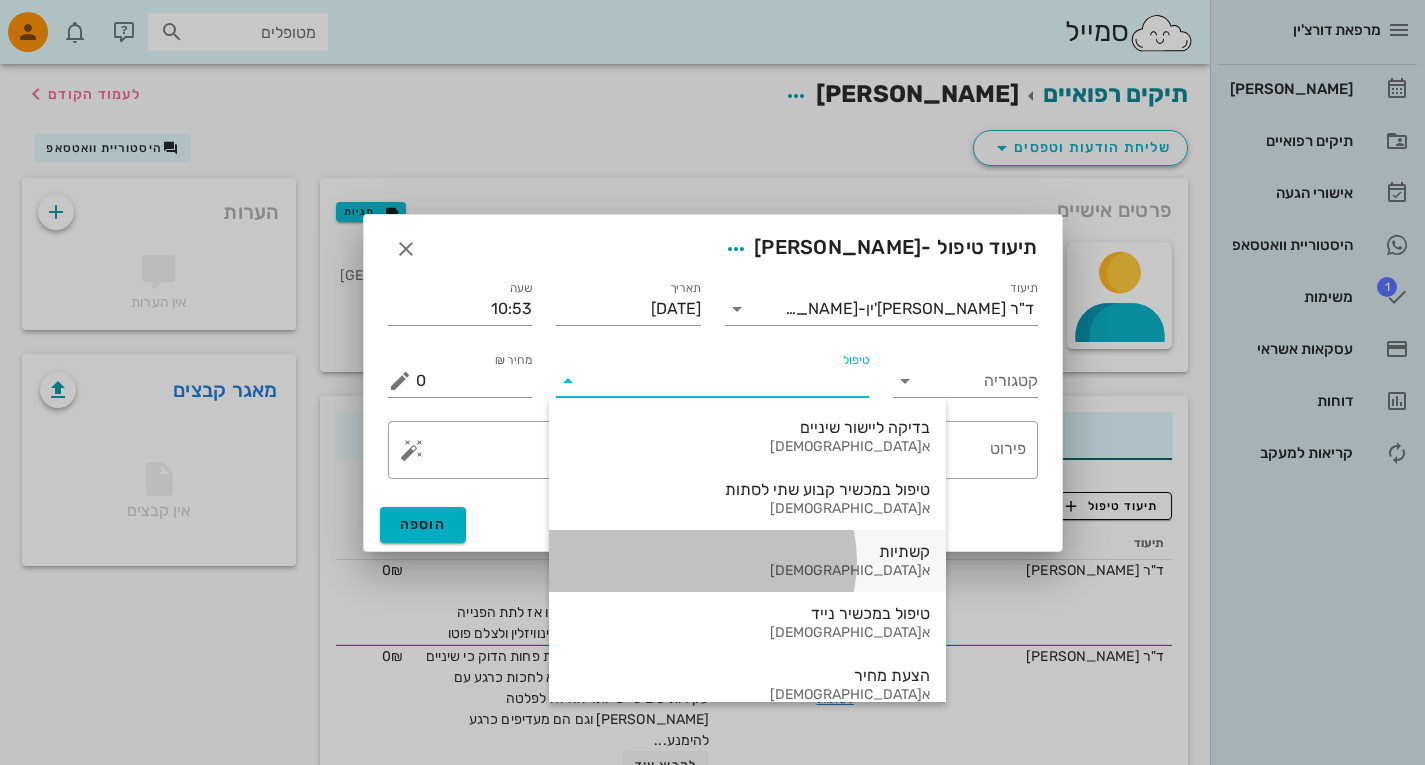 click on "קשתיות" at bounding box center (747, 551) 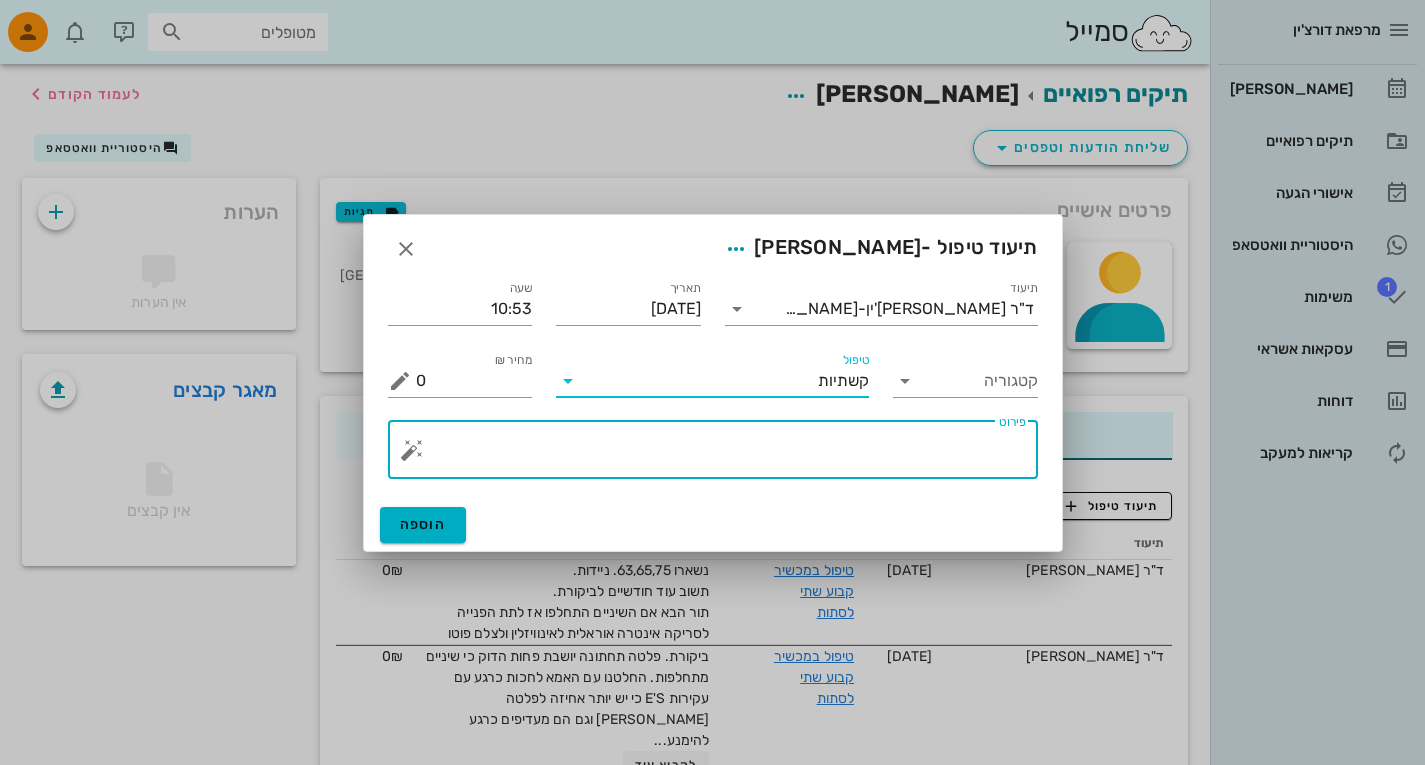 click on "פירוט" at bounding box center (721, 455) 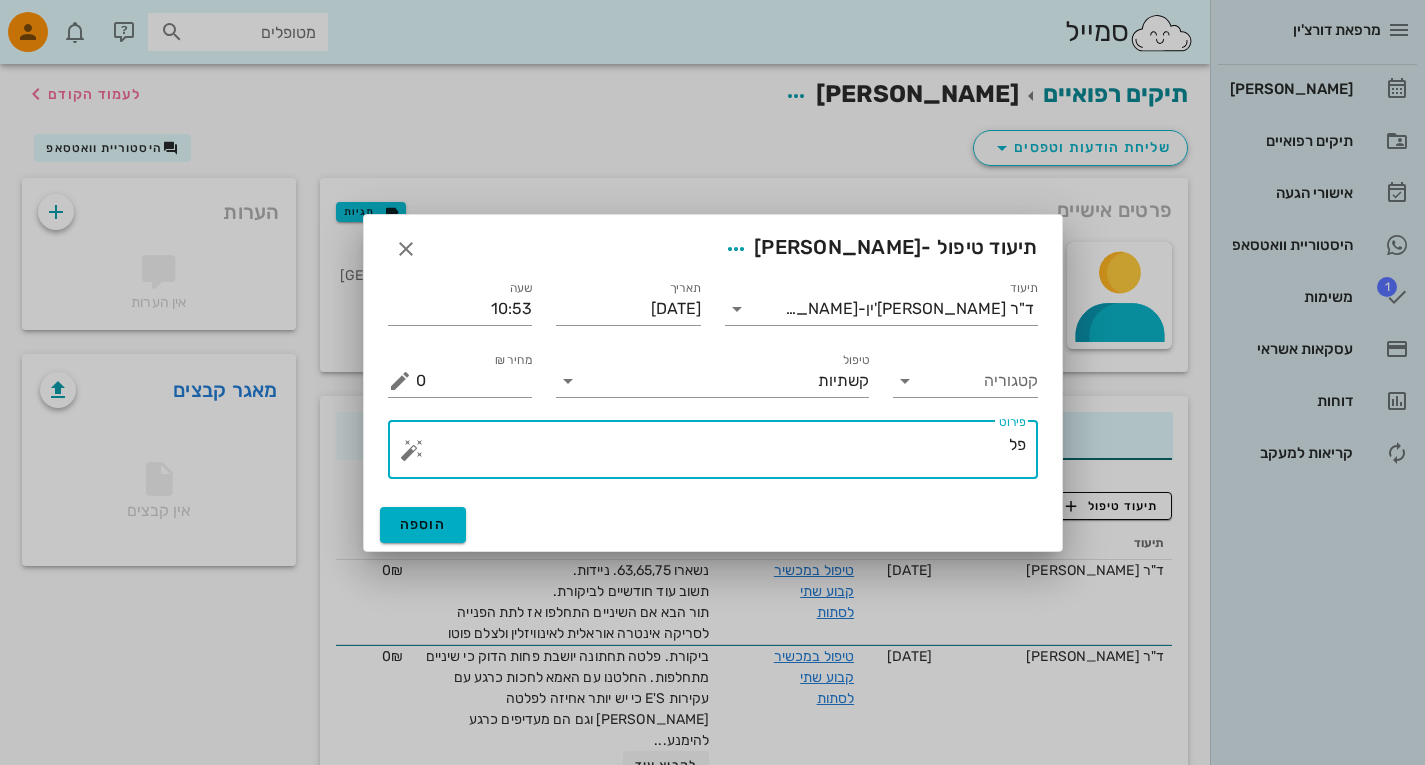 type on "פ" 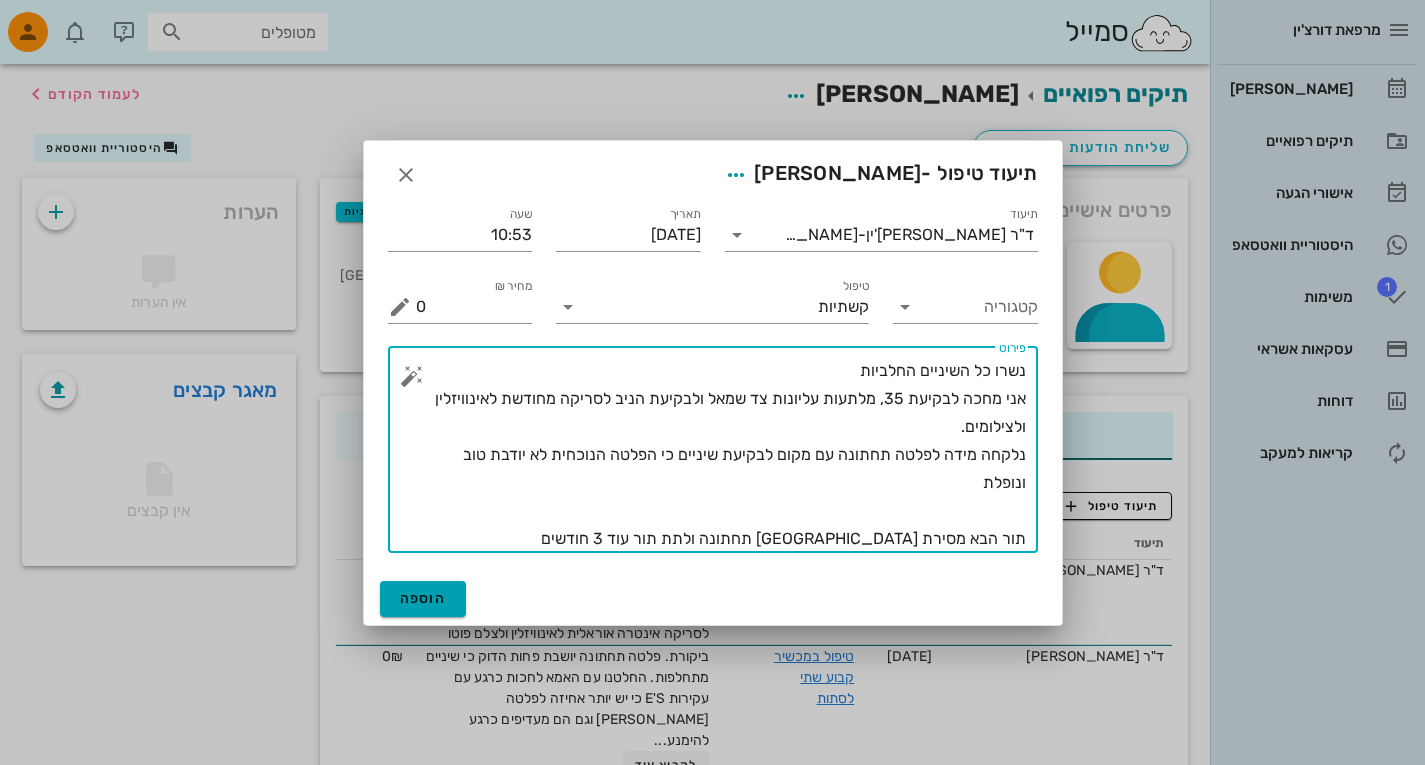 type on "נשרו כל השיניים החלביות
אני מחכה לבקיעת 35, מלתעות עליונות צד שמאל ולבקיעת הניב לסריקה מחודשת לאינוויזלין ולצילומים.
נלקחה מידה לפלטה תחתונה עם מקום לבקיעת שיניים כי הפלטה הנוכחית לא יודבת טוב ונופלת
תור הבא מסירת [GEOGRAPHIC_DATA] תחתונה ולתת תור עוד 3 חודשים" 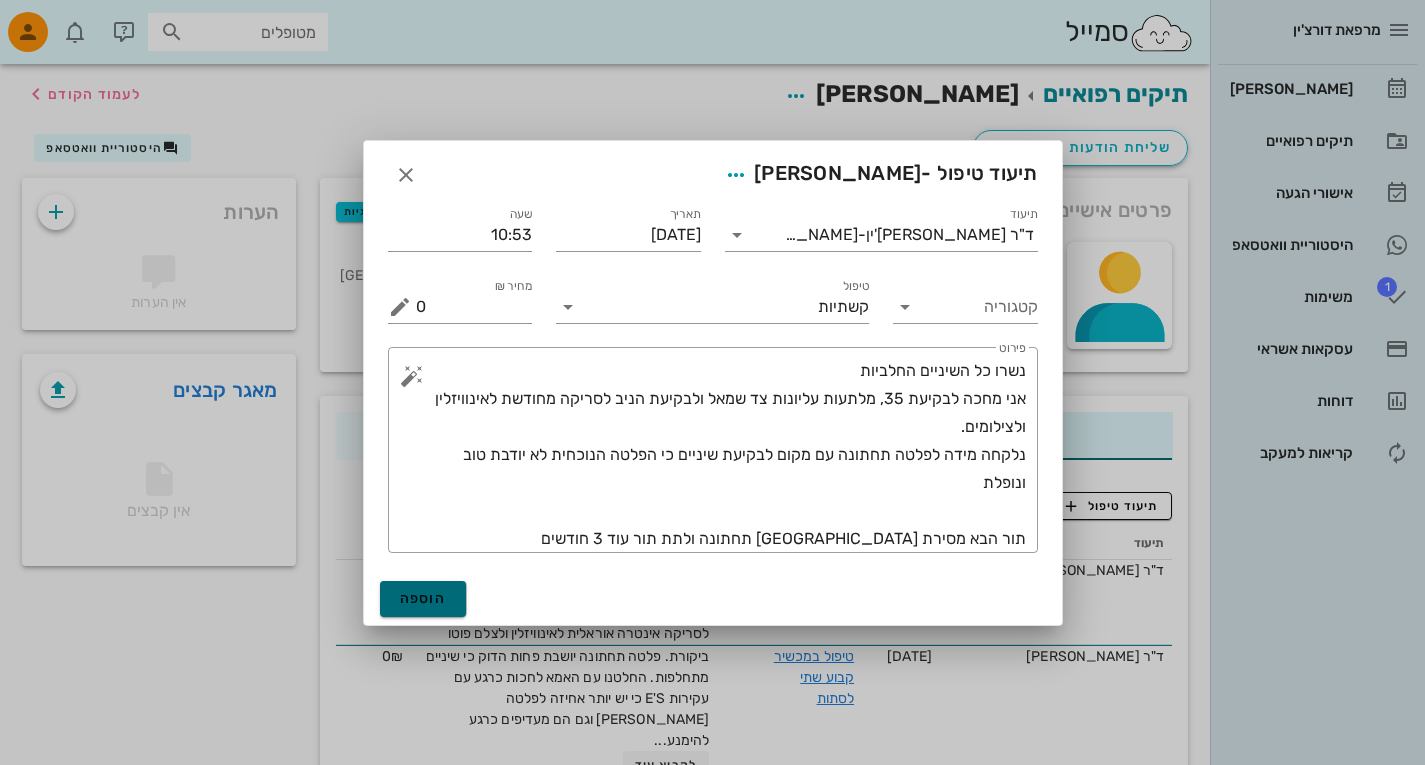 click on "הוספה" at bounding box center [423, 599] 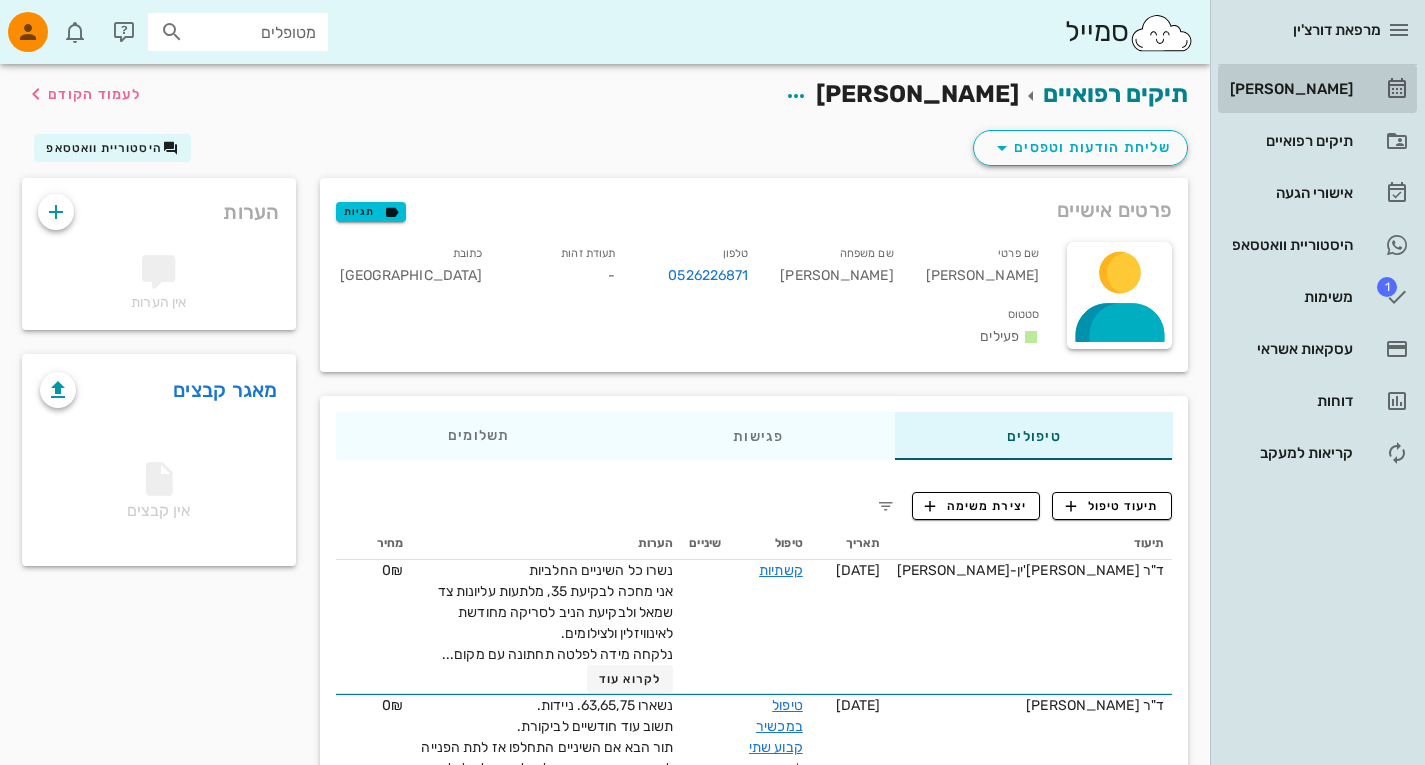 click on "[PERSON_NAME]" at bounding box center (1289, 89) 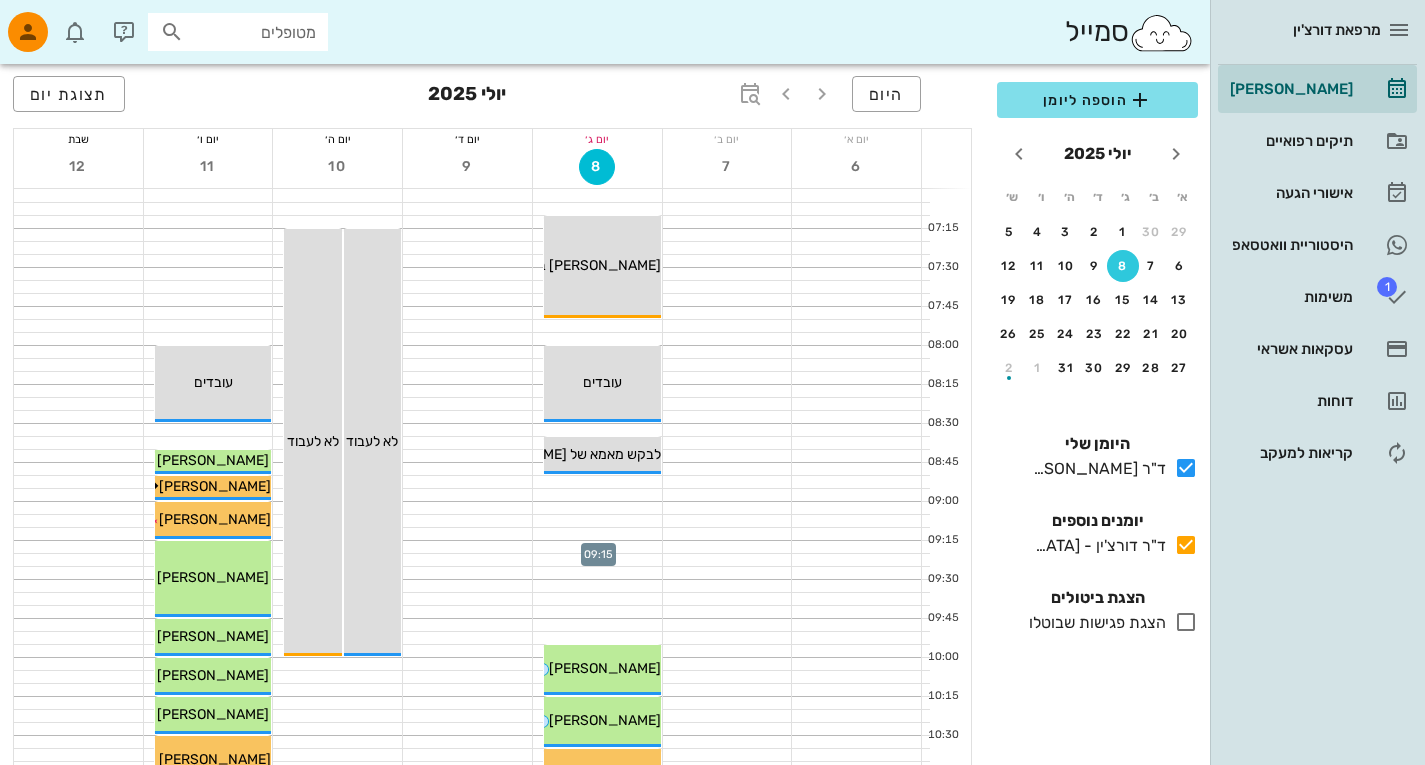 click at bounding box center (597, 547) 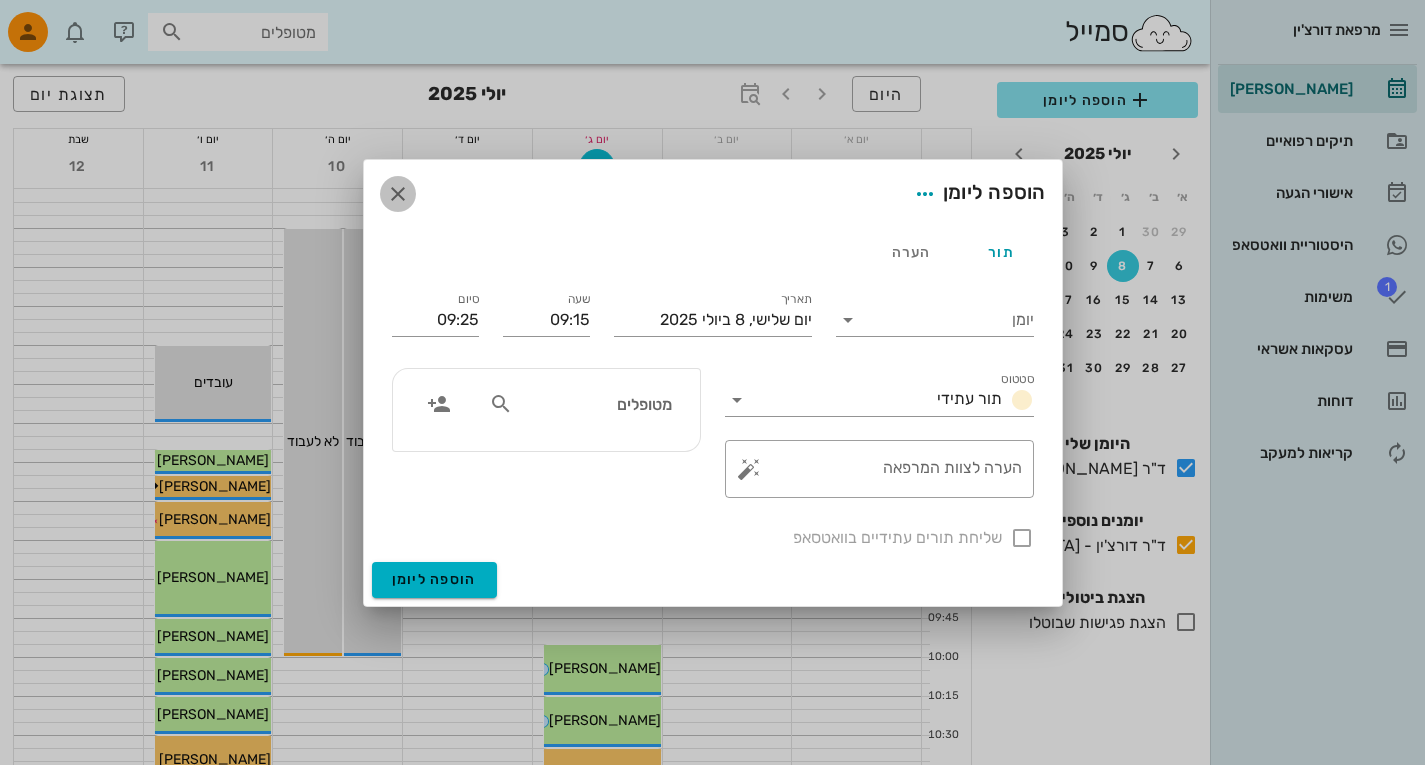 click at bounding box center (398, 194) 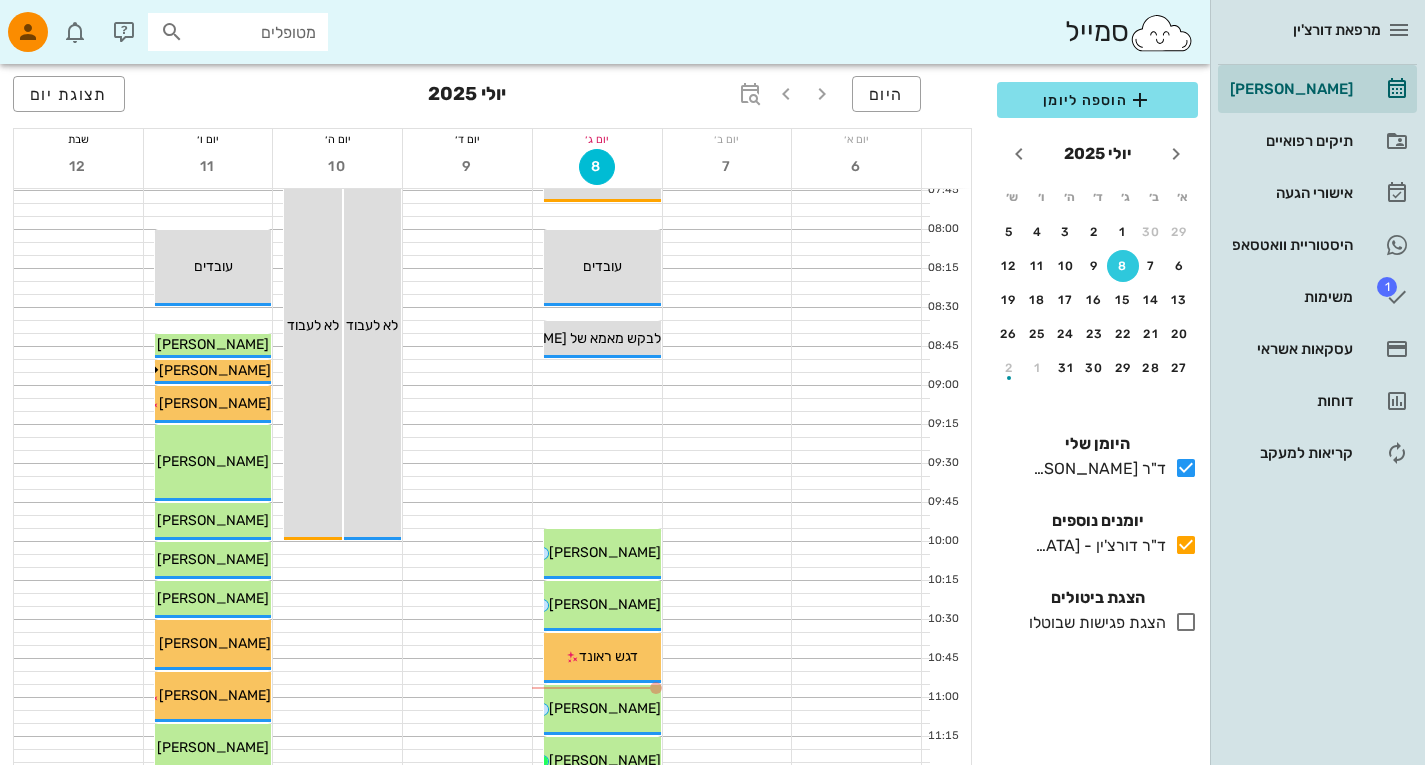 scroll, scrollTop: 120, scrollLeft: 0, axis: vertical 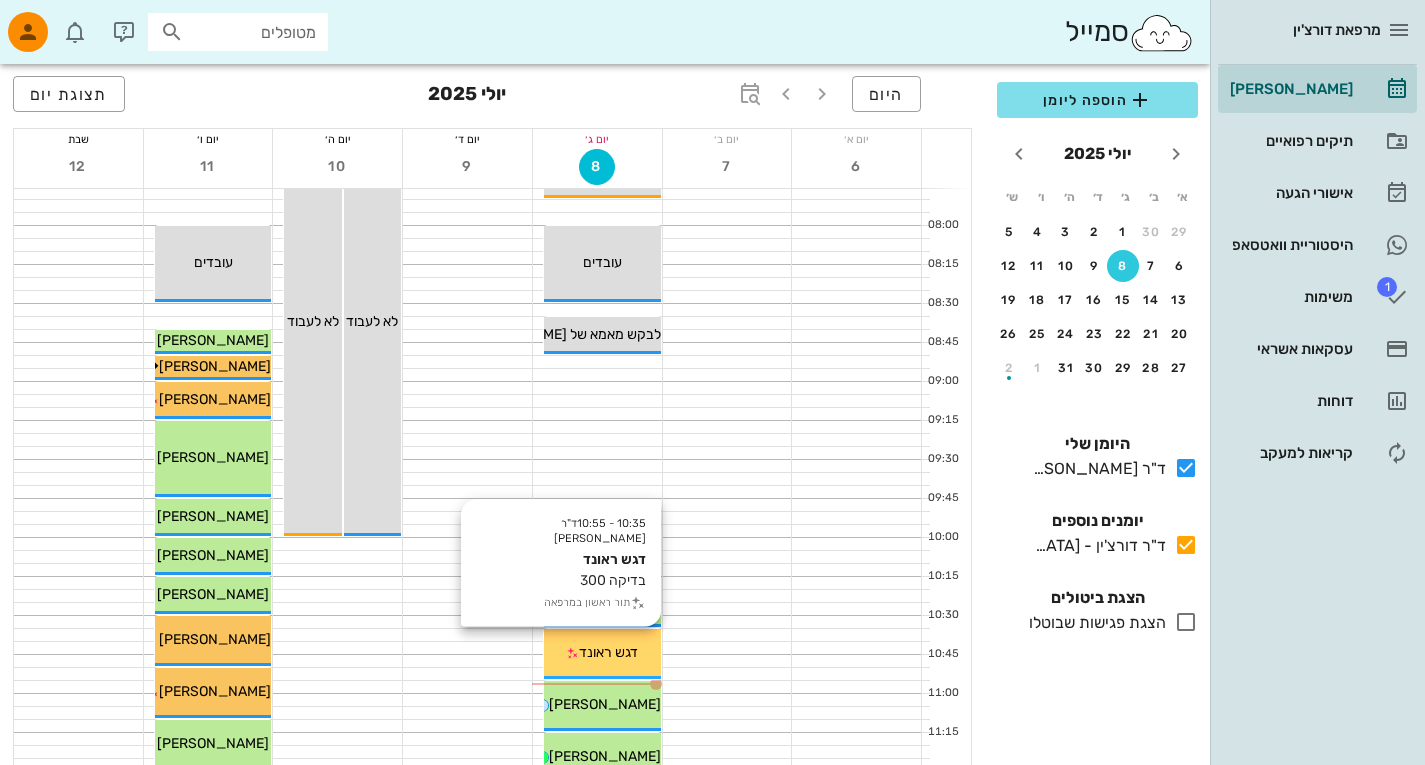 click on "דגש ראונד" at bounding box center [608, 652] 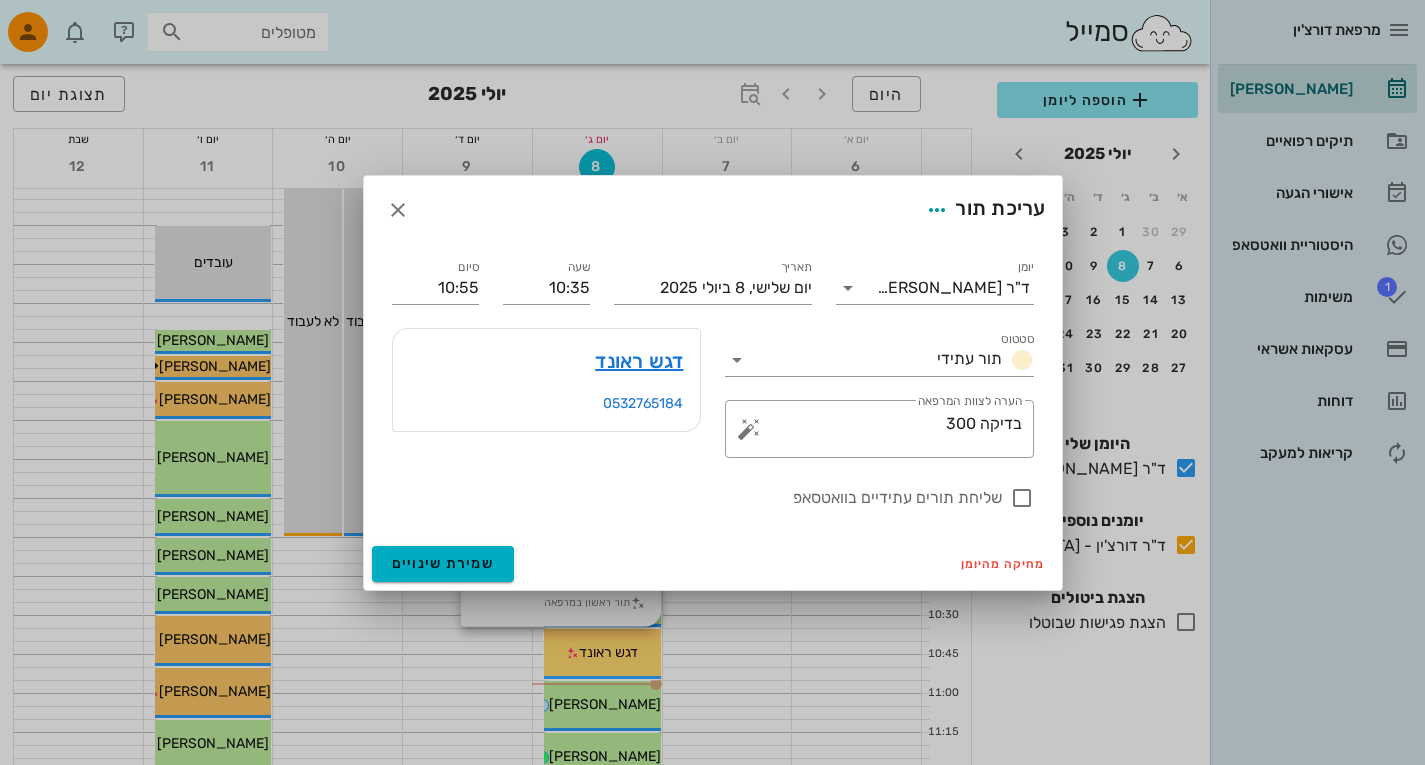 click at bounding box center (712, 382) 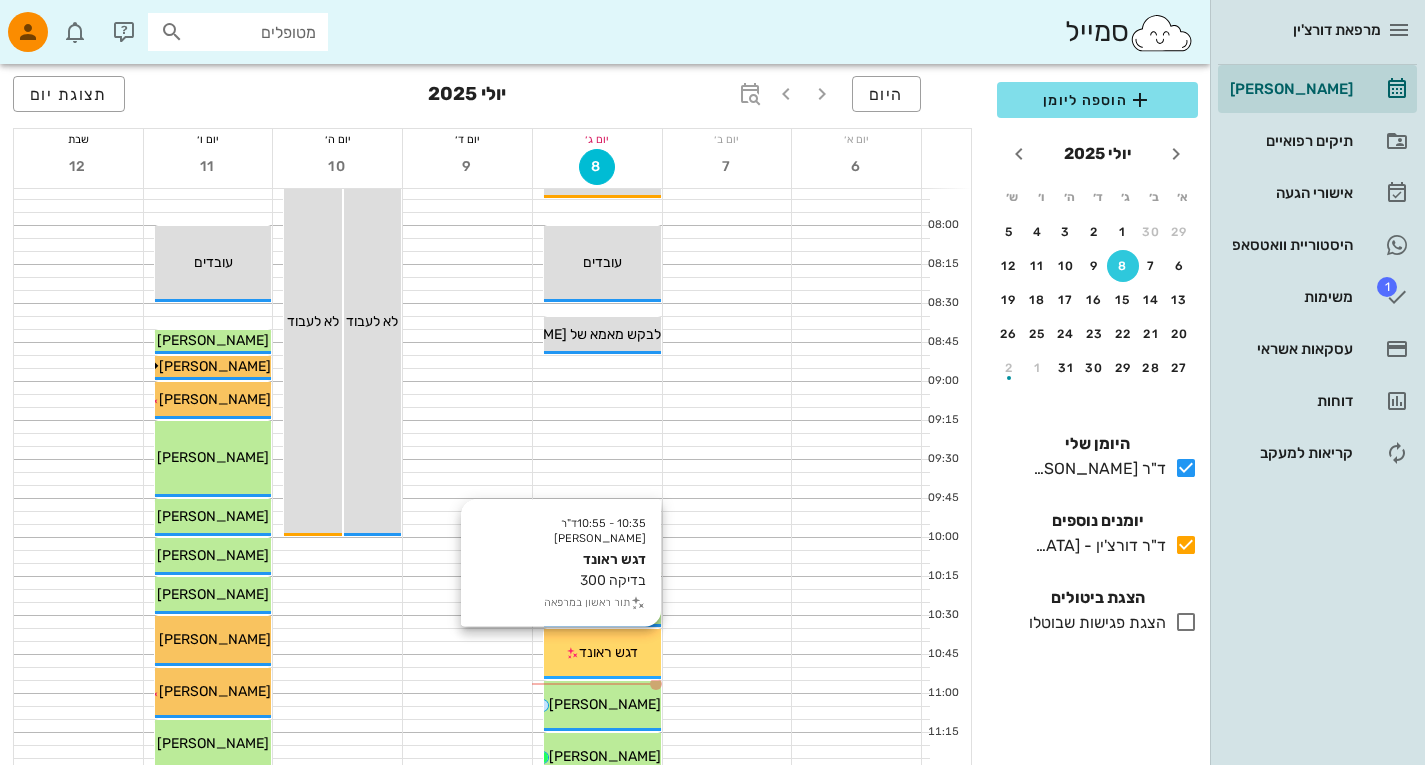 click on "דגש ראונד" at bounding box center (608, 652) 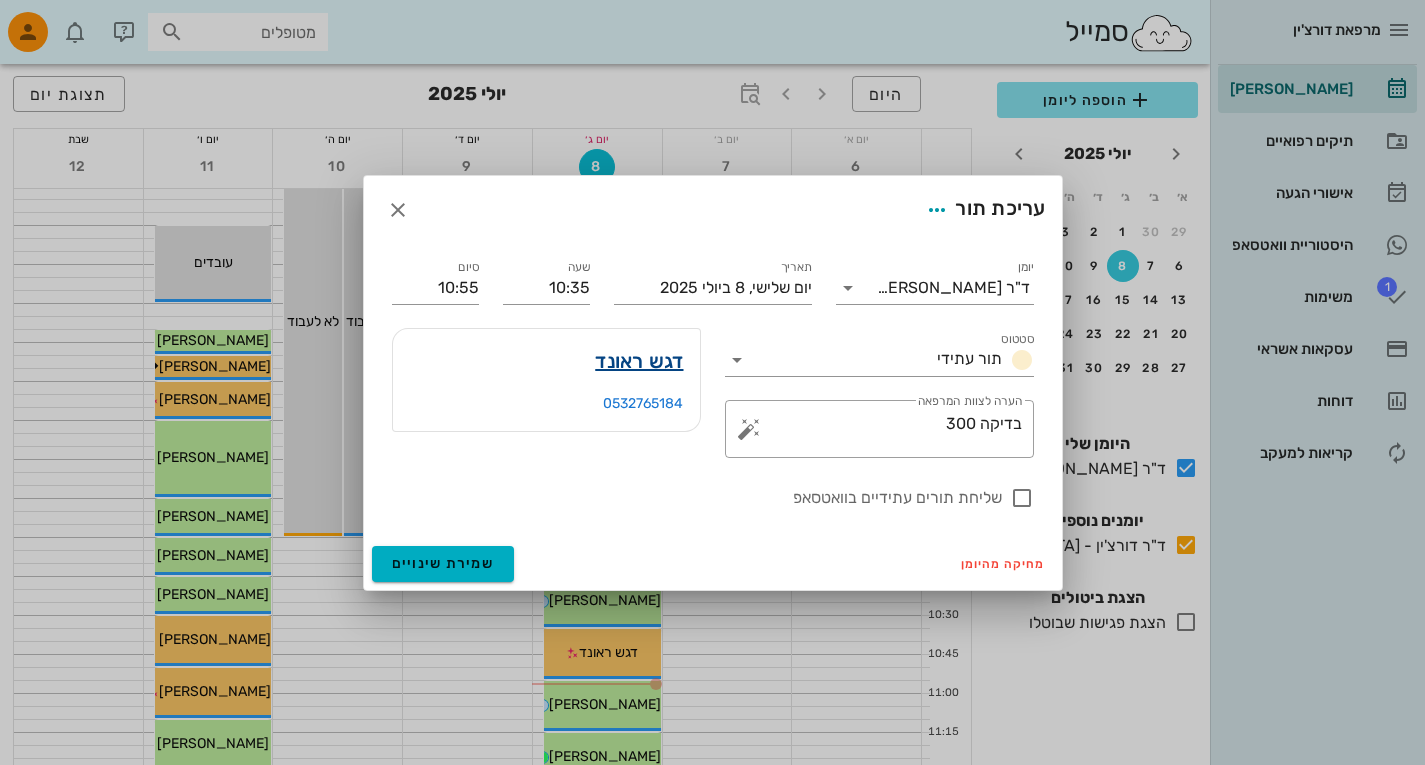 click on "דגש
ראונד" at bounding box center (639, 361) 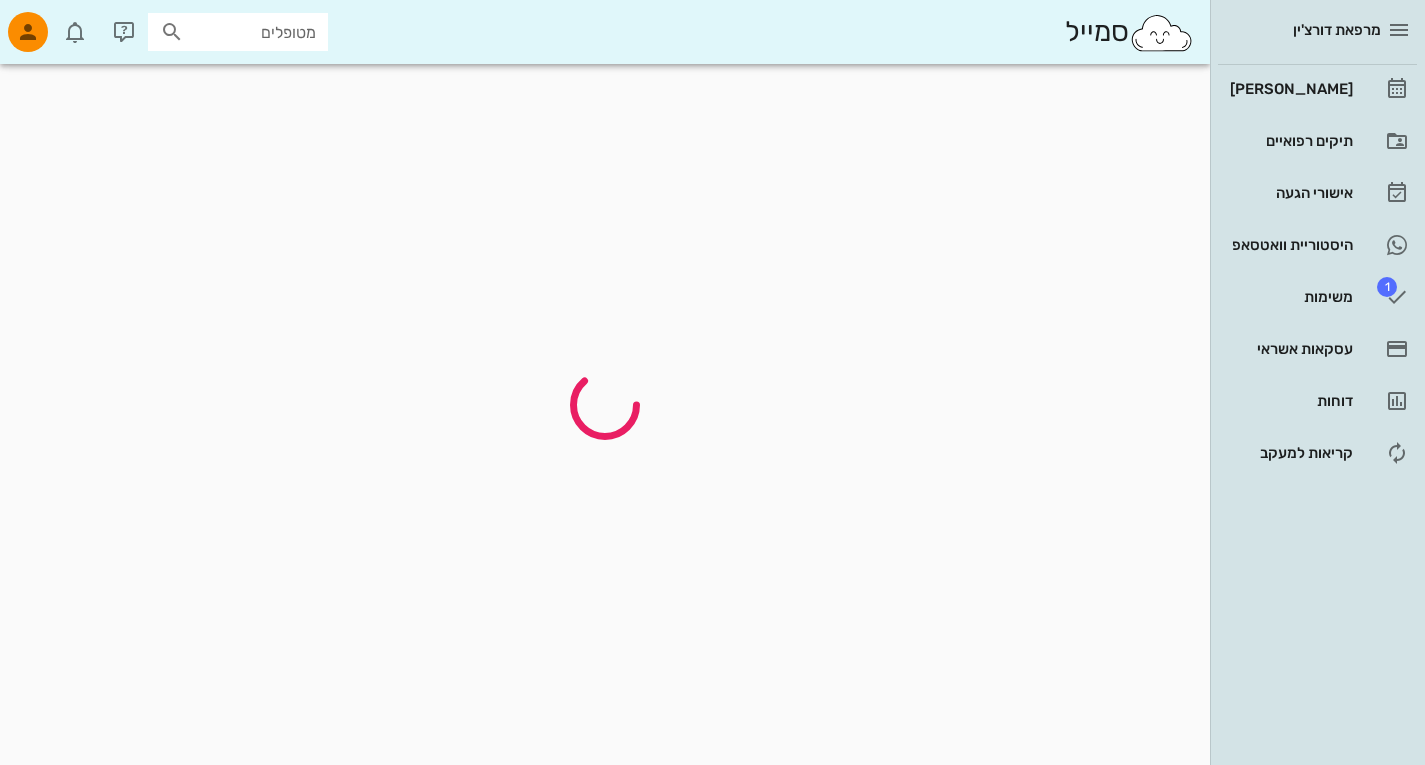 scroll, scrollTop: 0, scrollLeft: 0, axis: both 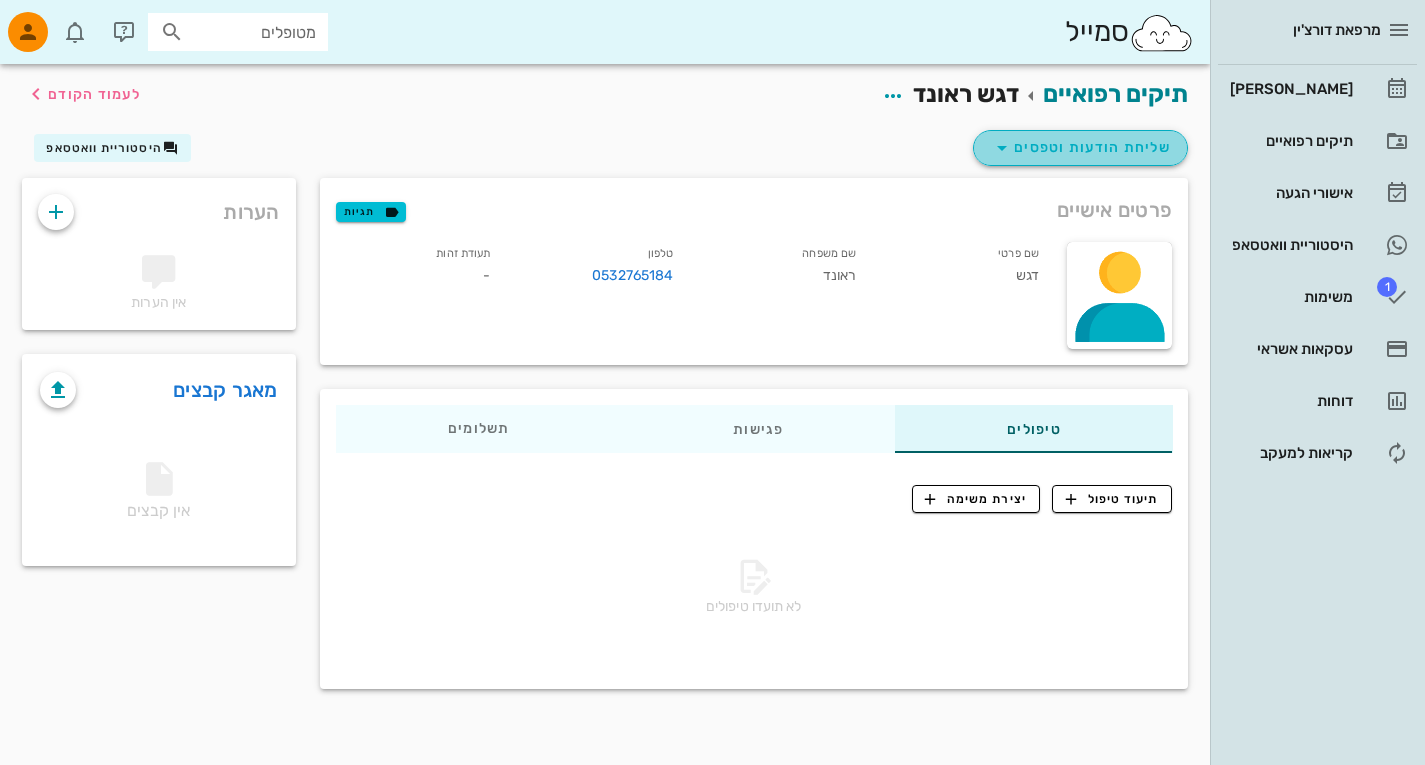 click at bounding box center [1002, 148] 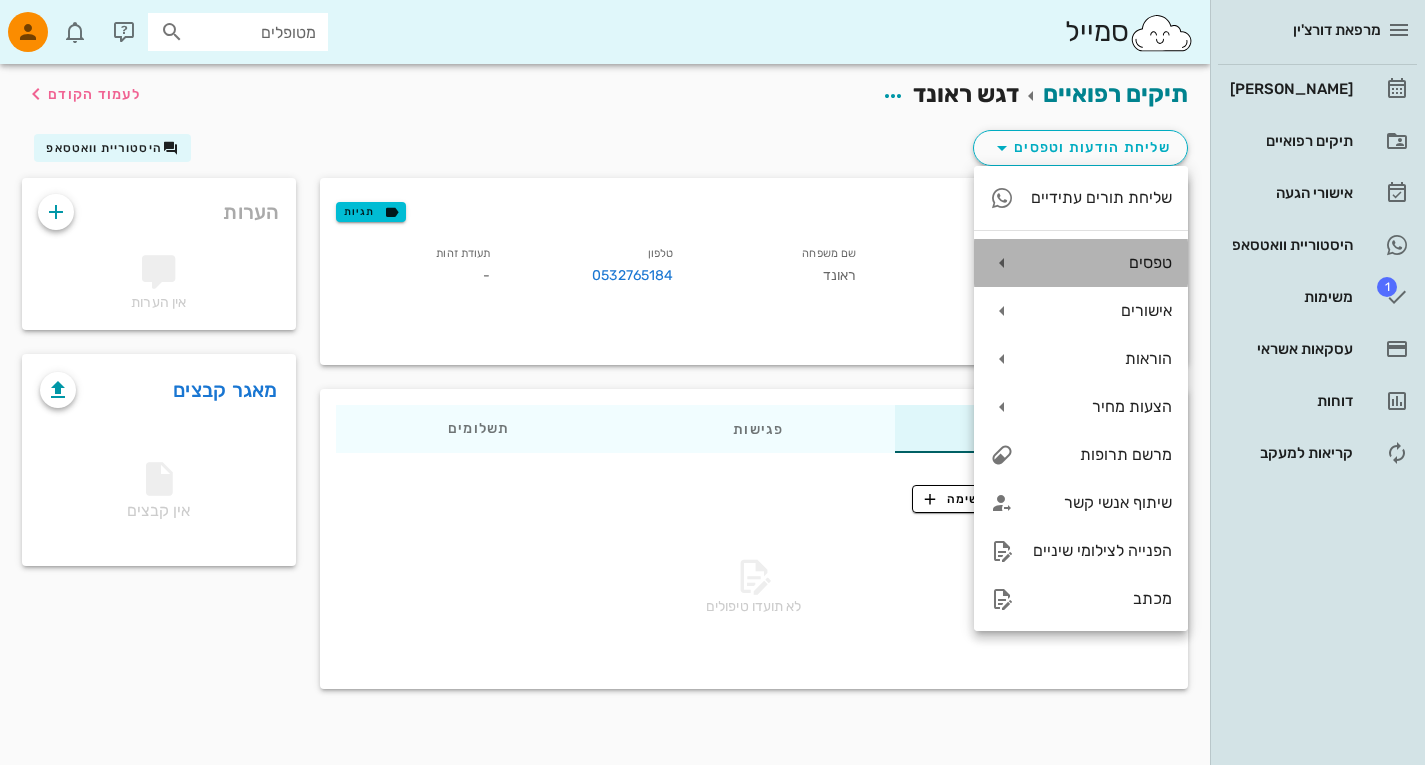 click at bounding box center [1002, 263] 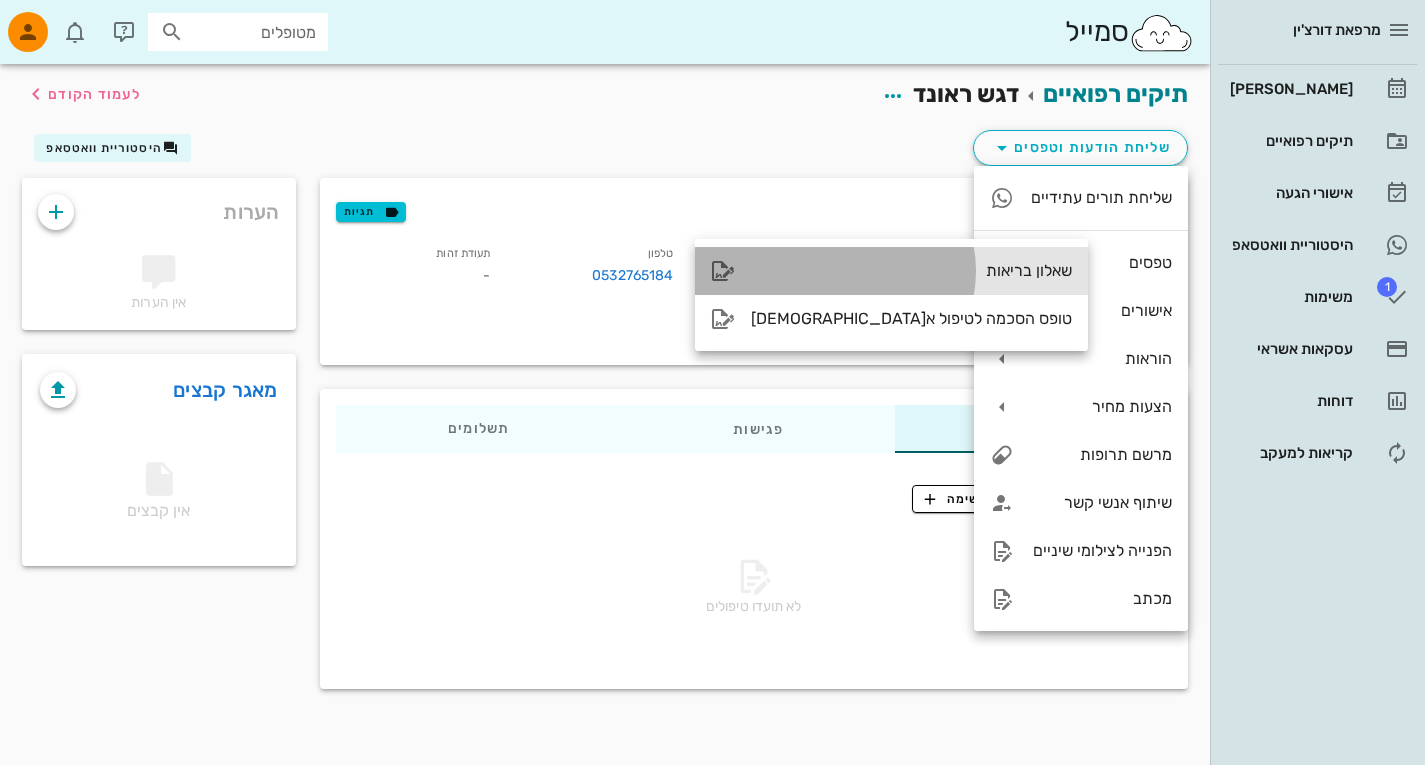 click on "שאלון בריאות" at bounding box center (911, 270) 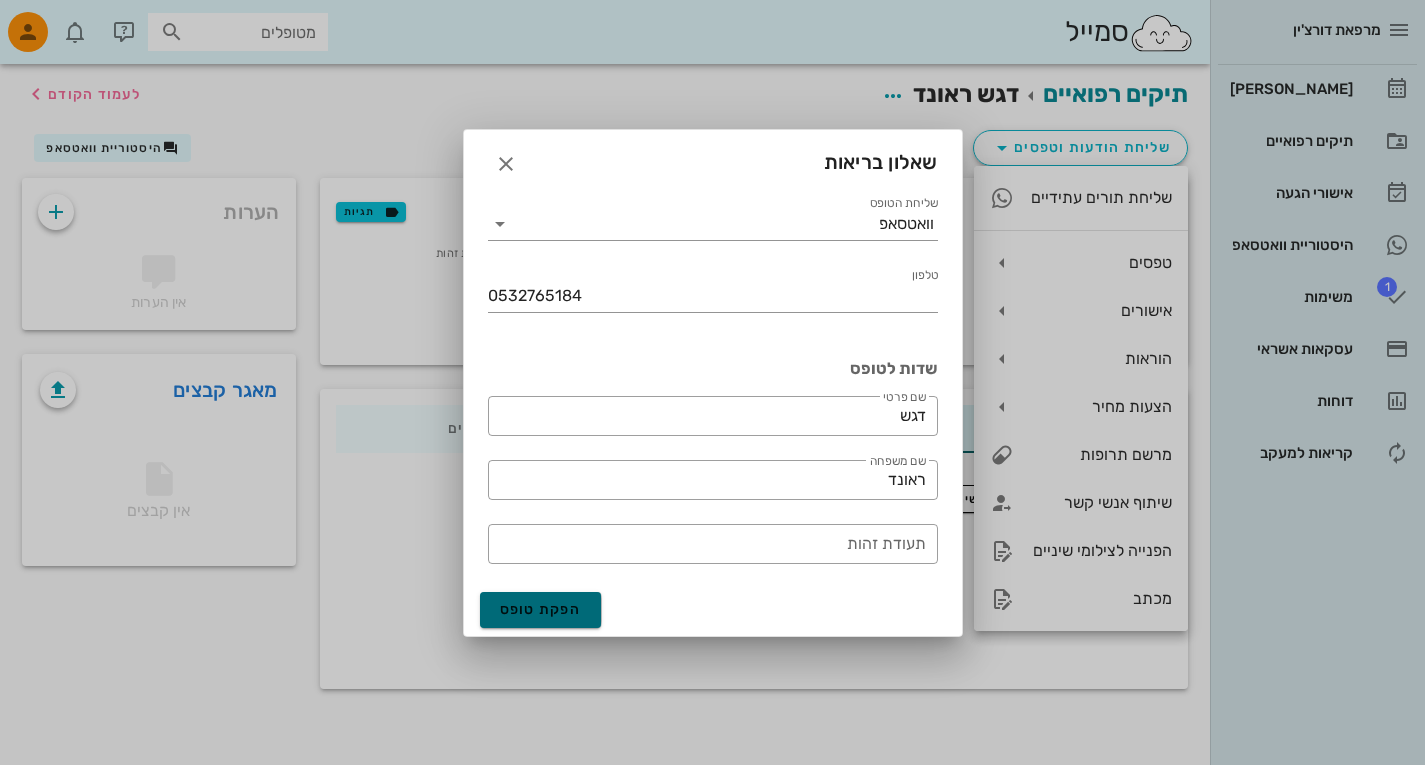 click on "הפקת טופס" at bounding box center (541, 610) 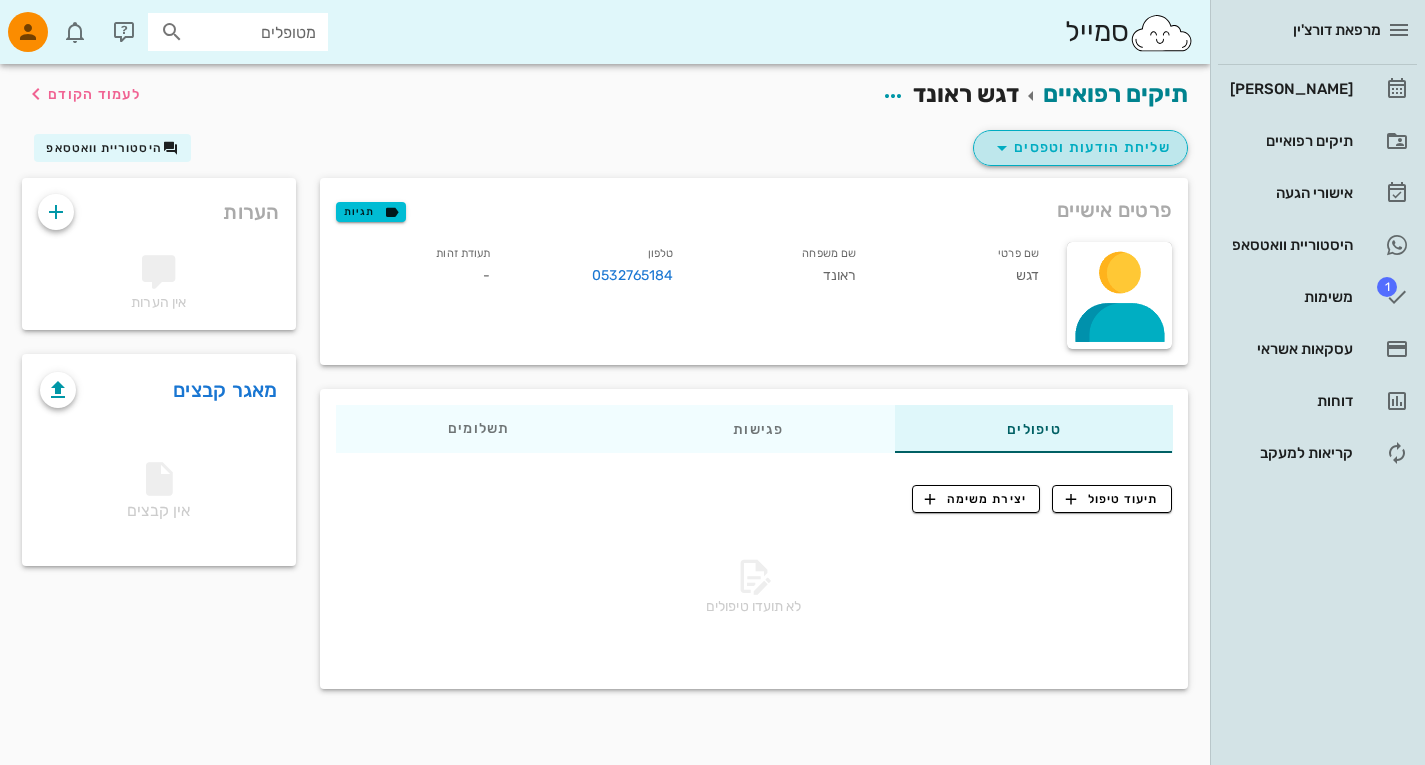 click at bounding box center [1002, 148] 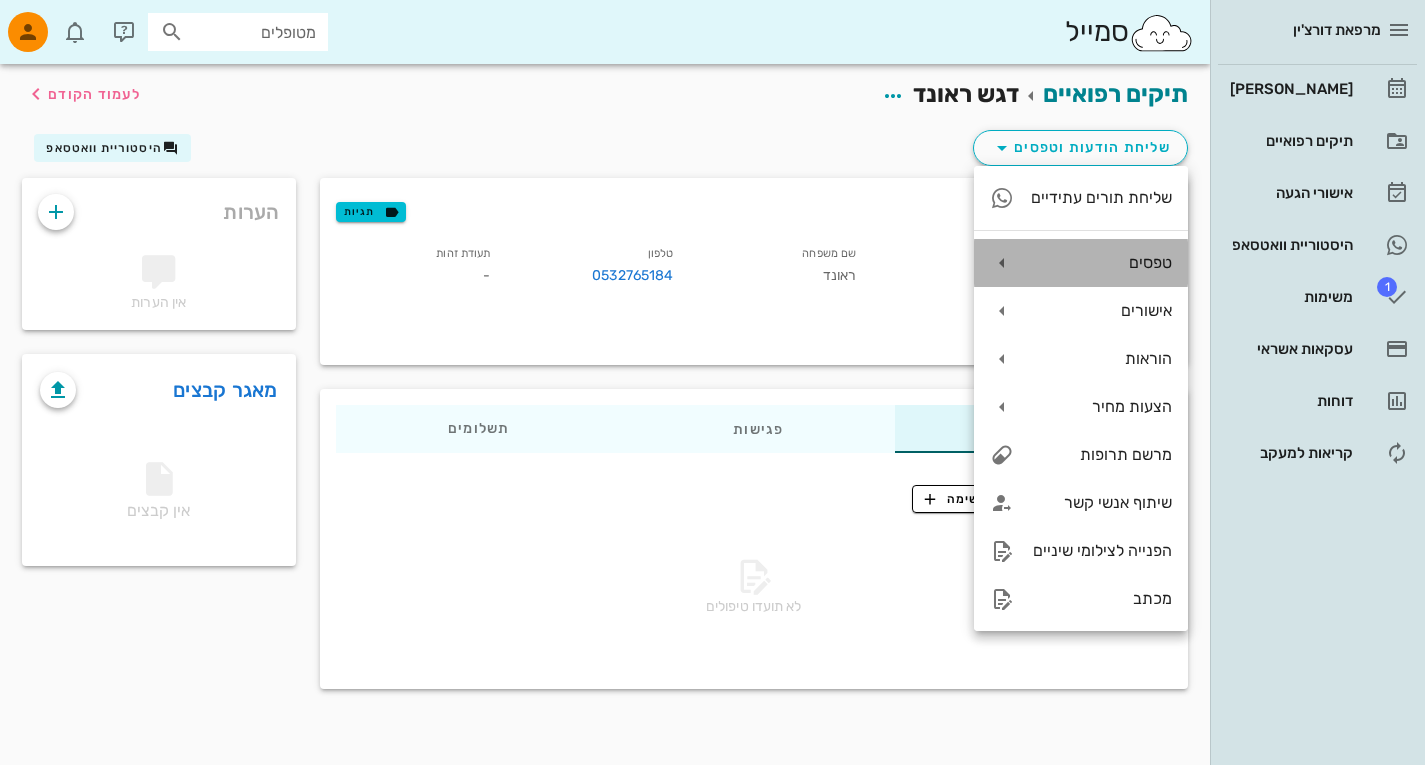click at bounding box center (1002, 263) 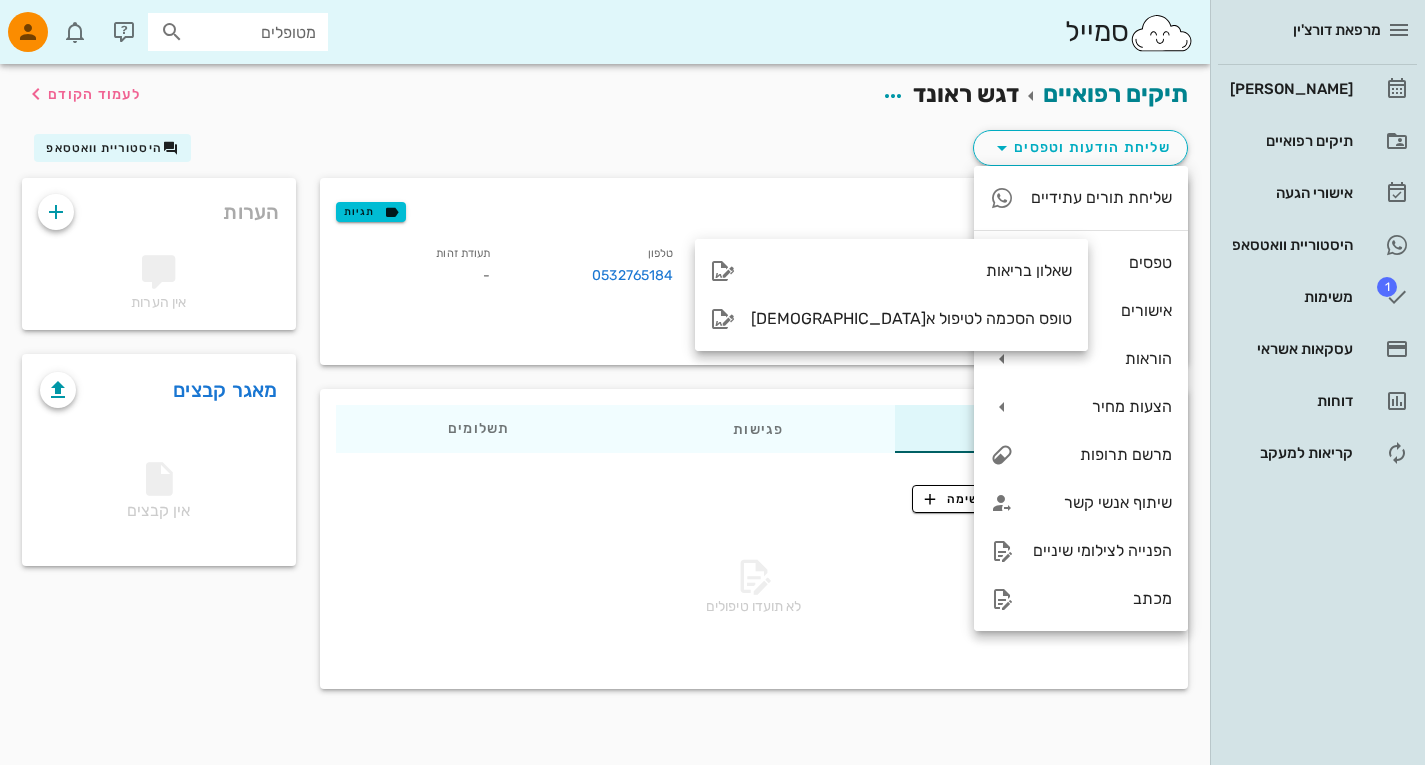 click on "שליחת הודעות וטפסים
היסטוריית וואטסאפ" at bounding box center [605, 152] 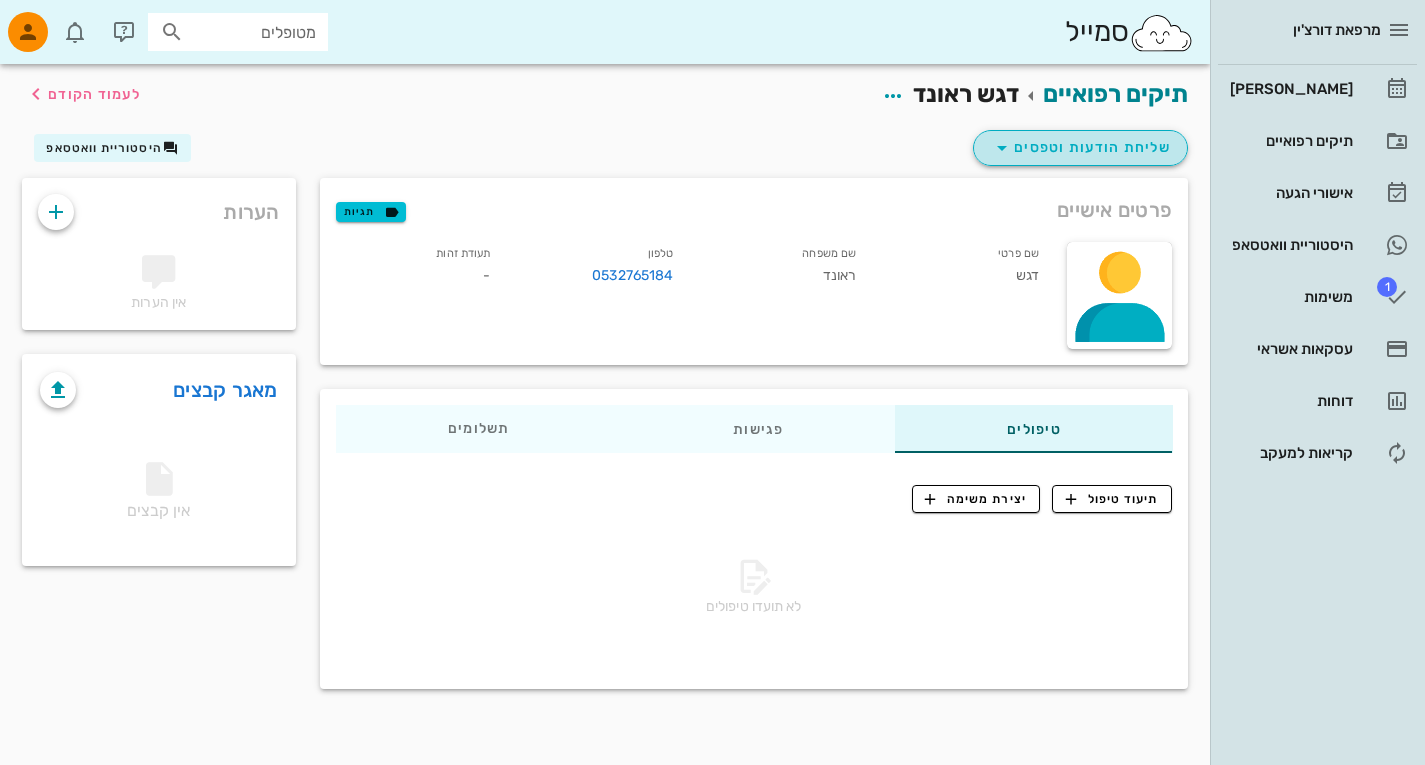 click at bounding box center (1002, 148) 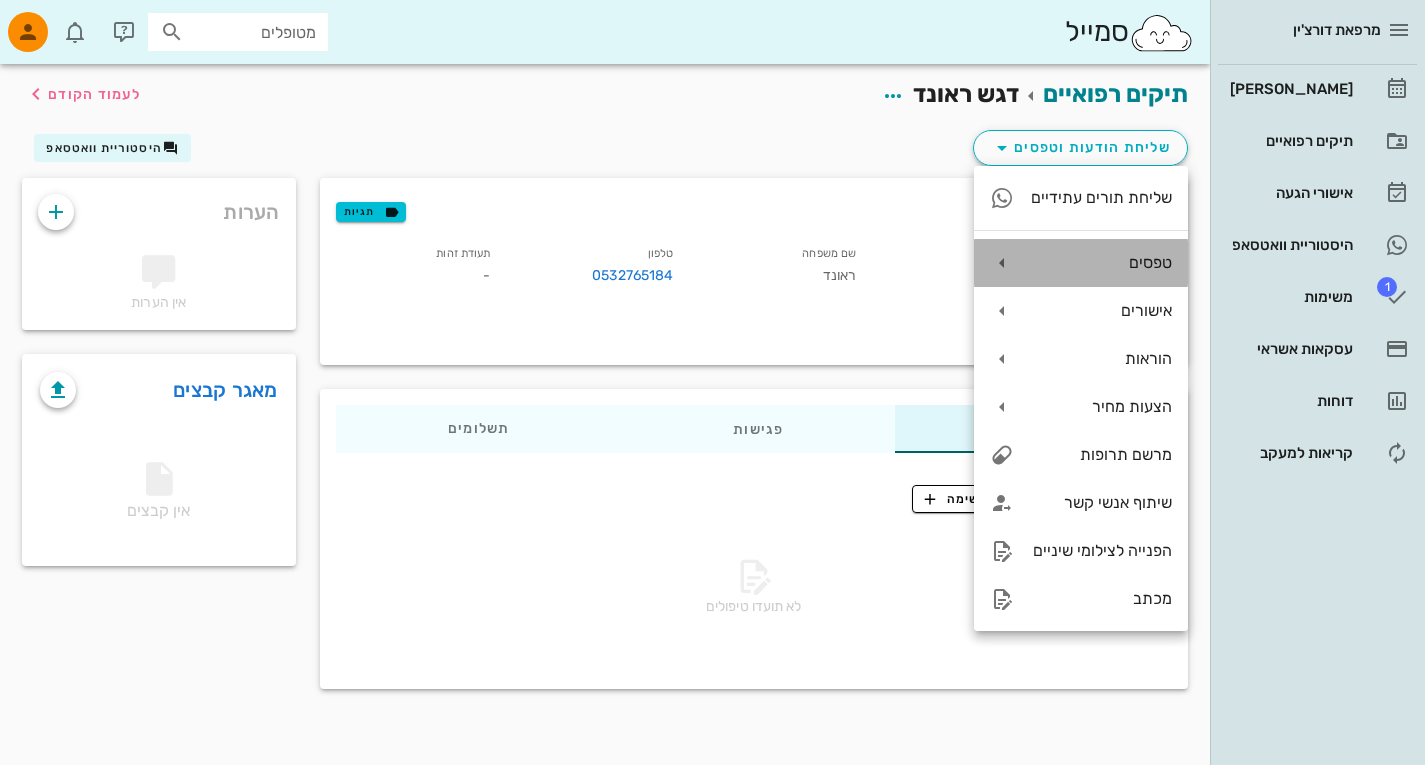click on "טפסים" at bounding box center [1081, 263] 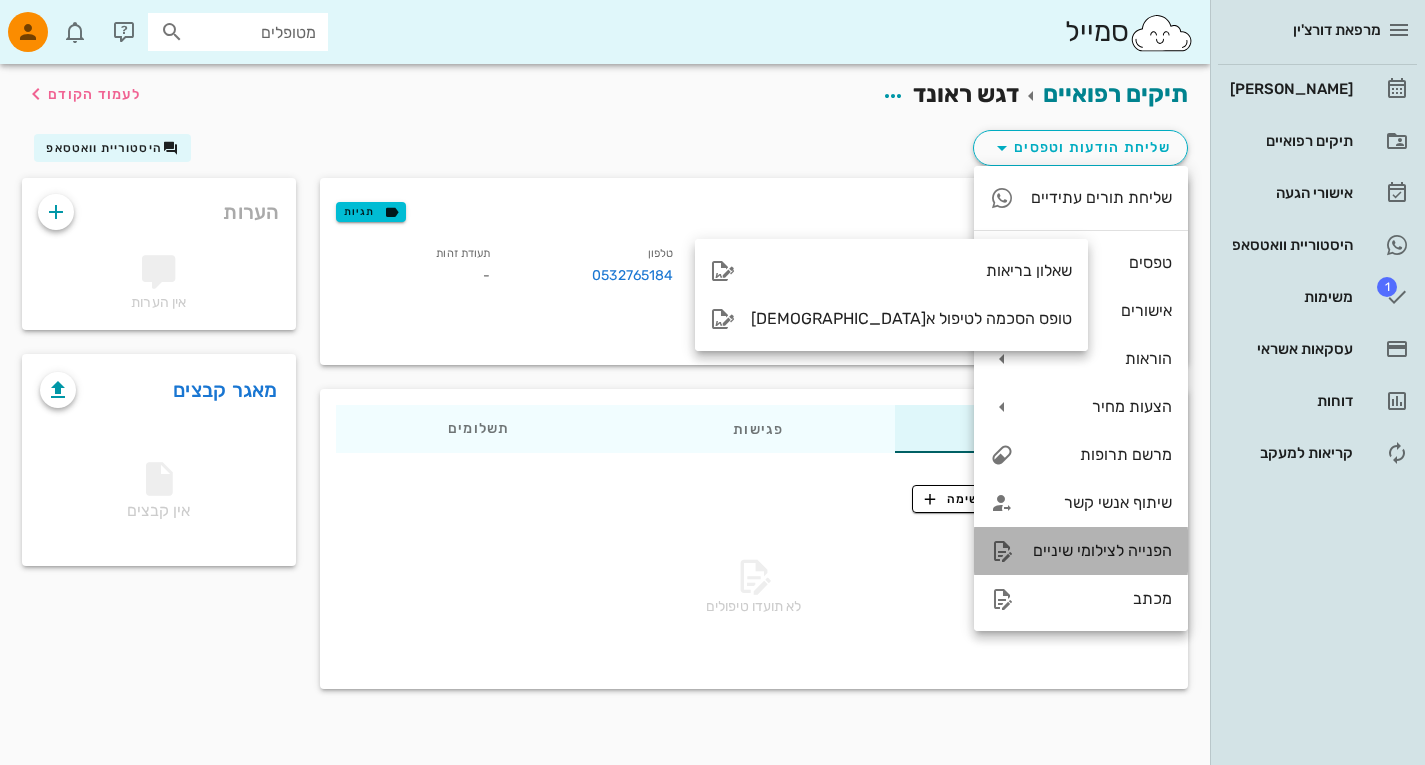 click on "הפנייה לצילומי שיניים" at bounding box center (1081, 551) 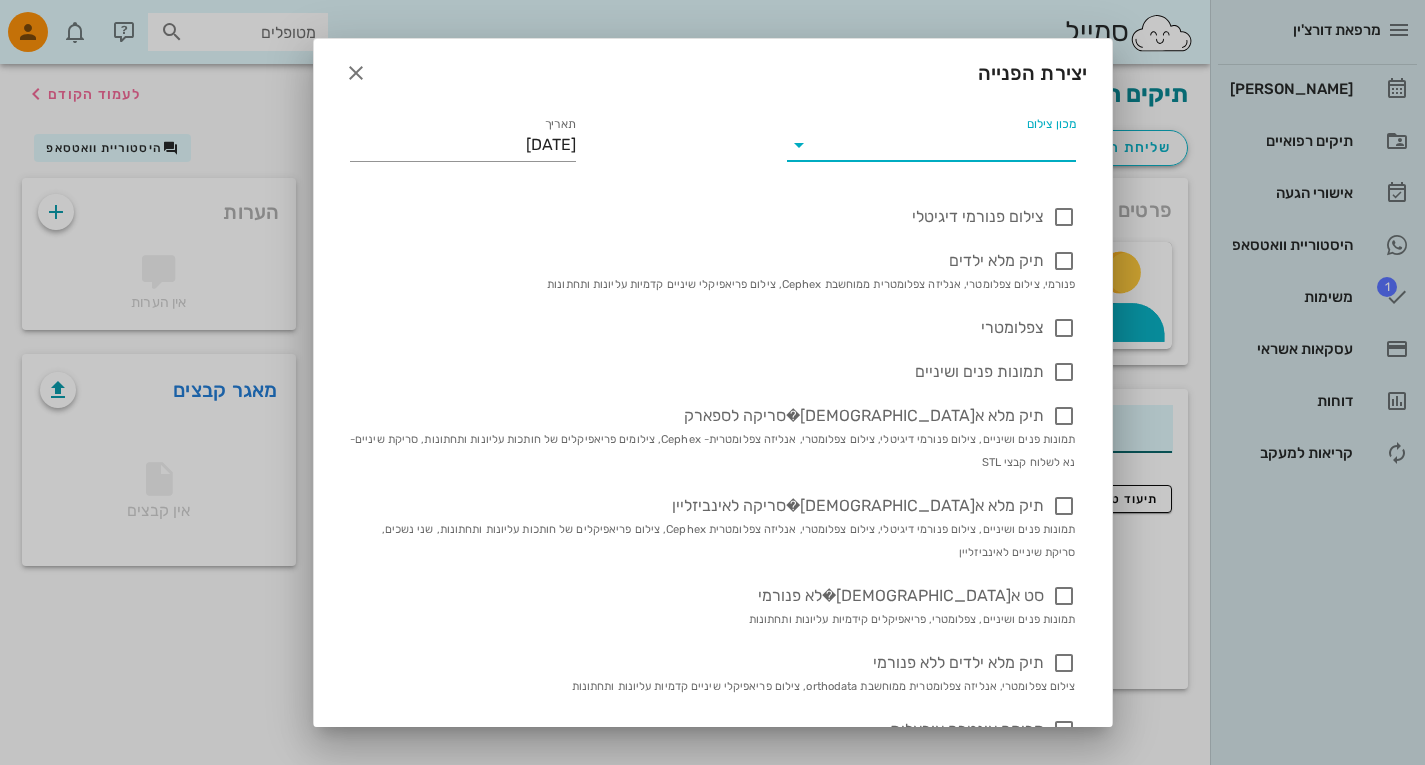 click on "מכון צילום" at bounding box center [947, 145] 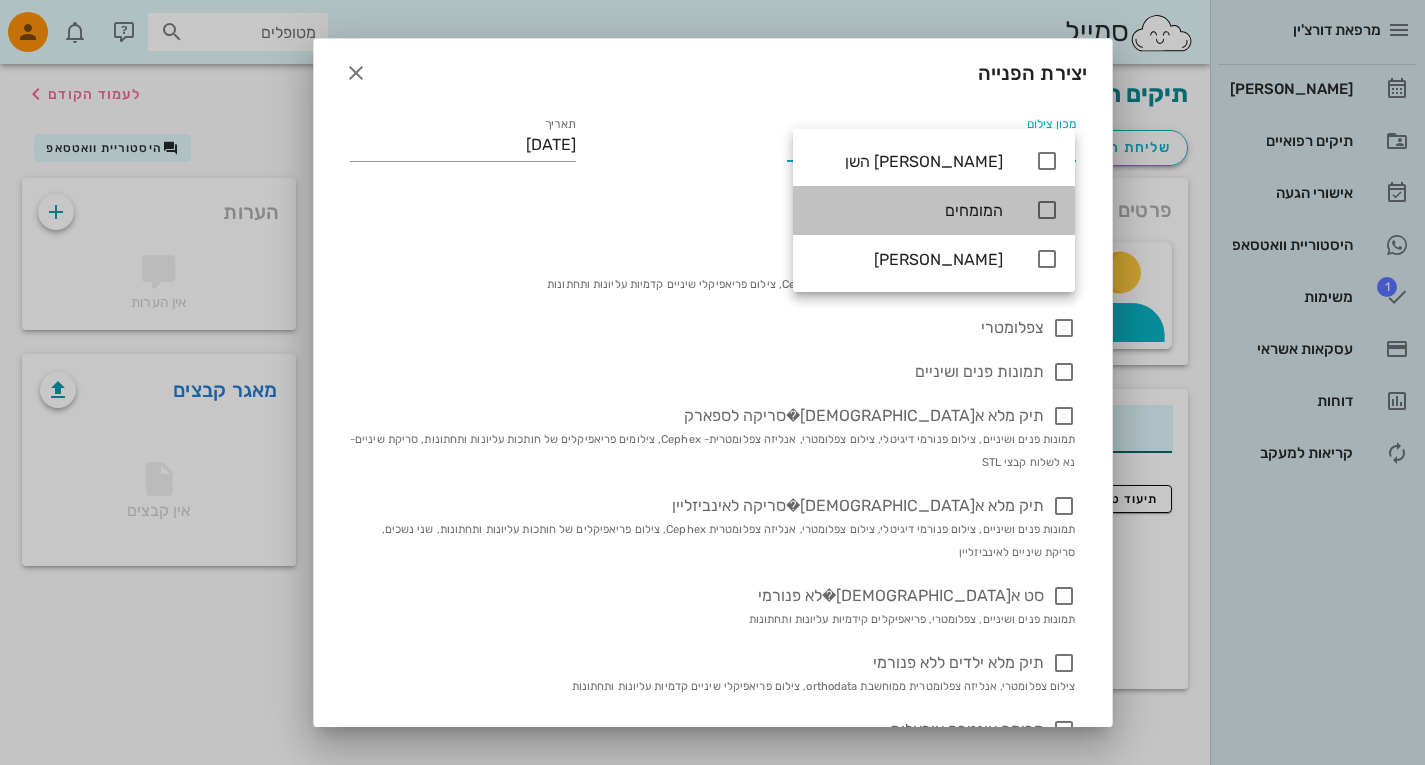 click at bounding box center (1047, 210) 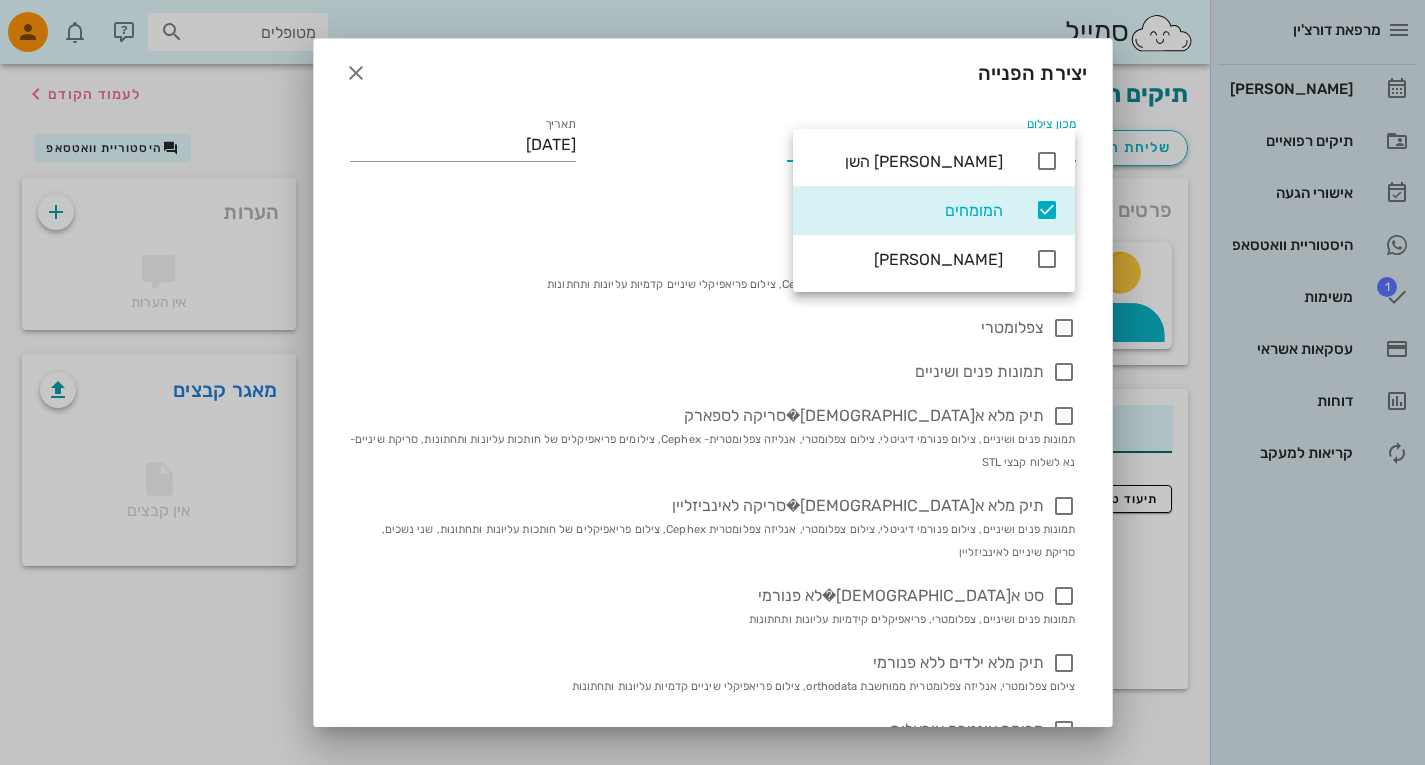click on "צילום פנורמי דיגיטלי תיק מלא ילדים פנורמי, צילום צפלומטרי, אנליזה צפלומטרית ממוחשבת Cephex, צילום פריאפיקלי שיניים קדמיות עליונות ותחתונות צפלומטרי תמונות פנים ושיניים תיק מלא אורתודונטי וסריקה לספארק תמונות פנים ושיניים, צילום פנורמי דיגיטלי, צילום צפלומטרי, אנליזה צפלומטרית- Cephex, צילומים פריאפיקלים של חותכות עליונות ותחתונות, סריקת שיניים- נא לשלוח קבצי STL תיק מלא אורתודונטי וסריקה לאינביזליין תמונות פנים ושיניים, צילום פנורמי דיגיטלי, צילום צפלומטרי, אנליזה צפלומטרית Cephex, צילום פריאפיקלים של חותכות עליונות ותחתונות, שני נשכים, סריקת שיניים לאינביזליין" at bounding box center (713, 712) 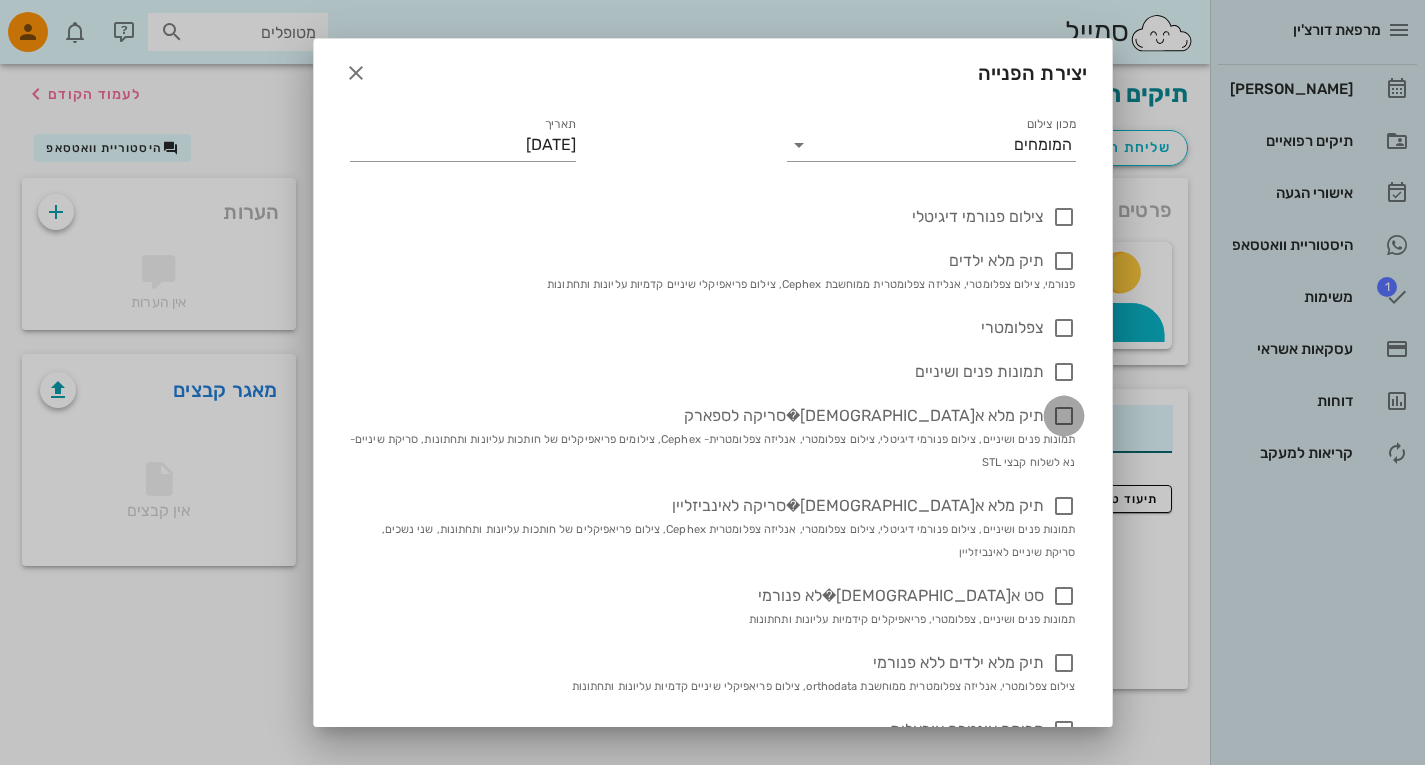 click at bounding box center [1064, 416] 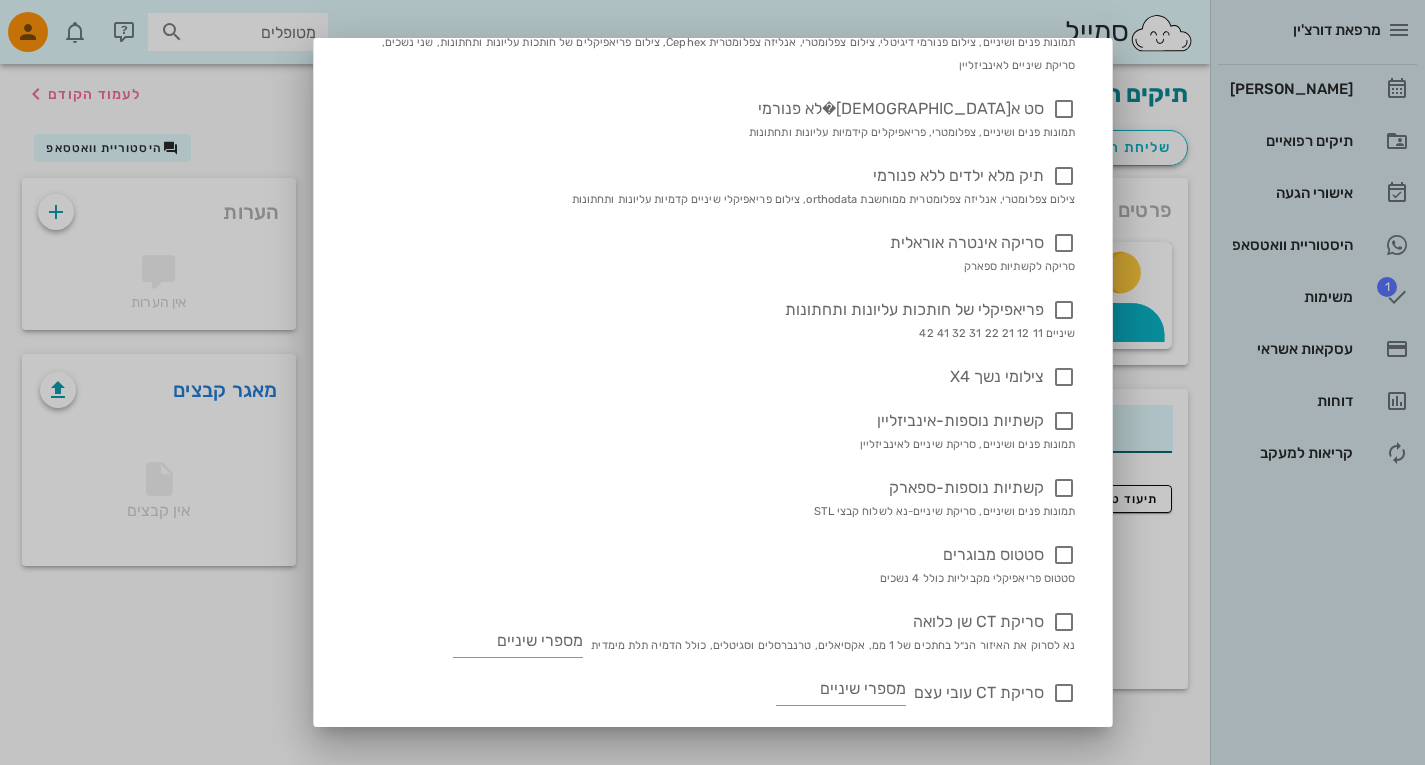 scroll, scrollTop: 489, scrollLeft: 0, axis: vertical 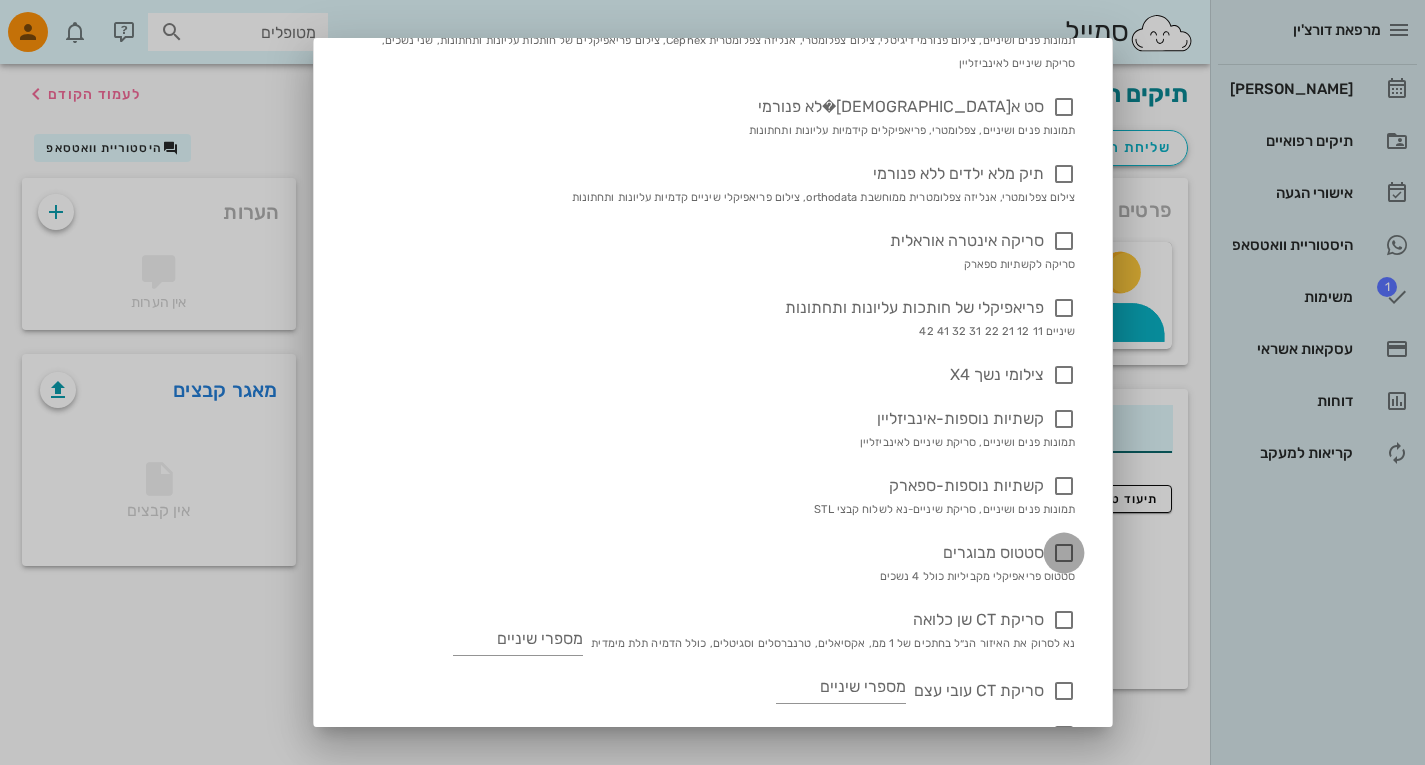 click at bounding box center [1064, 553] 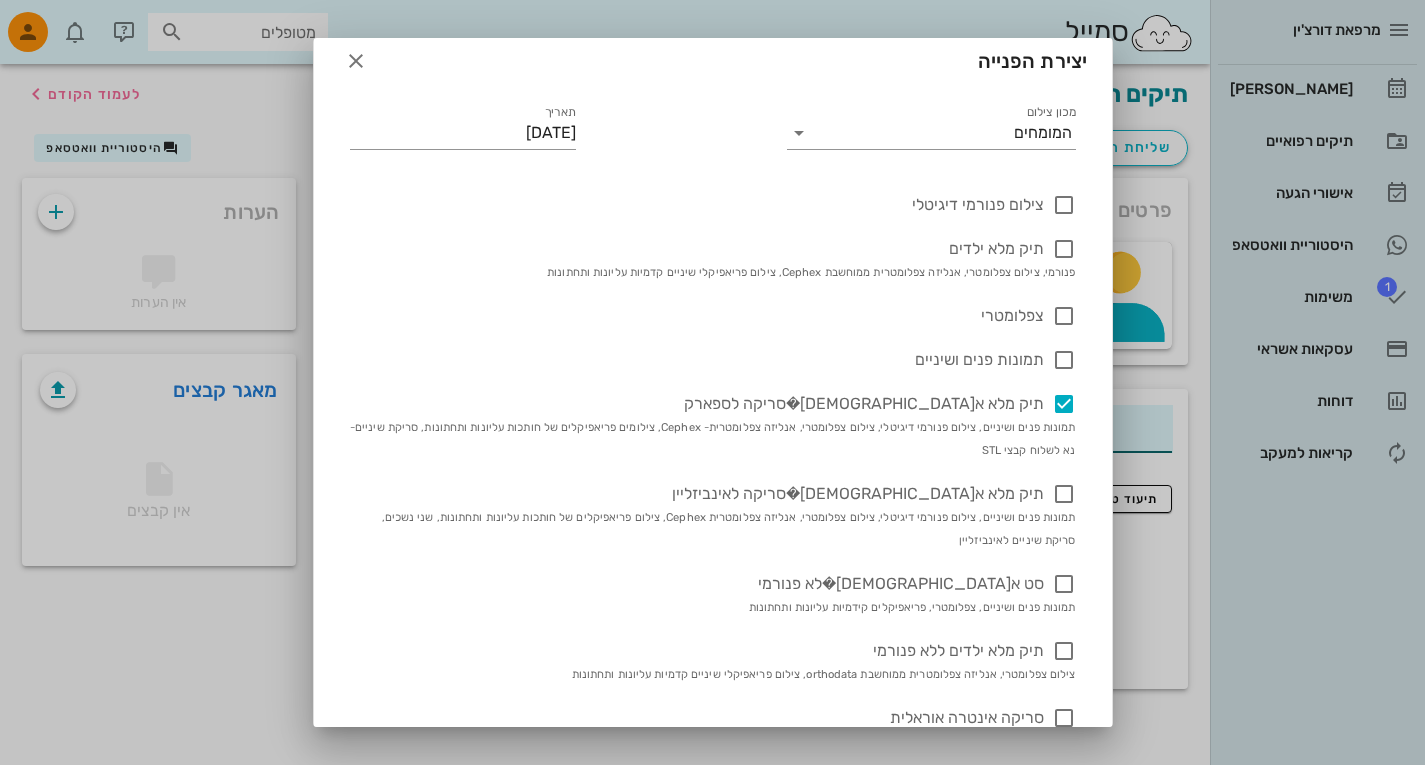 scroll, scrollTop: 0, scrollLeft: 0, axis: both 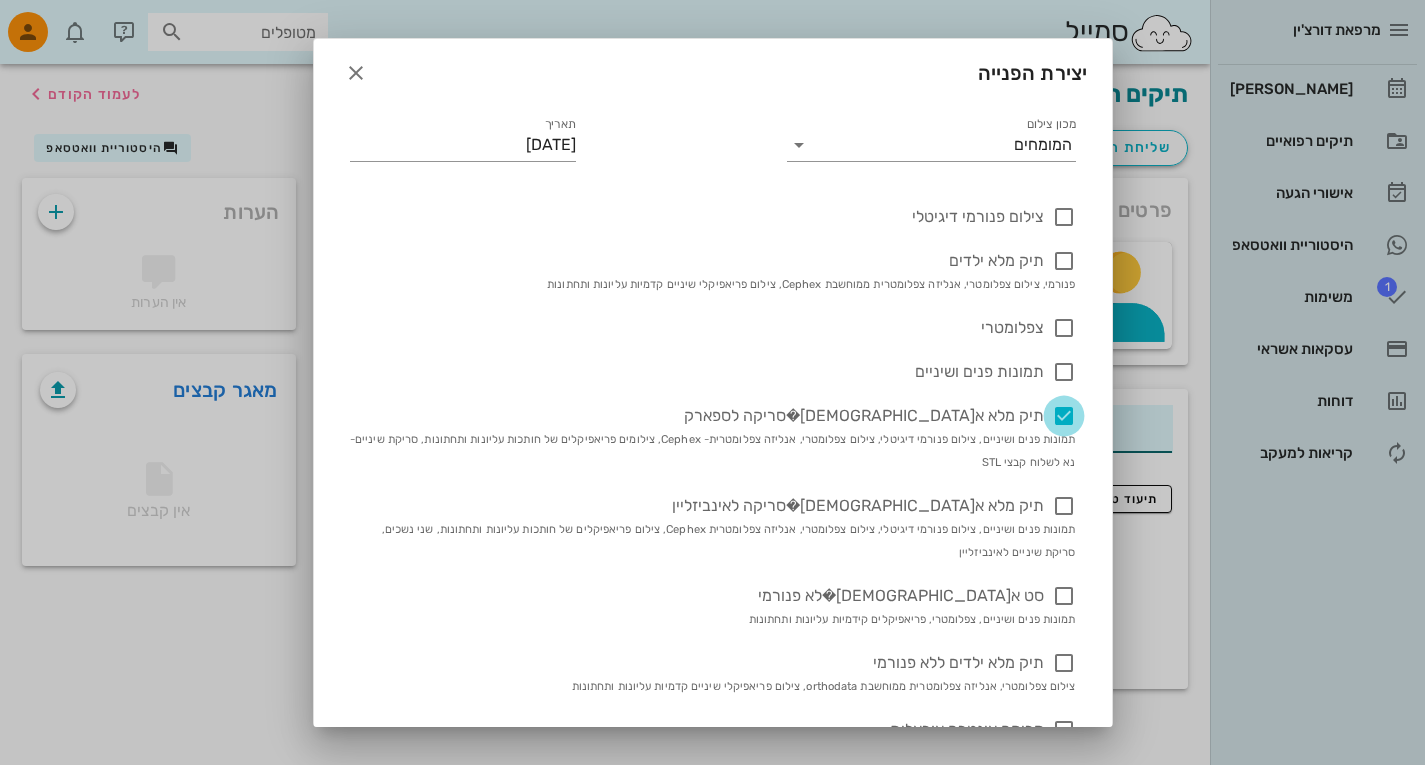 click at bounding box center (1064, 416) 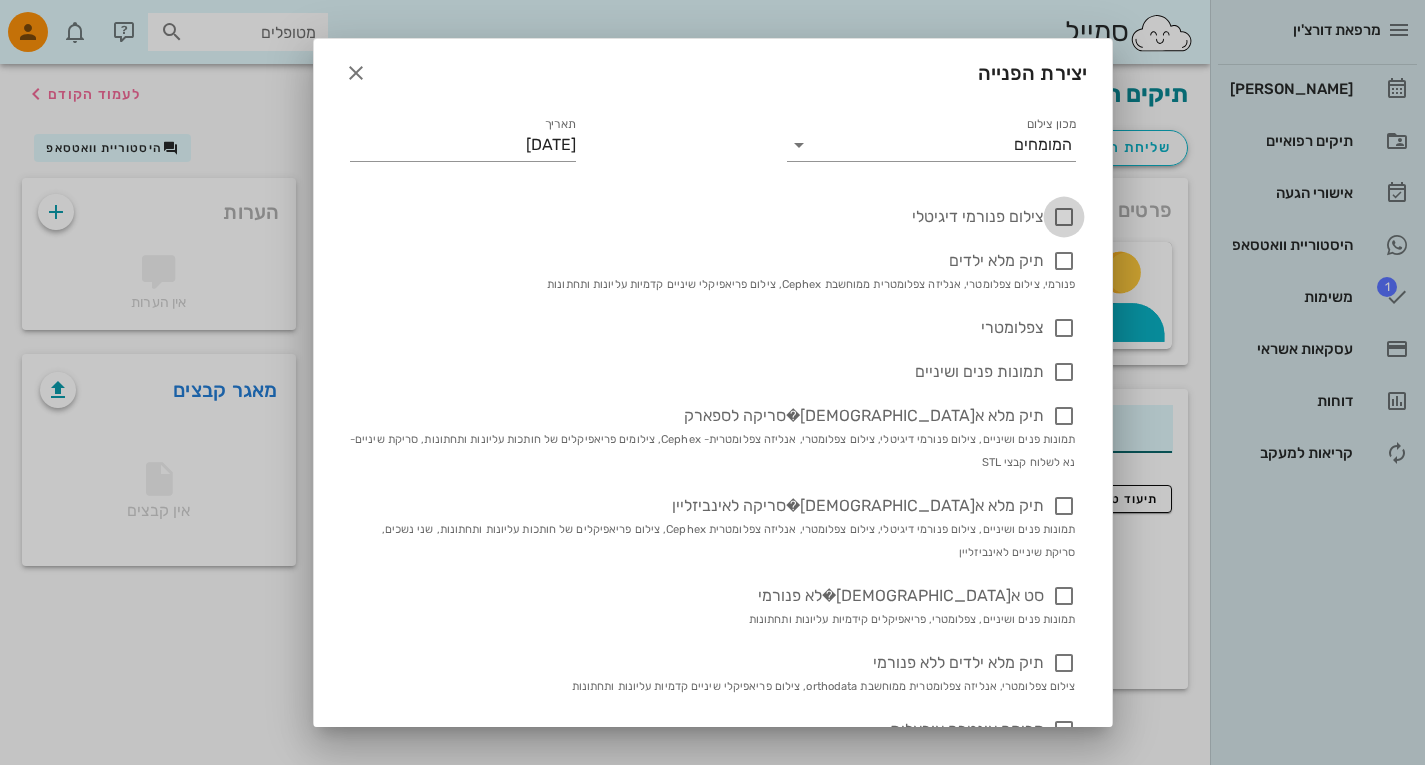 click at bounding box center [1064, 217] 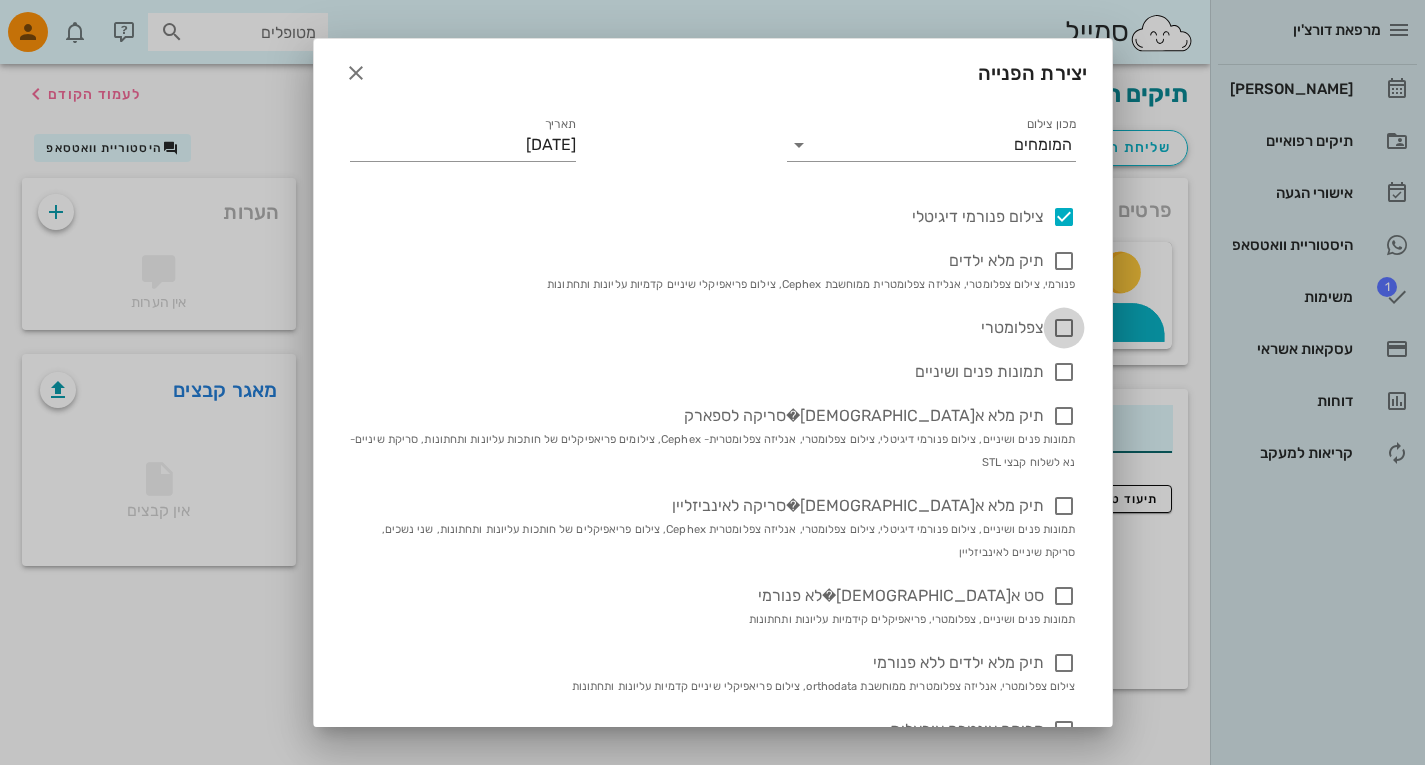 click at bounding box center (1064, 328) 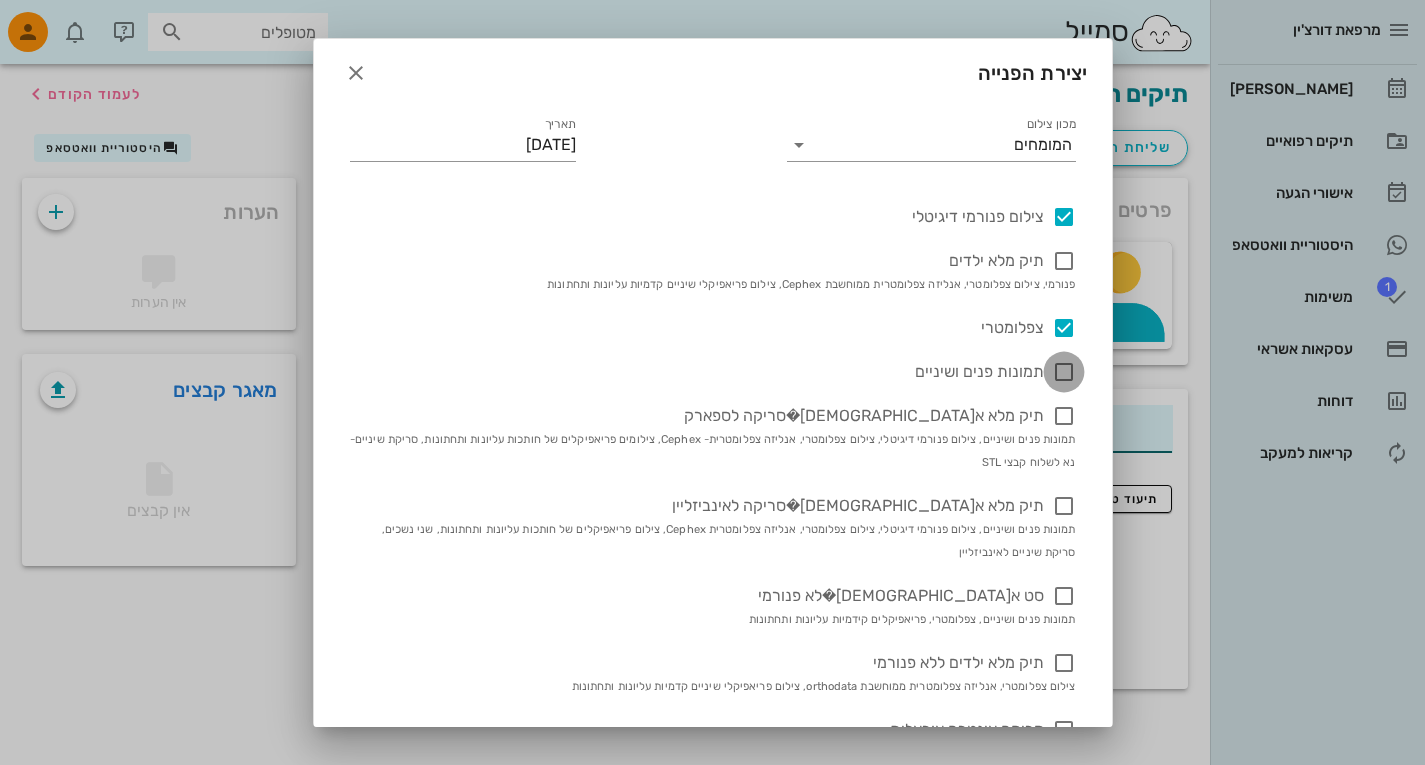 click at bounding box center (1064, 372) 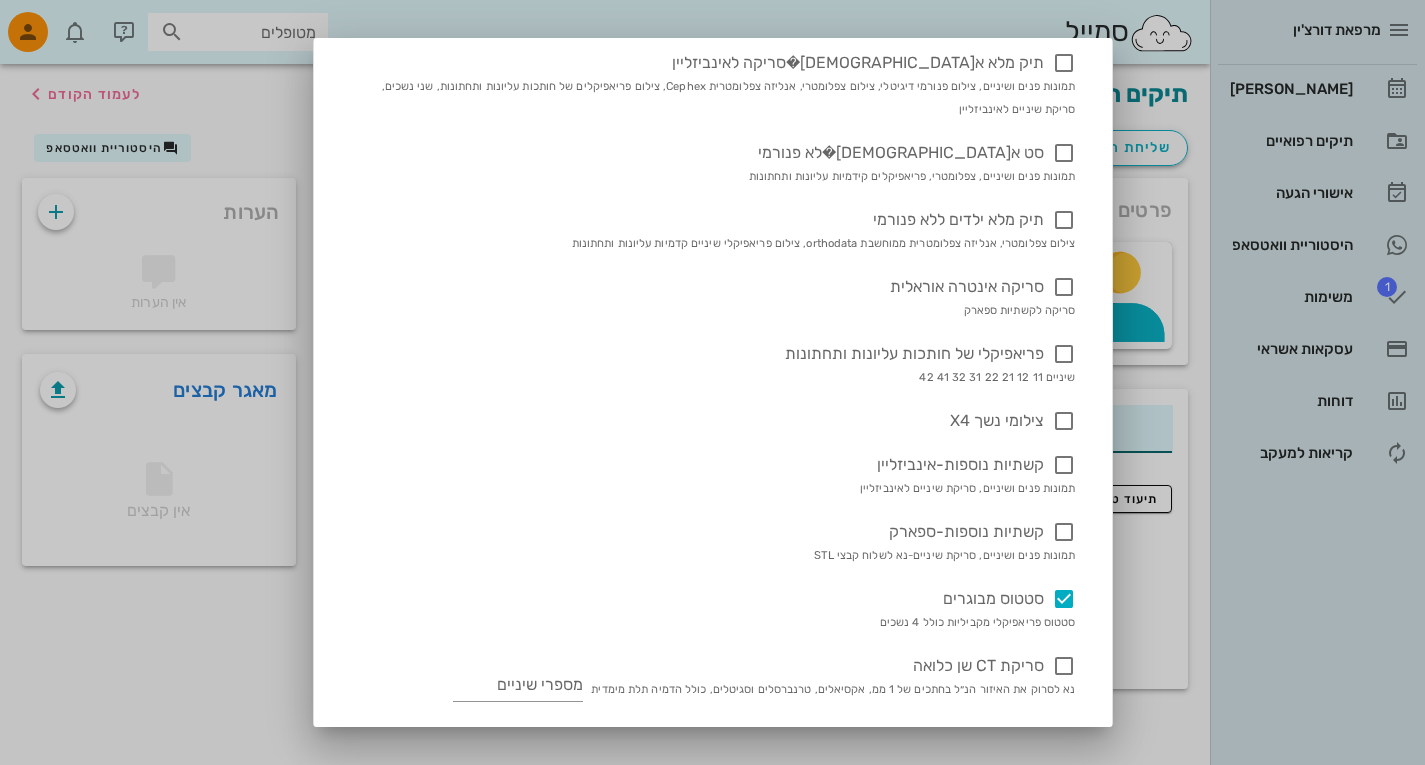 scroll, scrollTop: 444, scrollLeft: 0, axis: vertical 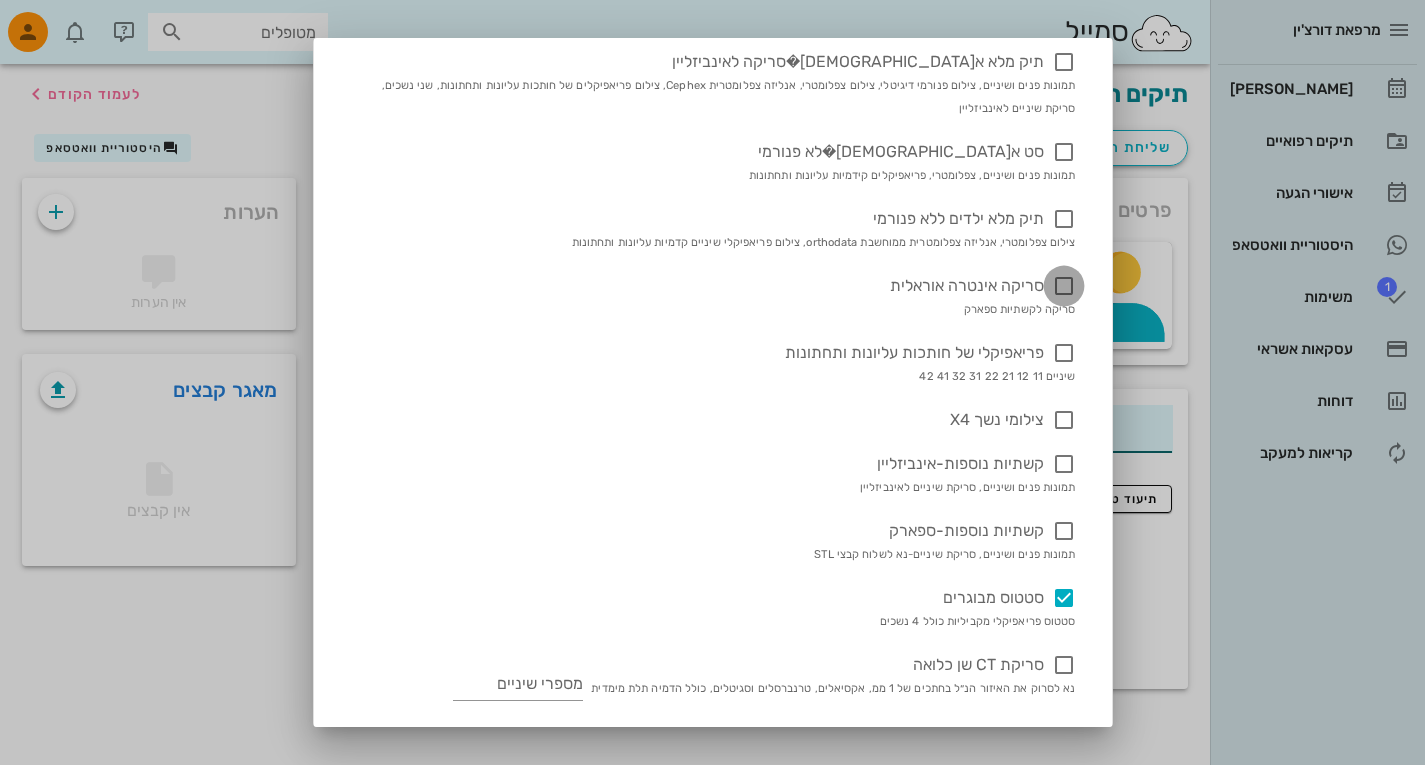 click at bounding box center (1064, 286) 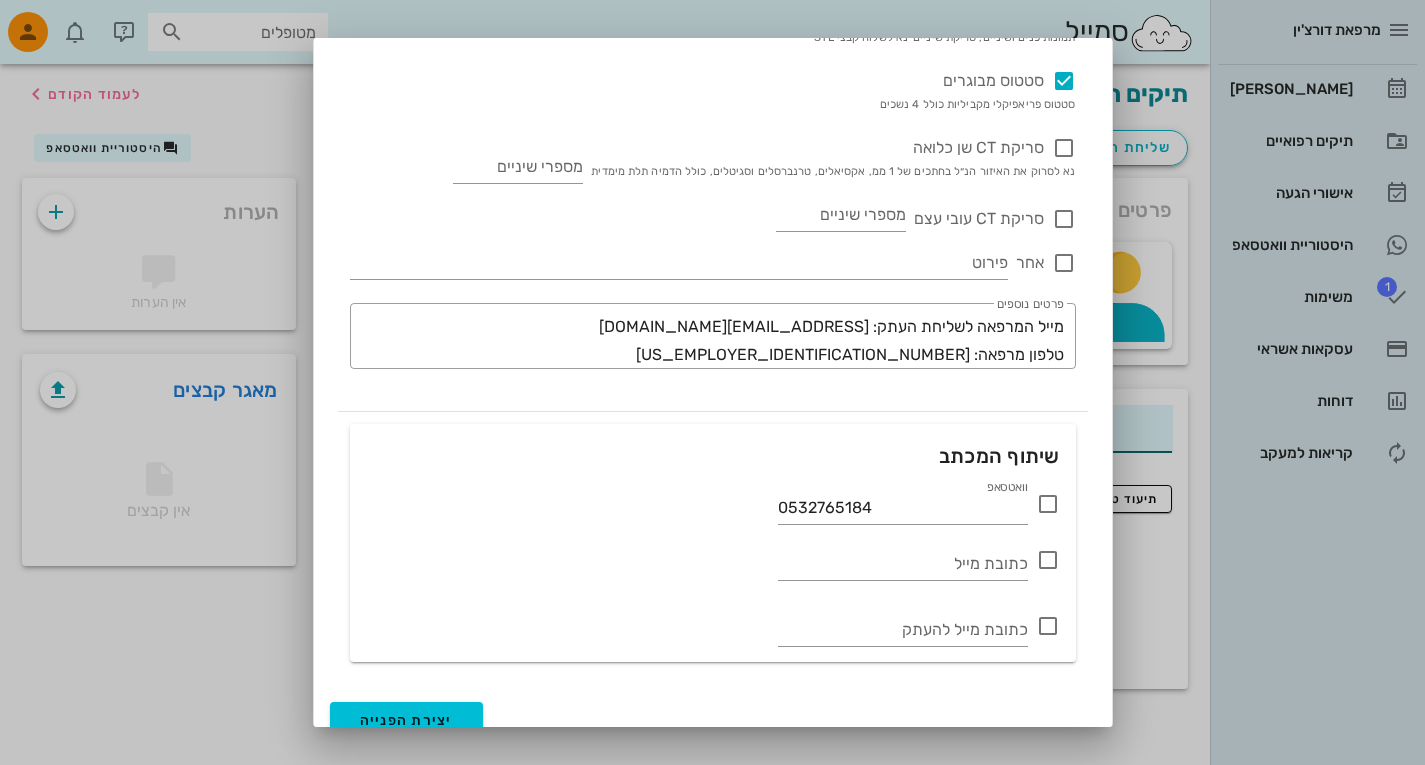 scroll, scrollTop: 981, scrollLeft: 0, axis: vertical 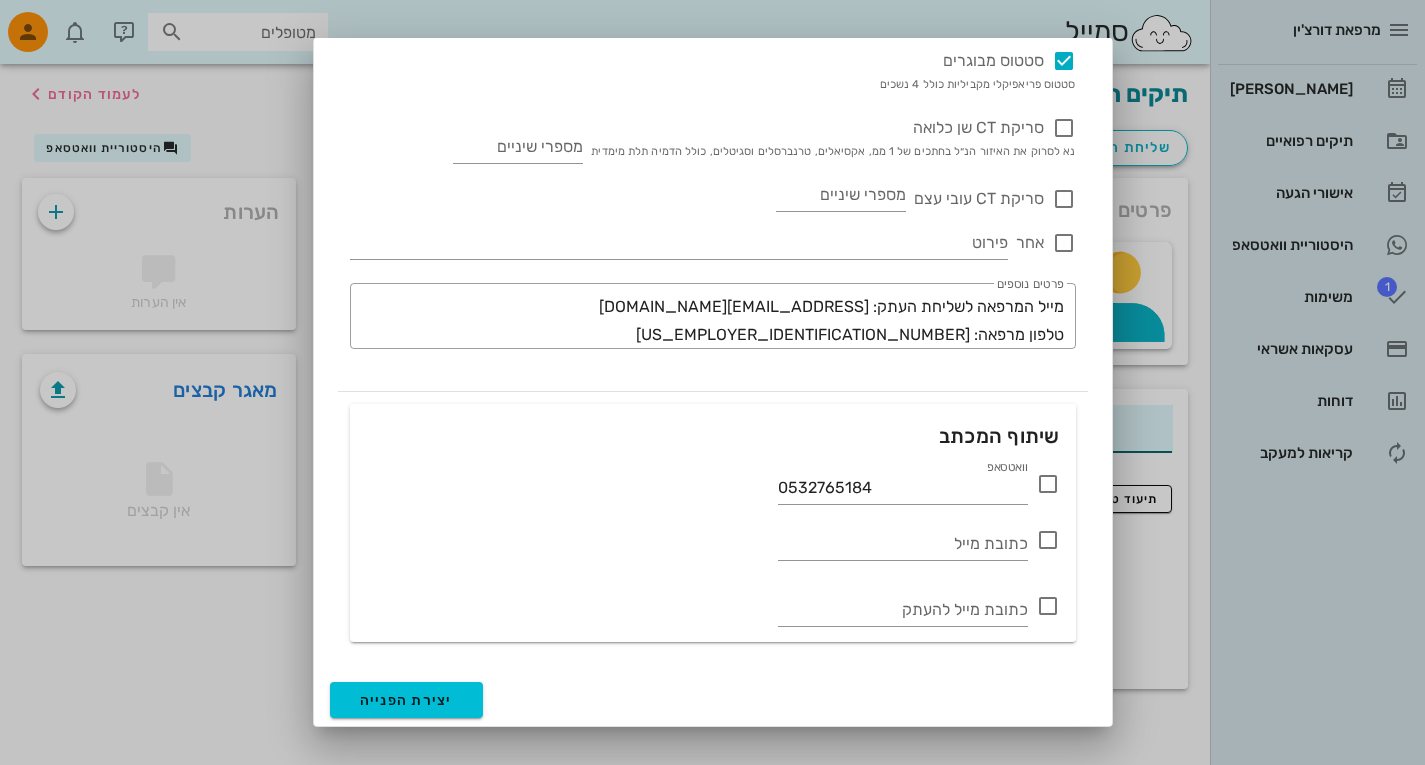 click at bounding box center [1048, 484] 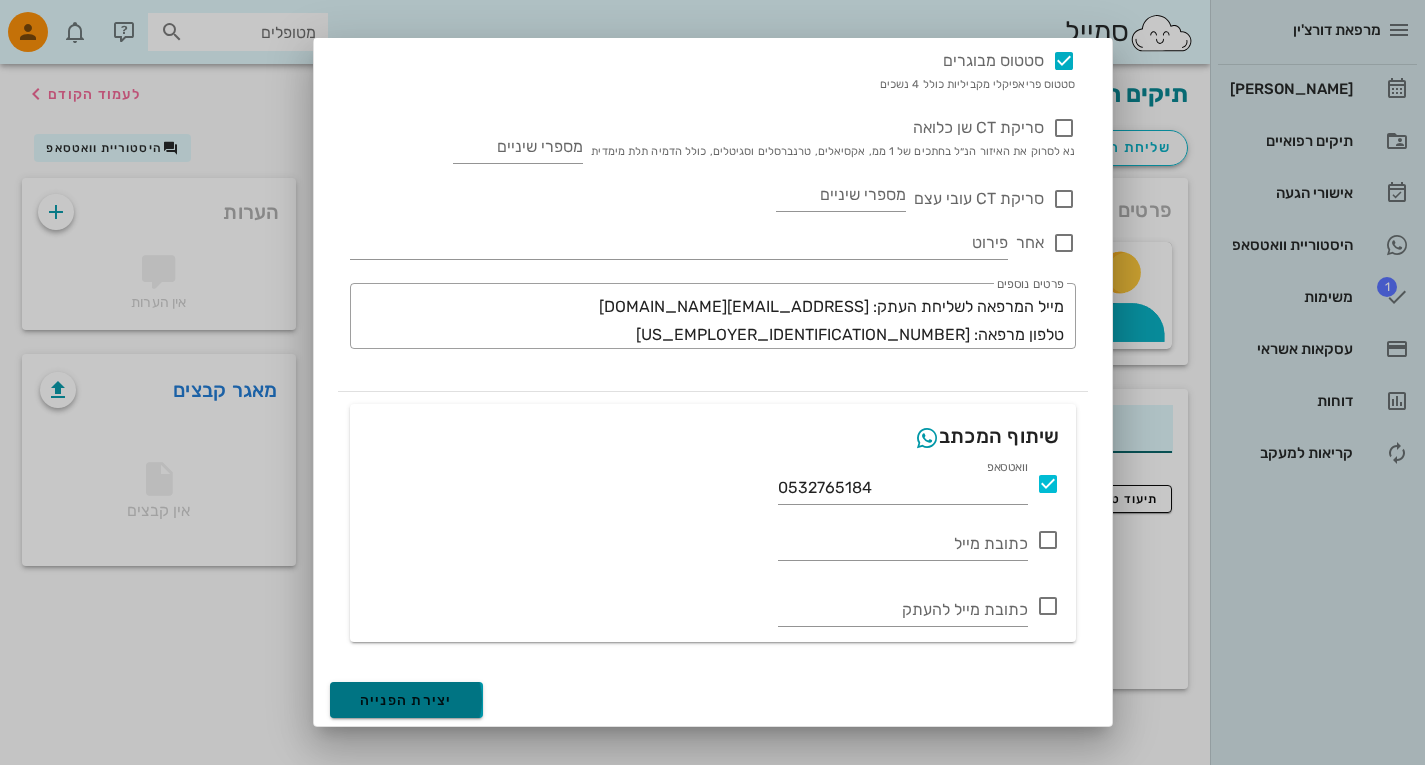 click on "יצירת הפנייה" at bounding box center (406, 700) 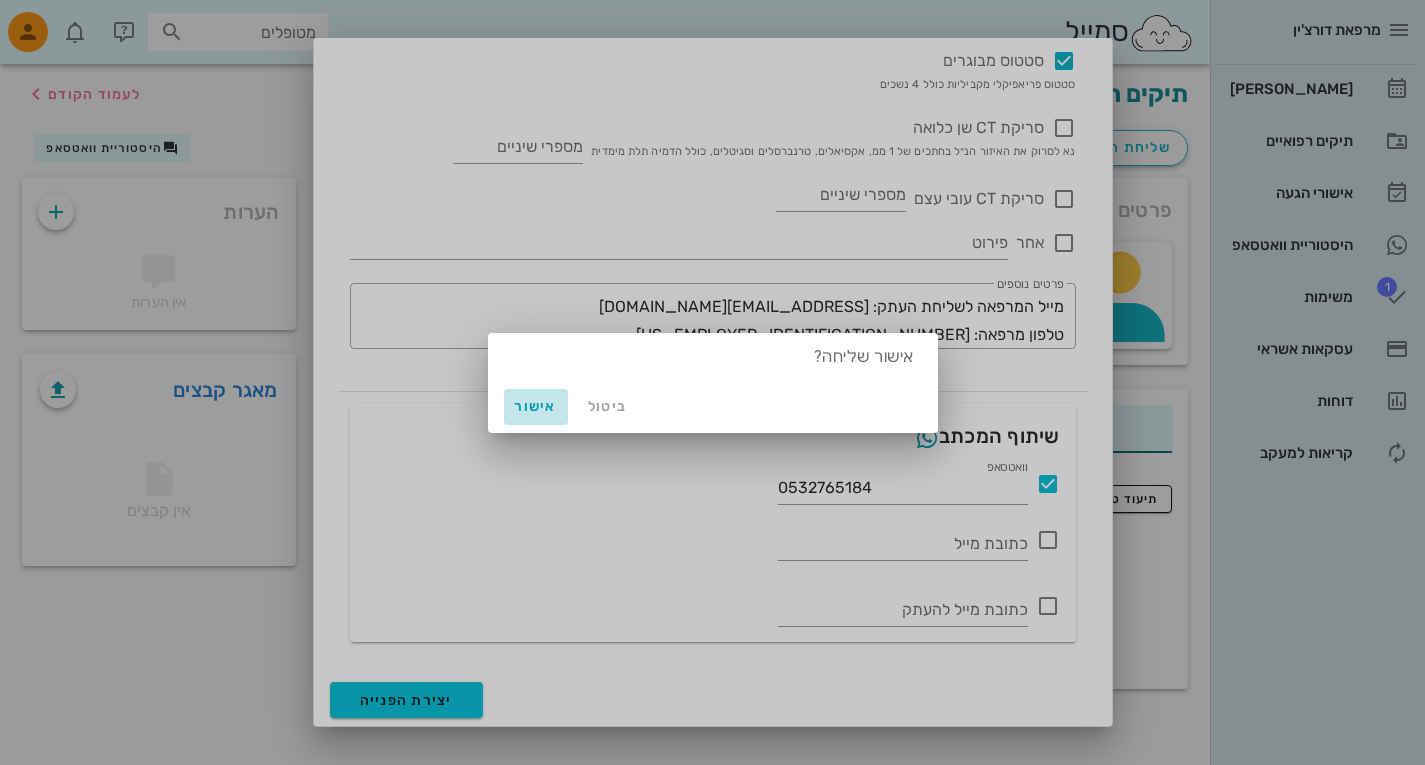 click on "אישור" at bounding box center (536, 406) 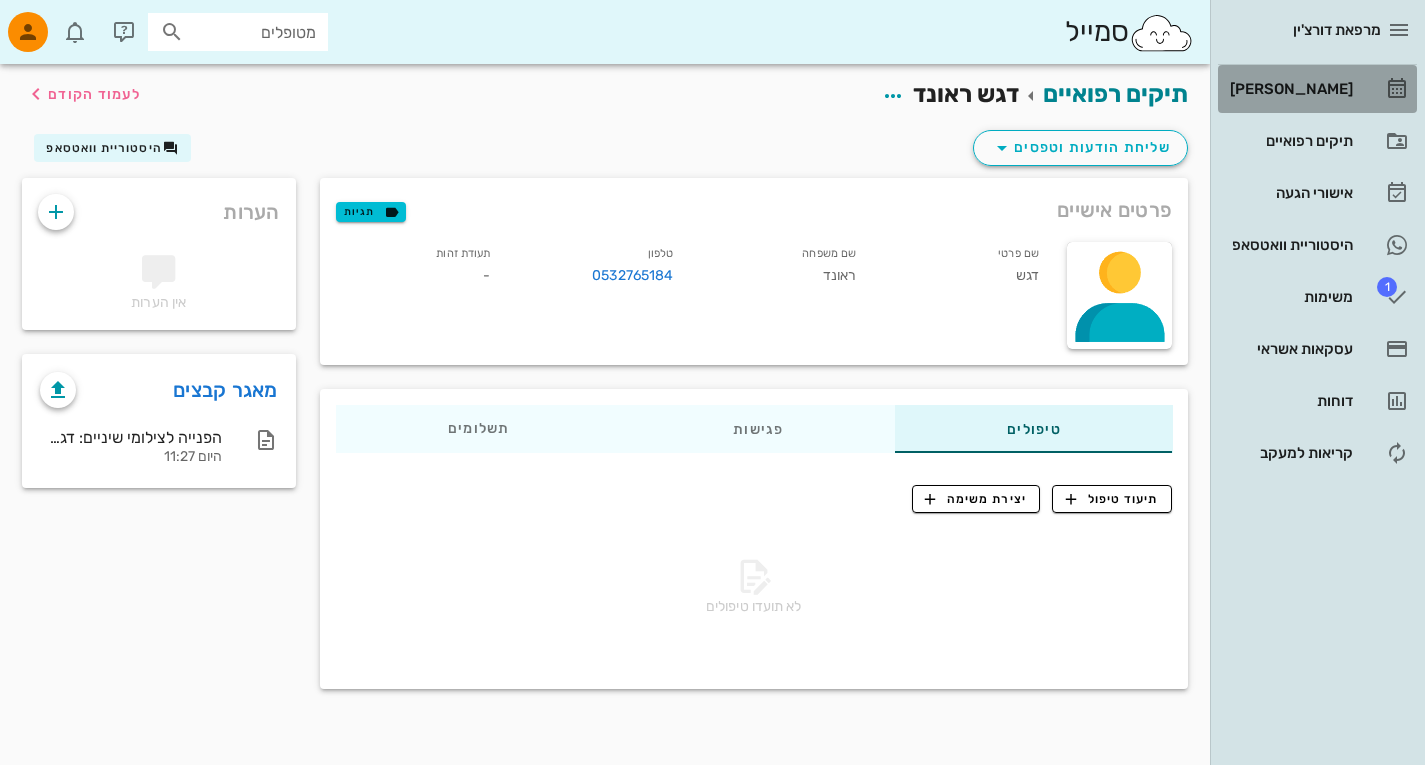 click on "[PERSON_NAME]" at bounding box center (1289, 89) 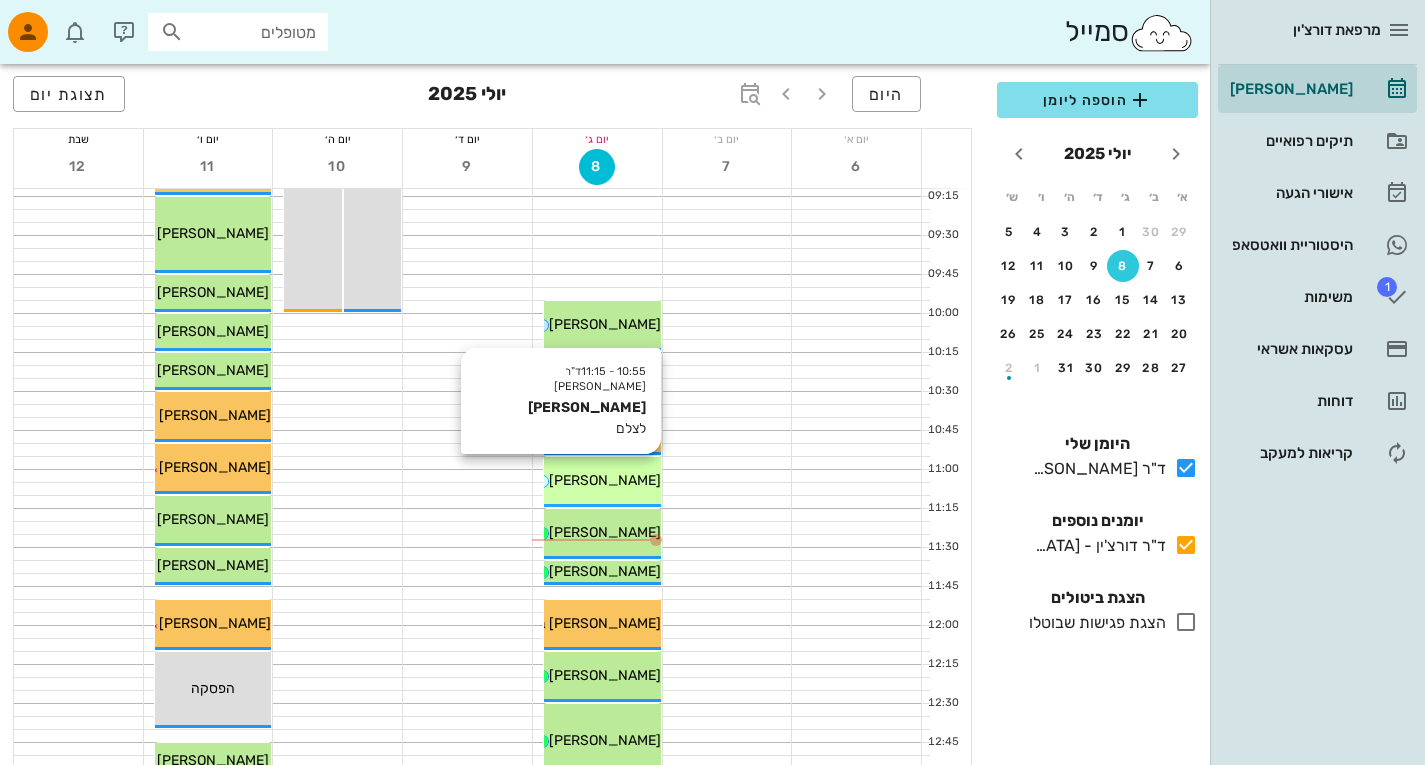 scroll, scrollTop: 345, scrollLeft: 0, axis: vertical 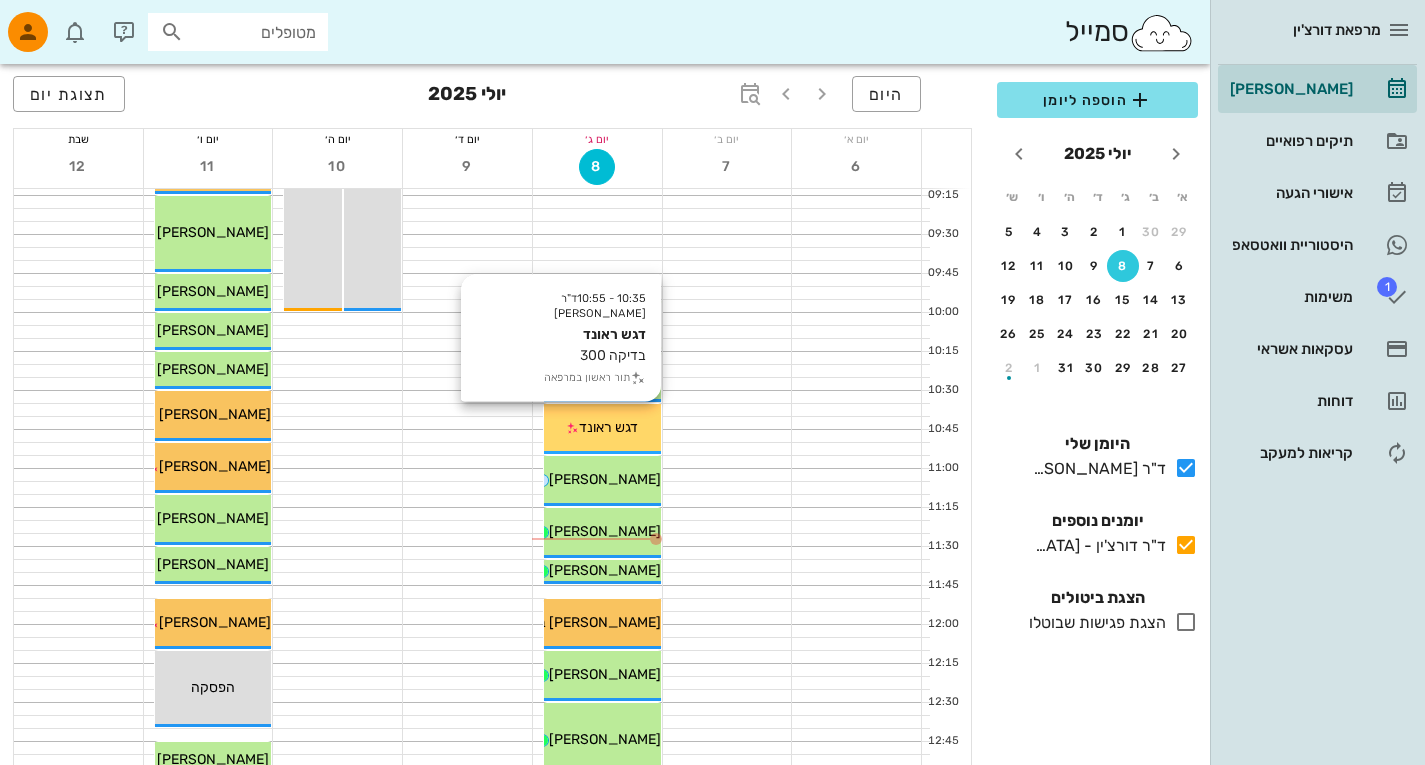 click on "דגש ראונד" at bounding box center (608, 427) 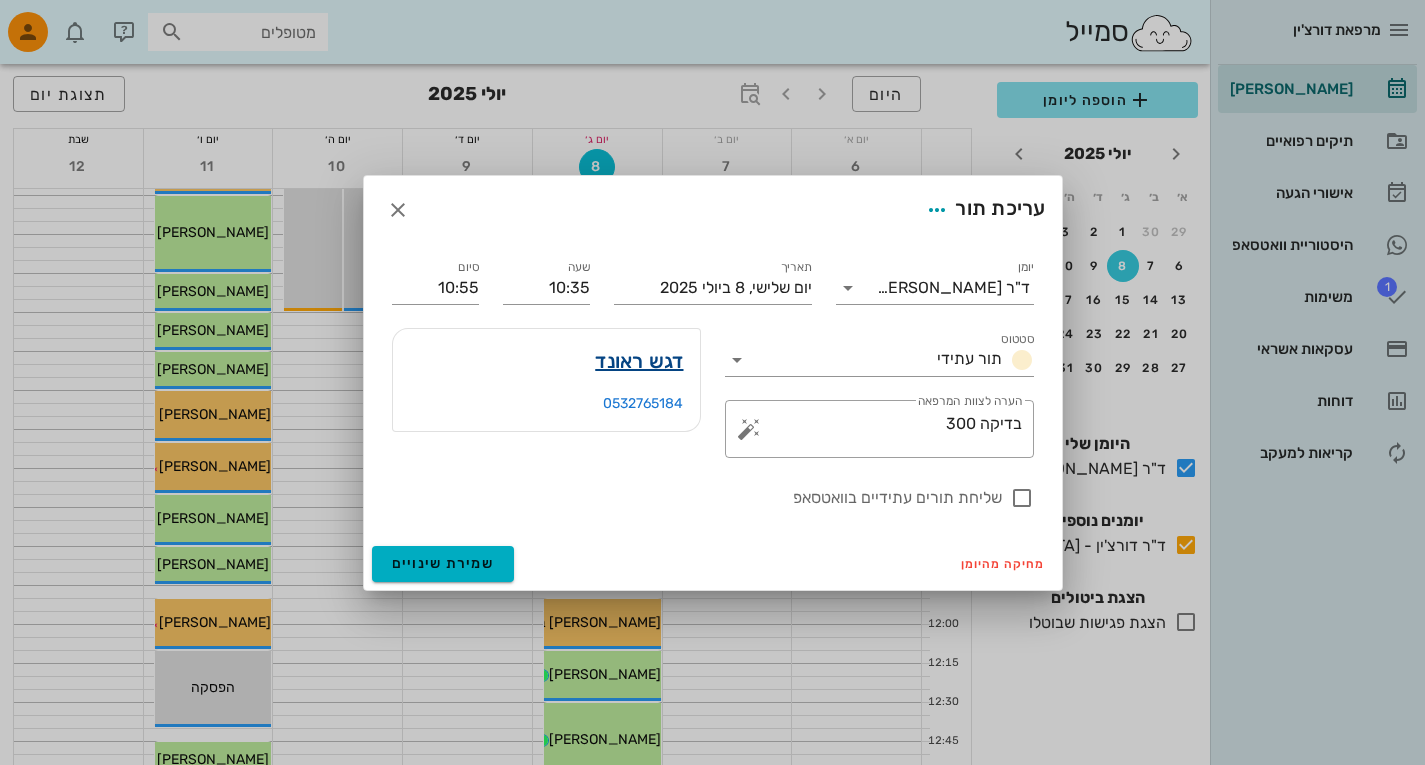 click on "דגש
ראונד" at bounding box center (639, 361) 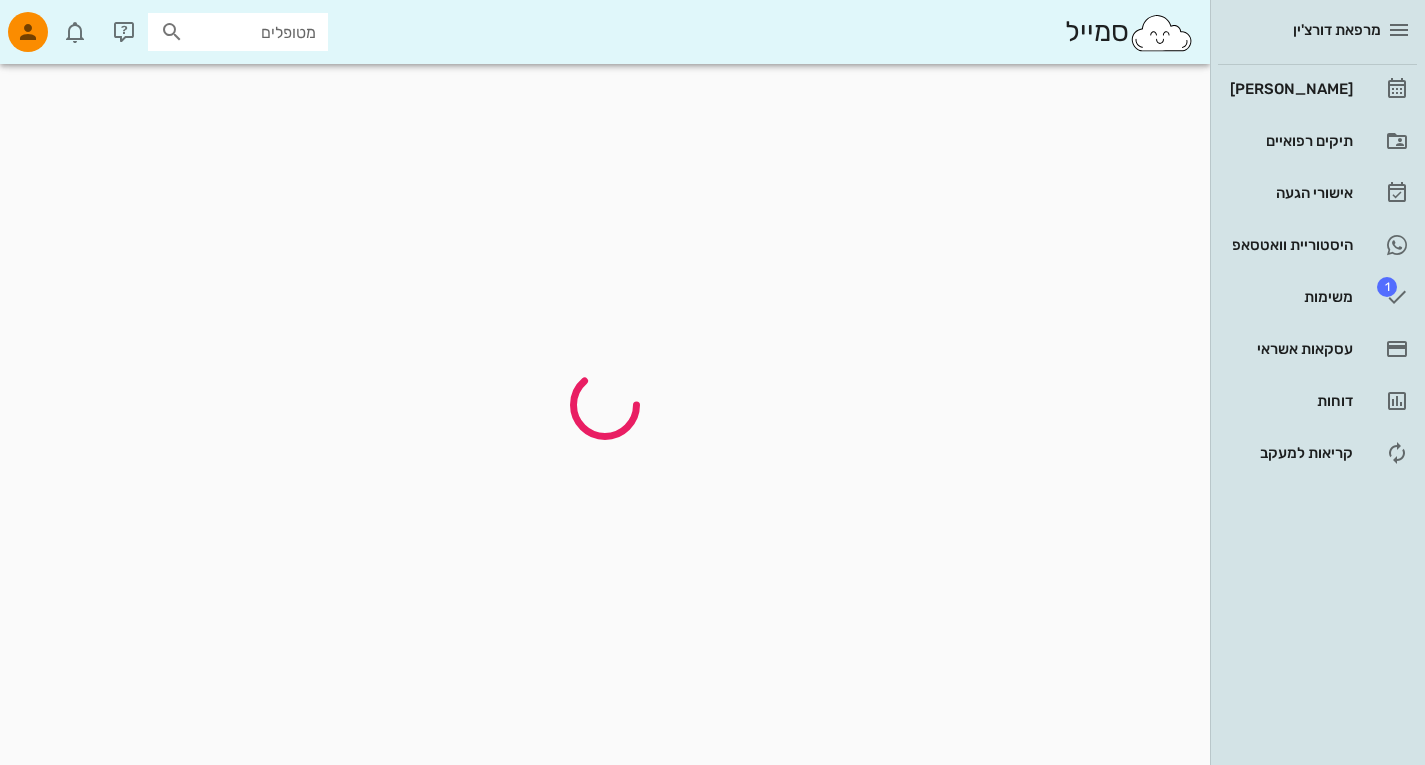 scroll, scrollTop: 0, scrollLeft: 0, axis: both 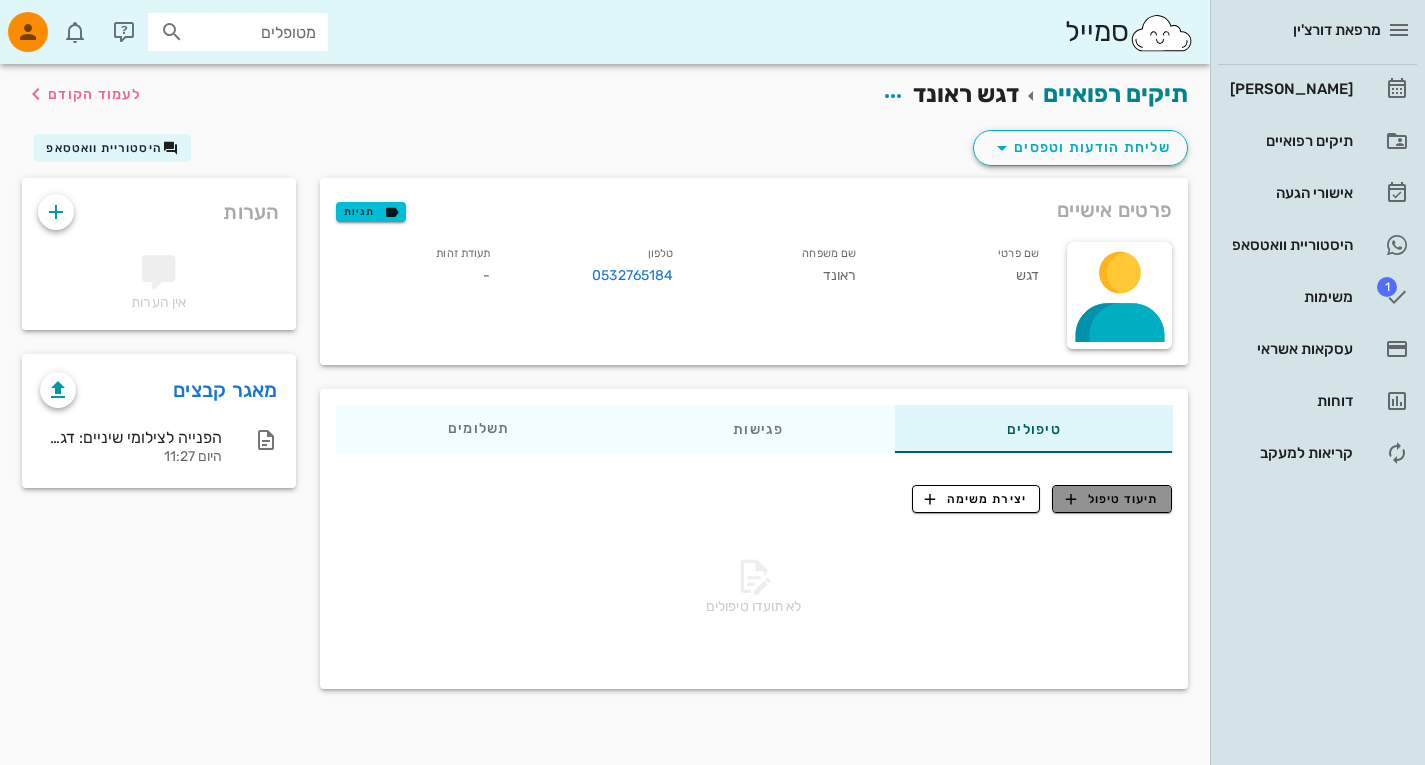 click on "תיעוד טיפול" at bounding box center [1112, 499] 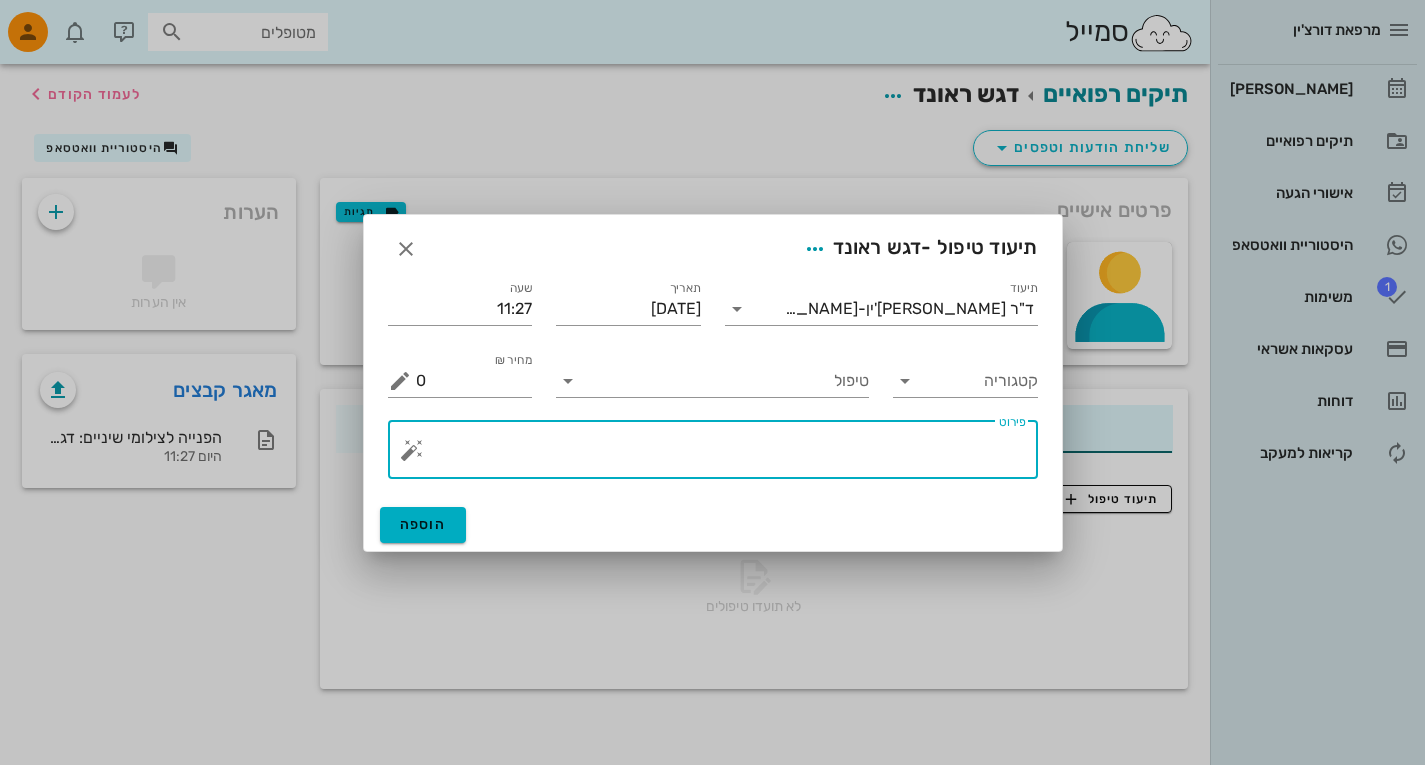 click on "פירוט" at bounding box center [721, 455] 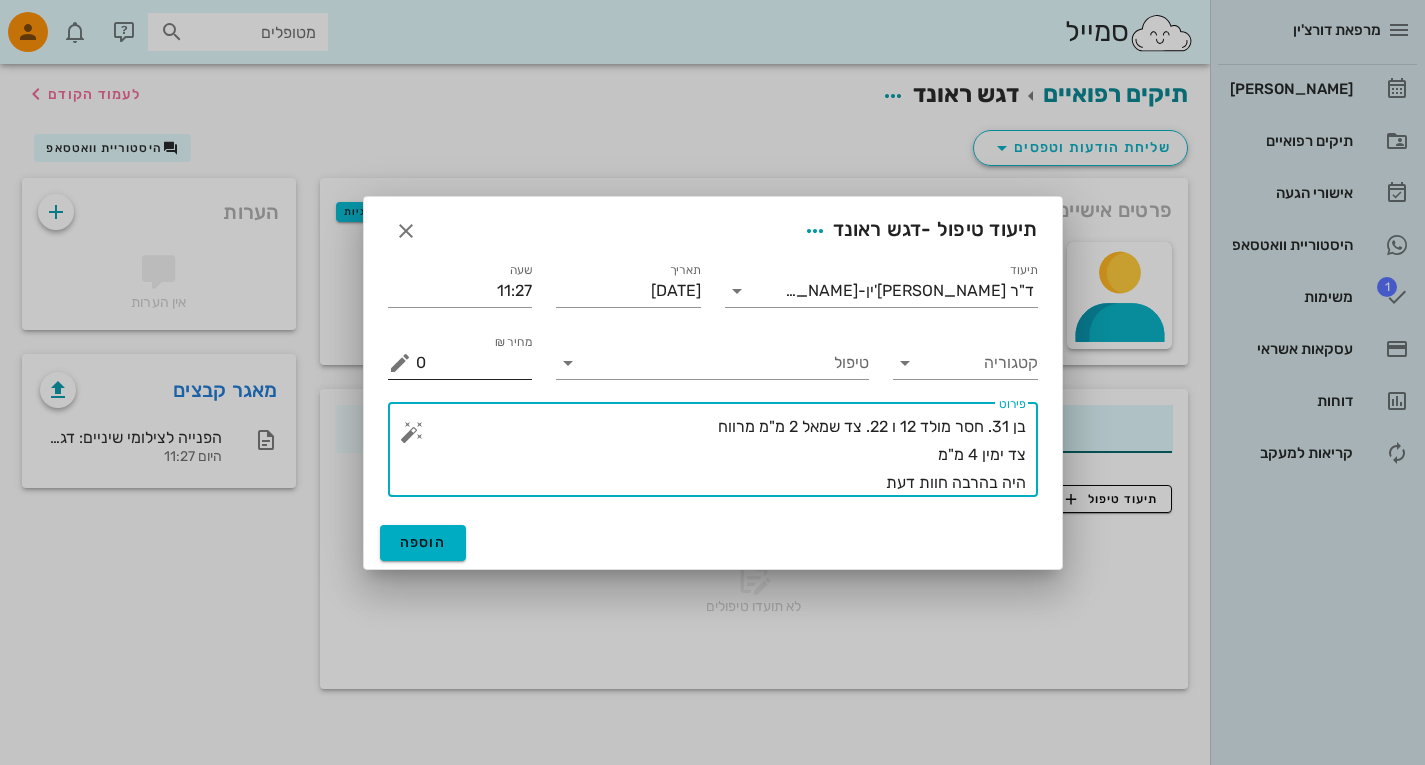 type on "בן 31. חסר מולד 12 ו 22. צד שמאל 2 מ"מ מרווח
צד ימין 4 מ"מ
היה בהרבה חוות דעת" 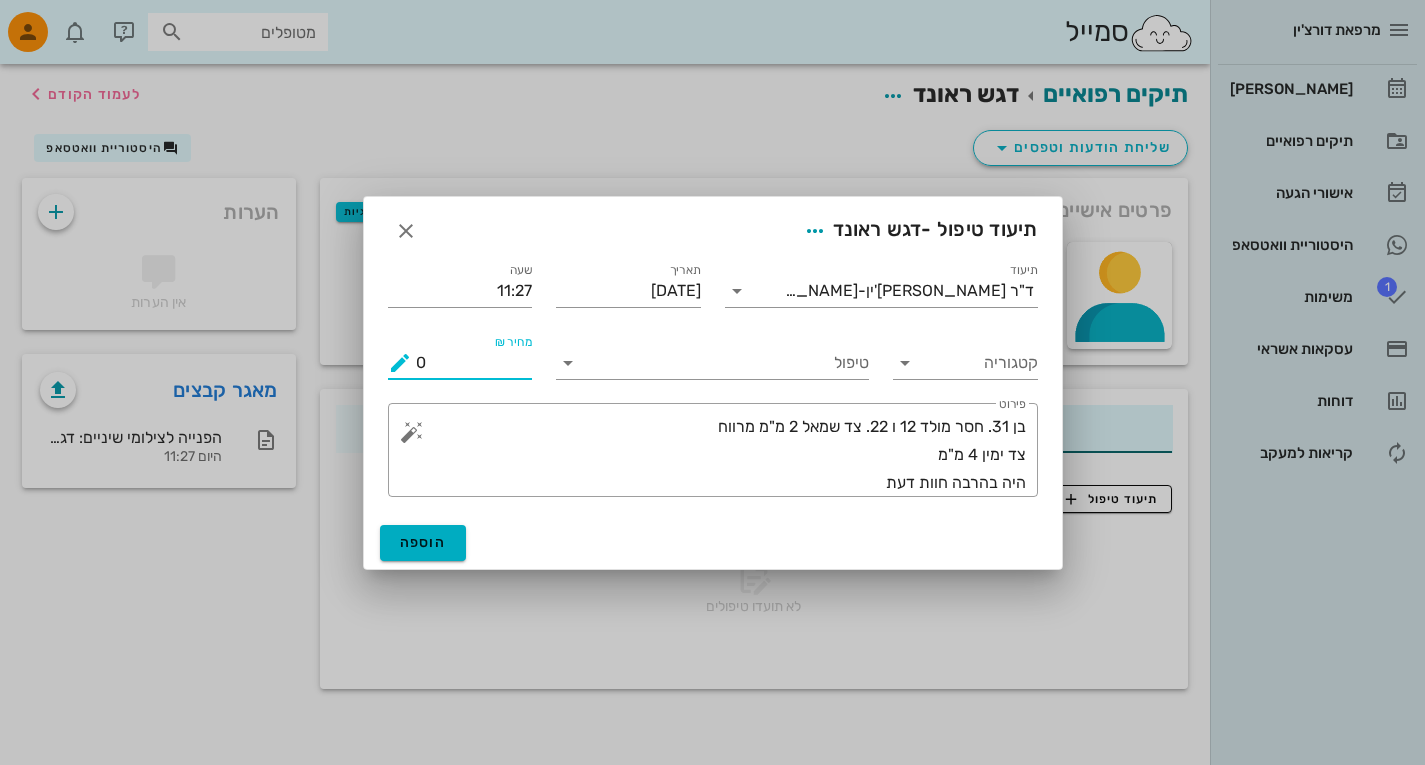 click on "0" at bounding box center [474, 363] 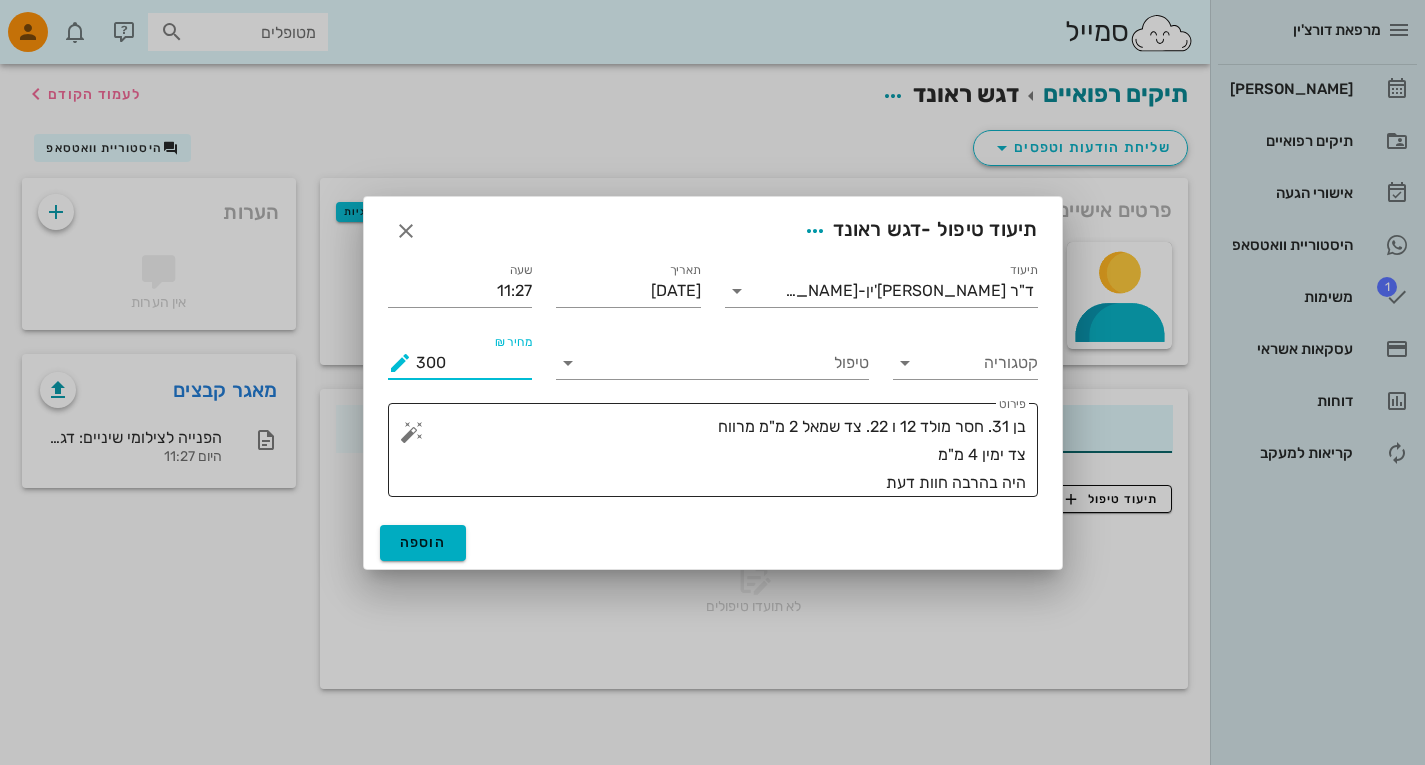 type on "300" 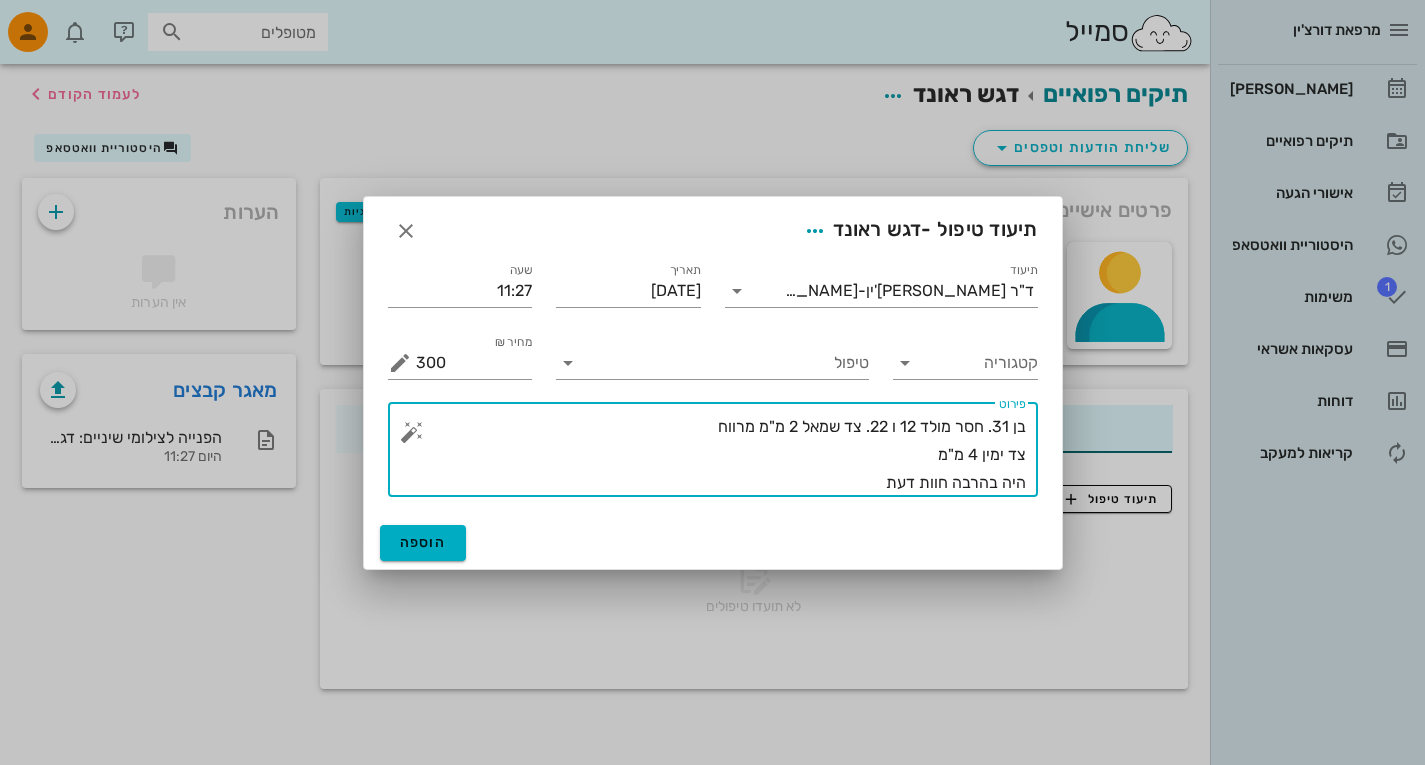 click on "בן 31. חסר מולד 12 ו 22. צד שמאל 2 מ"מ מרווח
צד ימין 4 מ"מ
היה בהרבה חוות דעת" at bounding box center [721, 455] 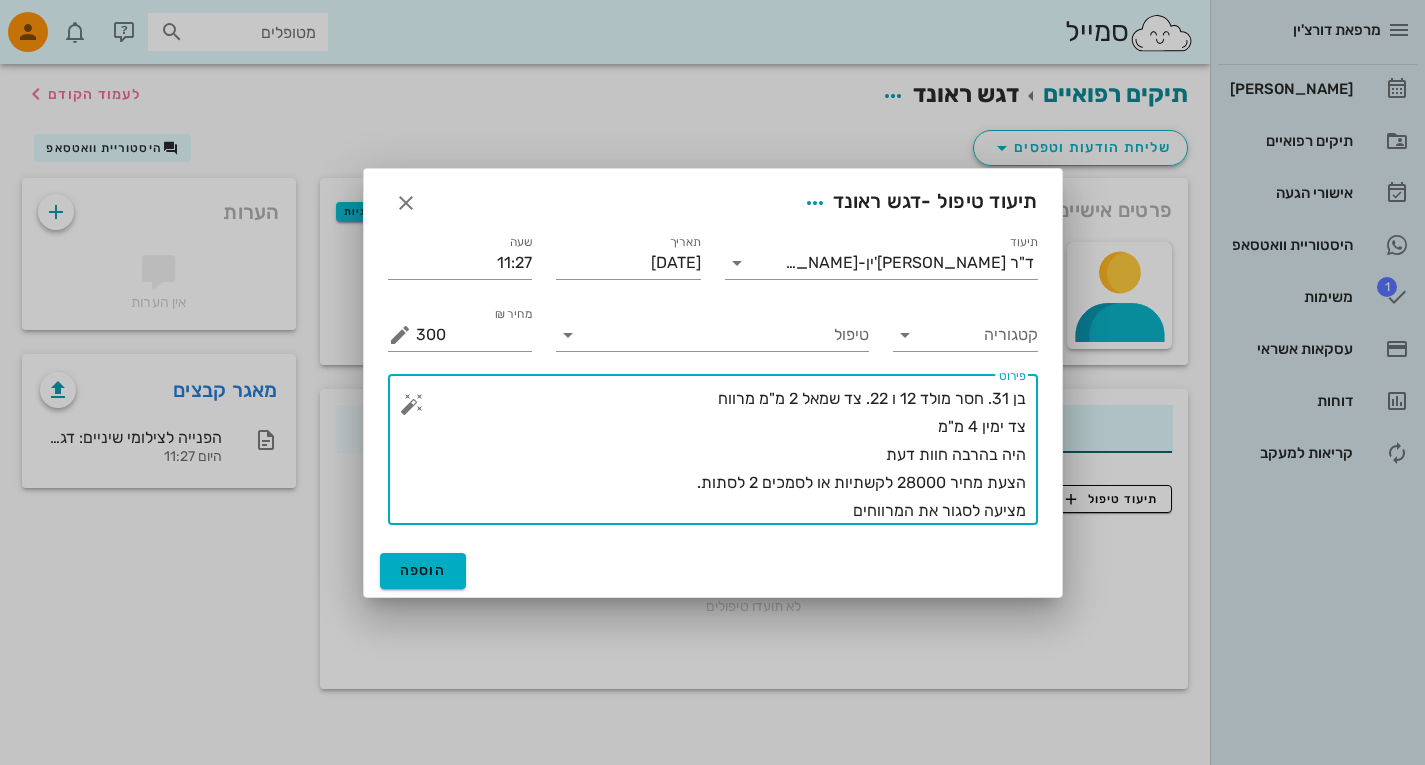type on "בן 31. חסר מולד 12 ו 22. צד שמאל 2 מ"מ מרווח
צד ימין 4 מ"מ
היה בהרבה חוות דעת
הצעת מחיר 28000 לקשתיות או לסמכים 2 לסתות.
מציעה לסגור את המרווחים" 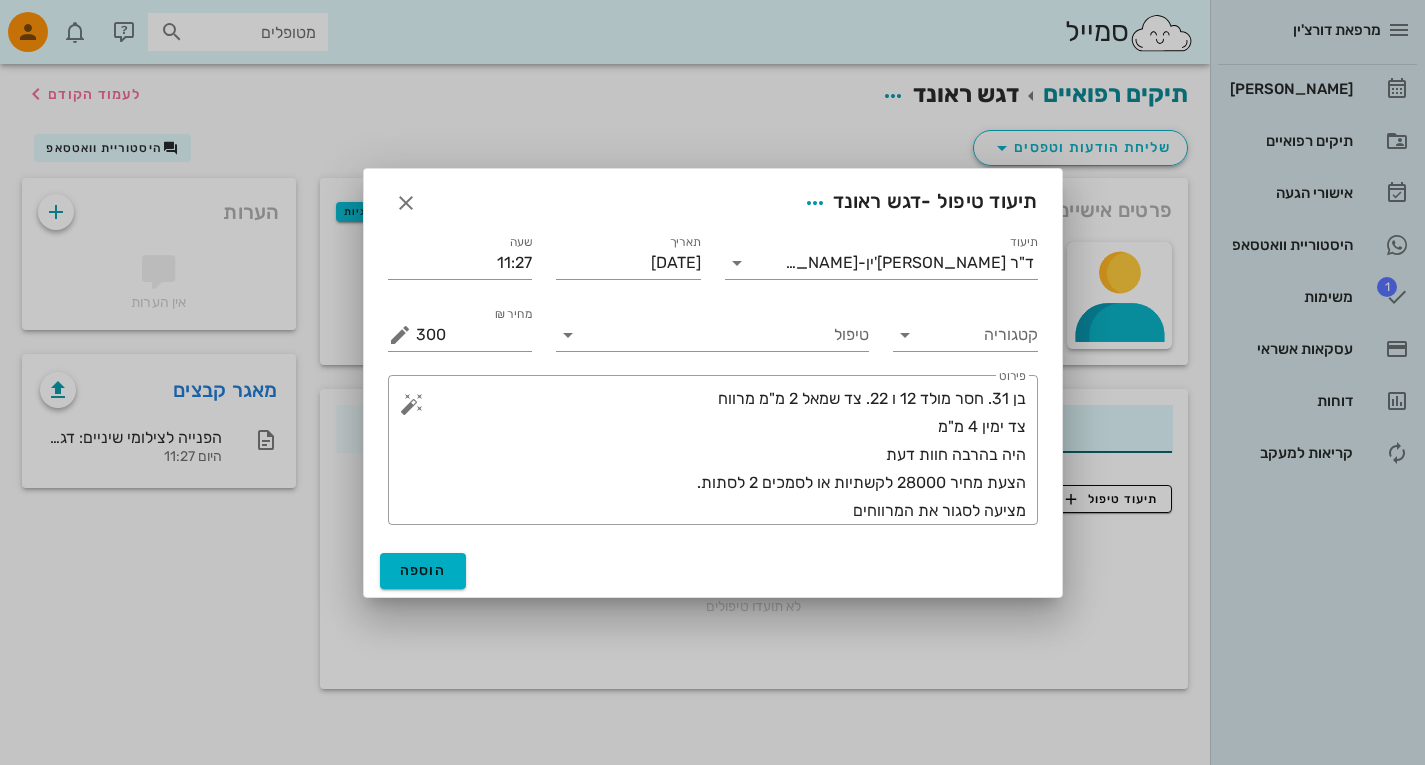 click on "טיפול" at bounding box center (712, 327) 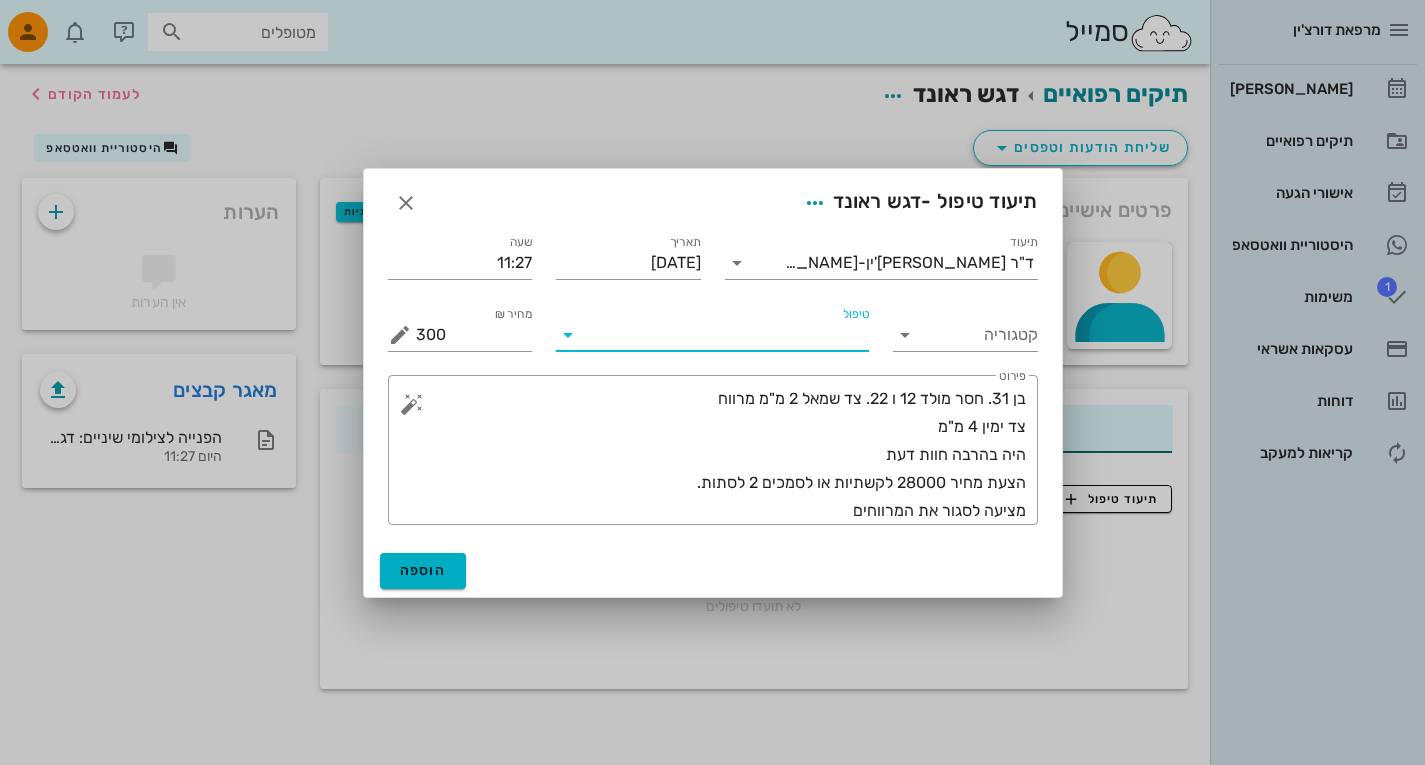 click on "טיפול" at bounding box center (726, 335) 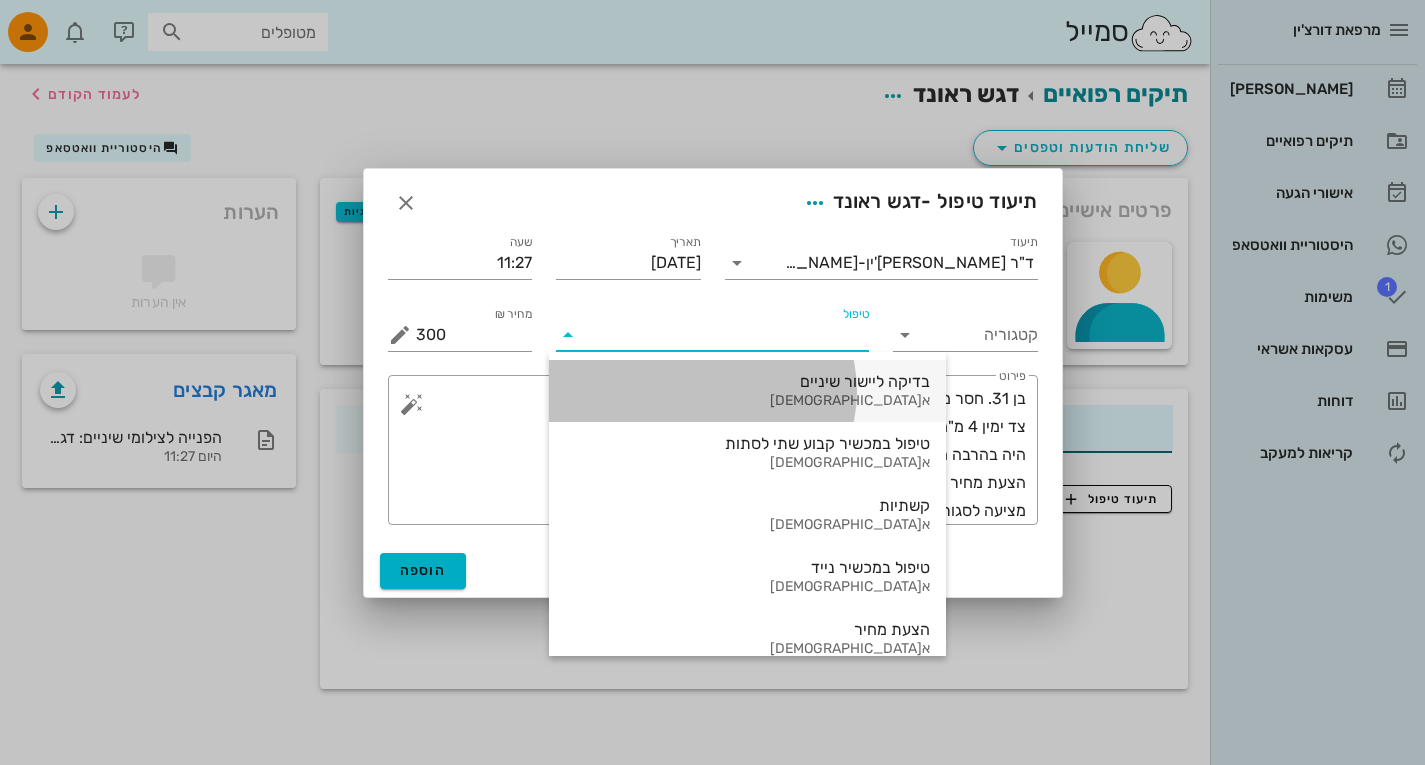 click on "א[DEMOGRAPHIC_DATA]" at bounding box center (747, 401) 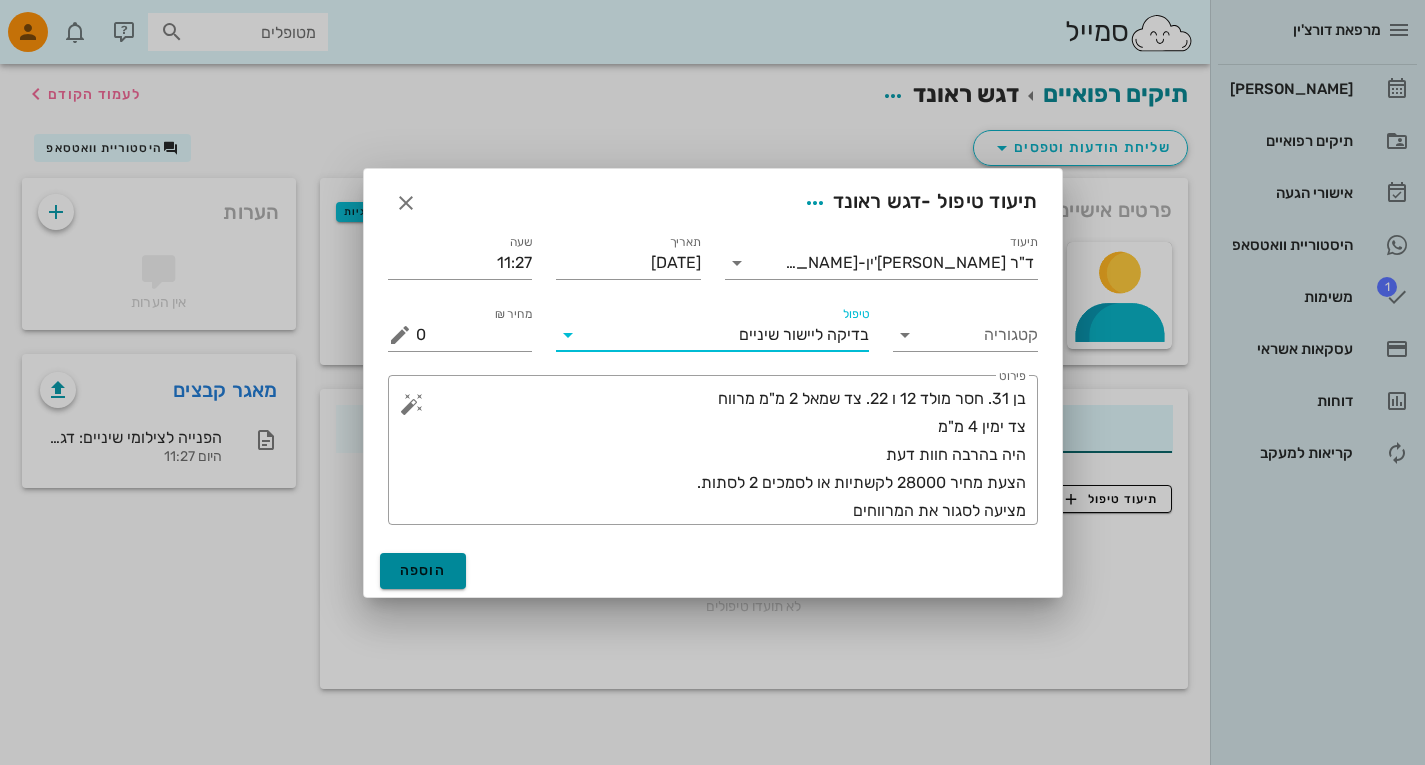 click on "הוספה" at bounding box center (423, 571) 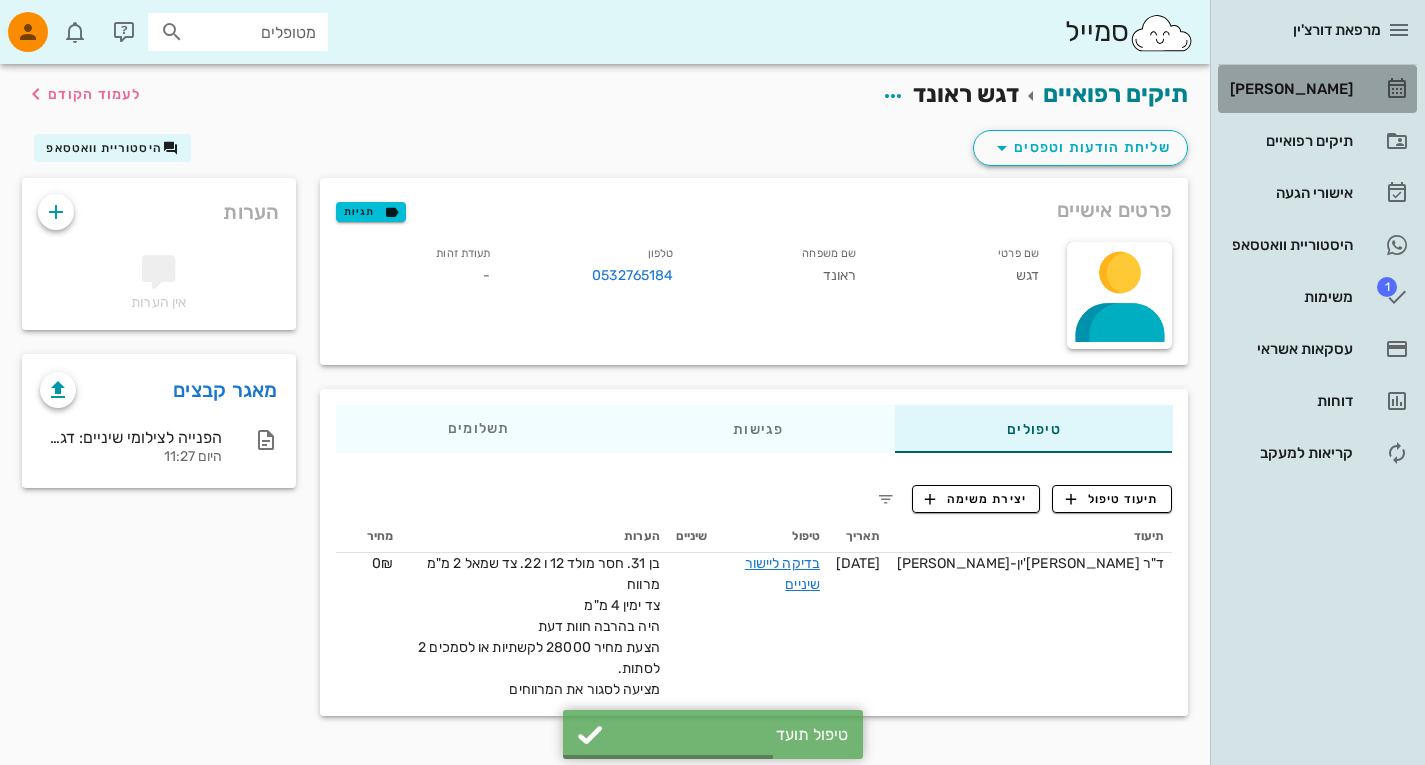 click on "[PERSON_NAME]" at bounding box center (1289, 89) 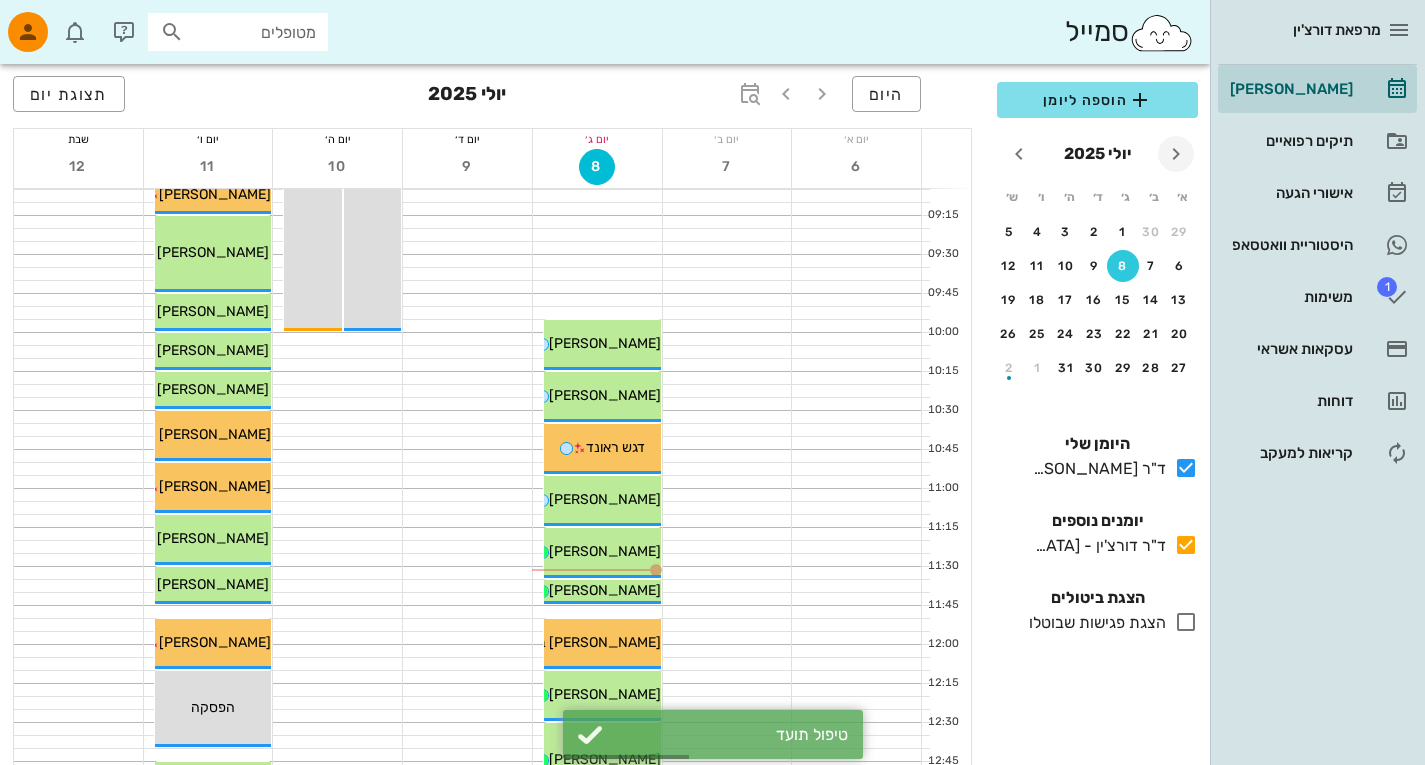 scroll, scrollTop: 333, scrollLeft: 0, axis: vertical 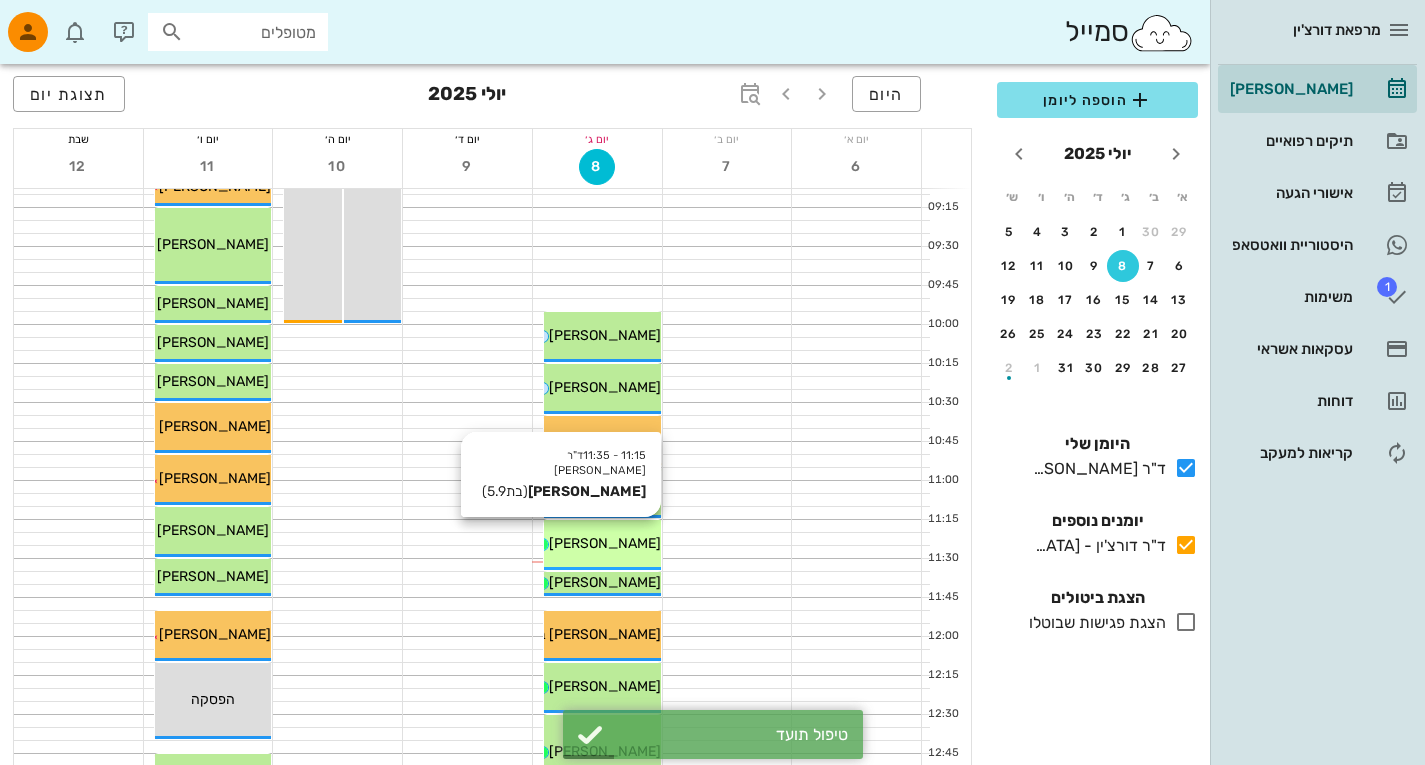 click on "[PERSON_NAME]" at bounding box center [605, 543] 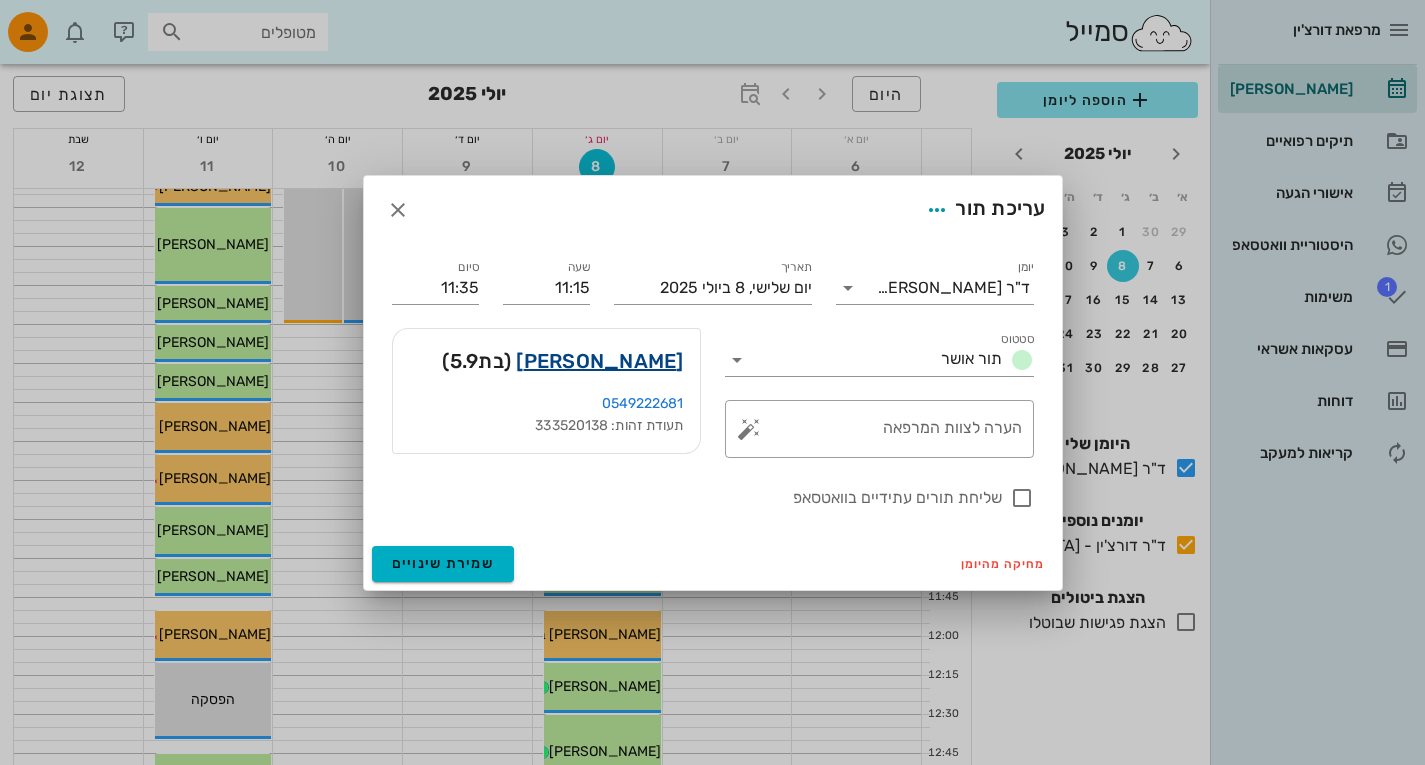 click on "[PERSON_NAME]" at bounding box center (599, 361) 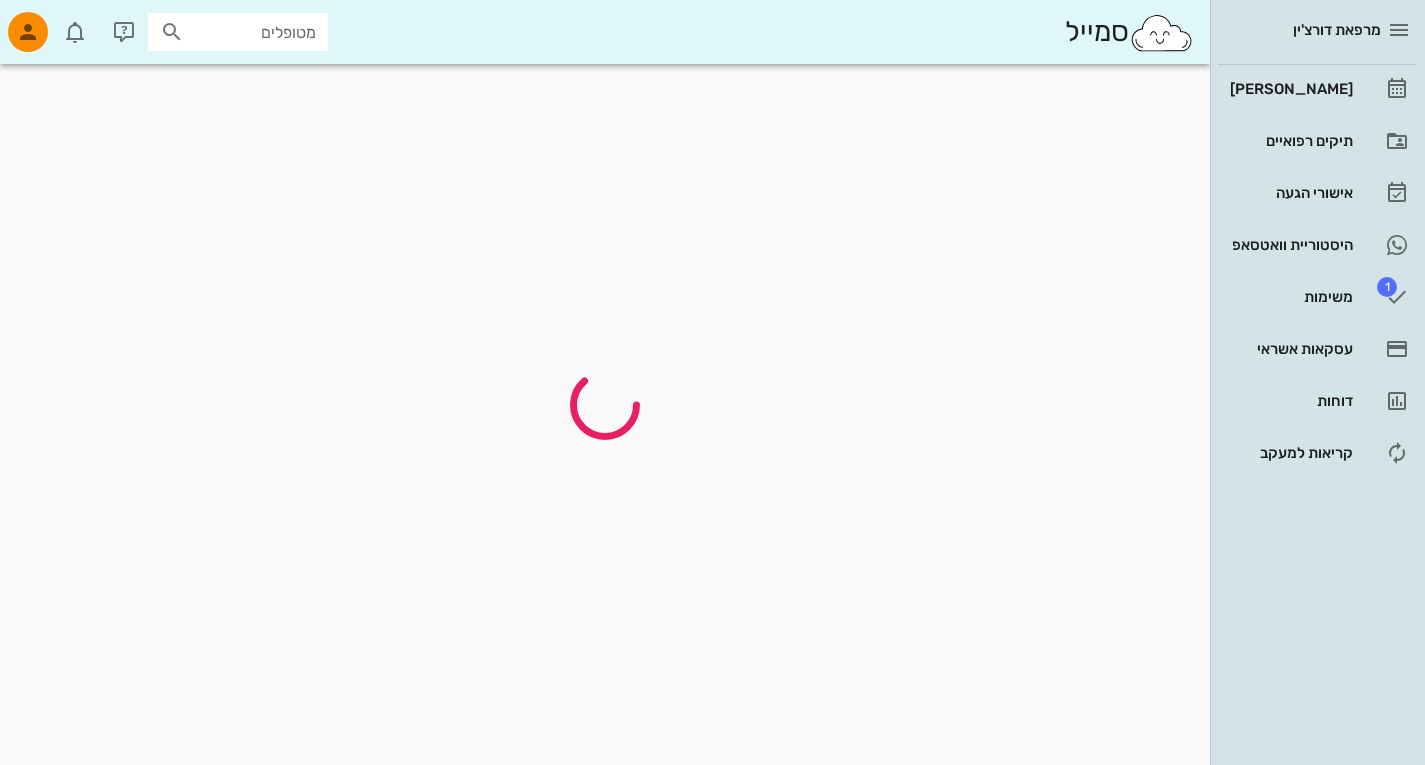 scroll, scrollTop: 0, scrollLeft: 0, axis: both 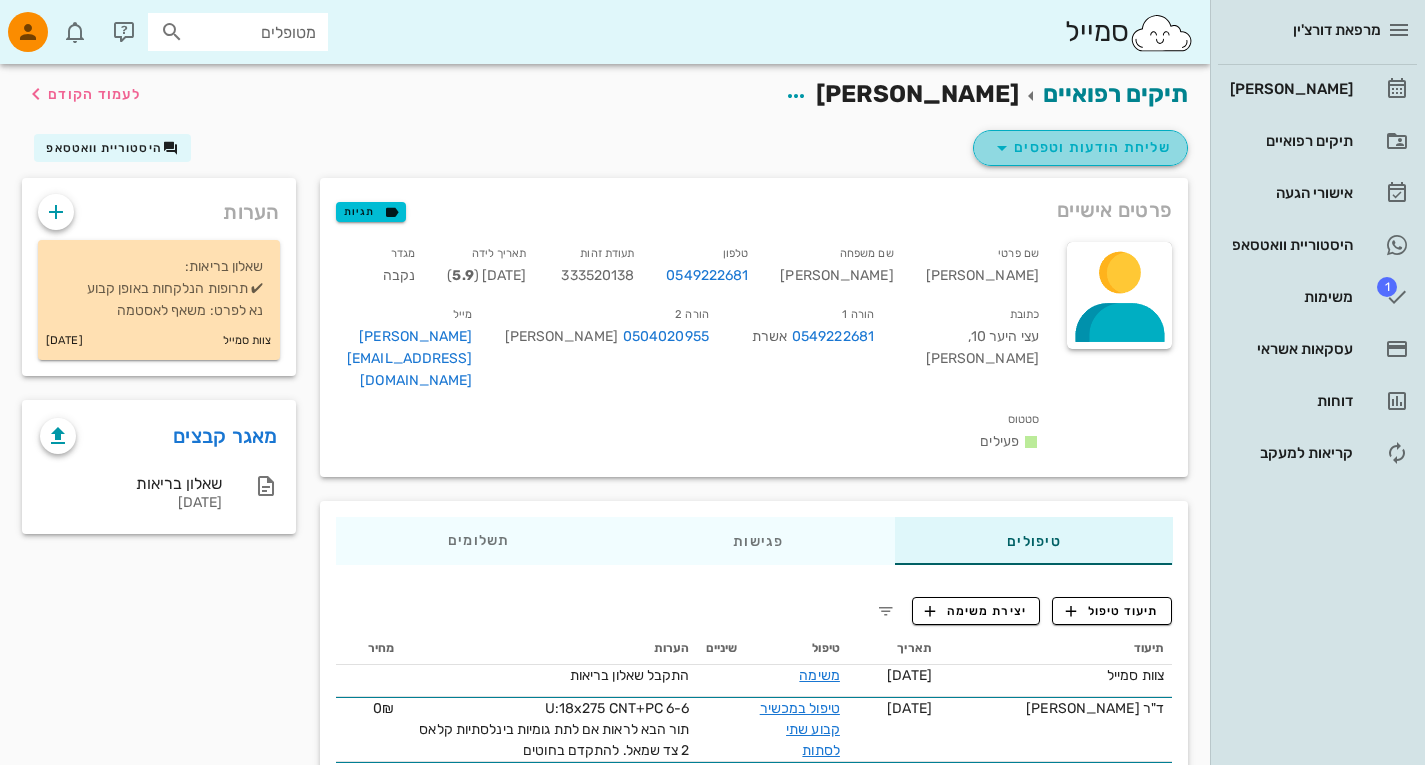 click at bounding box center (1002, 148) 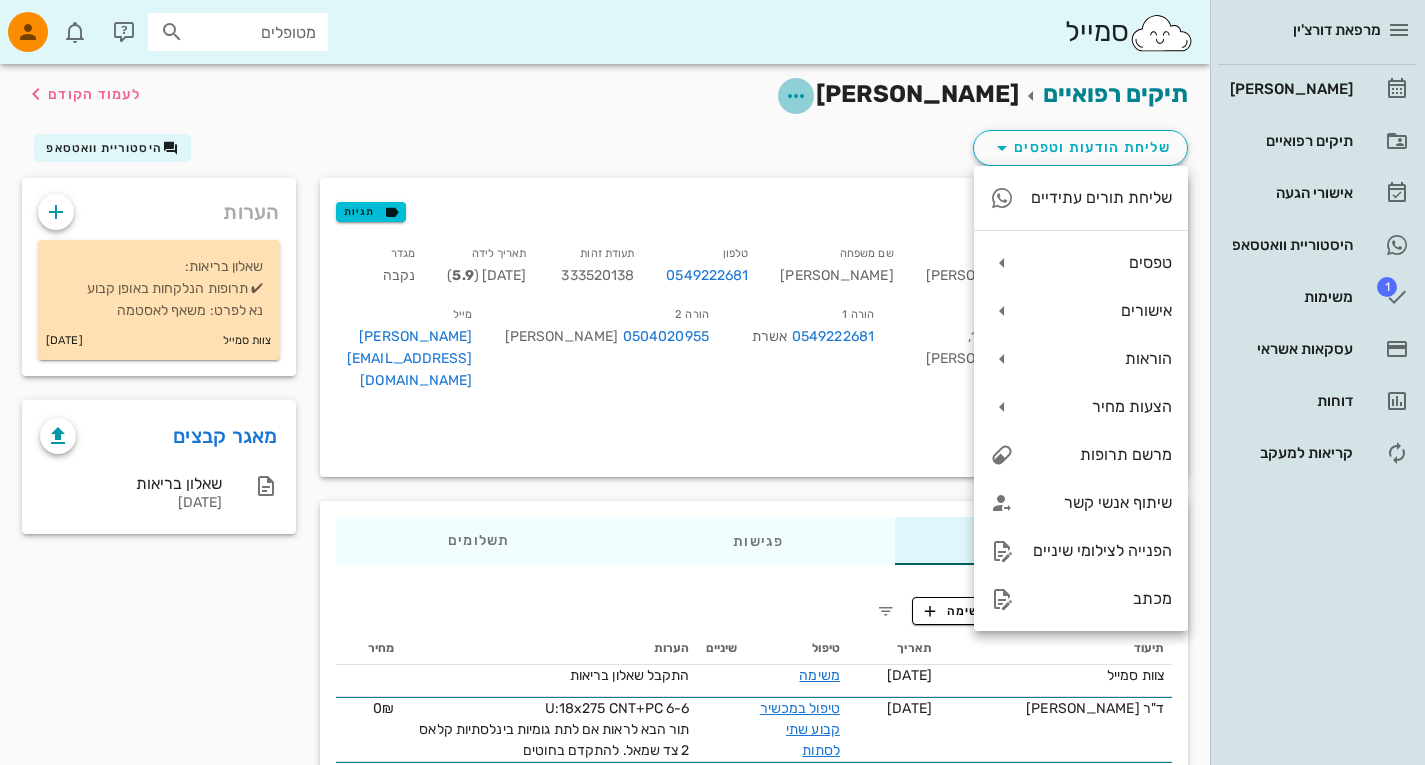 click at bounding box center (796, 96) 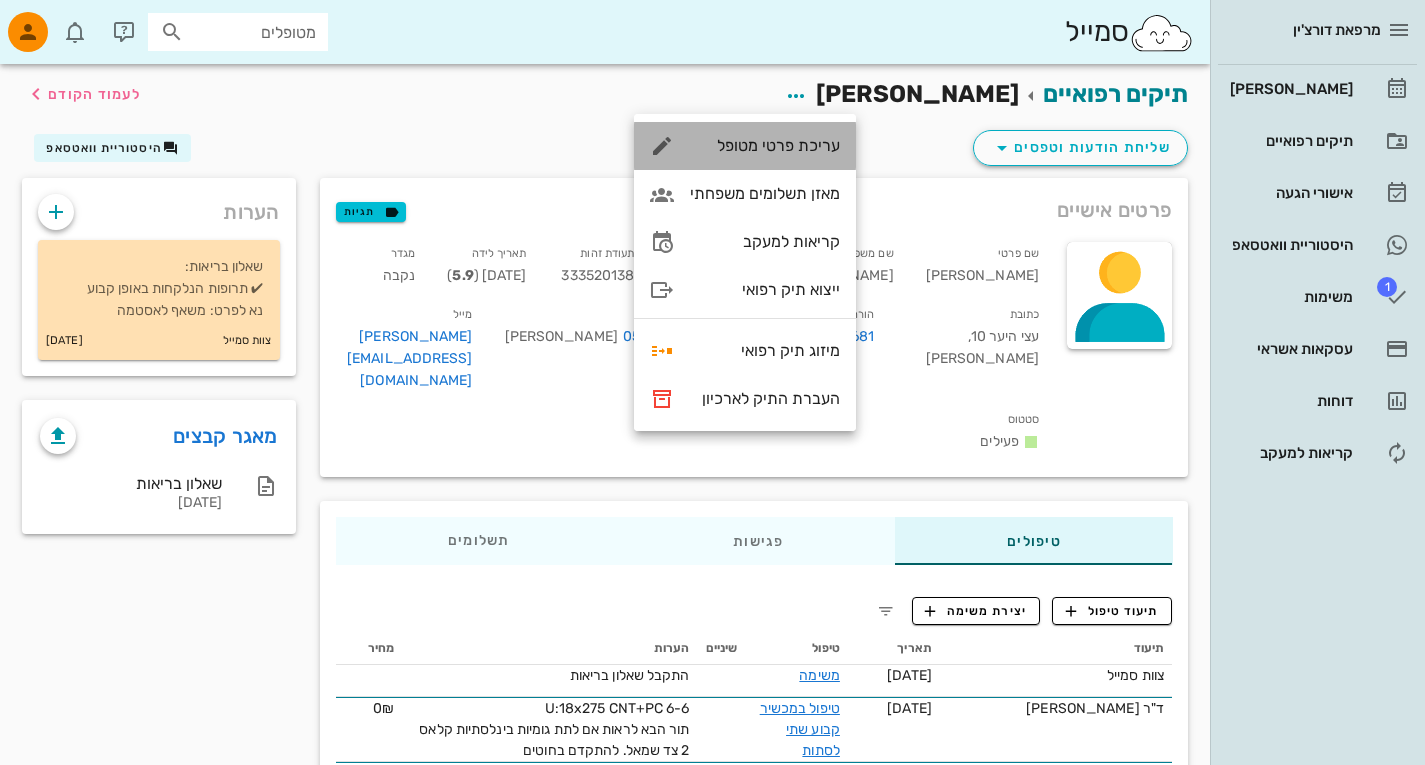 click on "עריכת פרטי מטופל" at bounding box center (765, 145) 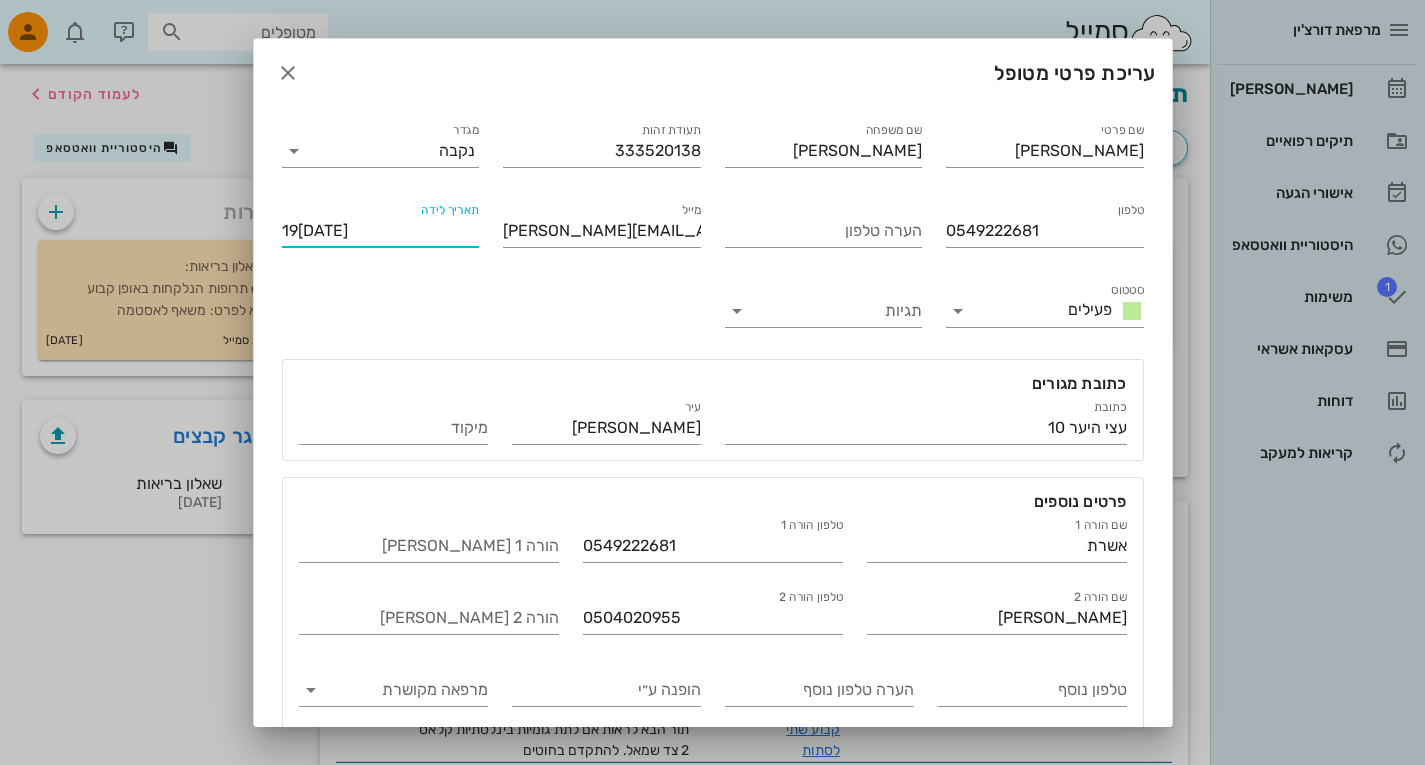 click on "19[DATE]" at bounding box center [381, 231] 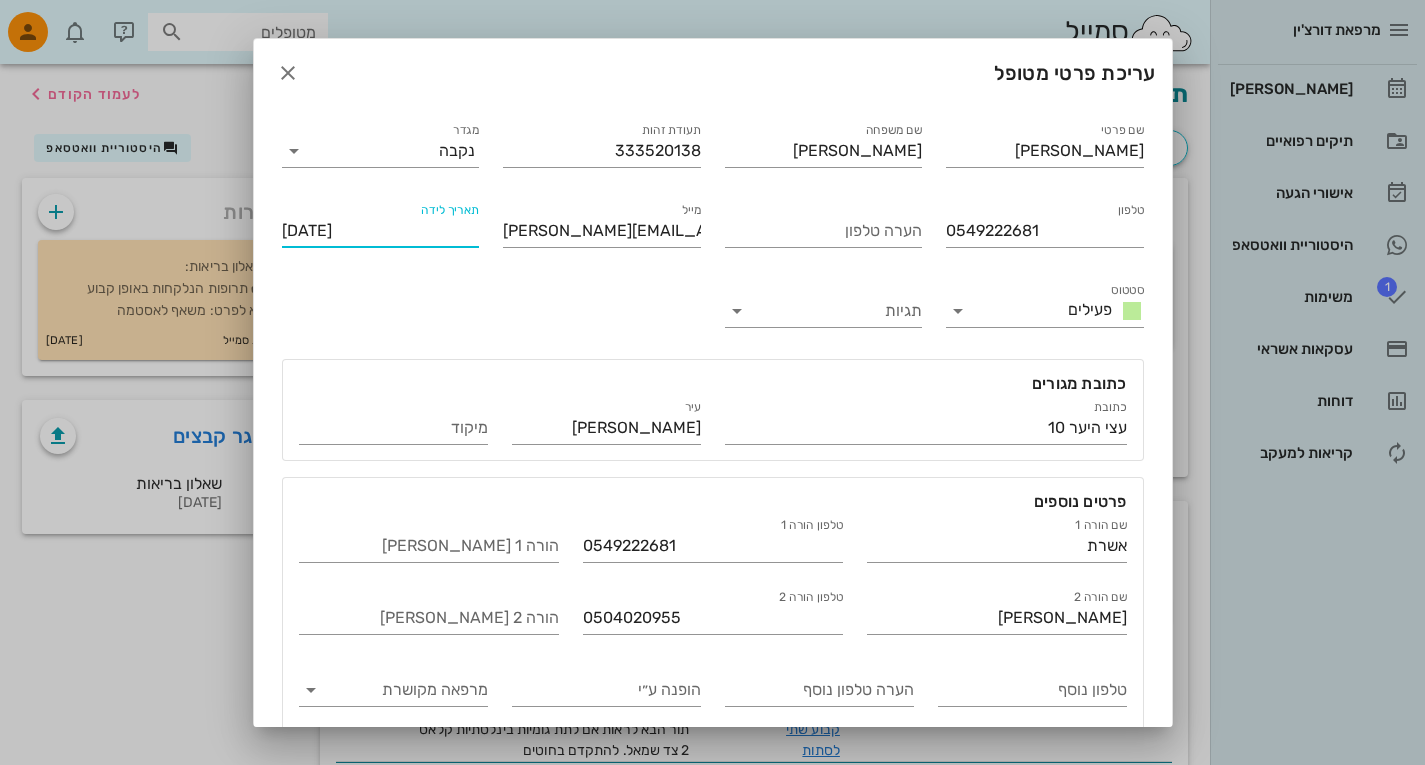 scroll, scrollTop: 85, scrollLeft: 0, axis: vertical 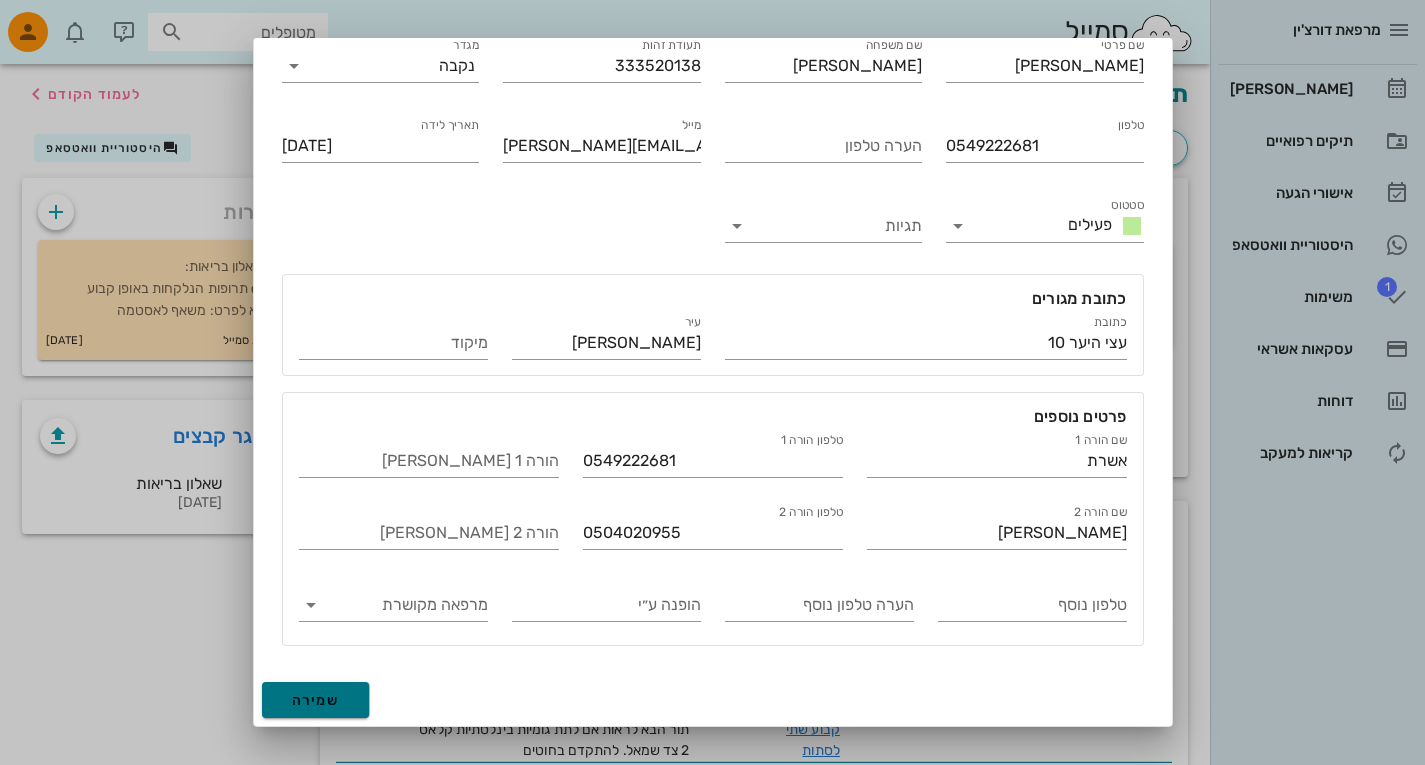 click on "שמירה" at bounding box center (316, 700) 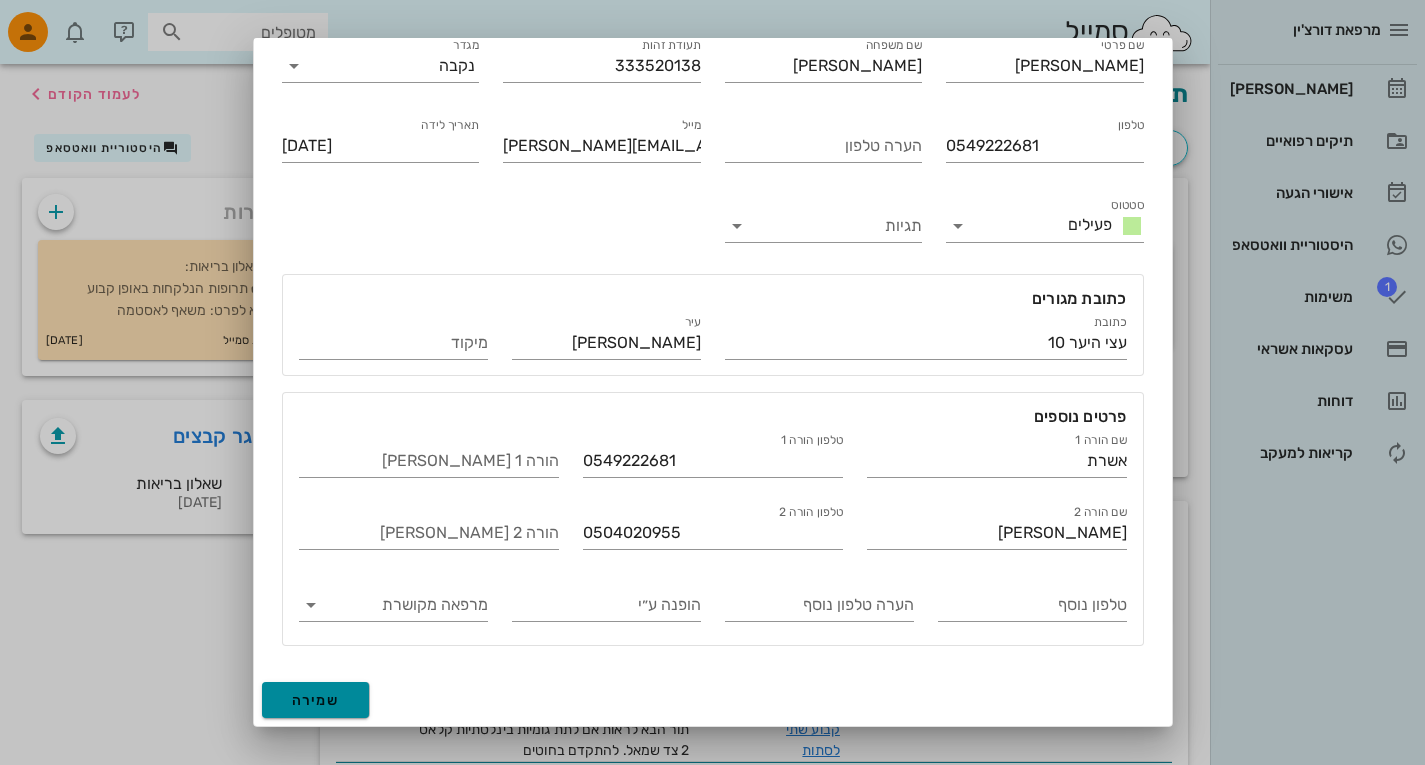 type on "[DATE]" 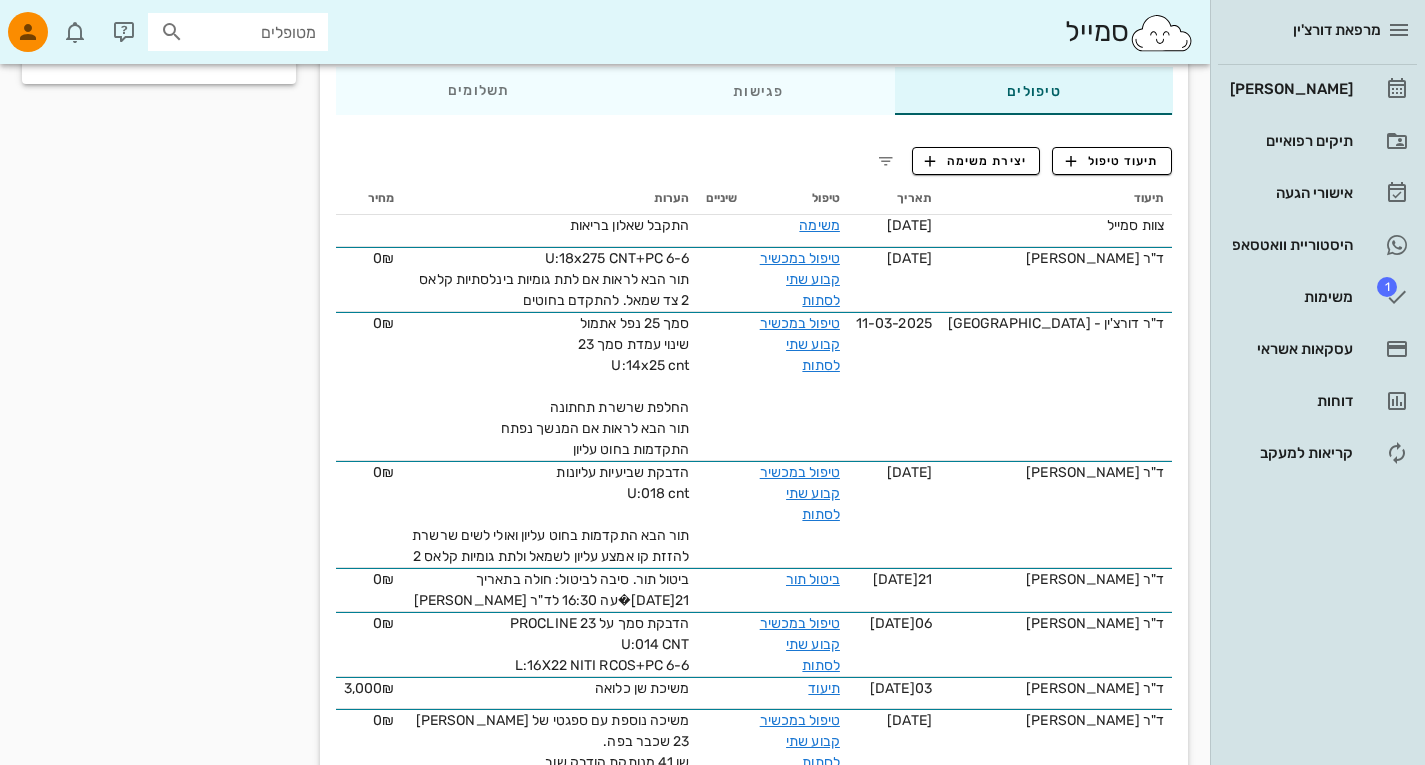 scroll, scrollTop: 451, scrollLeft: 0, axis: vertical 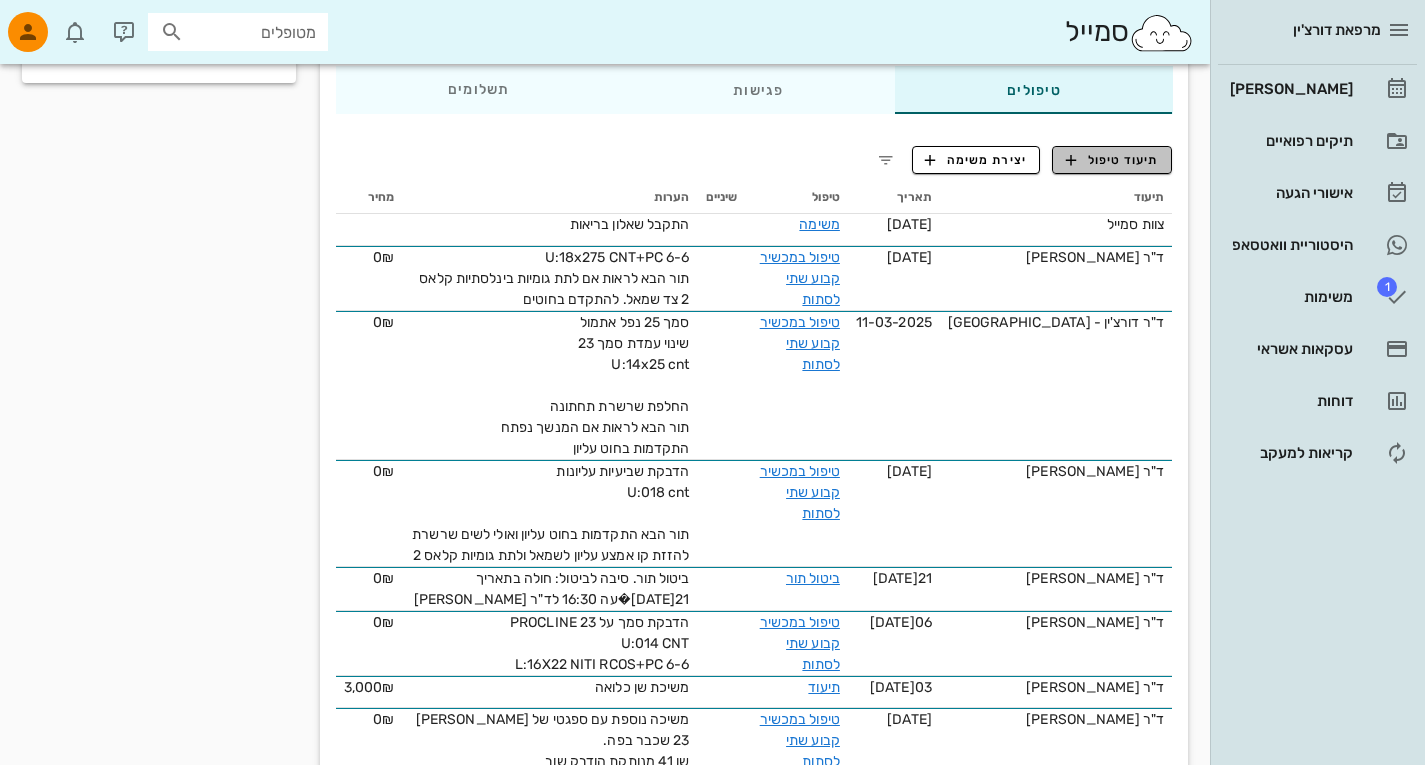 click on "תיעוד טיפול" at bounding box center [1112, 160] 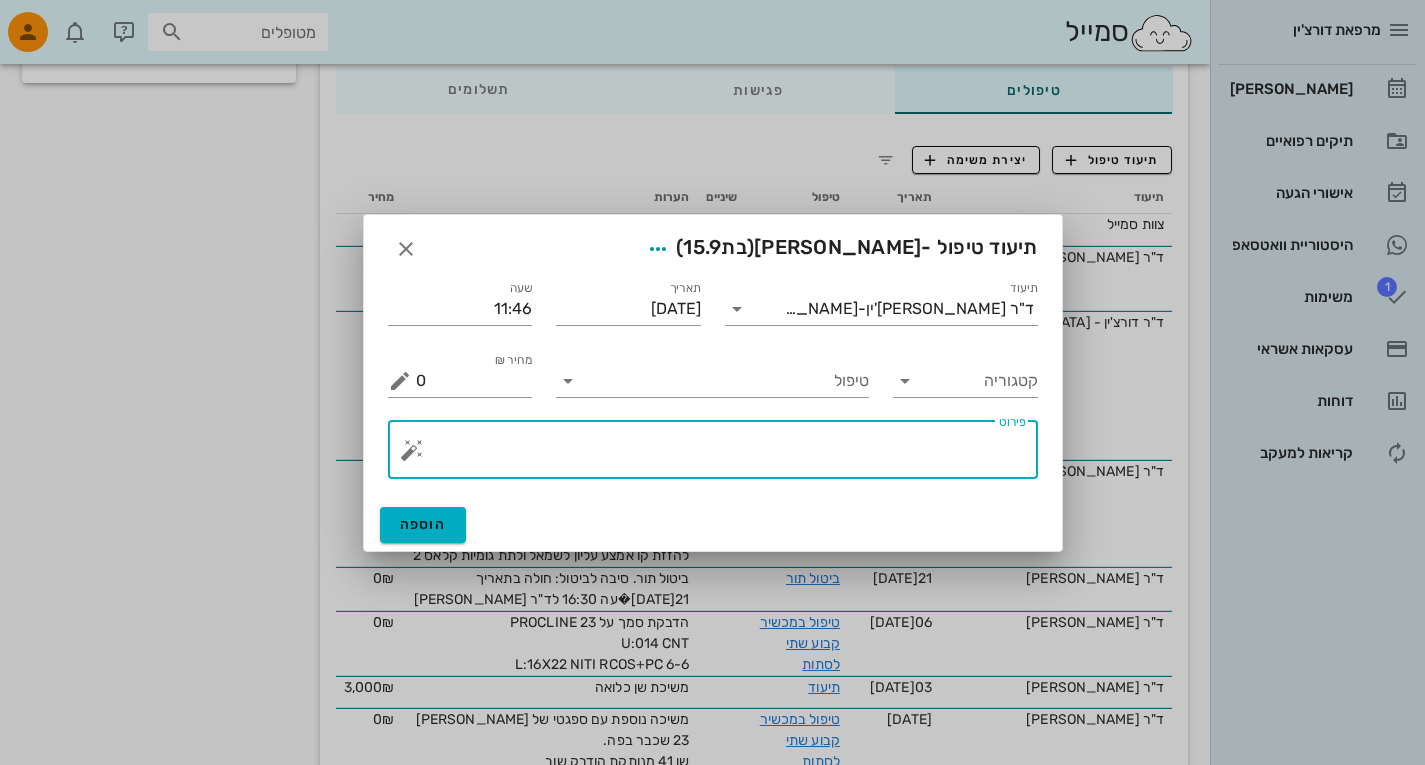 click on "פירוט" at bounding box center (721, 455) 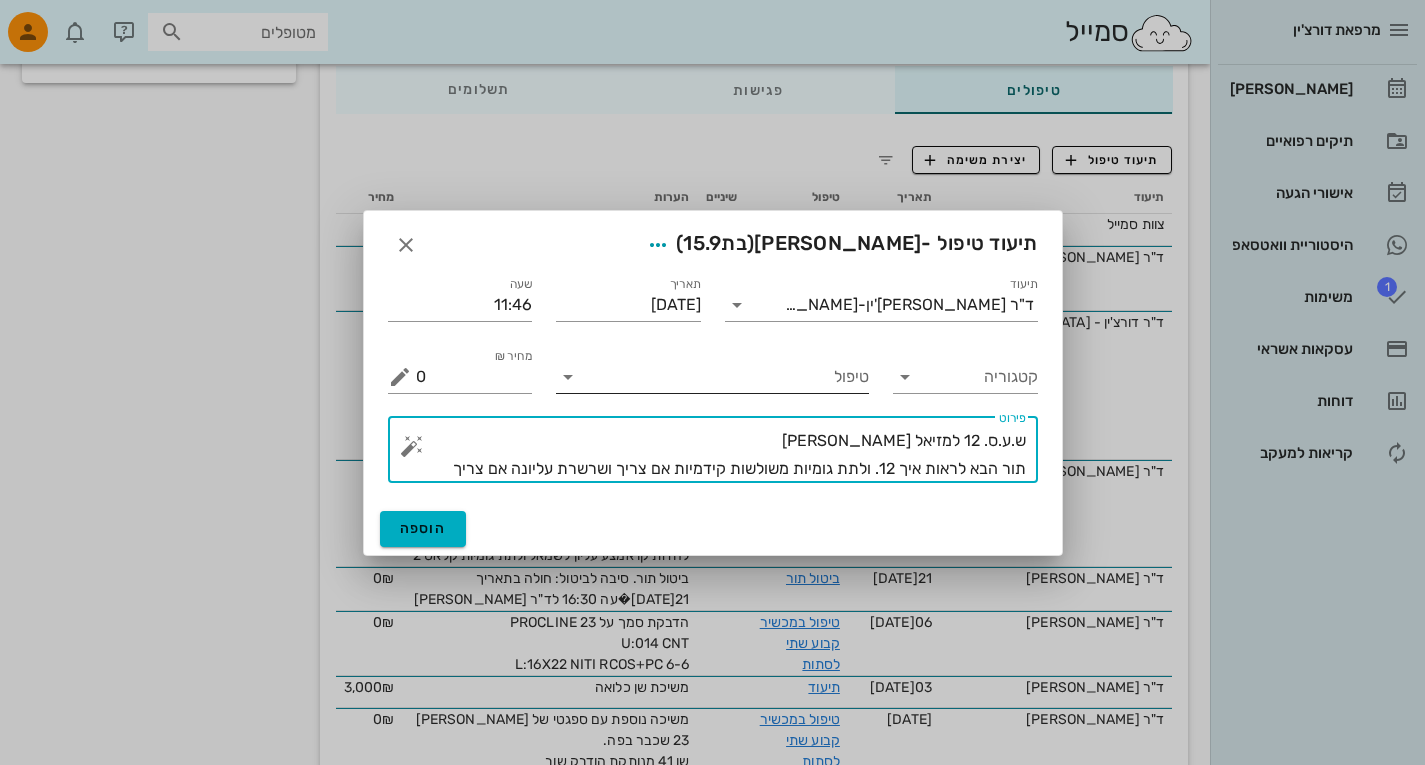 type on "ש.ע.ס. 12 למזיאל [PERSON_NAME]
תור הבא לראות איך 12. ולתת גומיות משולשות קידמיות אם צריך ושרשרת עליונה אם צריך" 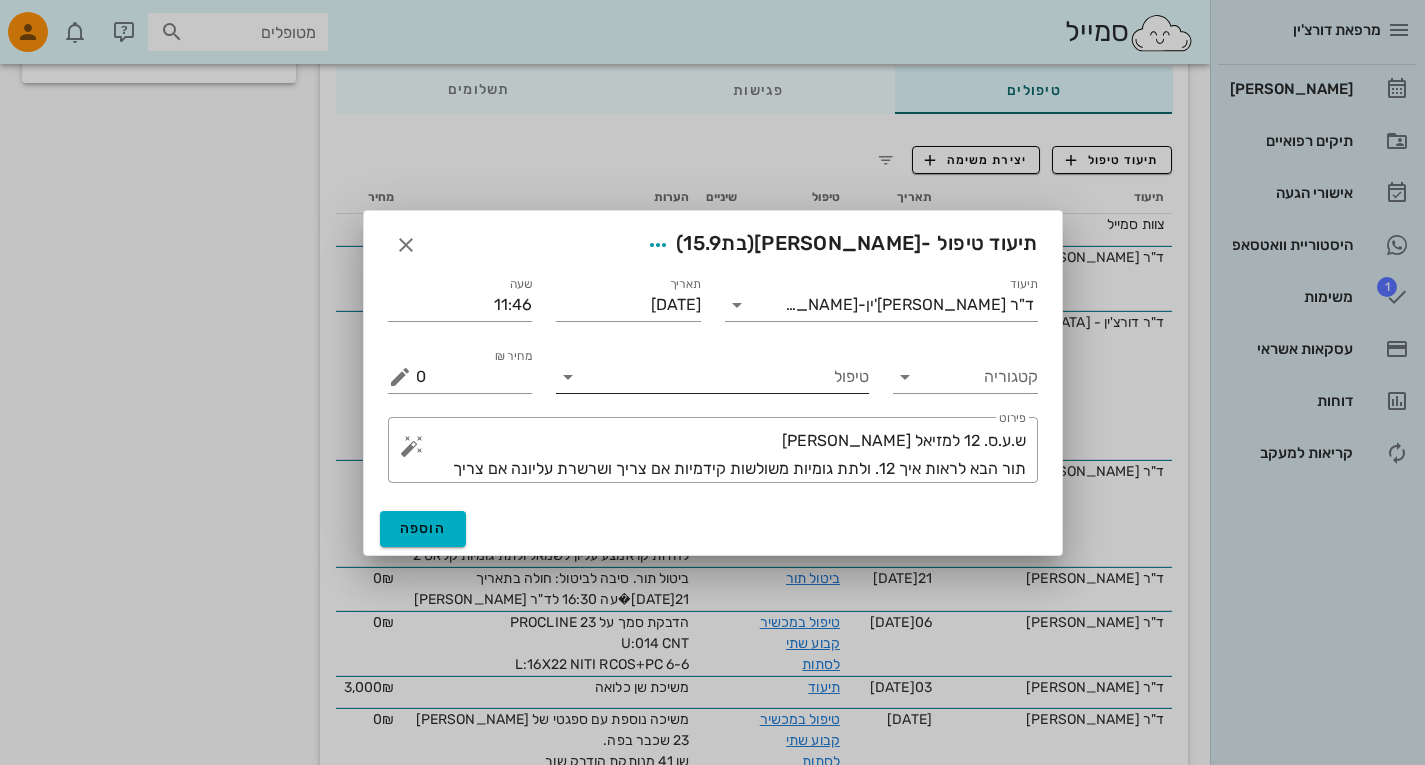 click on "טיפול" at bounding box center (712, 371) 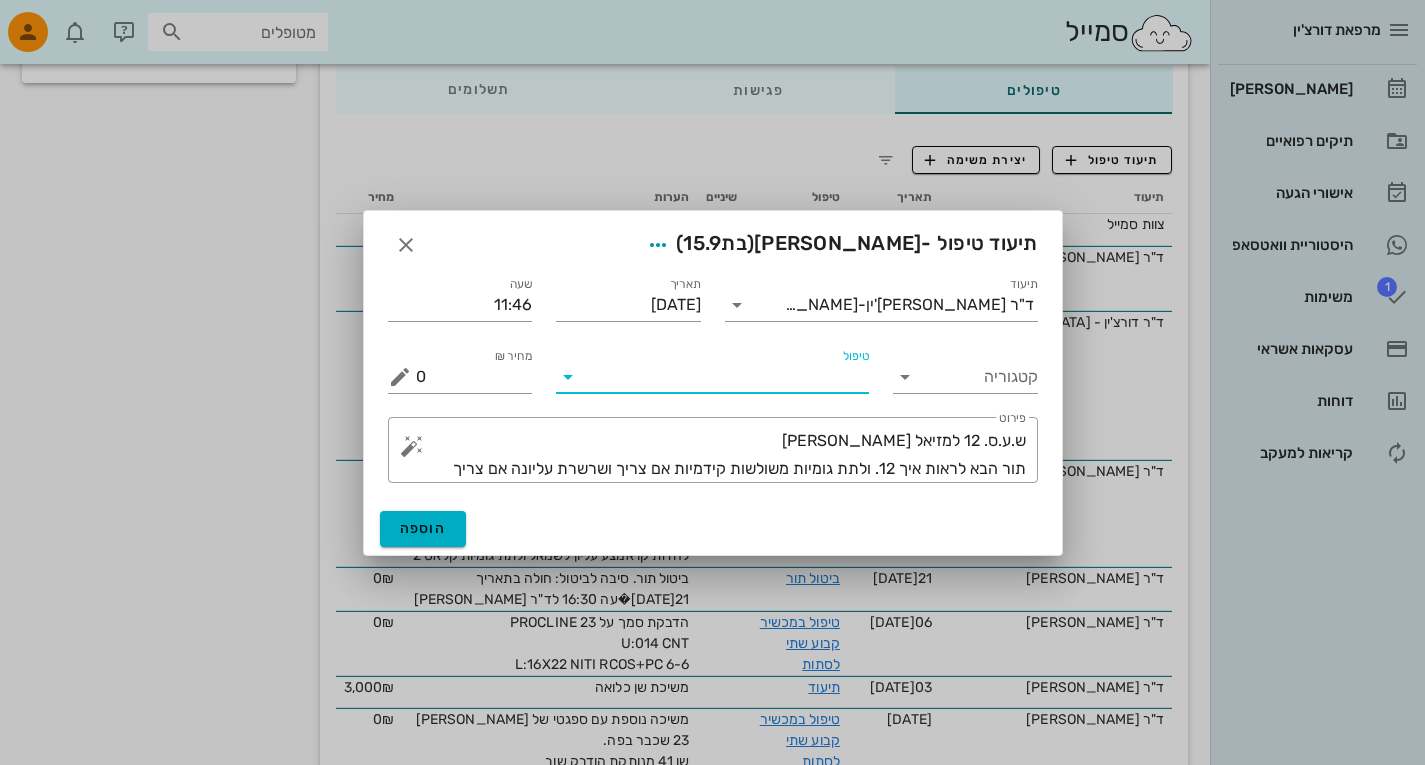 click on "טיפול" at bounding box center [726, 377] 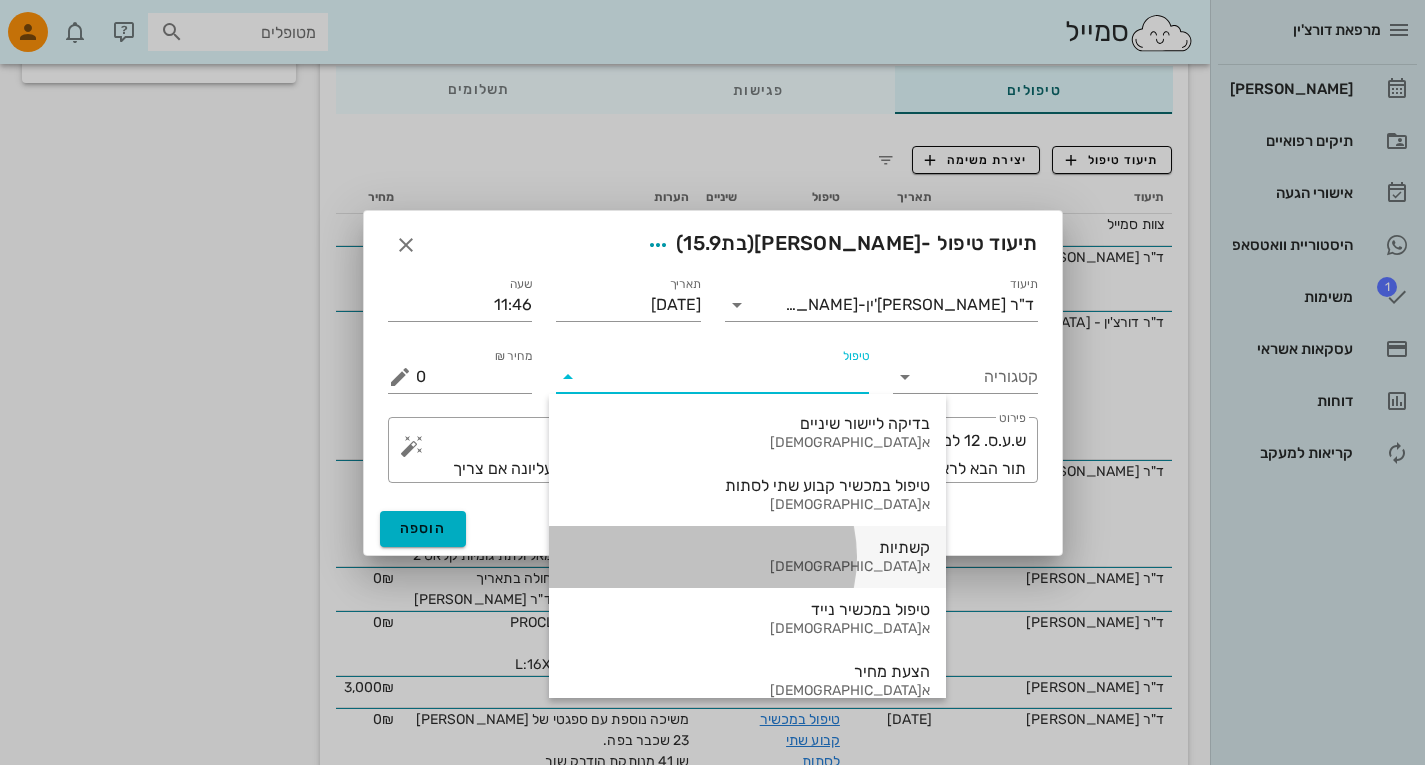 click on "קשתיות" at bounding box center [747, 547] 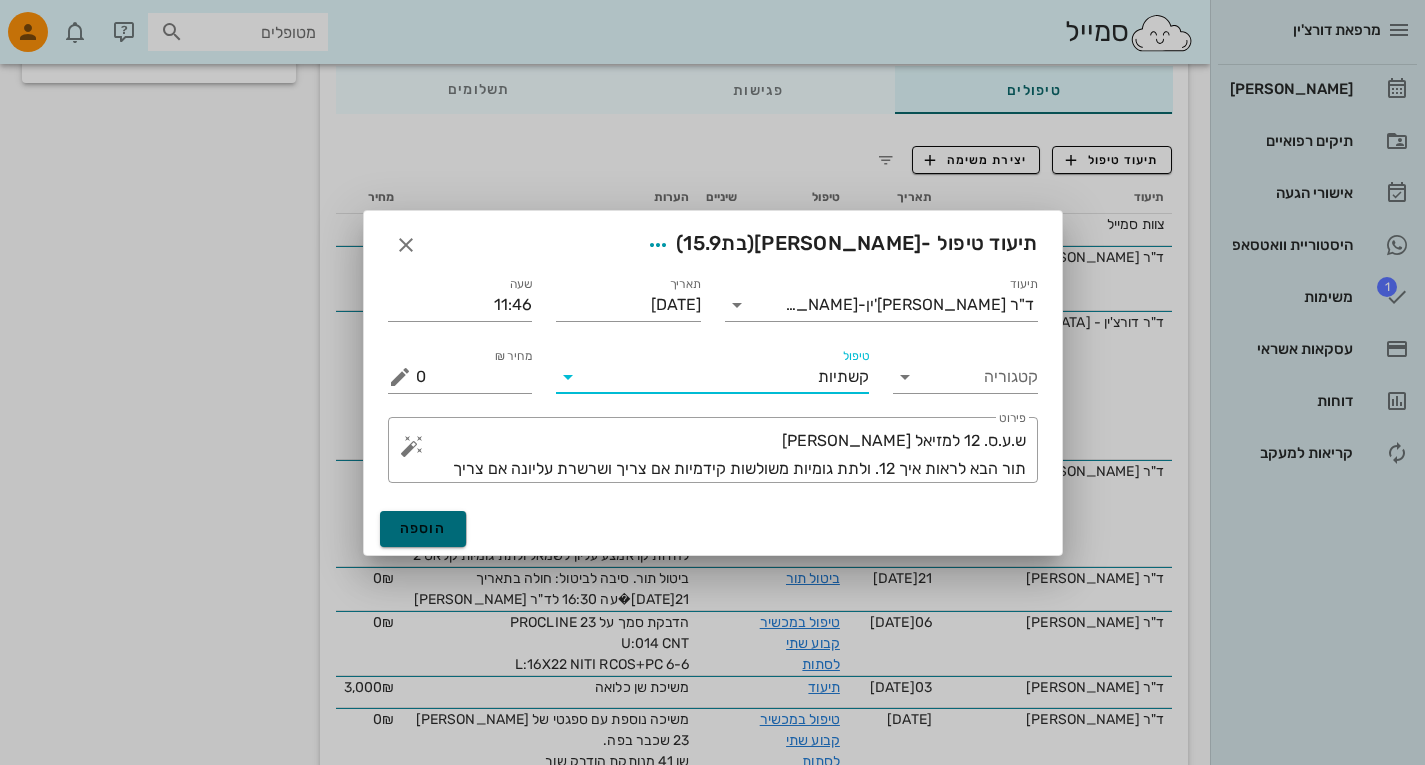 click on "הוספה" at bounding box center [423, 528] 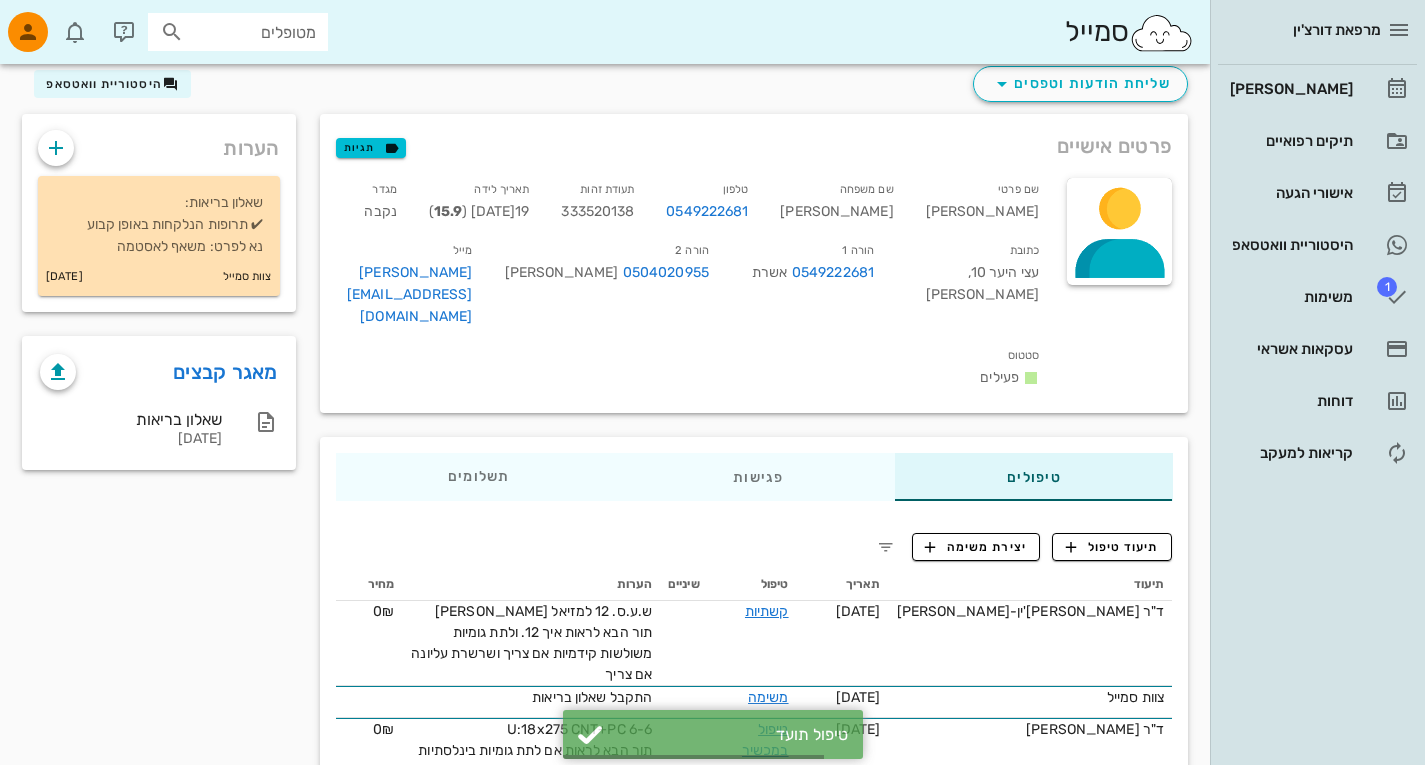 scroll, scrollTop: 0, scrollLeft: 0, axis: both 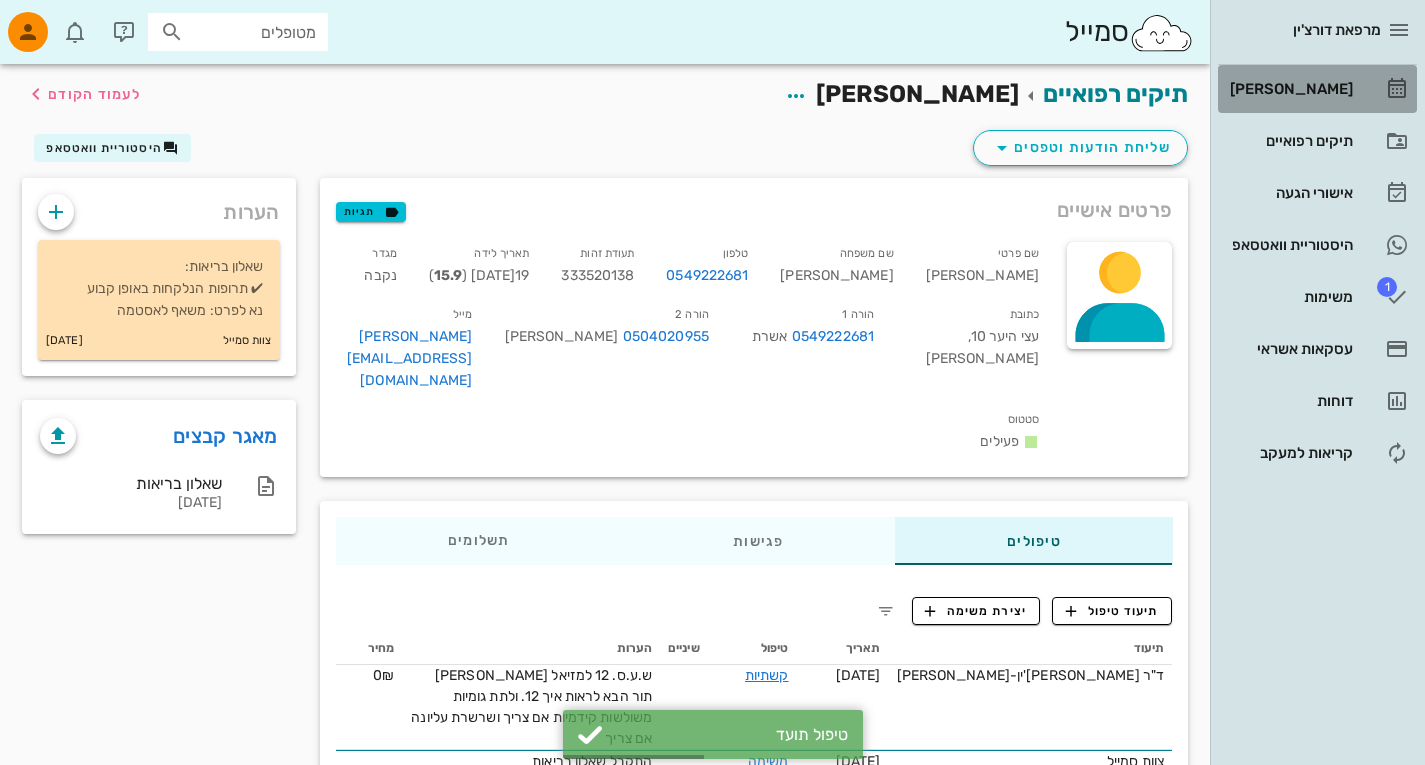 click on "[PERSON_NAME]" at bounding box center (1289, 89) 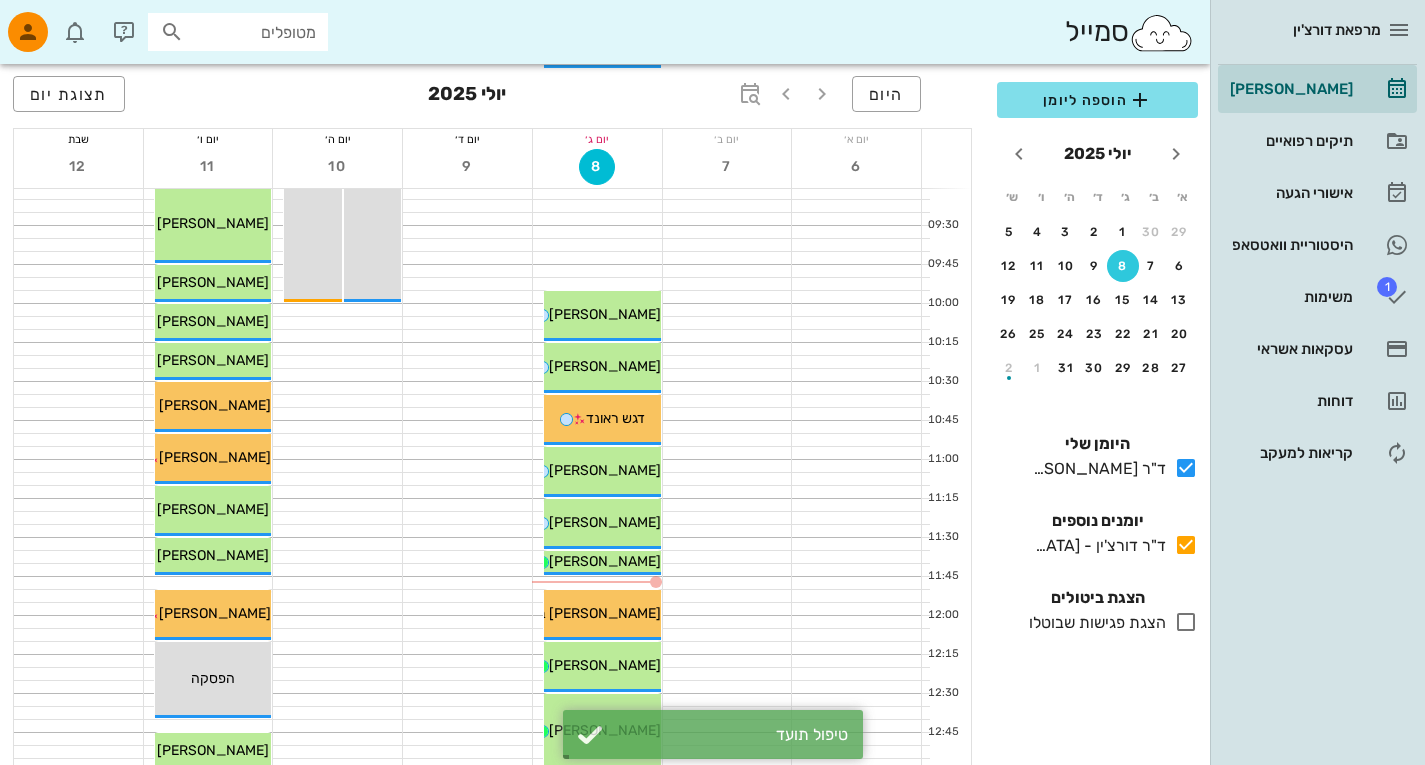 scroll, scrollTop: 359, scrollLeft: 0, axis: vertical 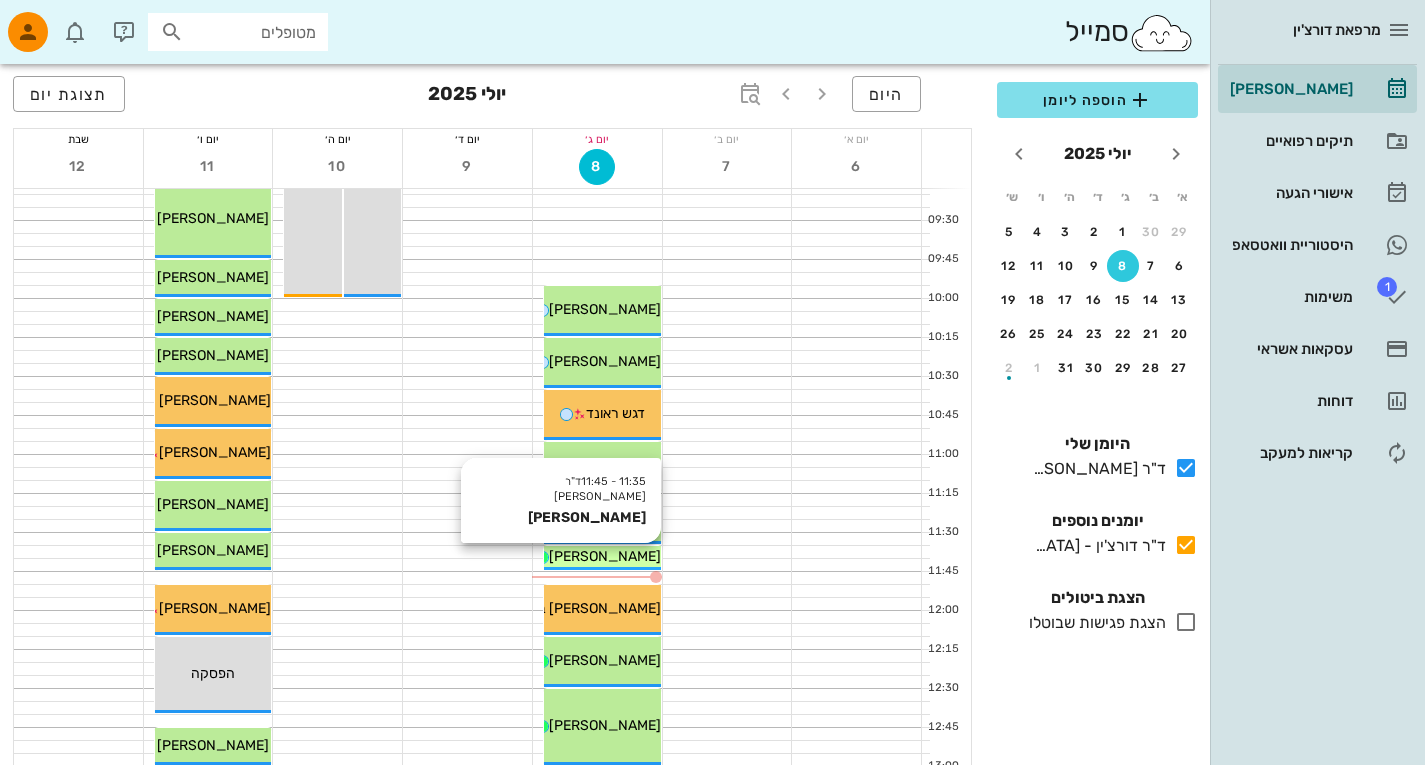 click on "[PERSON_NAME]" at bounding box center [605, 556] 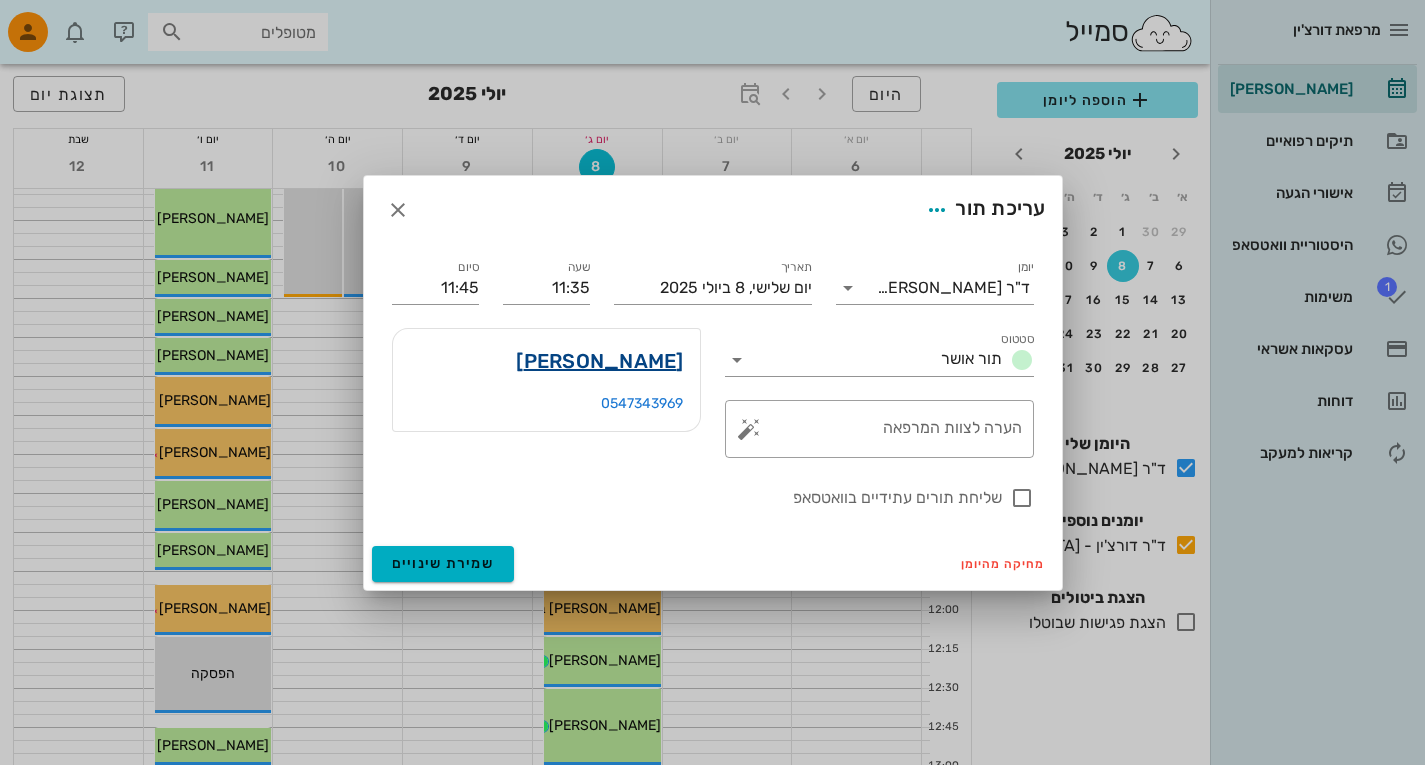 click on "[PERSON_NAME]" at bounding box center [599, 361] 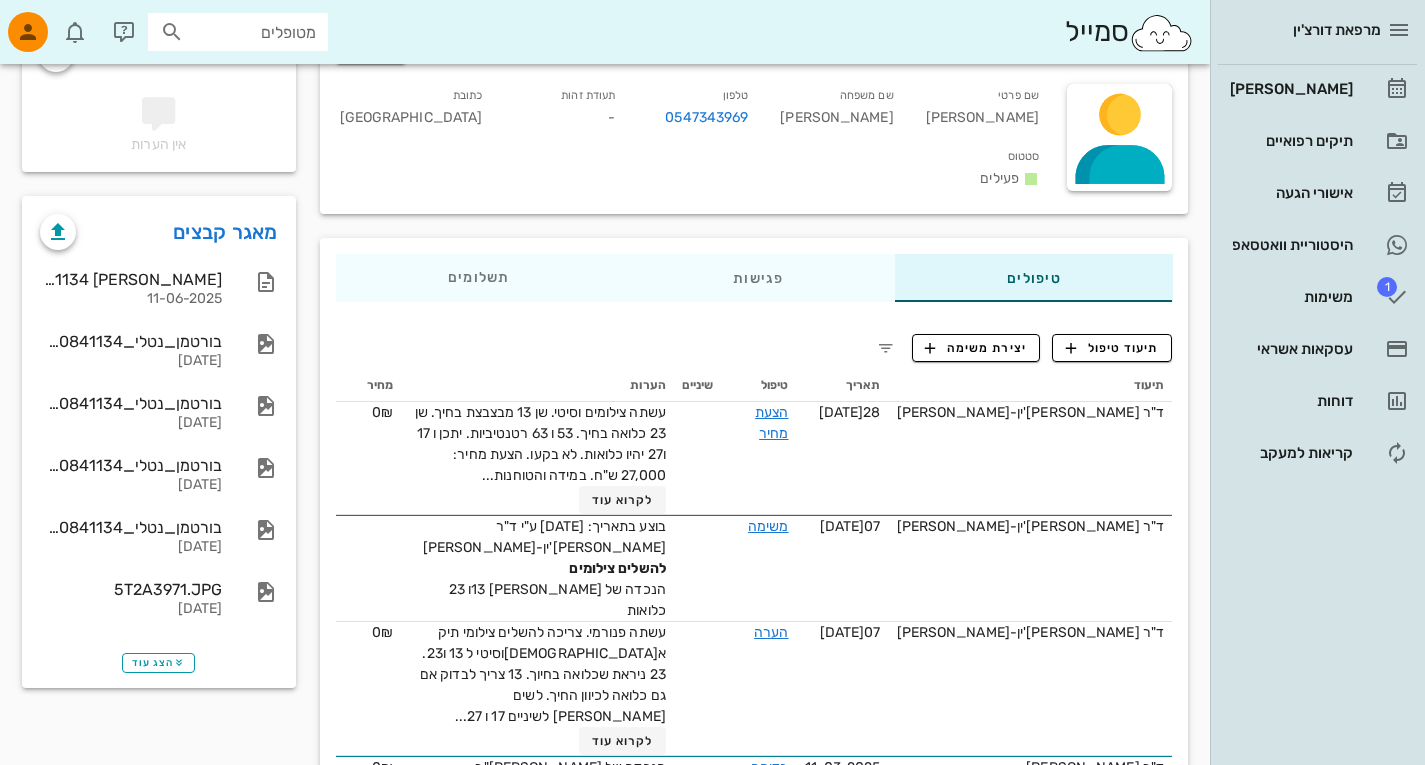 scroll, scrollTop: 177, scrollLeft: 0, axis: vertical 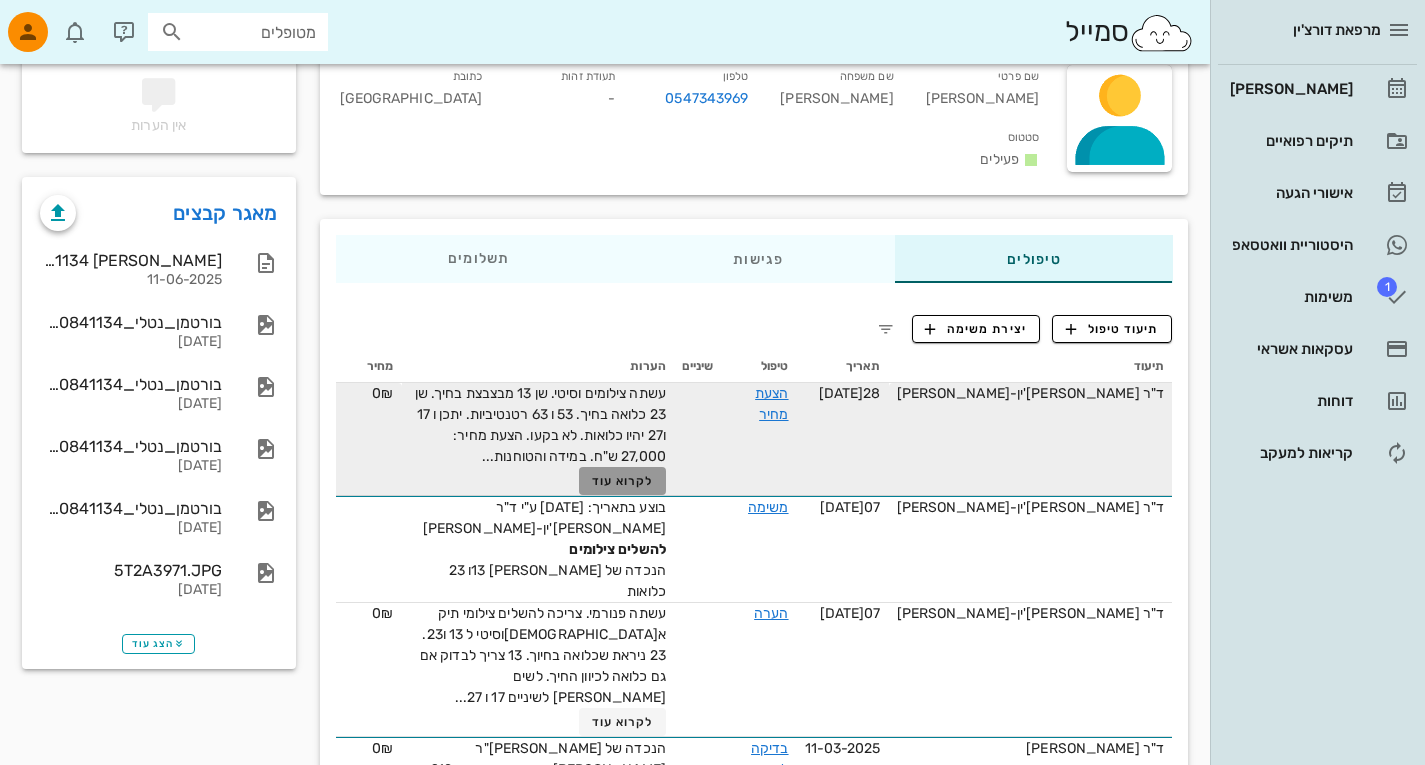 click on "לקרוא עוד" at bounding box center (623, 481) 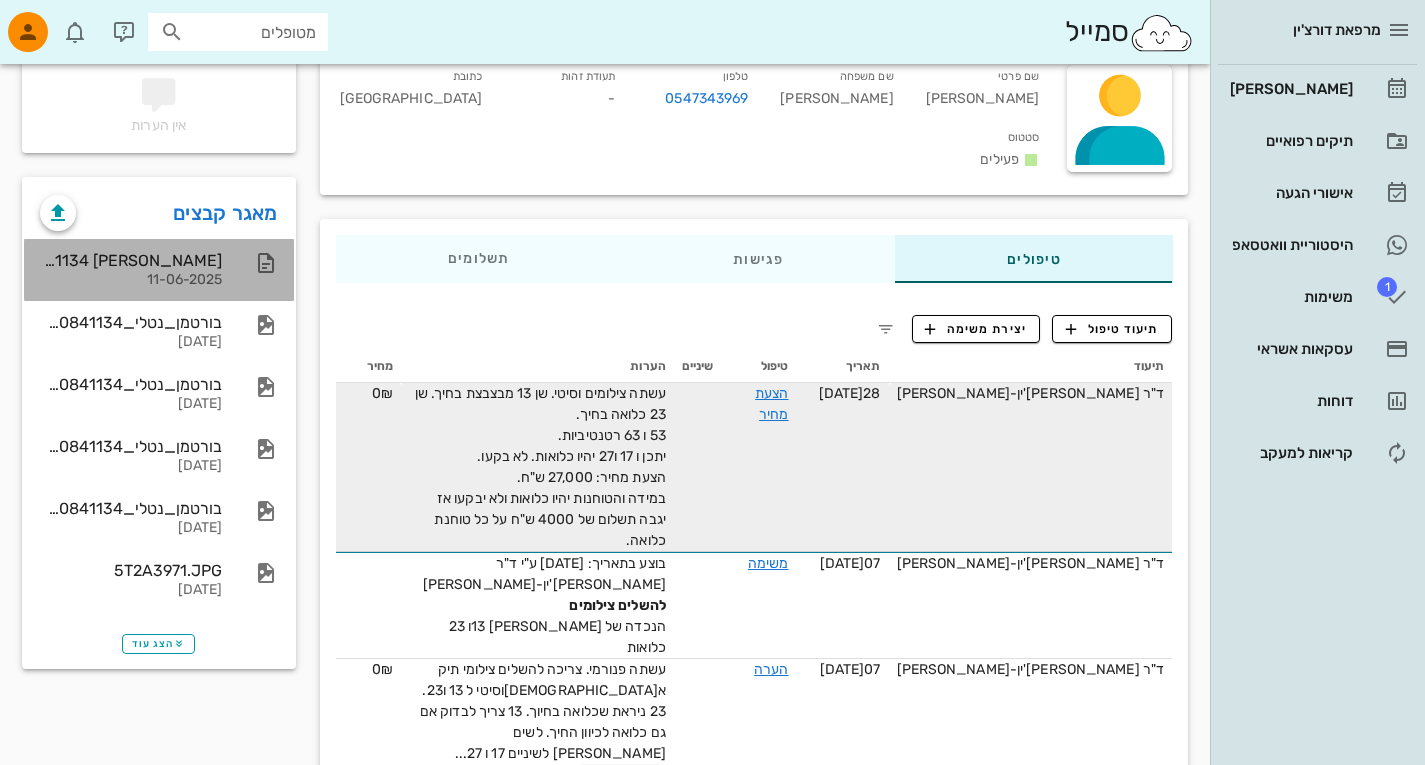 click on "[PERSON_NAME] 220841134 כלואות 13+23" at bounding box center [131, 260] 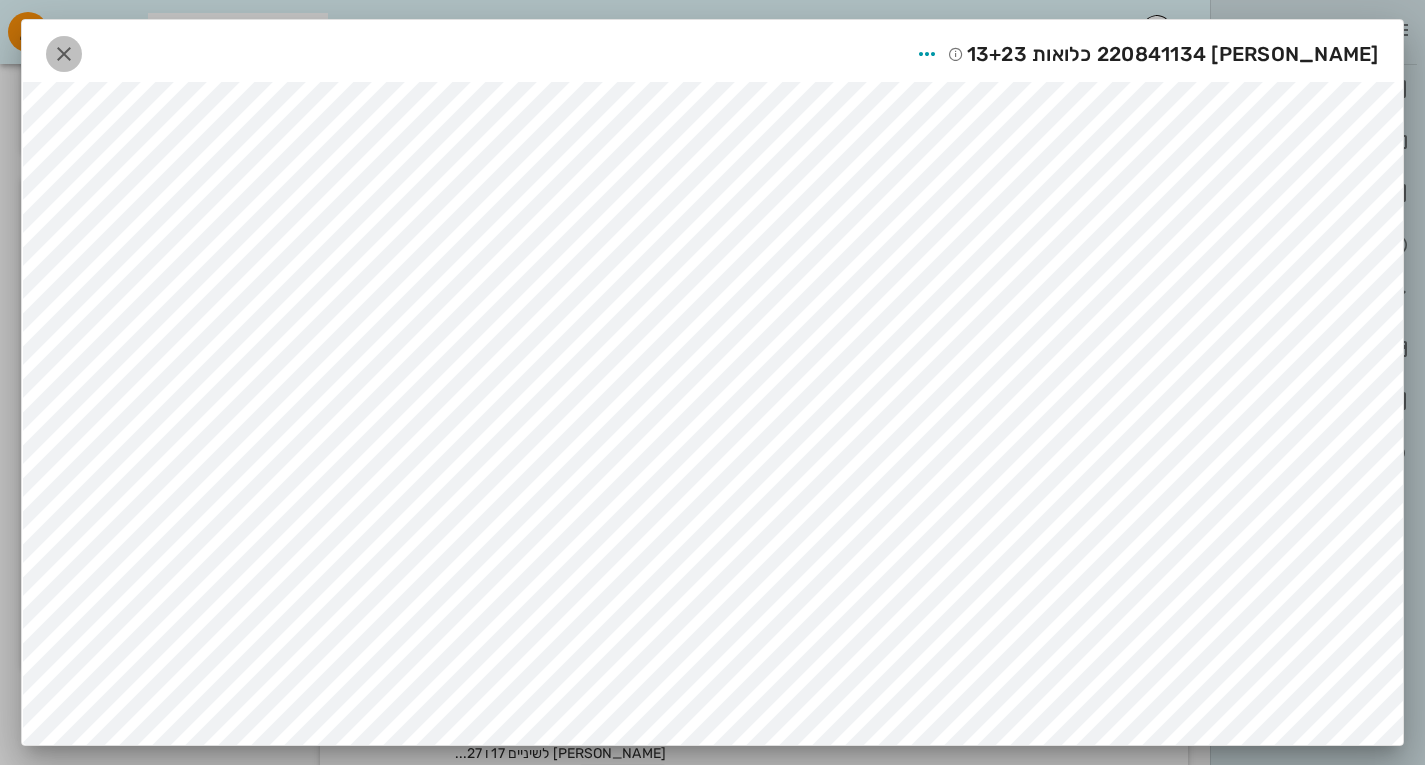 click at bounding box center [64, 54] 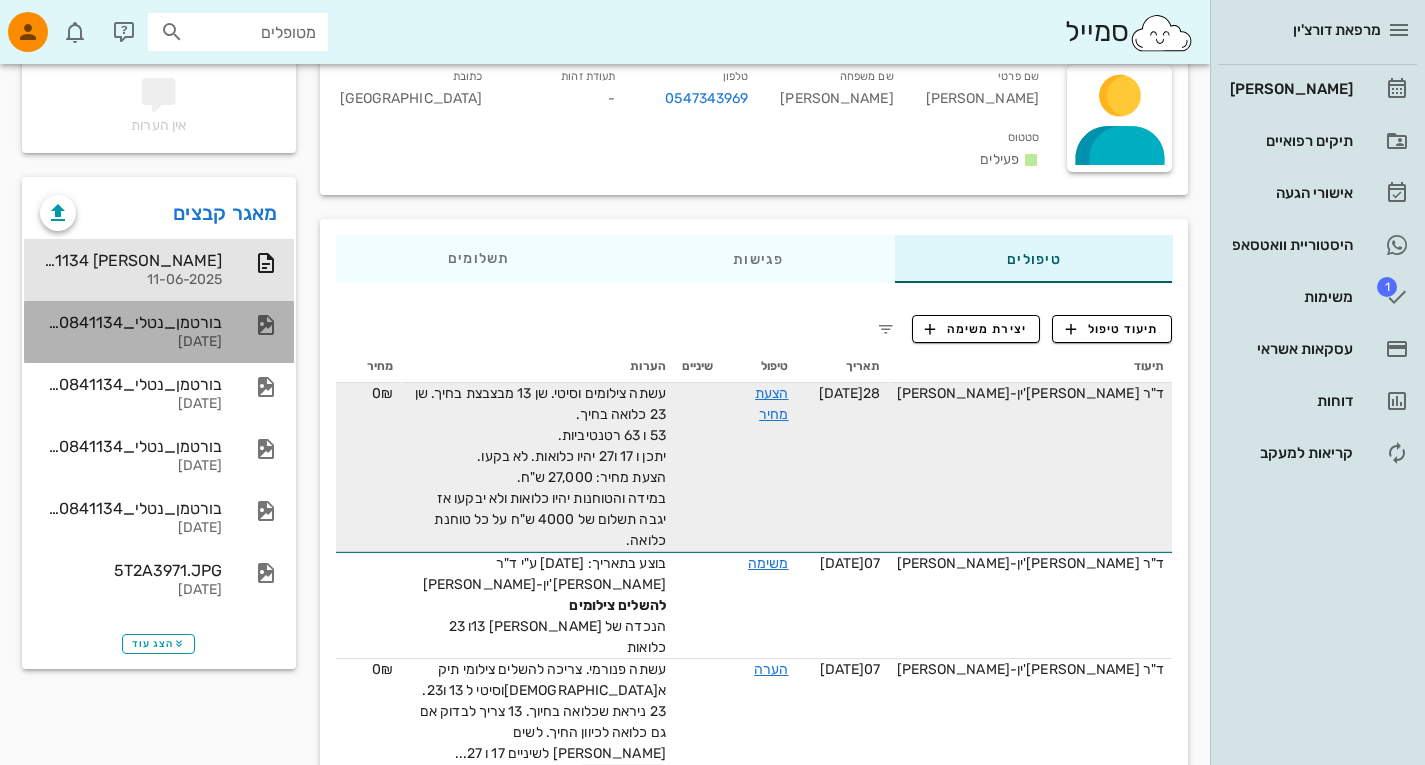 click on "בורטמן_נטלי_220841134_שיניים" at bounding box center (131, 322) 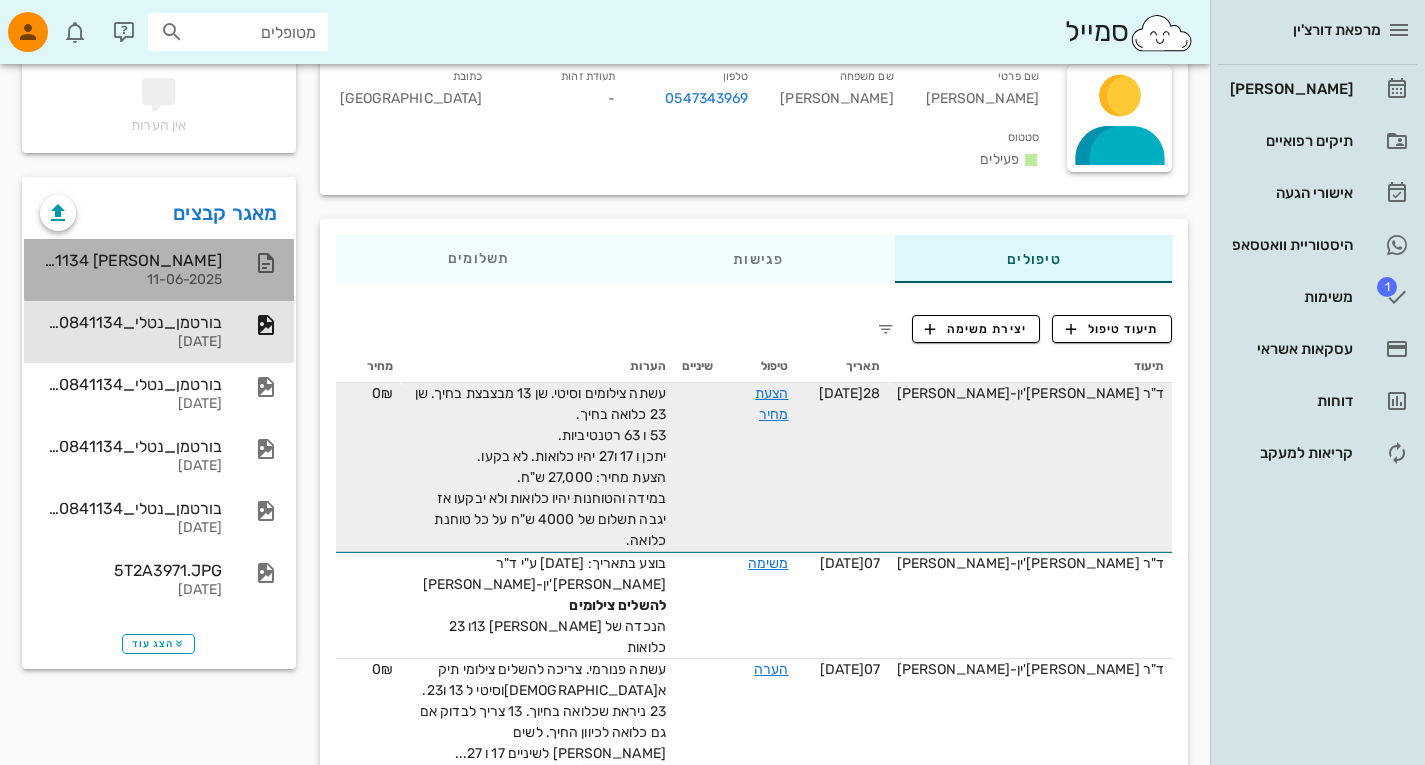 click on "[PERSON_NAME] 220841134 כלואות 13+23" at bounding box center [131, 260] 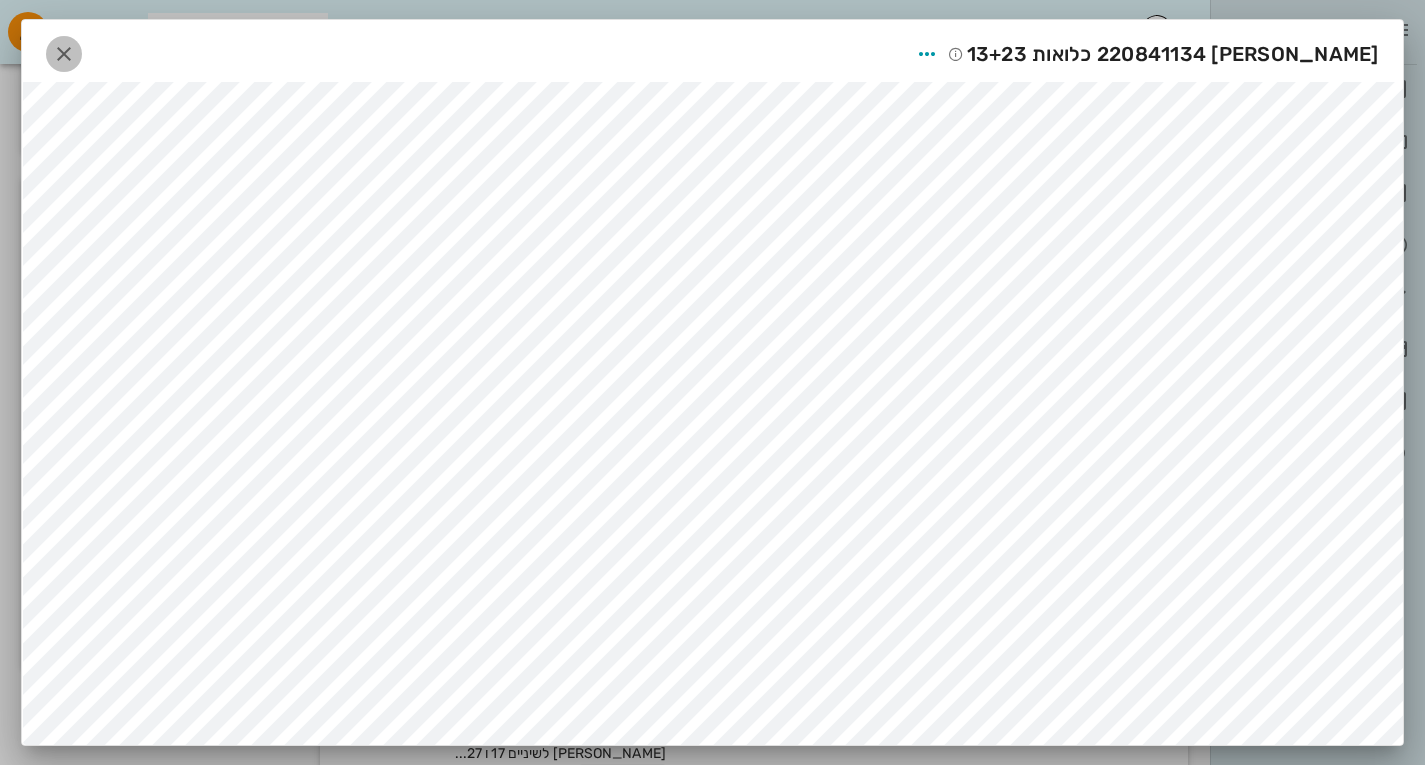 click at bounding box center (64, 54) 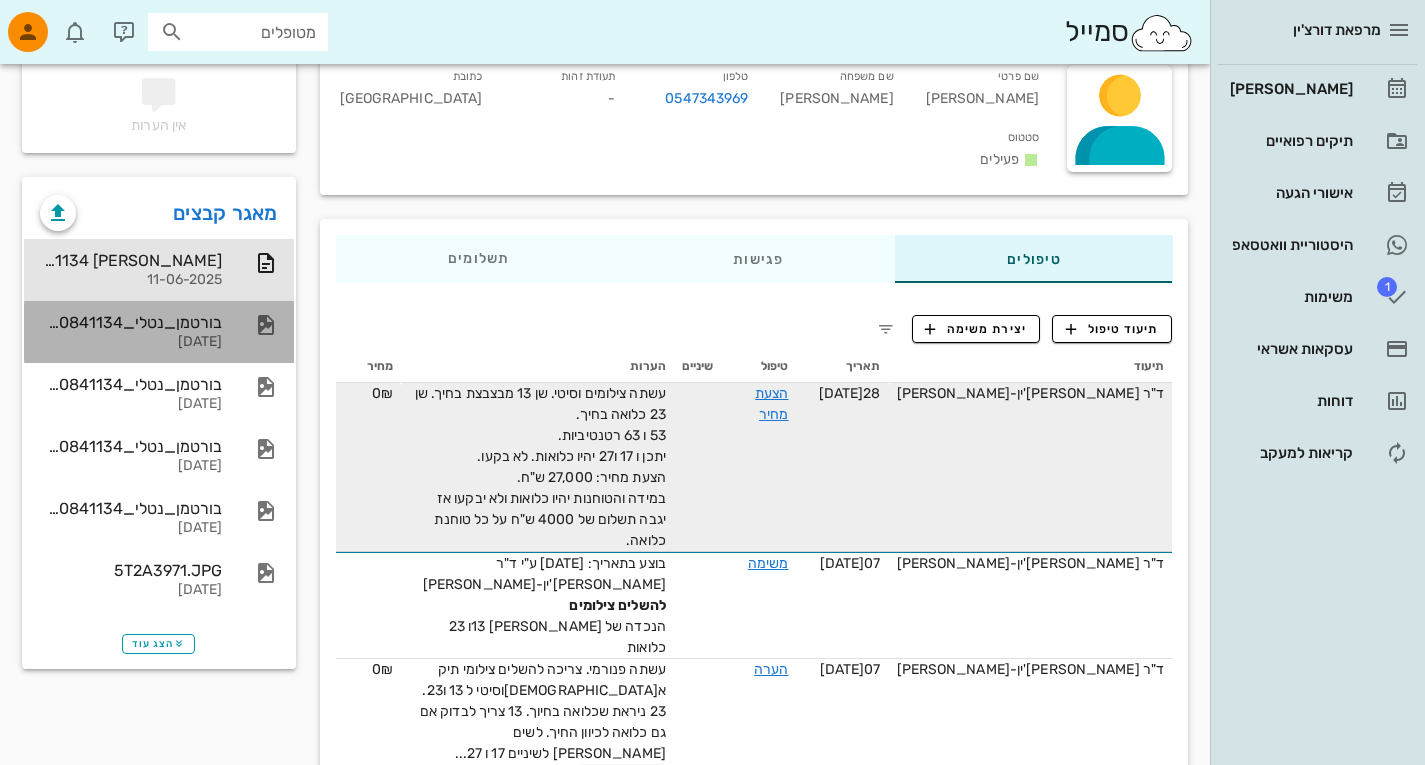 click on "בורטמן_נטלי_220841134_שיניים" at bounding box center (131, 322) 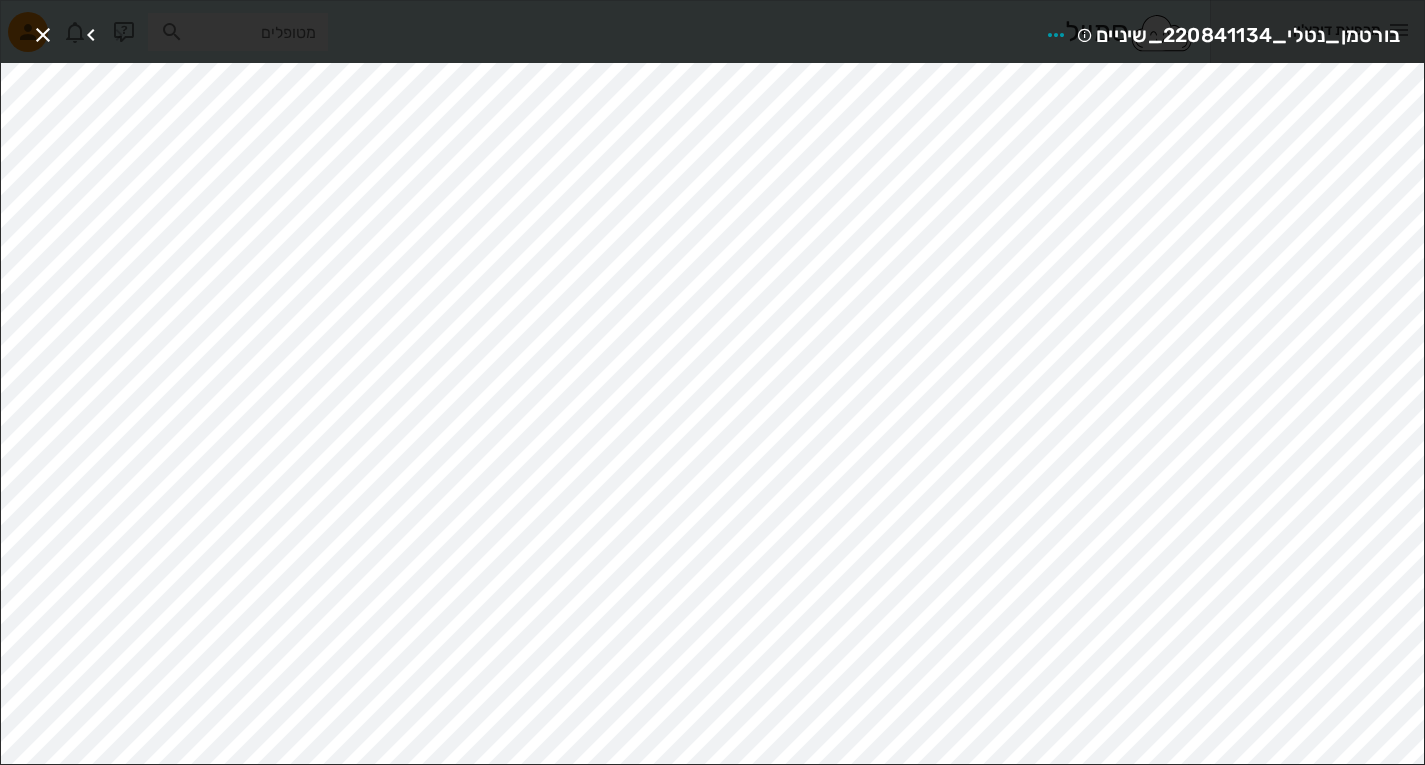 scroll, scrollTop: 188, scrollLeft: 0, axis: vertical 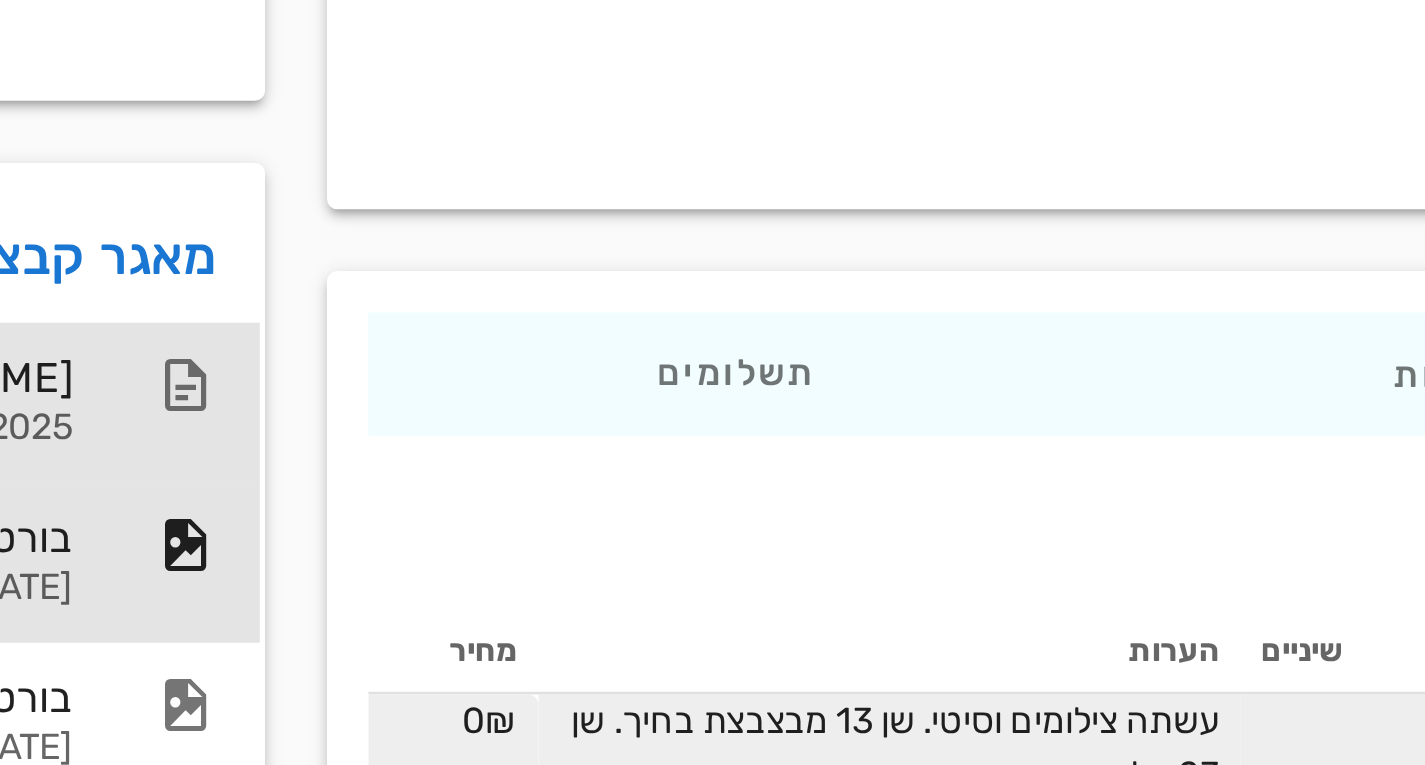 click on "[PERSON_NAME] 220841134 כלואות 13+23" at bounding box center [131, 249] 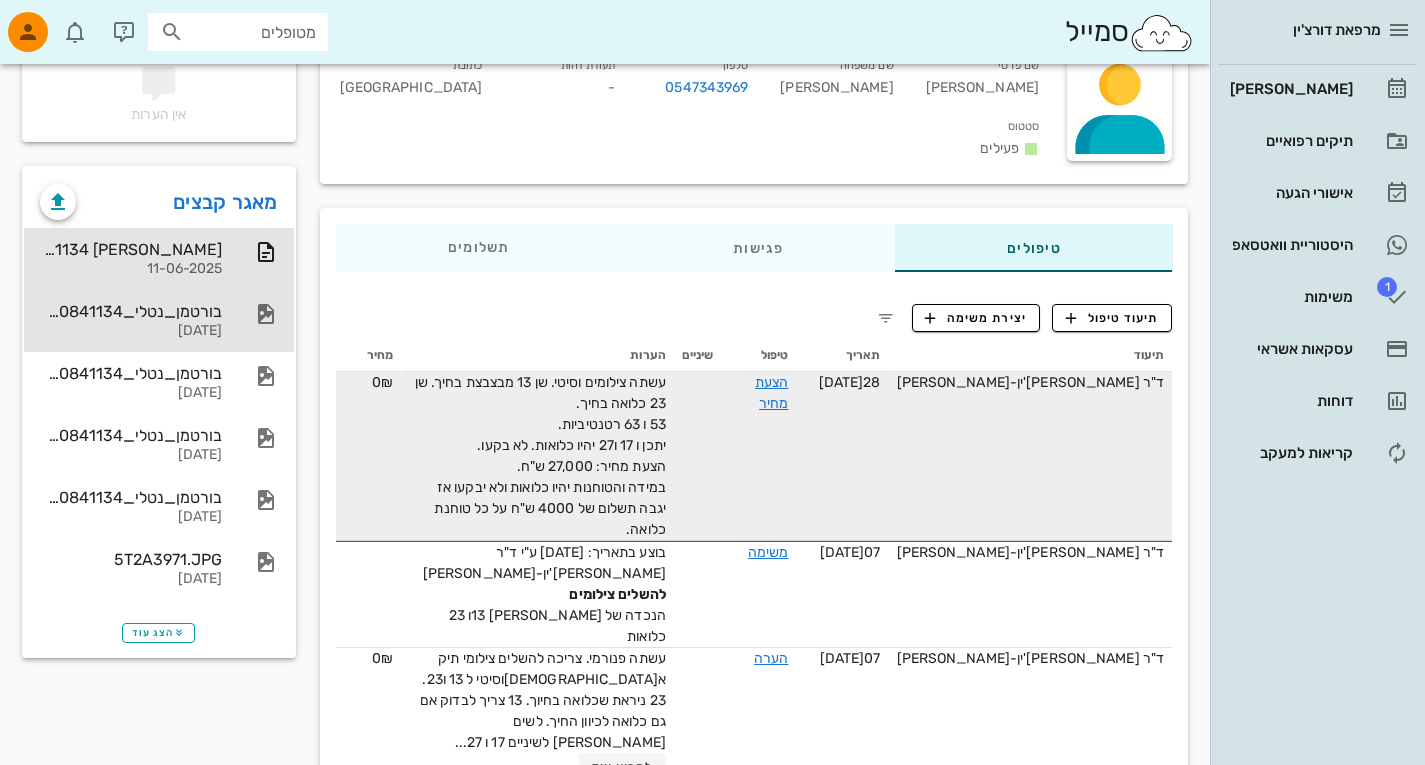click on "בורטמן_נטלי_220841134_שיניים" at bounding box center [131, 311] 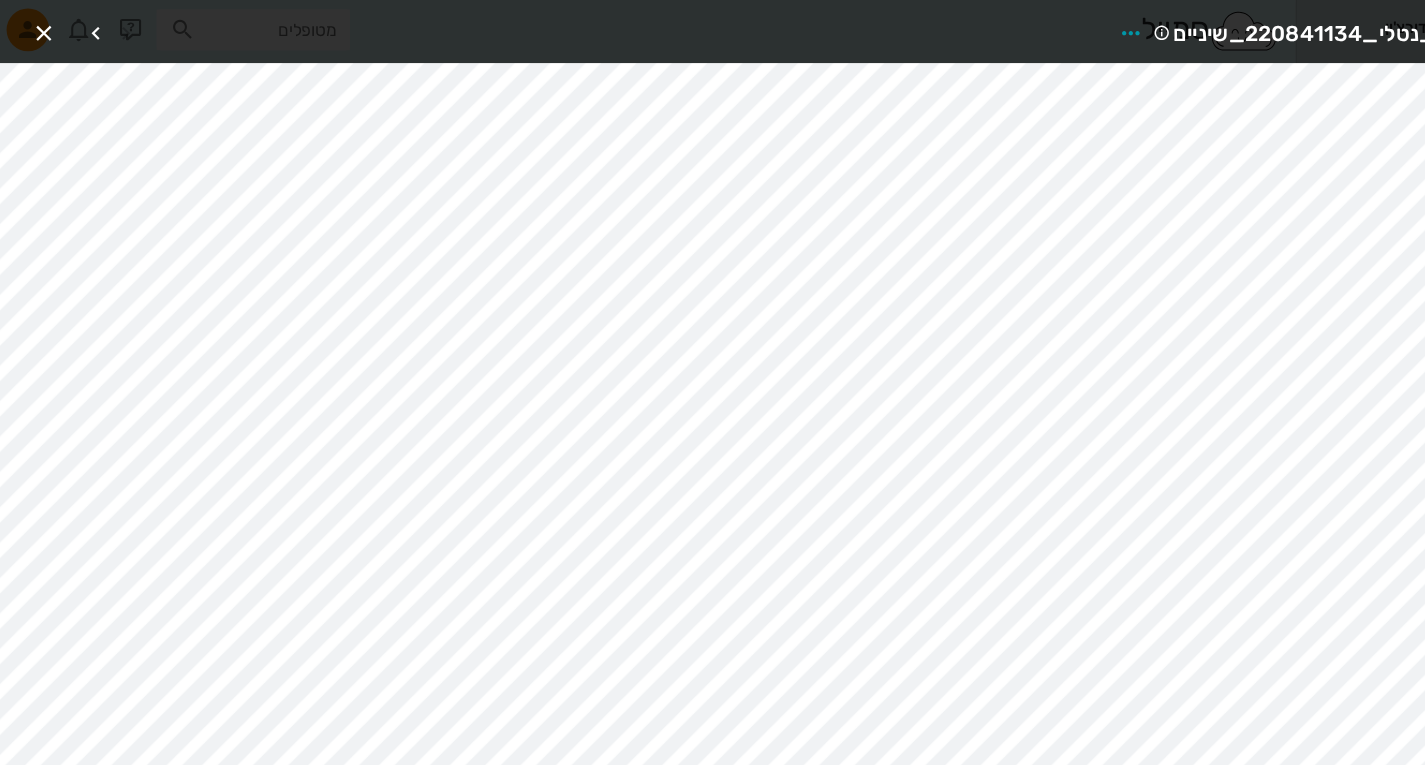 scroll, scrollTop: 169, scrollLeft: 0, axis: vertical 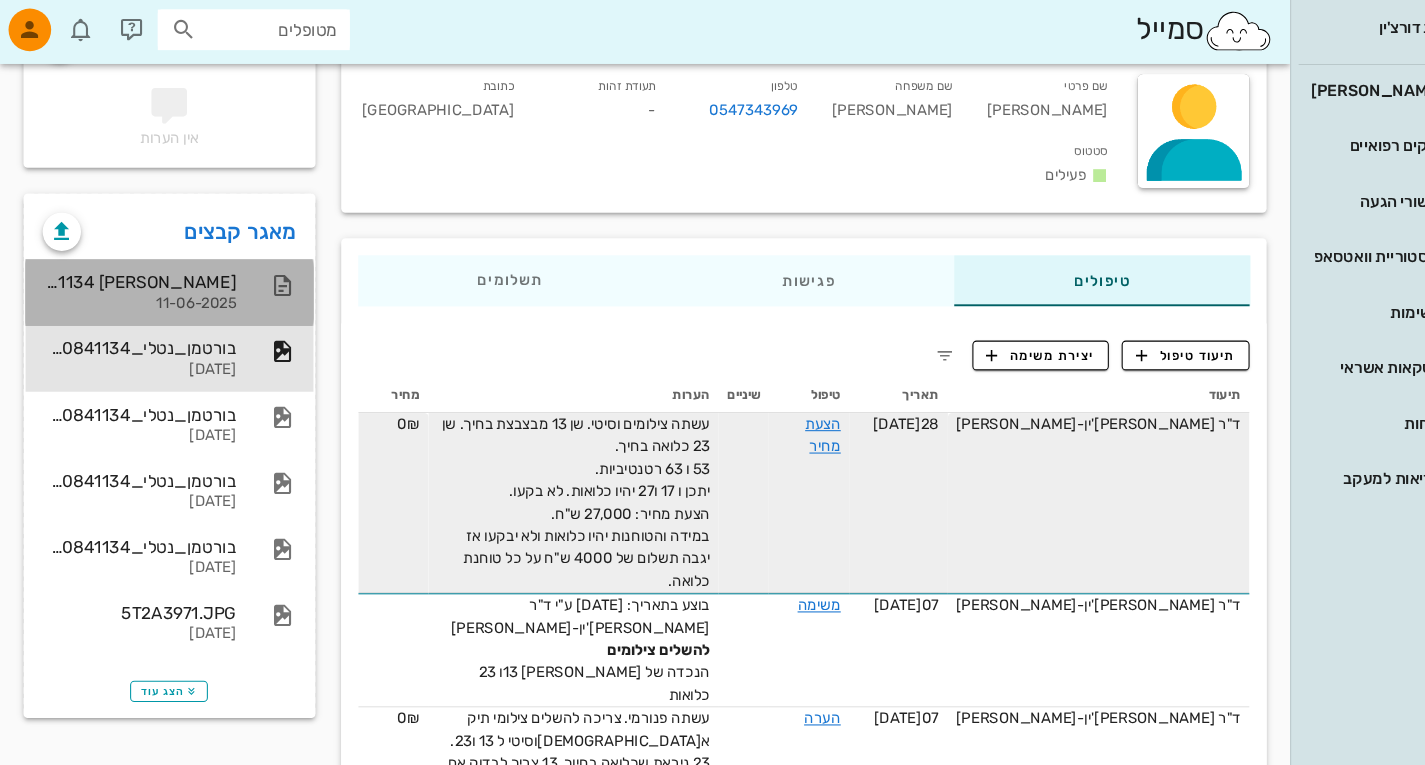 click on "[PERSON_NAME] 220841134 כלואות 13+23" at bounding box center [131, 268] 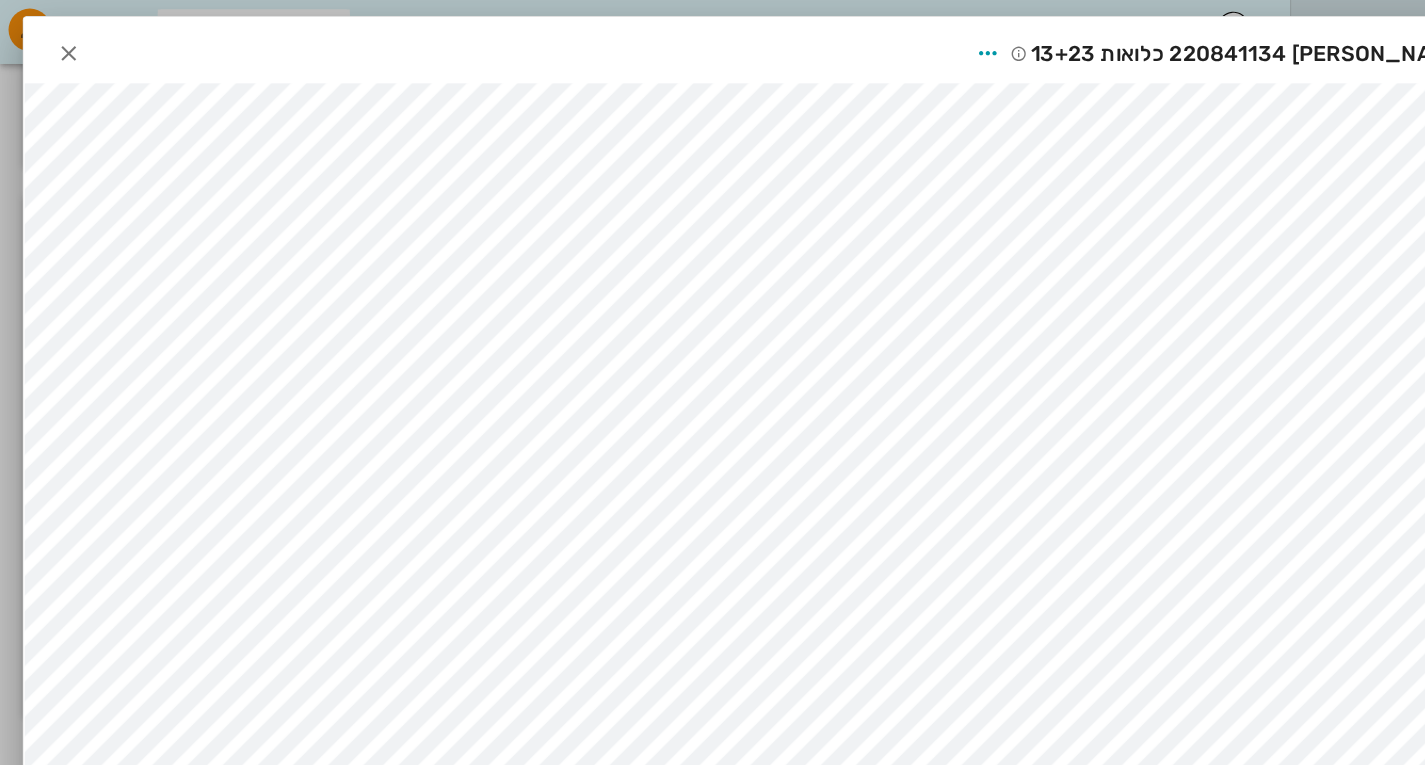 scroll, scrollTop: 2, scrollLeft: 0, axis: vertical 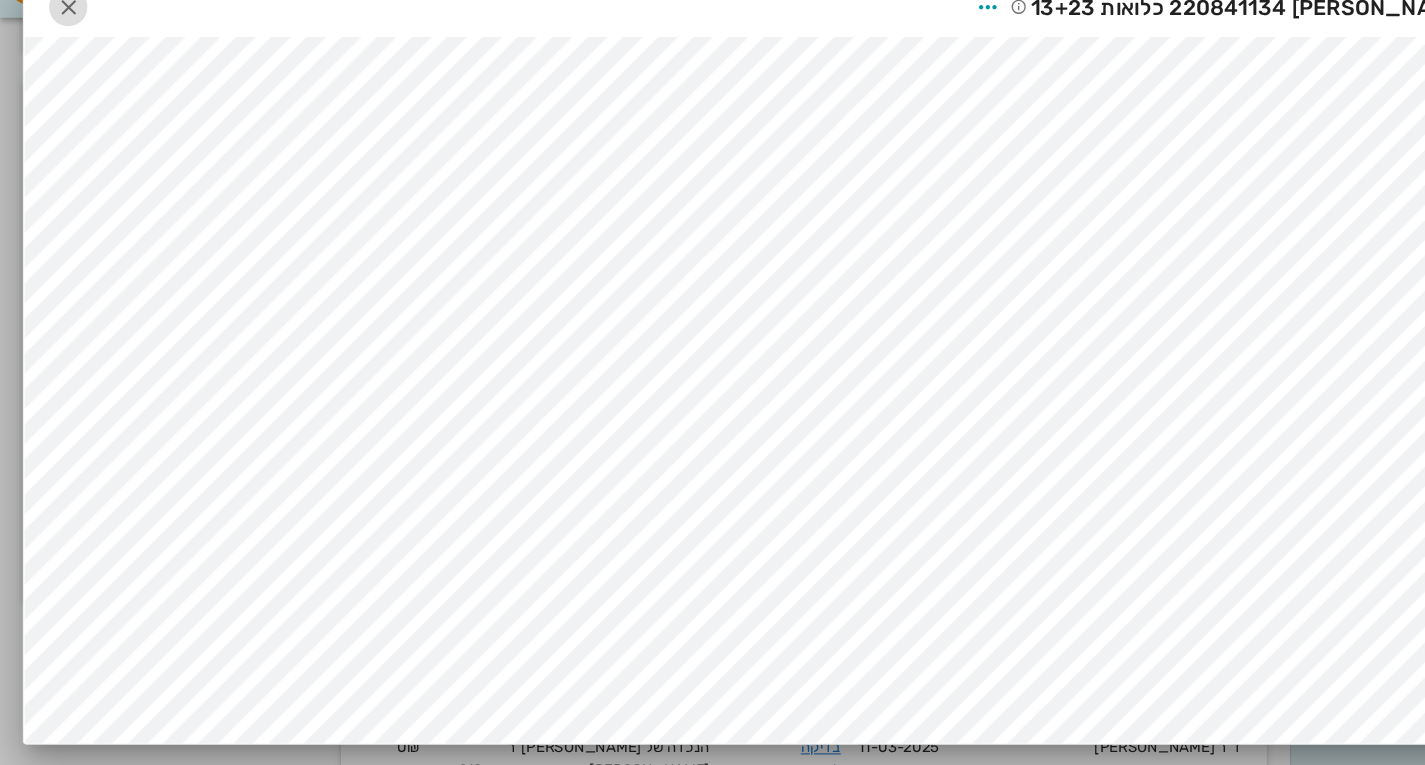click at bounding box center (64, 54) 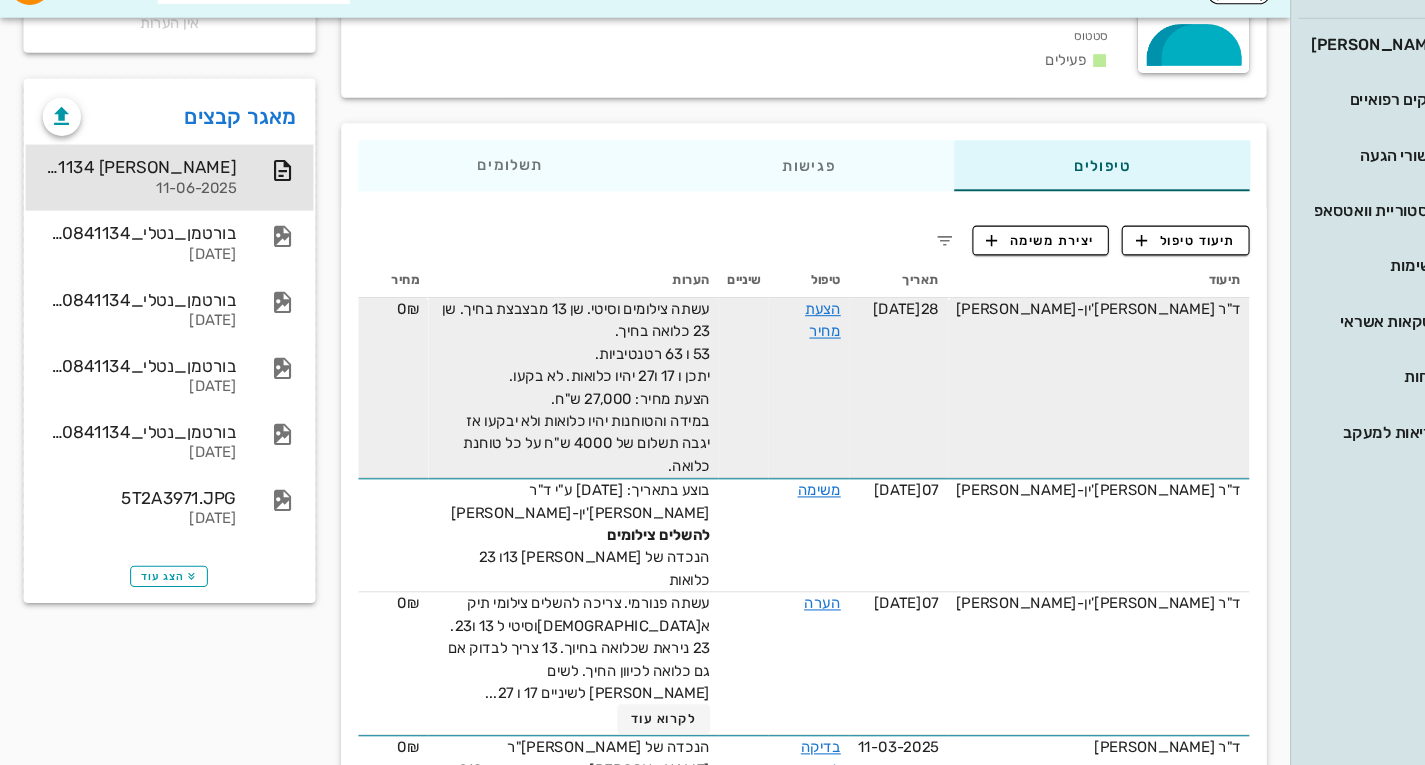 scroll, scrollTop: 233, scrollLeft: 0, axis: vertical 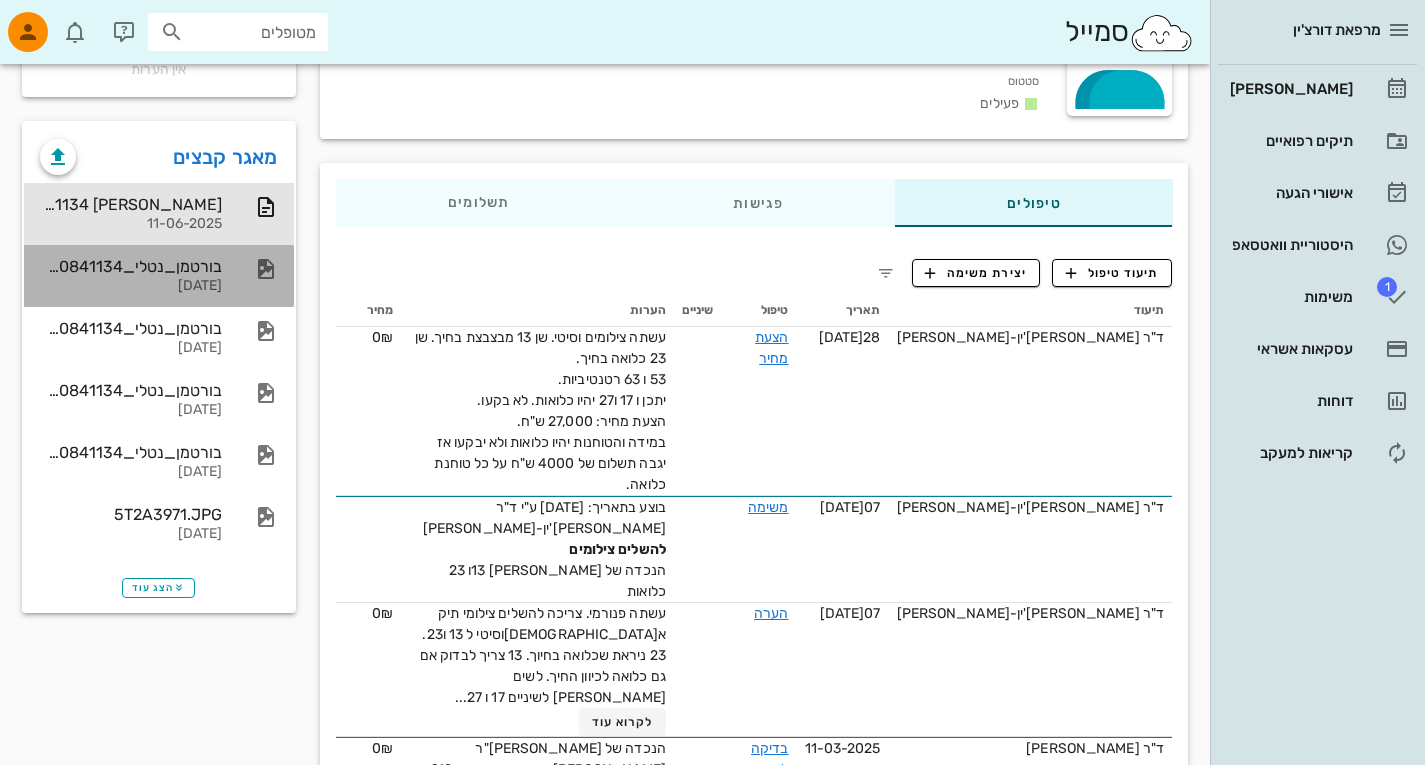 click on "[DATE]" at bounding box center [131, 286] 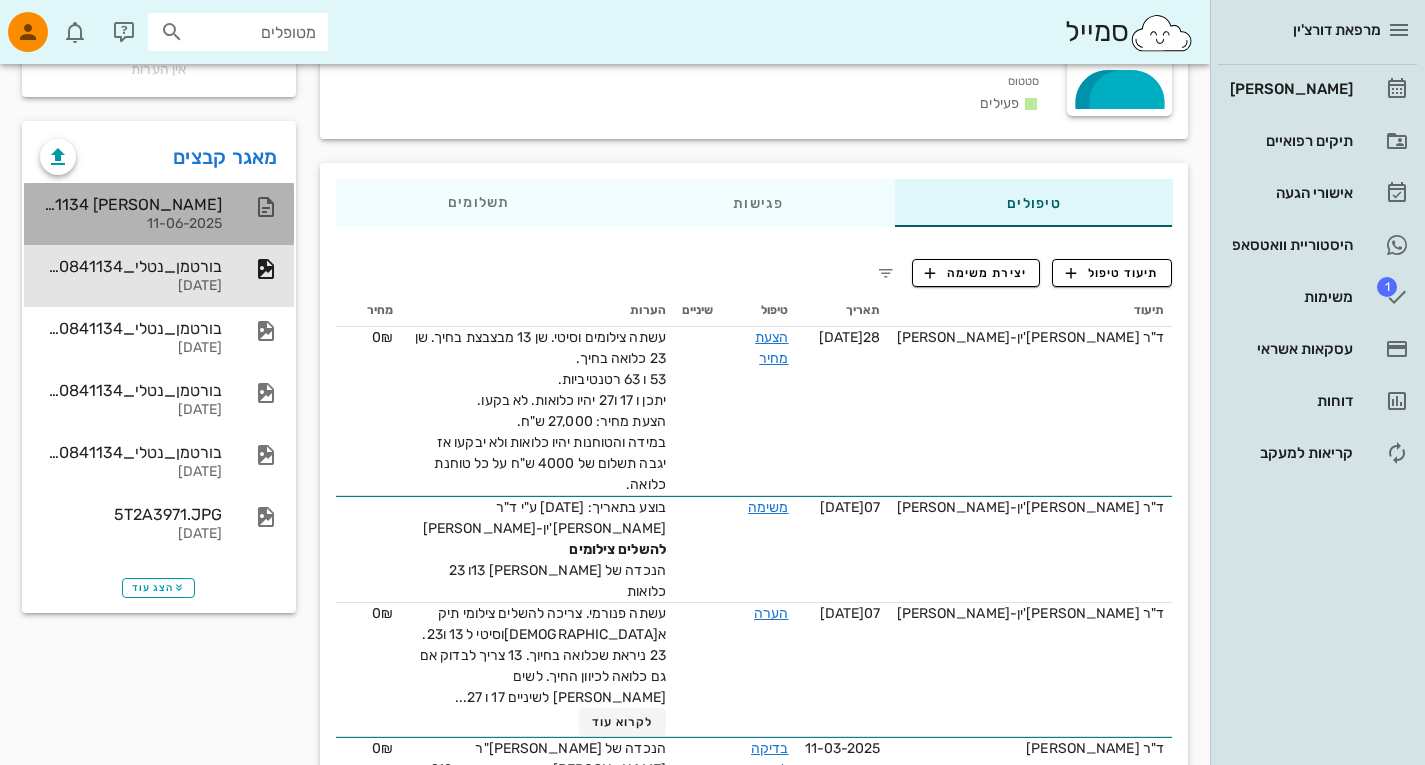 click on "11-06-2025" at bounding box center [131, 224] 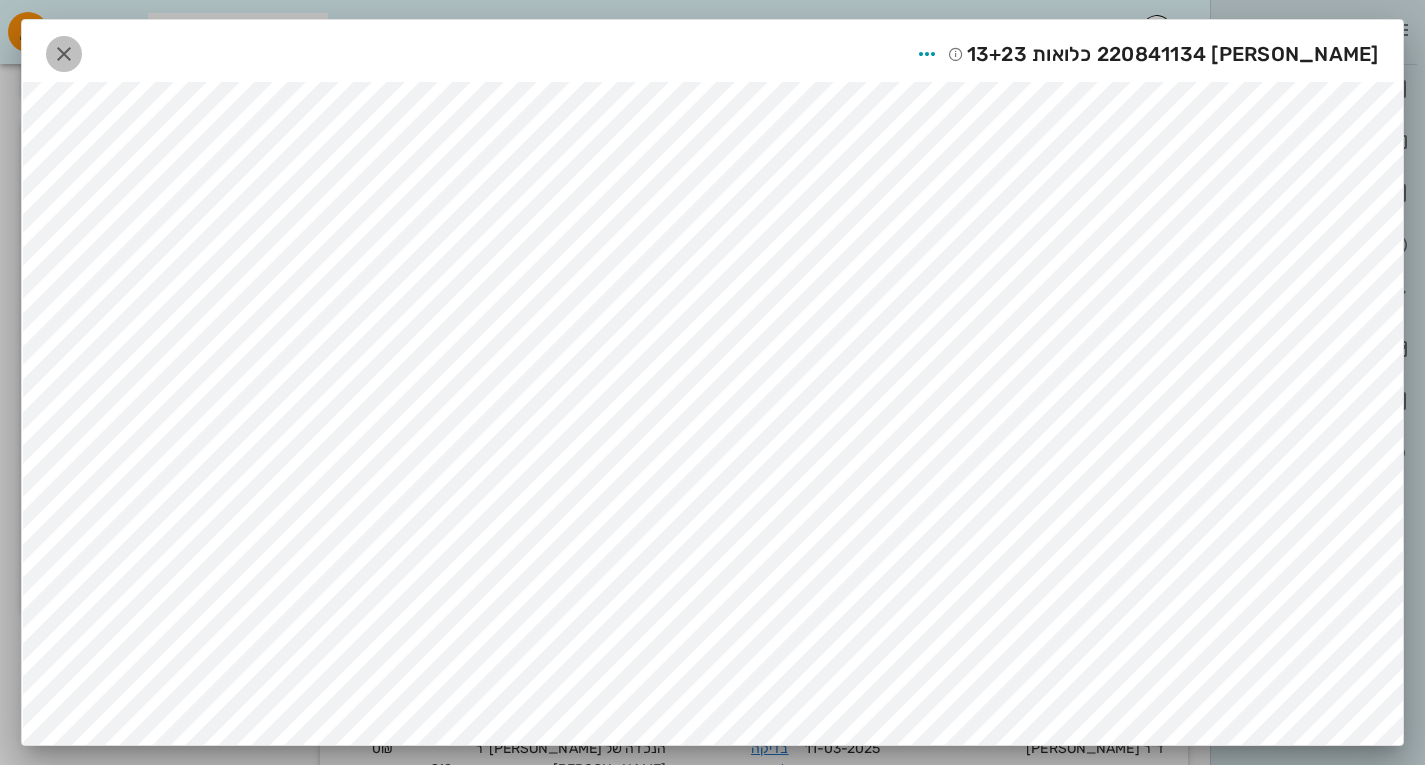 click at bounding box center (64, 54) 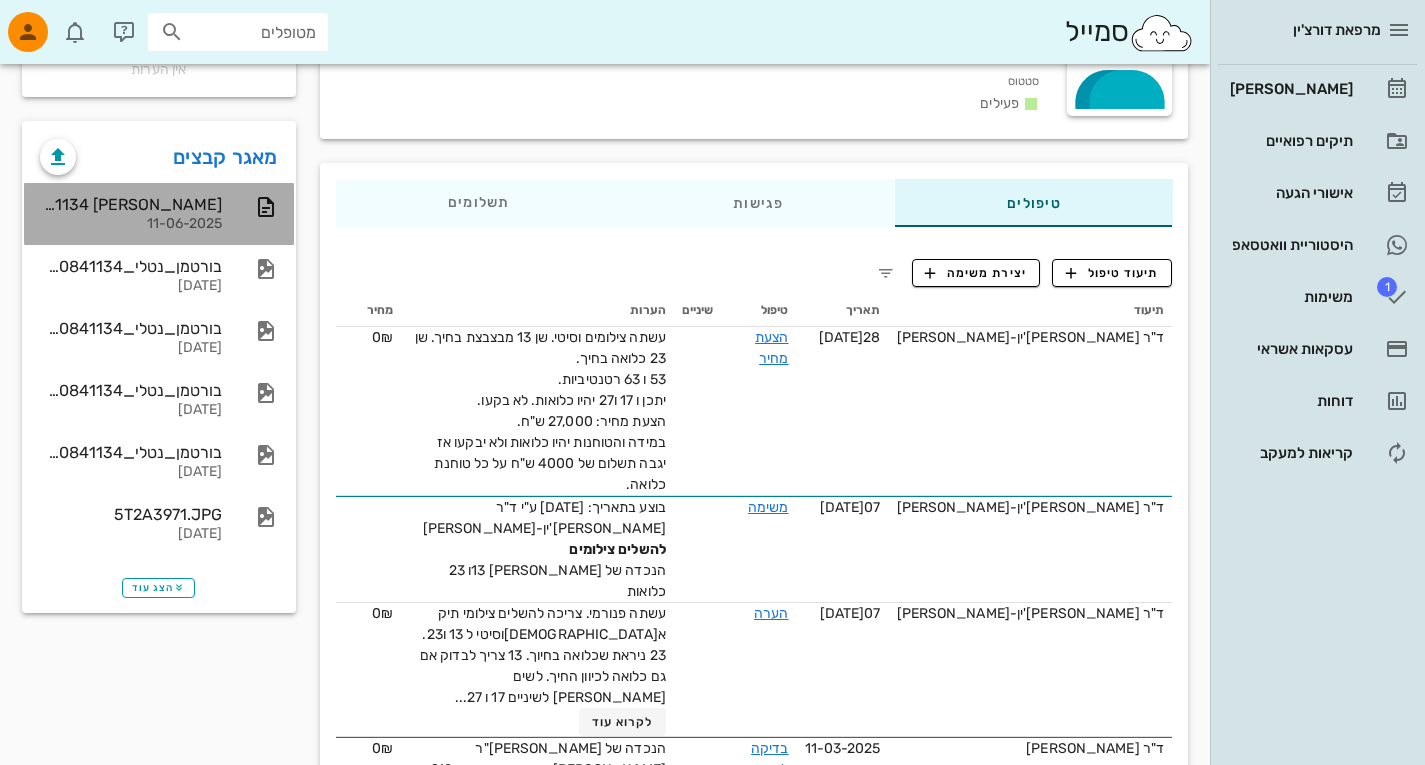 click on "[PERSON_NAME] 220841134 כלואות 13+23 11[DATE]" at bounding box center (159, 214) 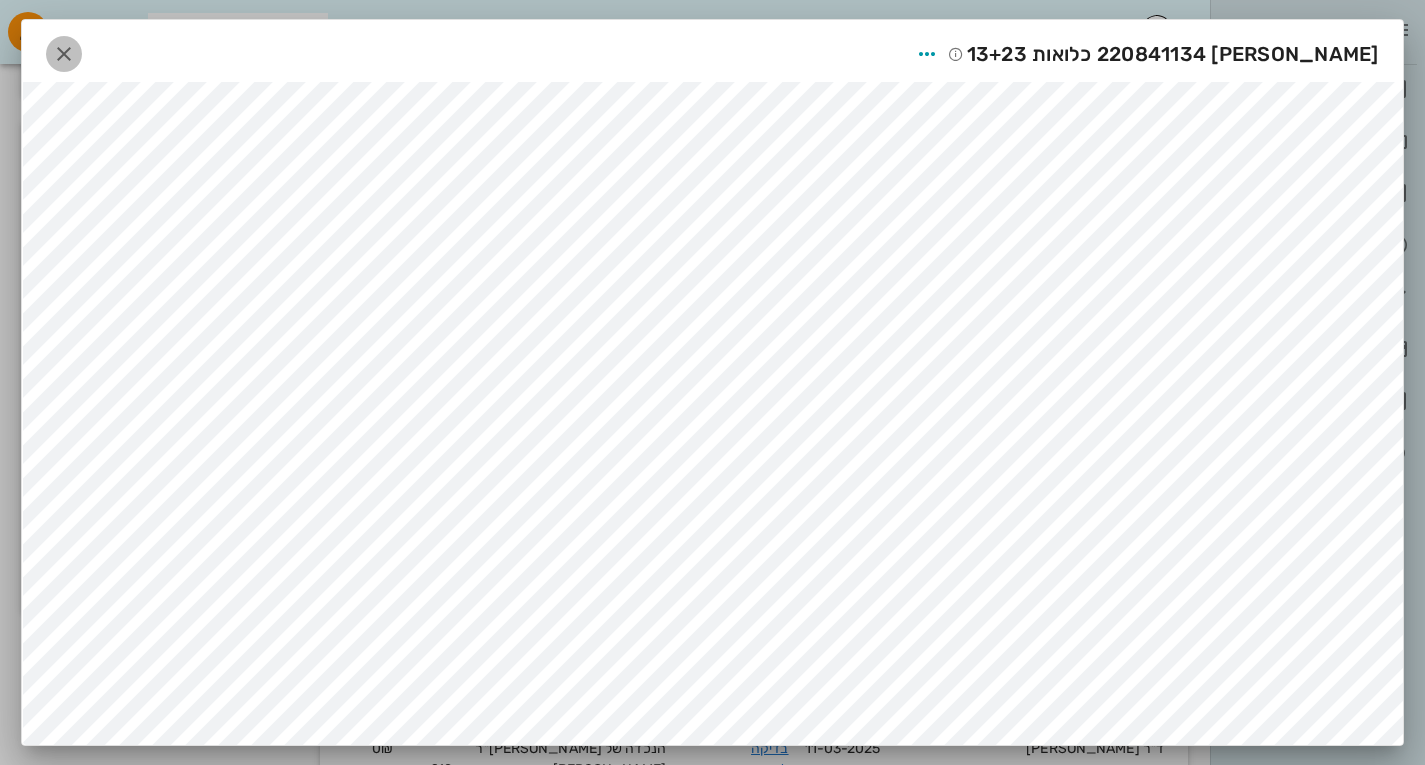 click at bounding box center [64, 54] 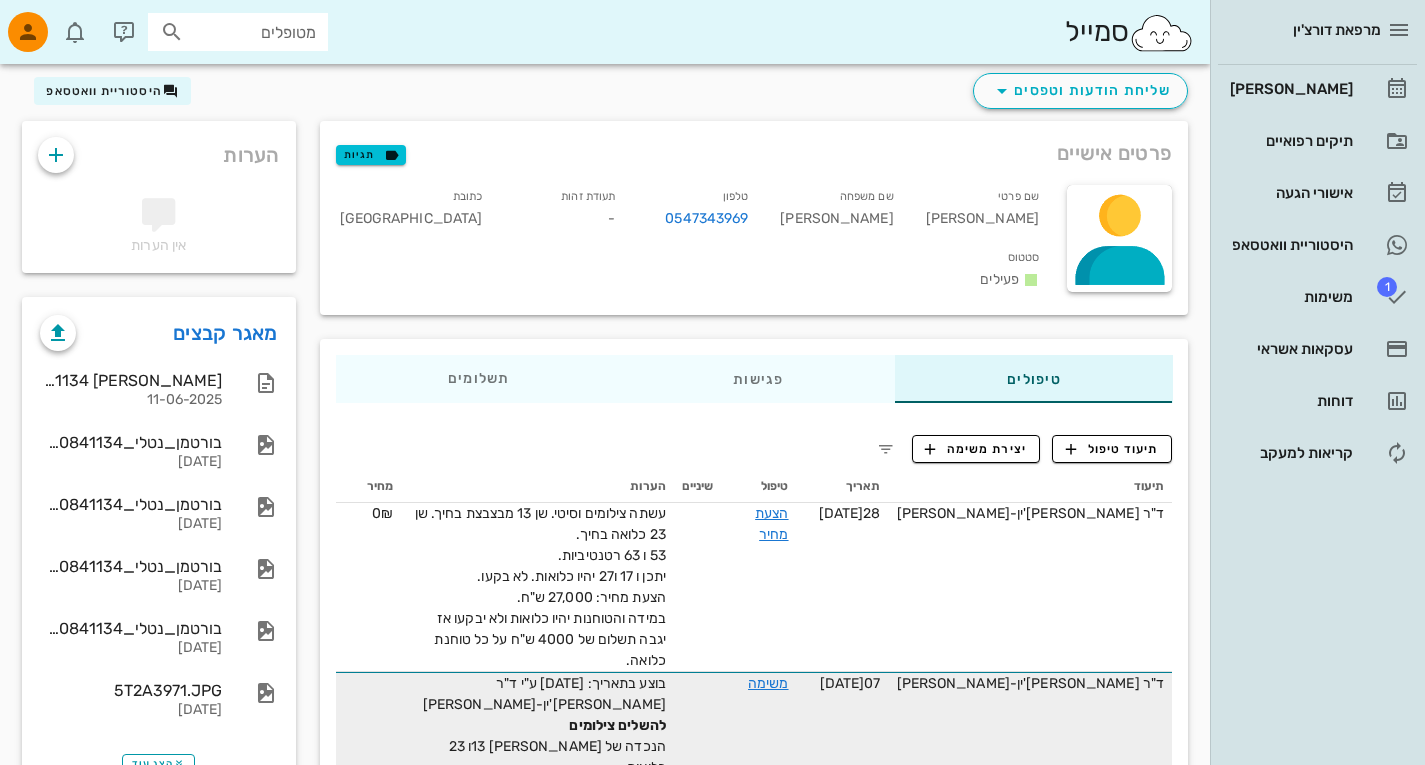 scroll, scrollTop: 58, scrollLeft: 0, axis: vertical 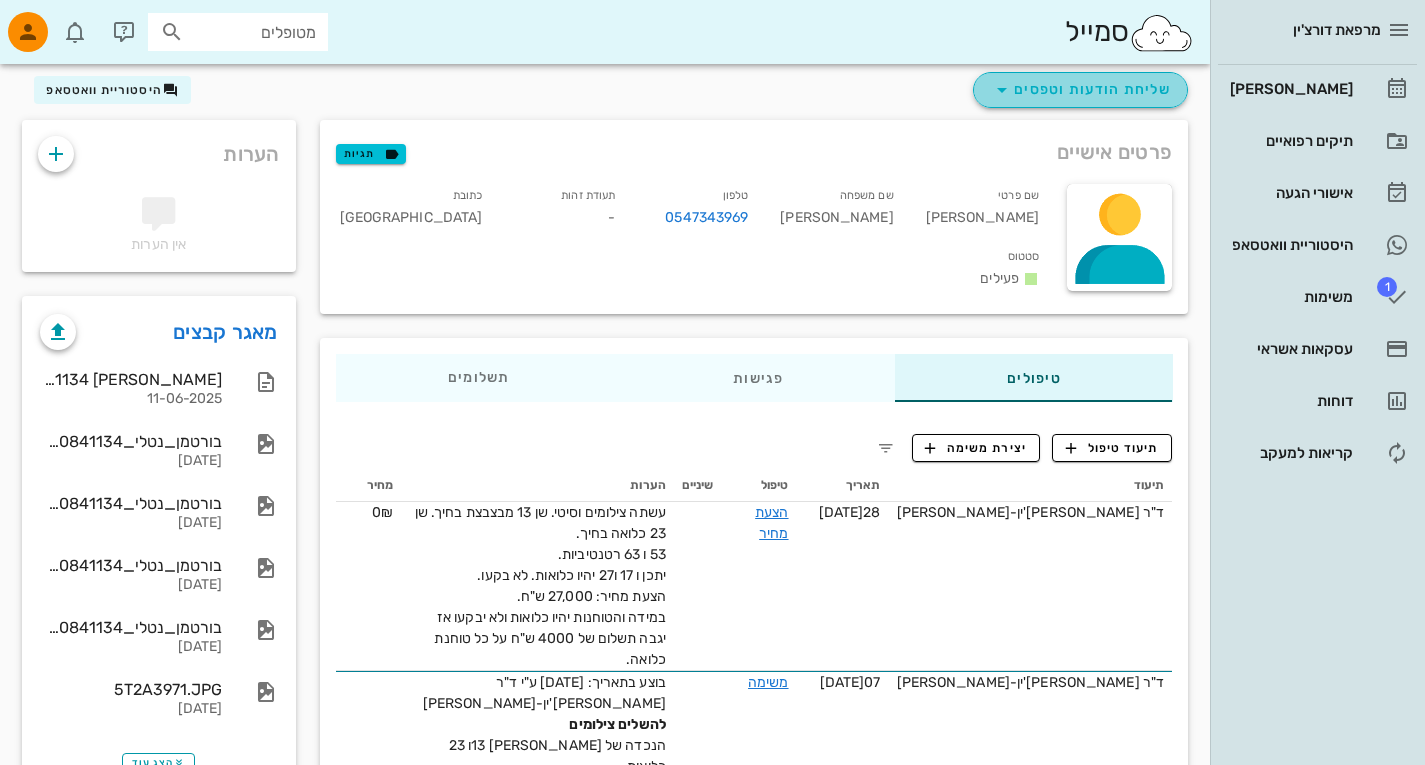 click at bounding box center (1002, 90) 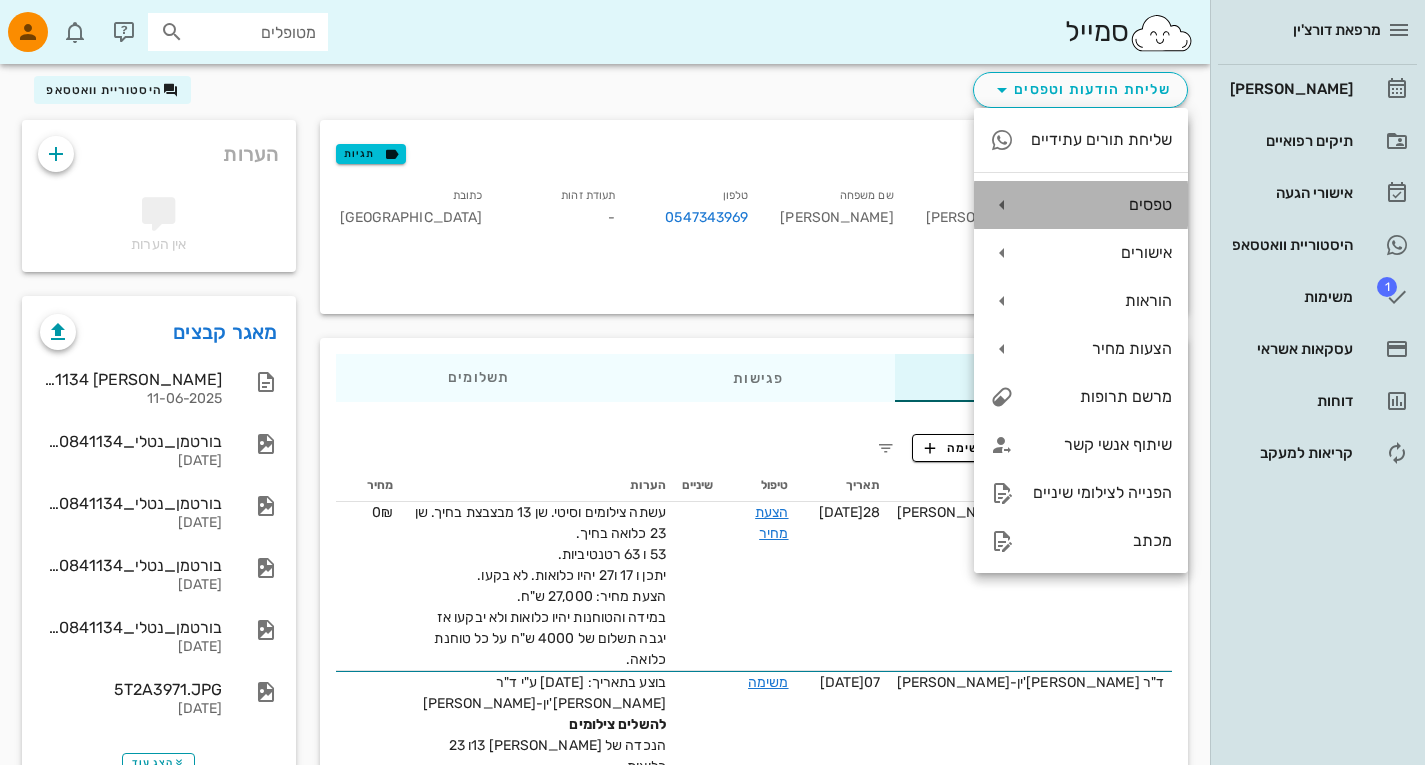 click on "טפסים" at bounding box center (1081, 205) 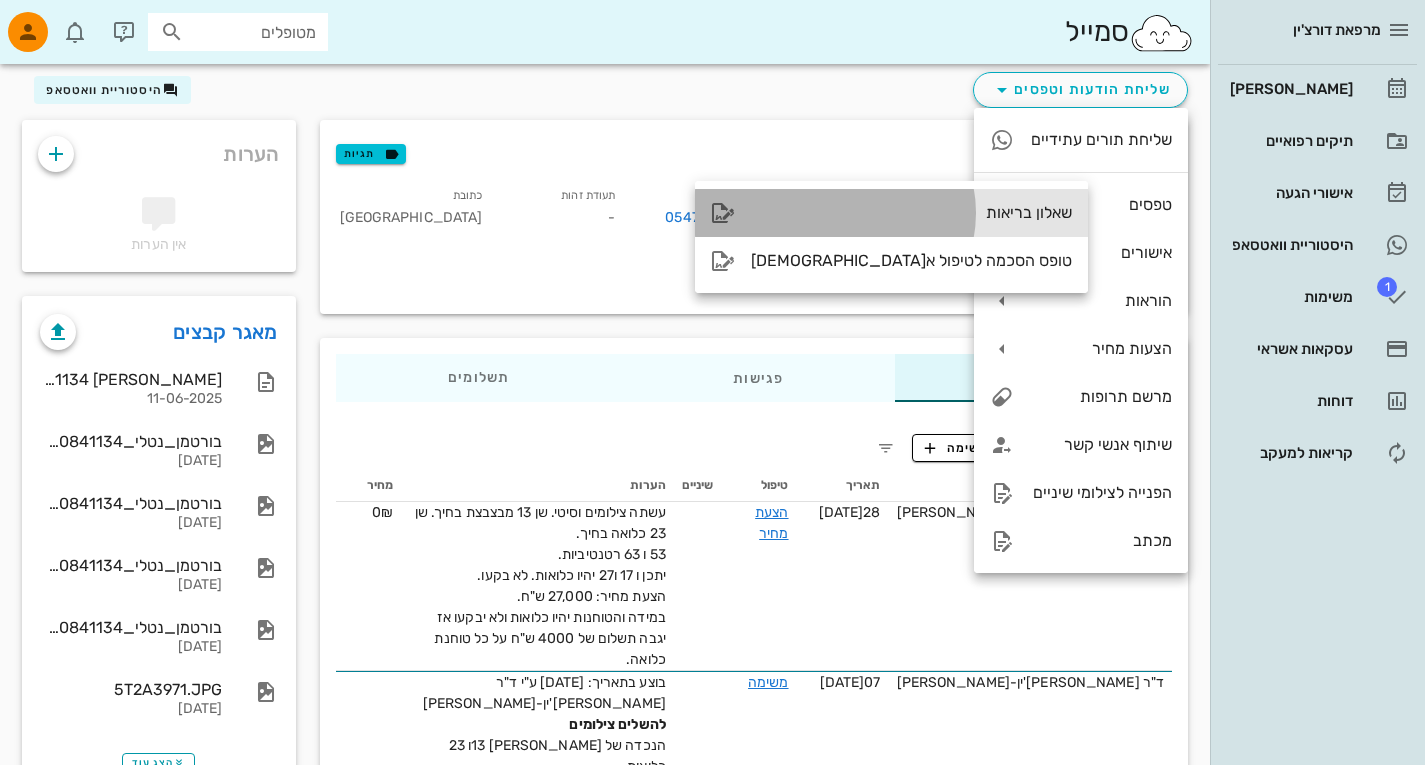 click on "שאלון בריאות" at bounding box center (911, 212) 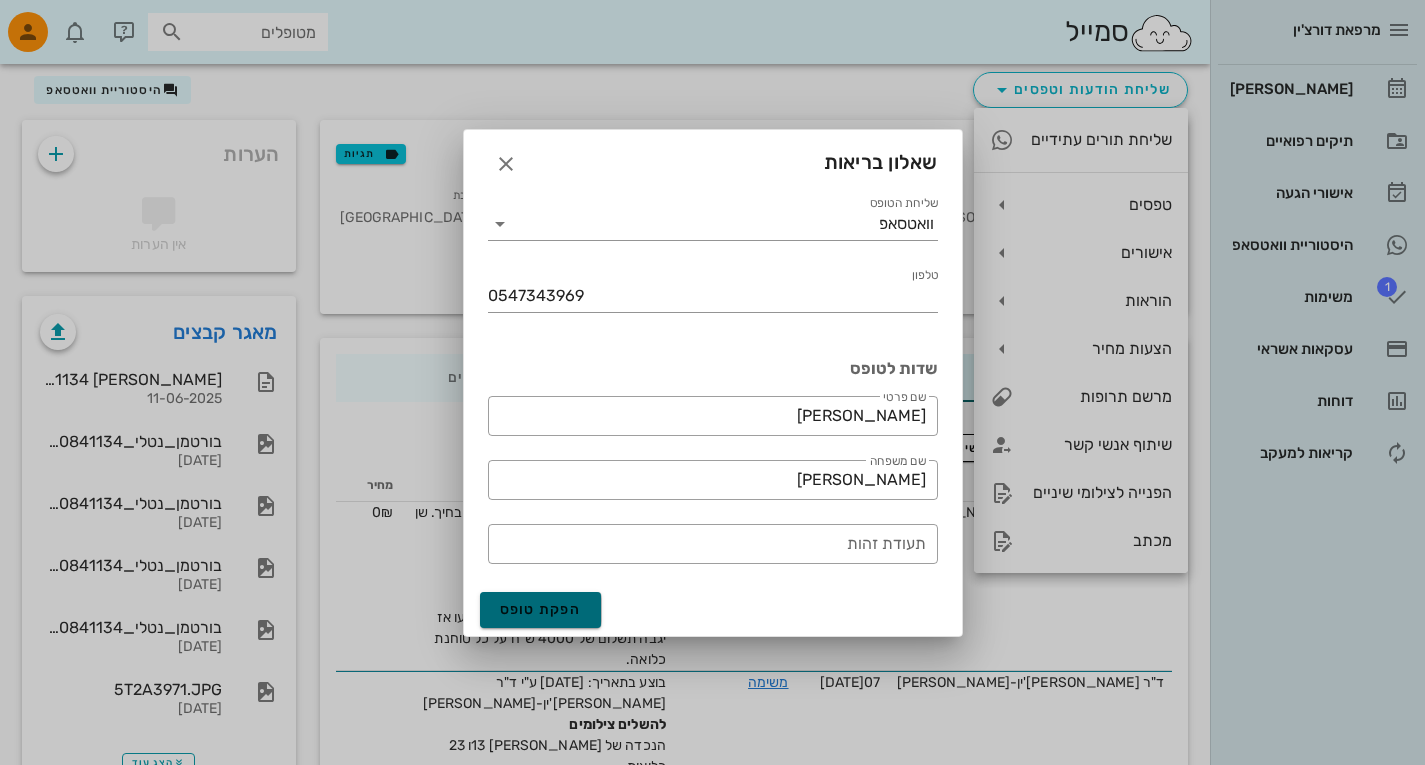 click on "הפקת טופס" at bounding box center (541, 610) 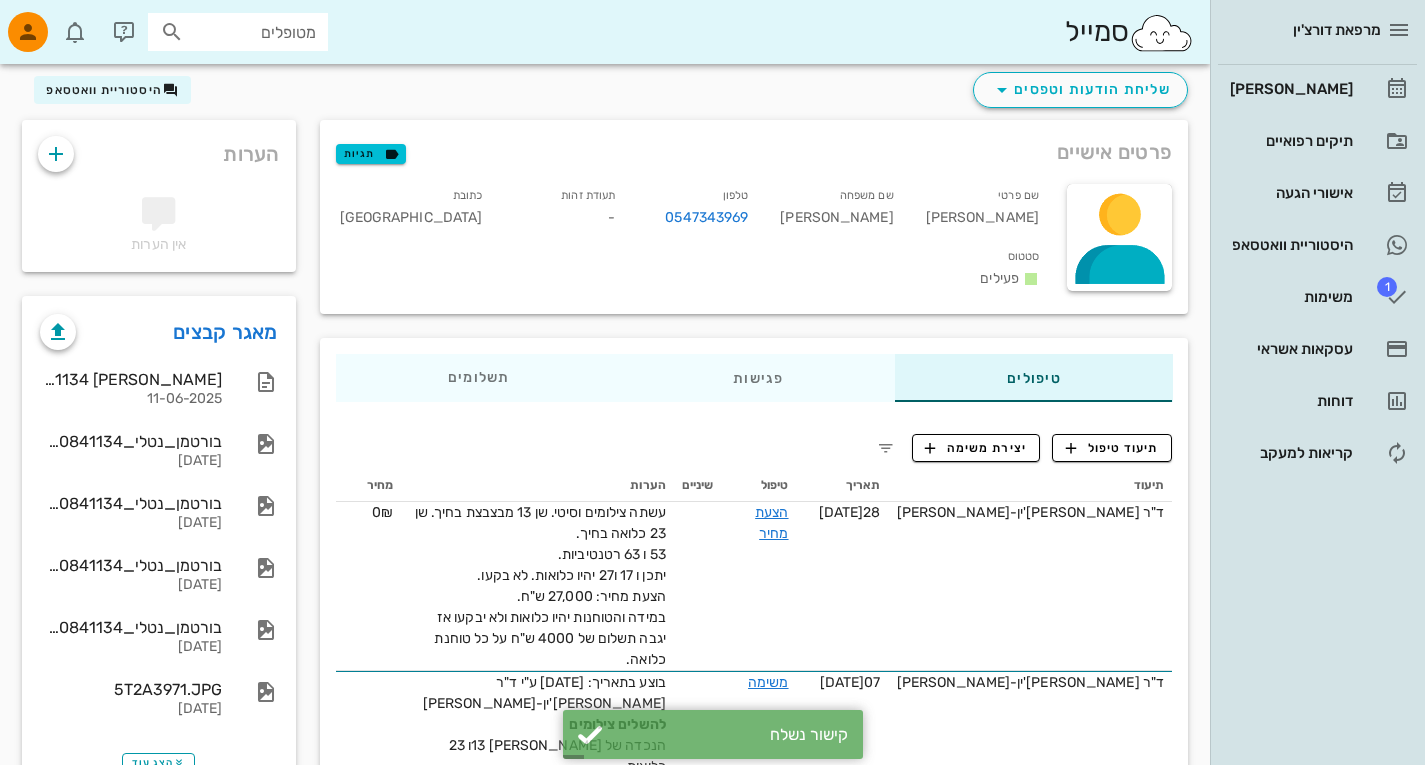 scroll, scrollTop: 0, scrollLeft: 0, axis: both 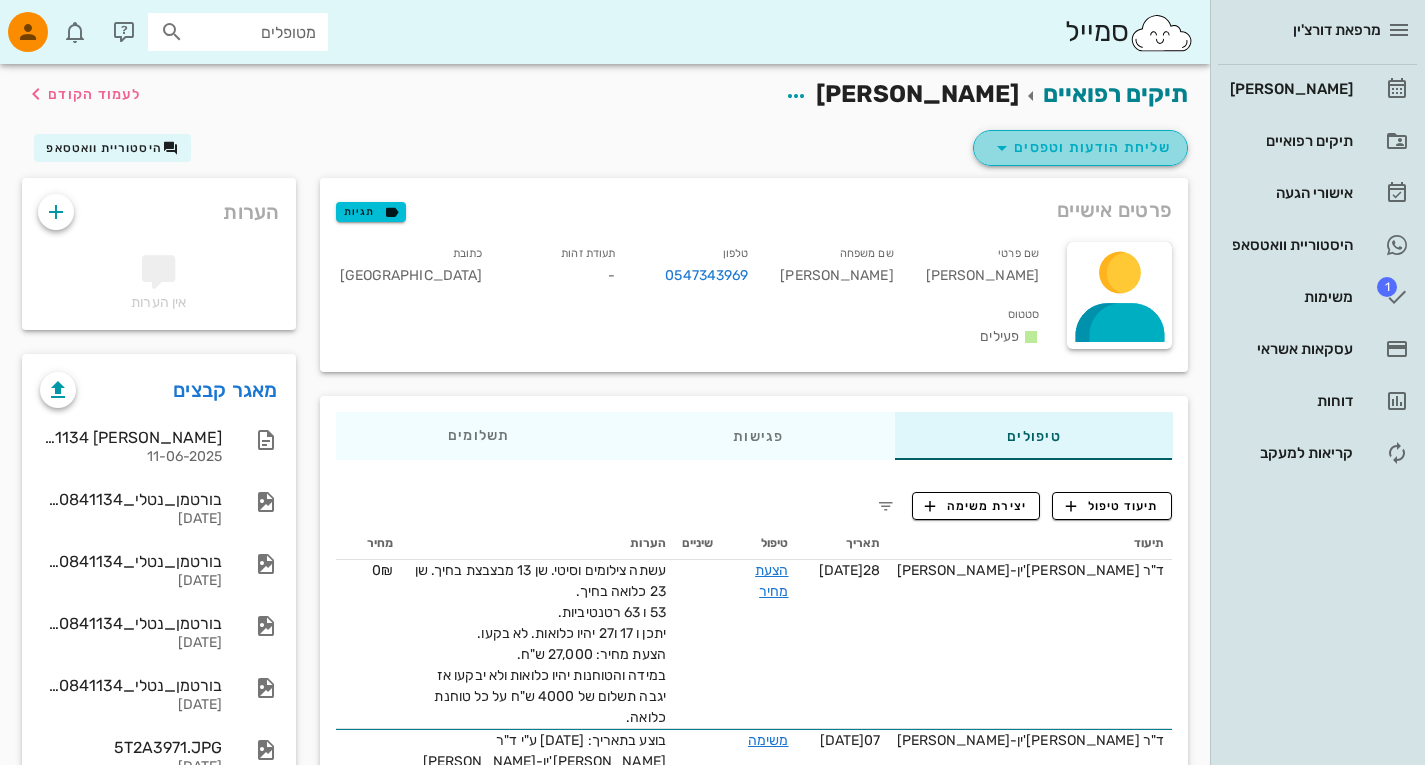 click on "שליחת הודעות וטפסים" at bounding box center [1080, 148] 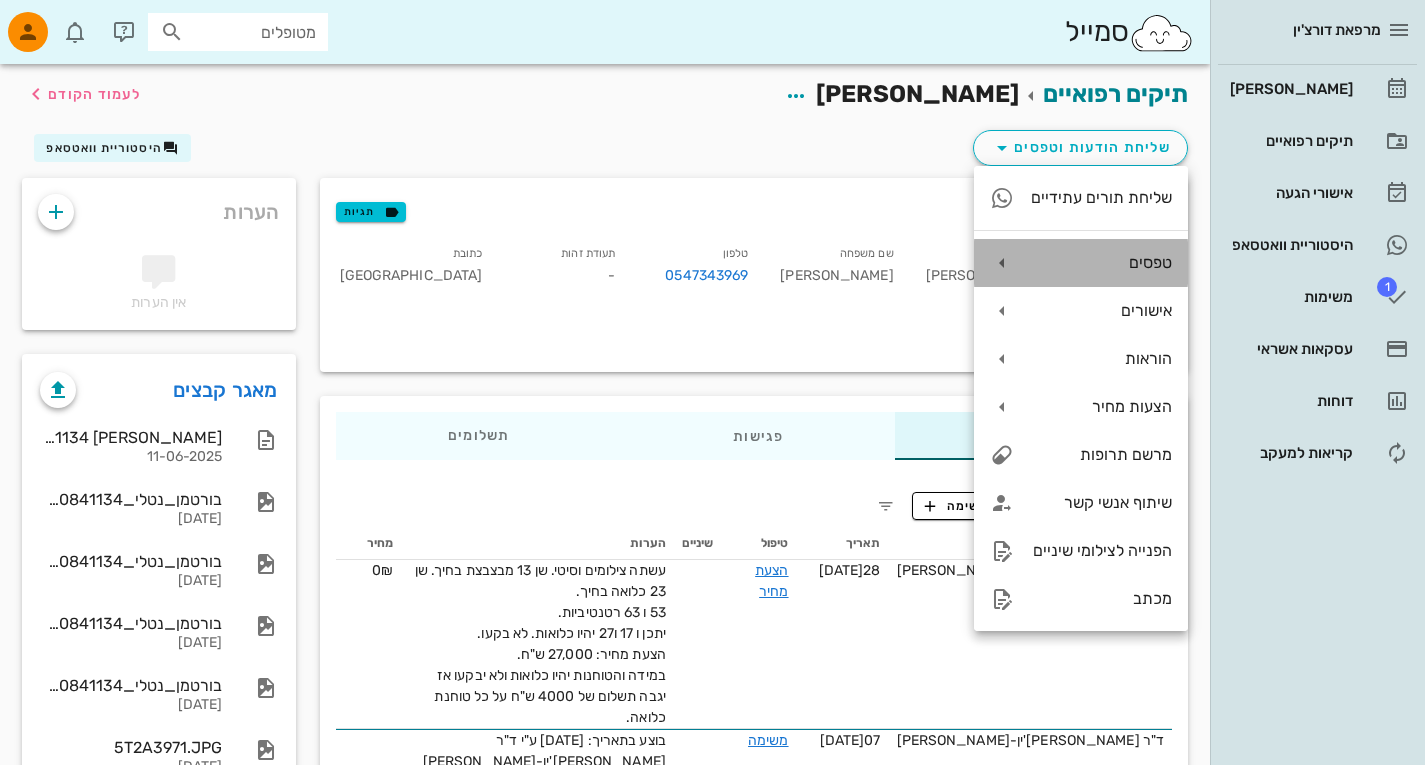 click on "טפסים" at bounding box center (1101, 262) 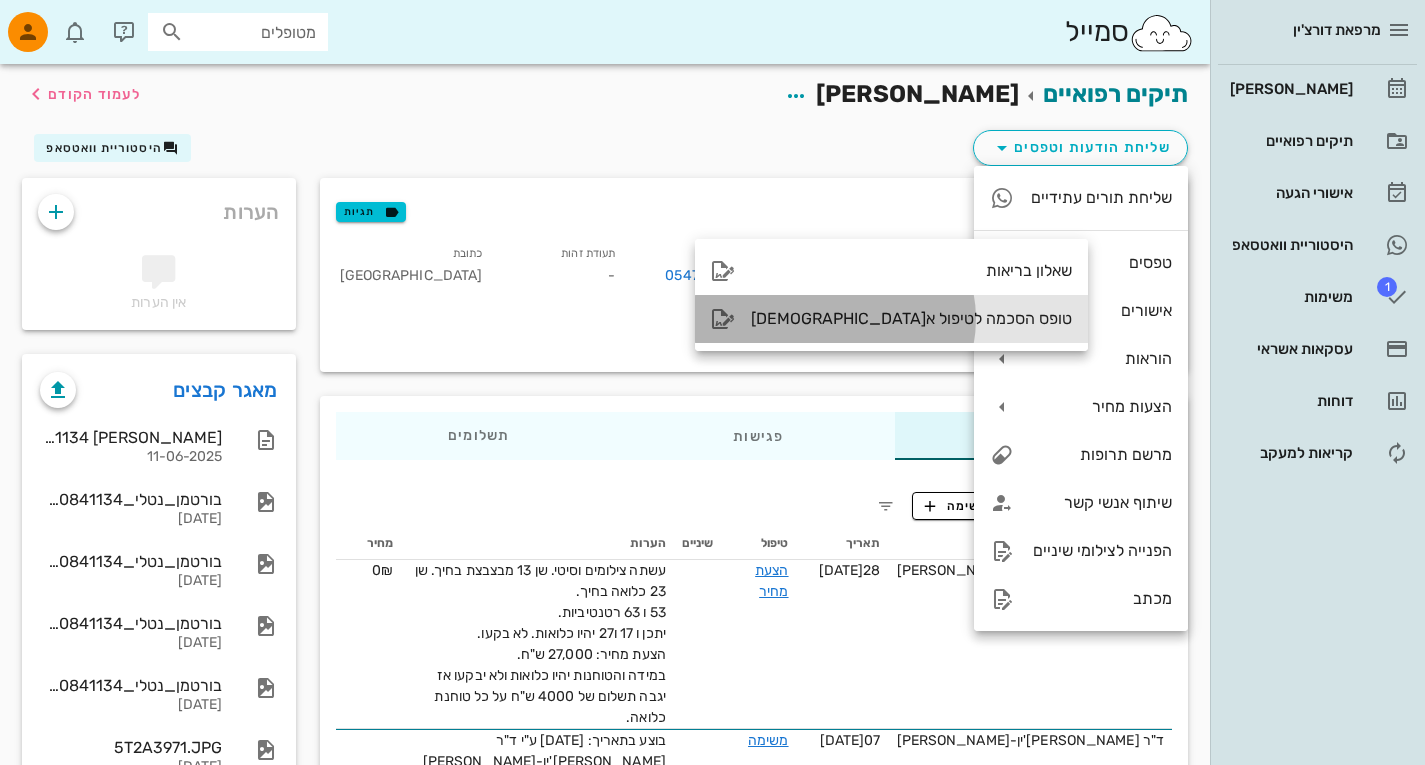 click on "טופס הסכמה לטיפול א[DEMOGRAPHIC_DATA]" at bounding box center [911, 318] 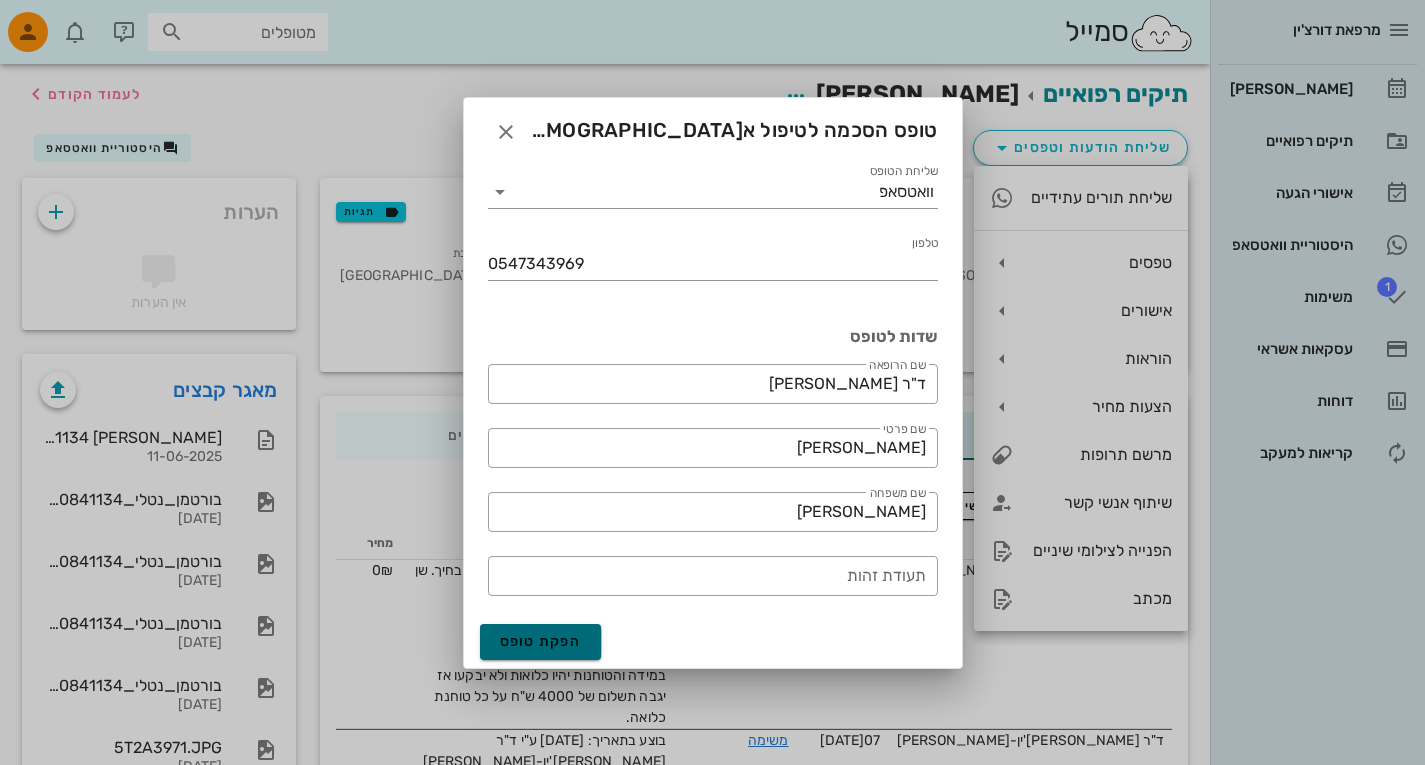 click on "הפקת טופס" at bounding box center [541, 642] 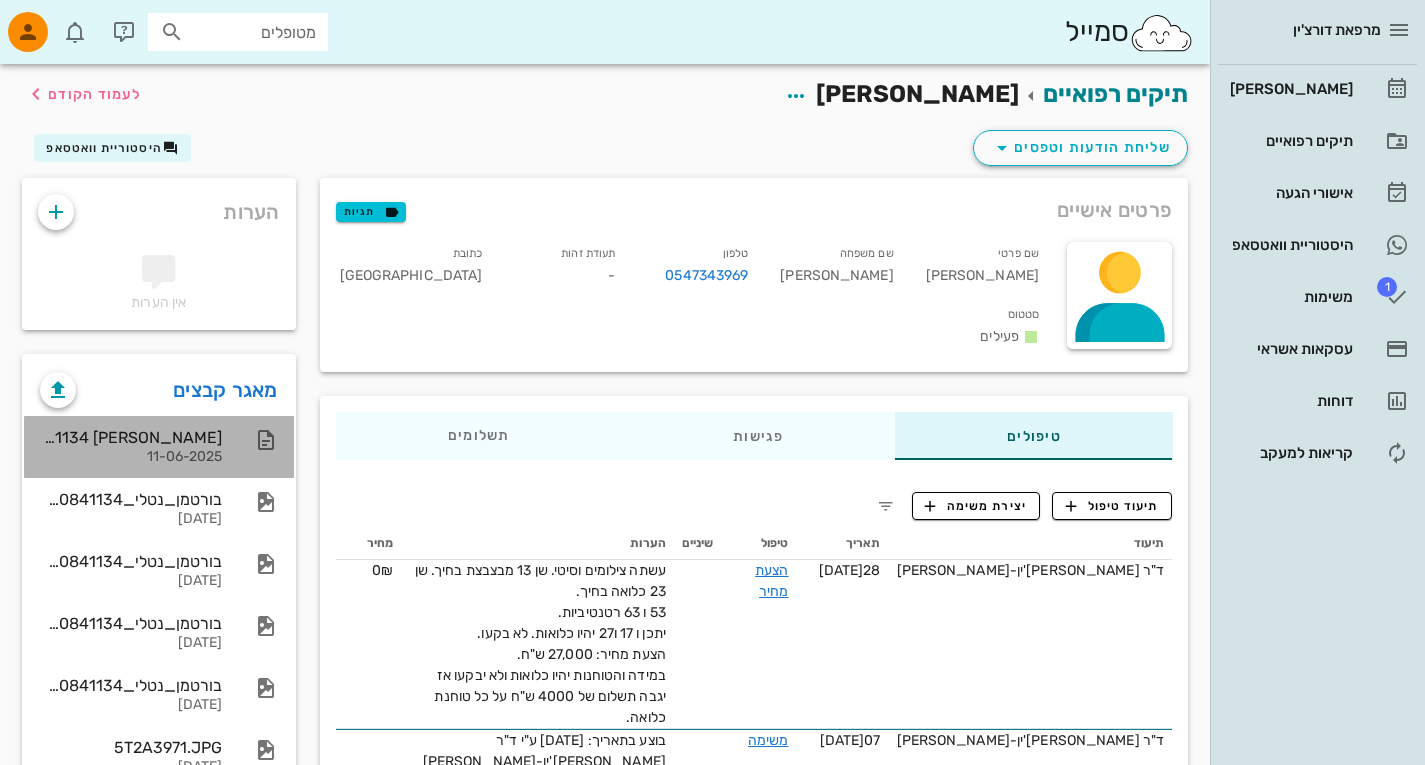 click on "11-06-2025" at bounding box center (131, 457) 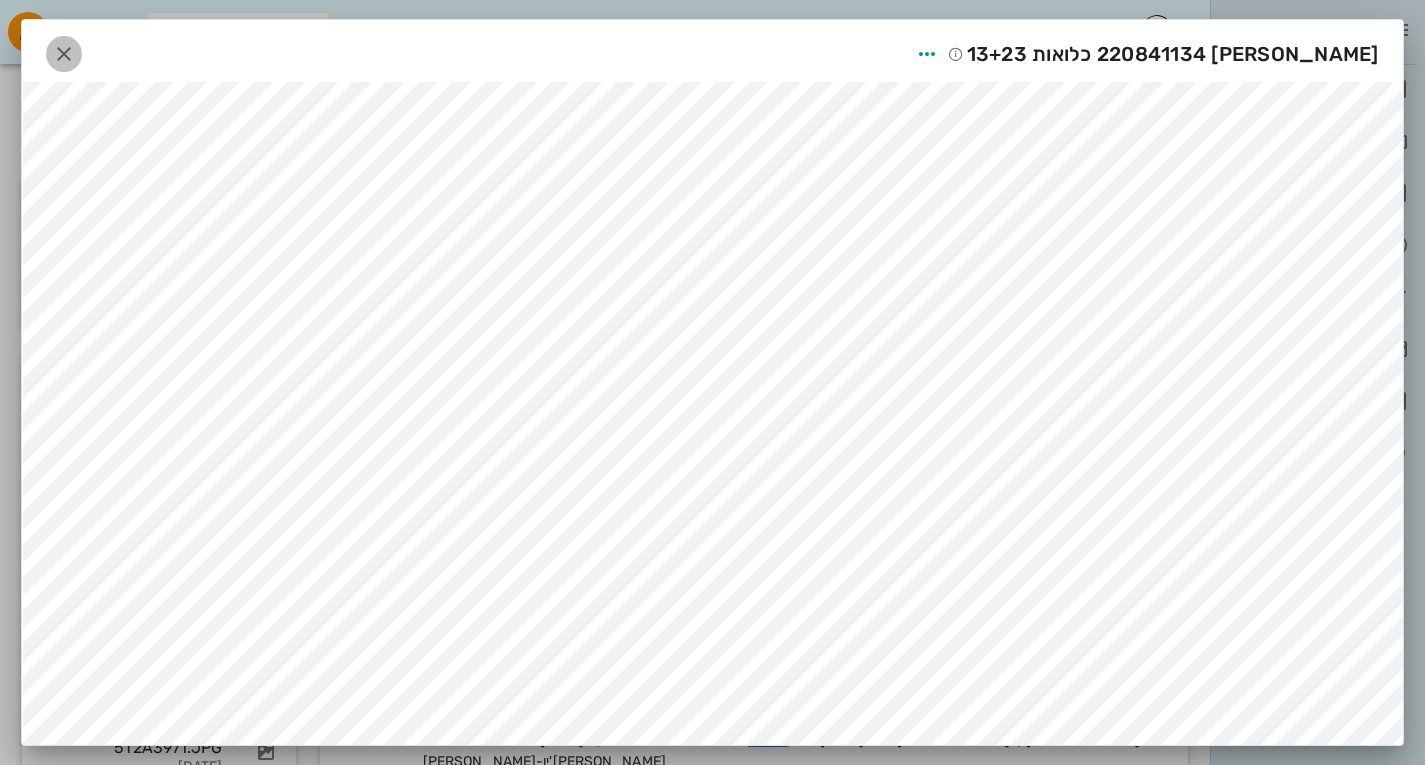 click at bounding box center (64, 54) 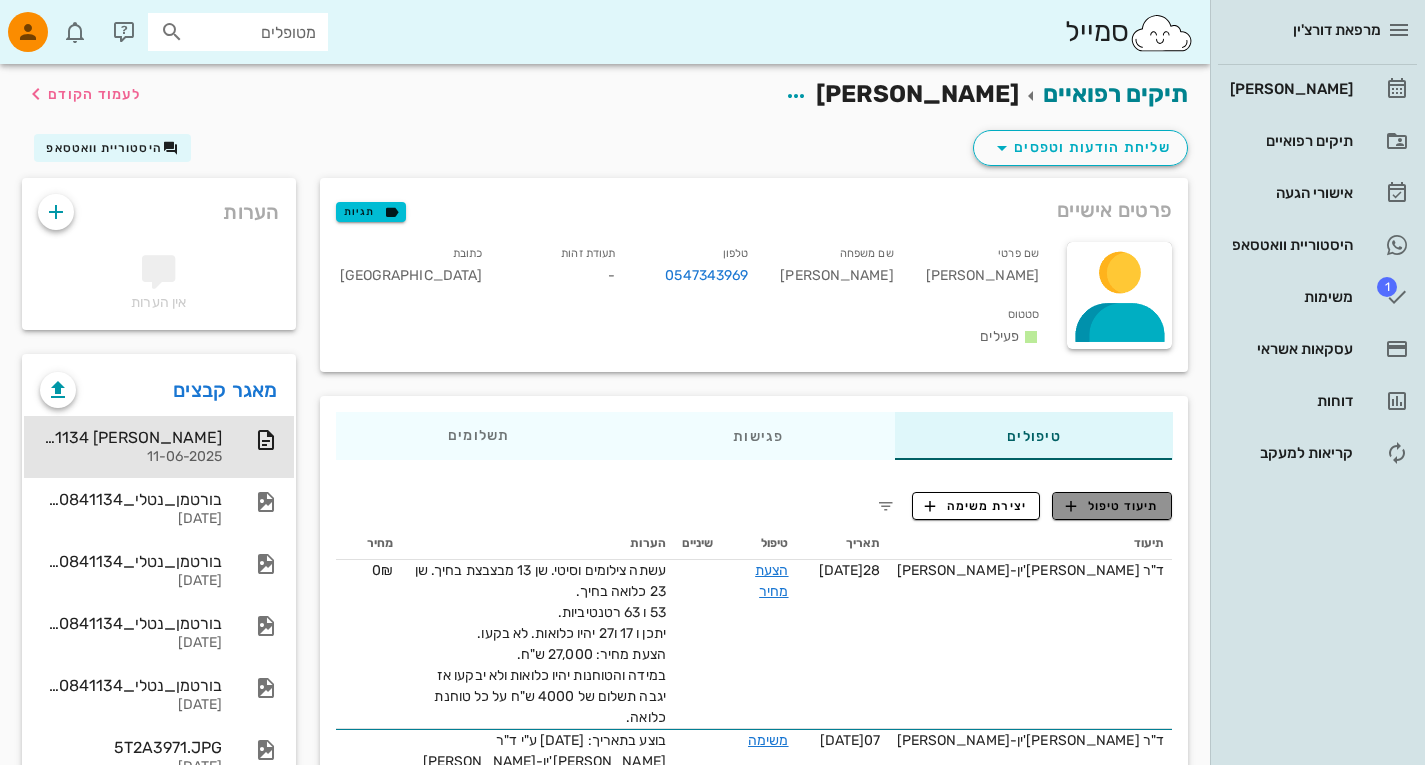 click on "תיעוד טיפול" at bounding box center [1112, 506] 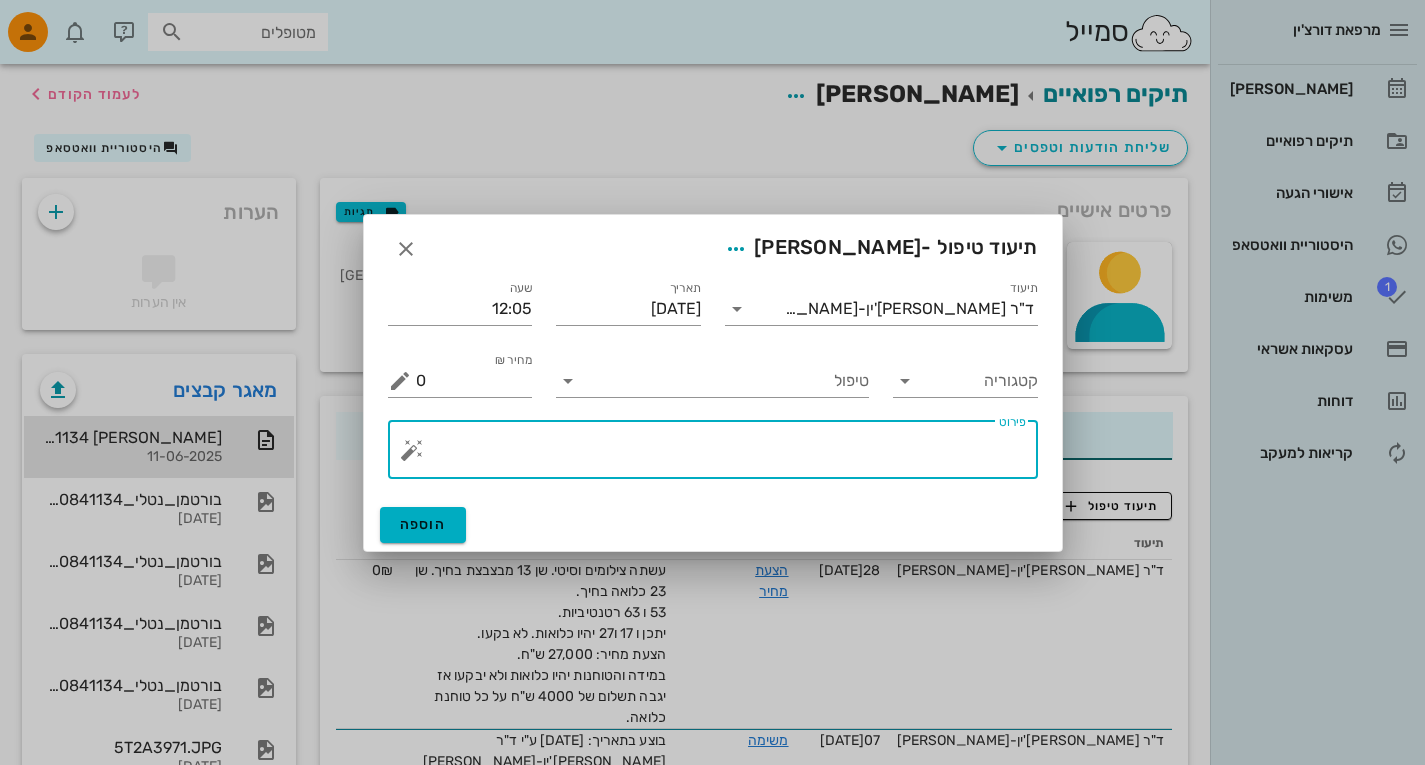 click on "פירוט" at bounding box center (721, 455) 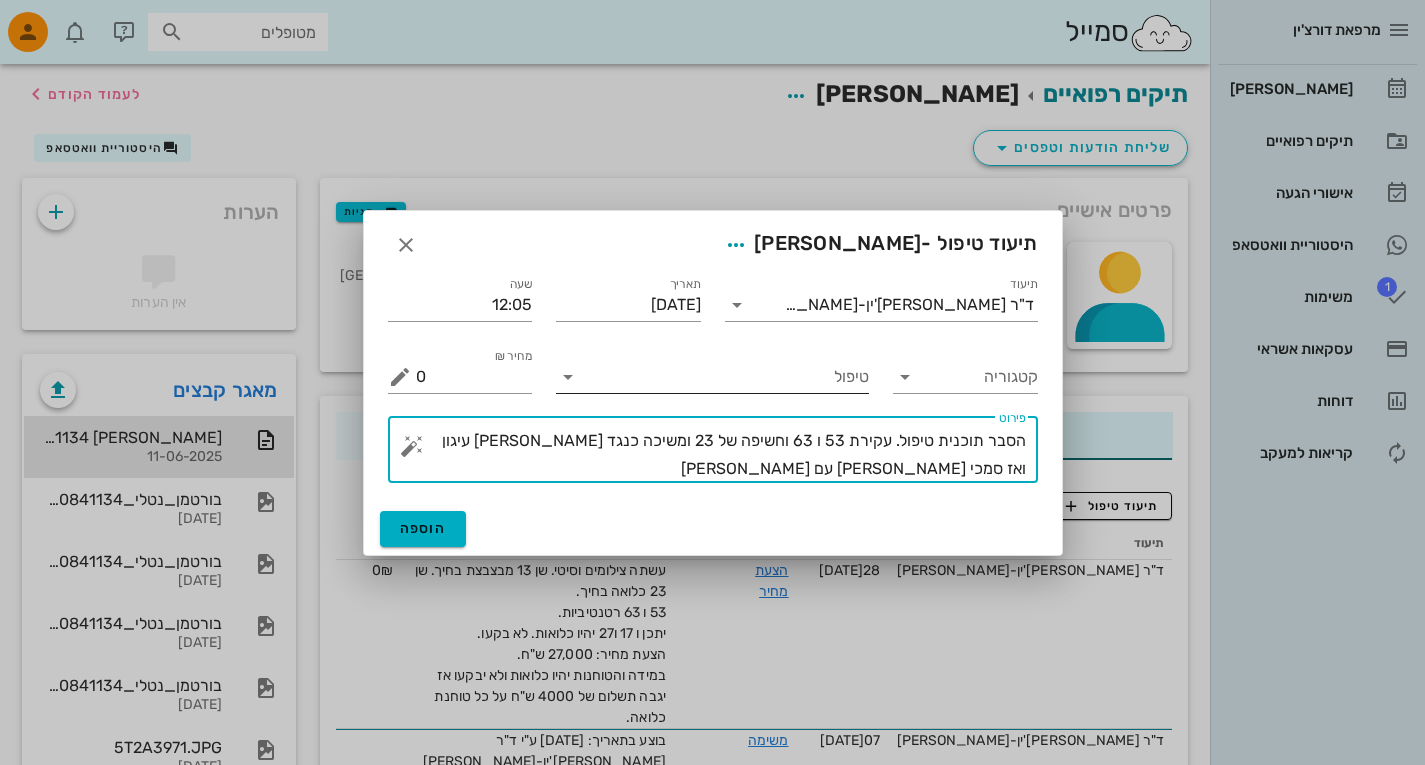 type on "הסבר תוכנית טיפול. עקירת 53 ו 63 וחשיפה של 23 ומשיכה כנגד [PERSON_NAME] עיגון ואז סמכי [PERSON_NAME] עם [PERSON_NAME]" 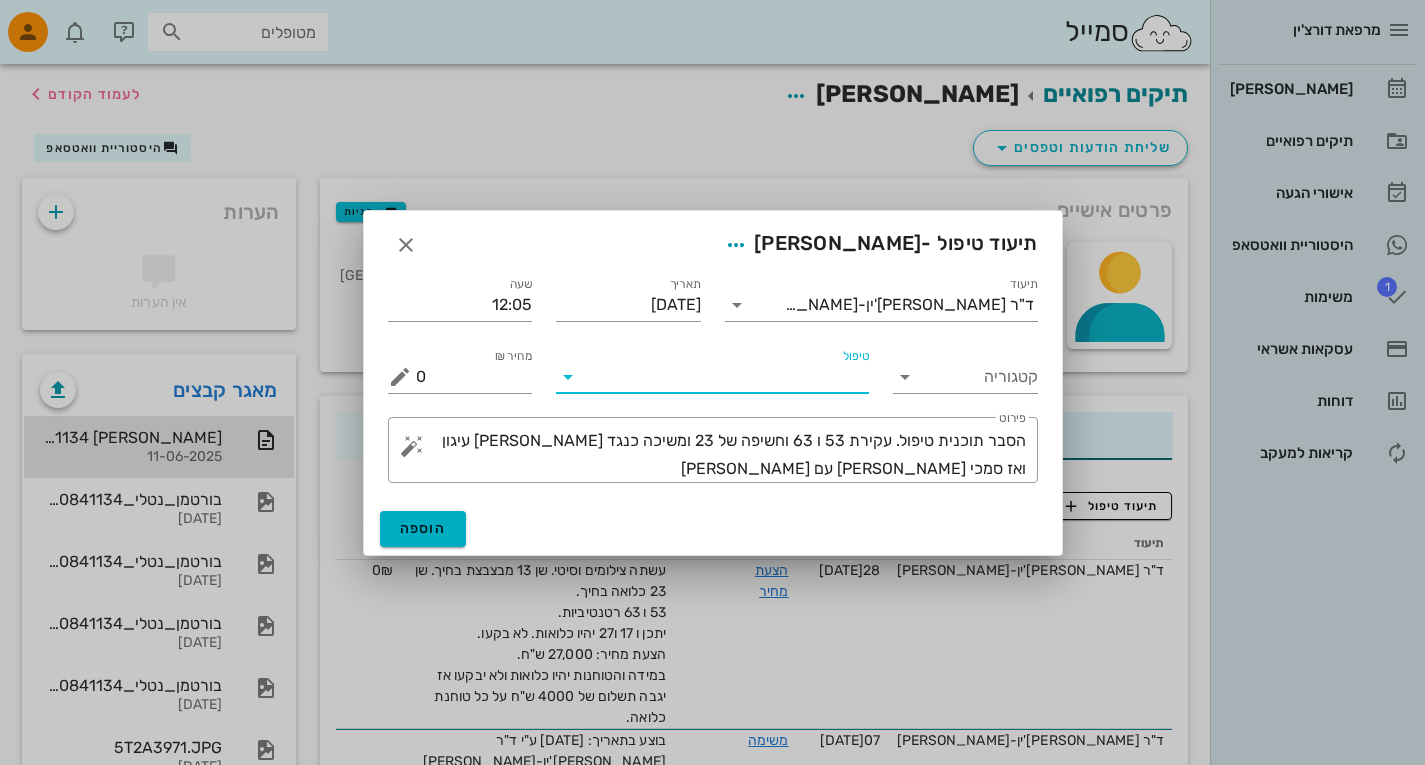 click on "טיפול" at bounding box center (726, 377) 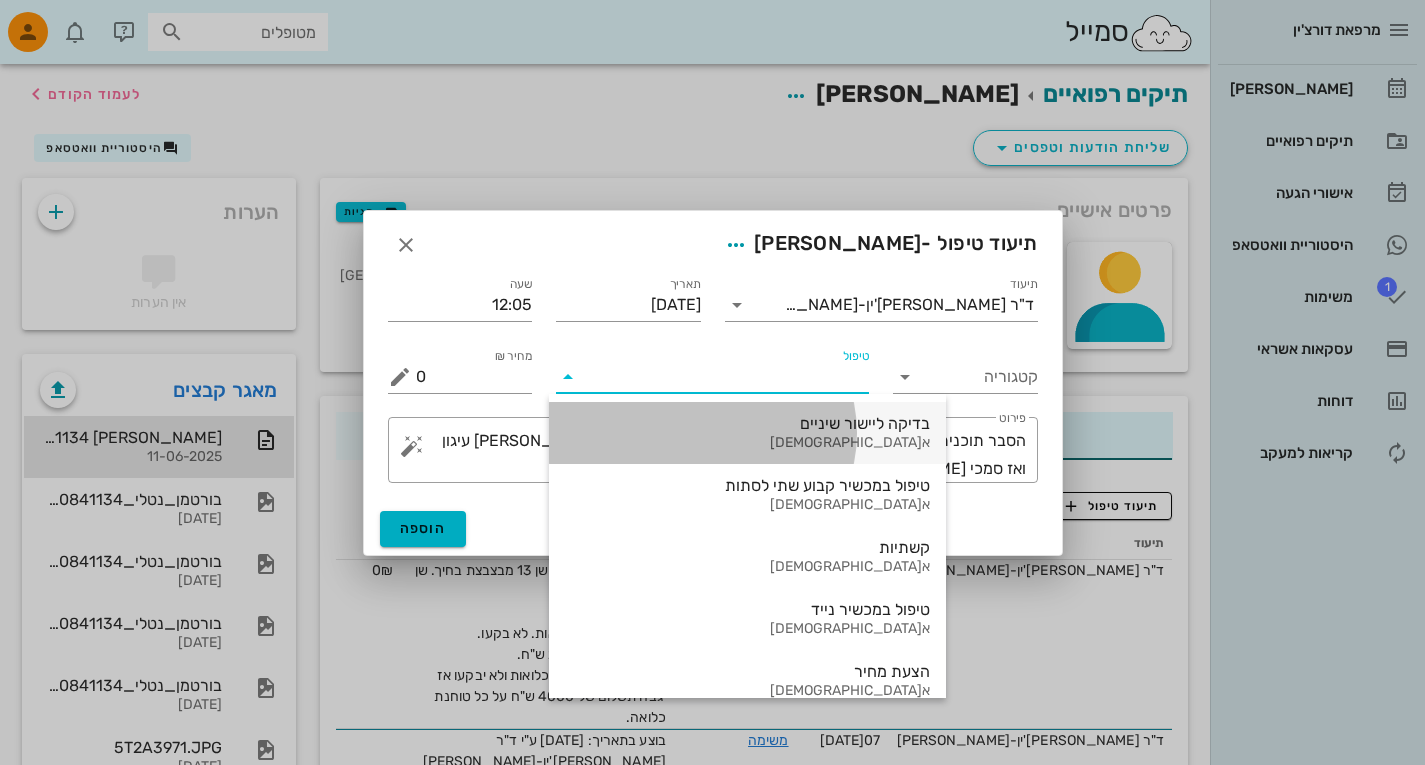 click on "בדיקה ליישור שיניים
[DEMOGRAPHIC_DATA]" at bounding box center (747, 433) 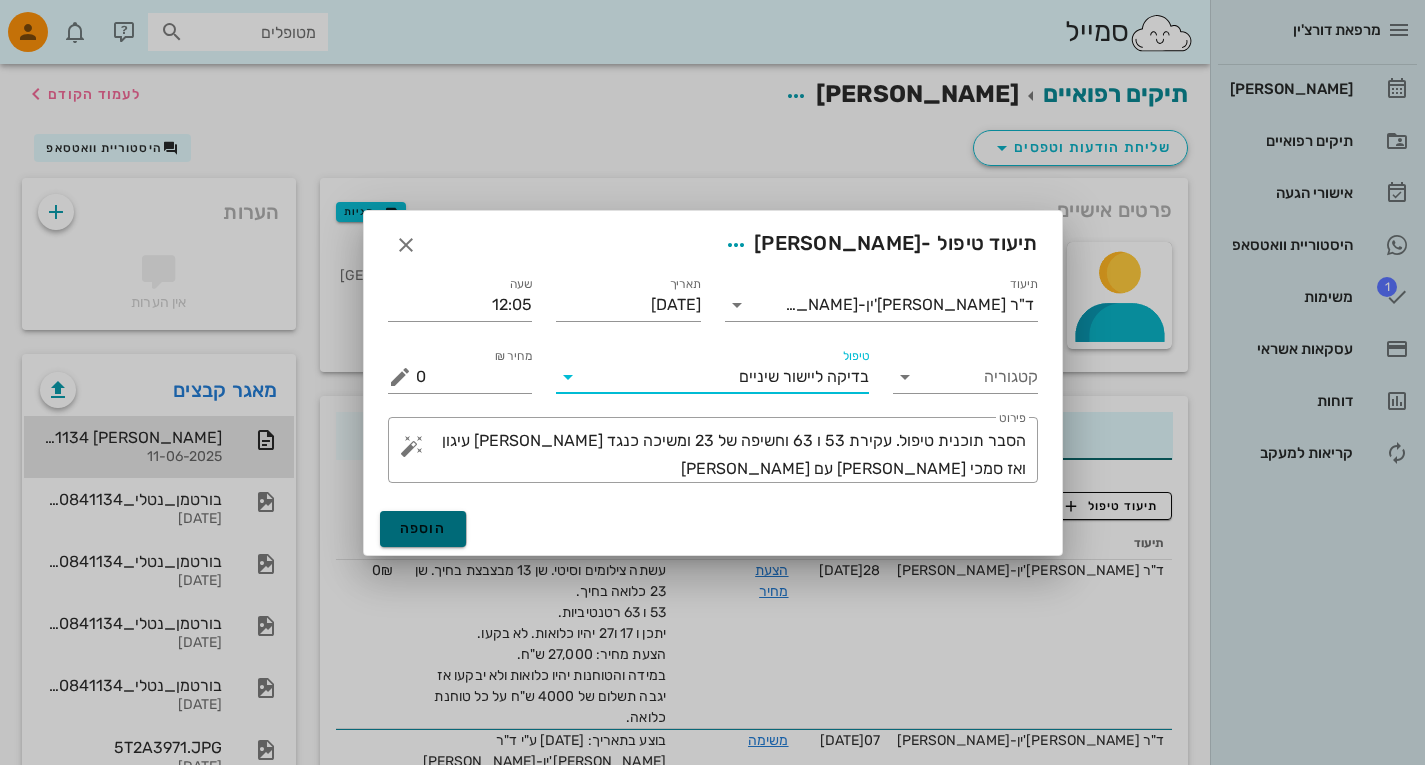 click on "הוספה" at bounding box center [423, 528] 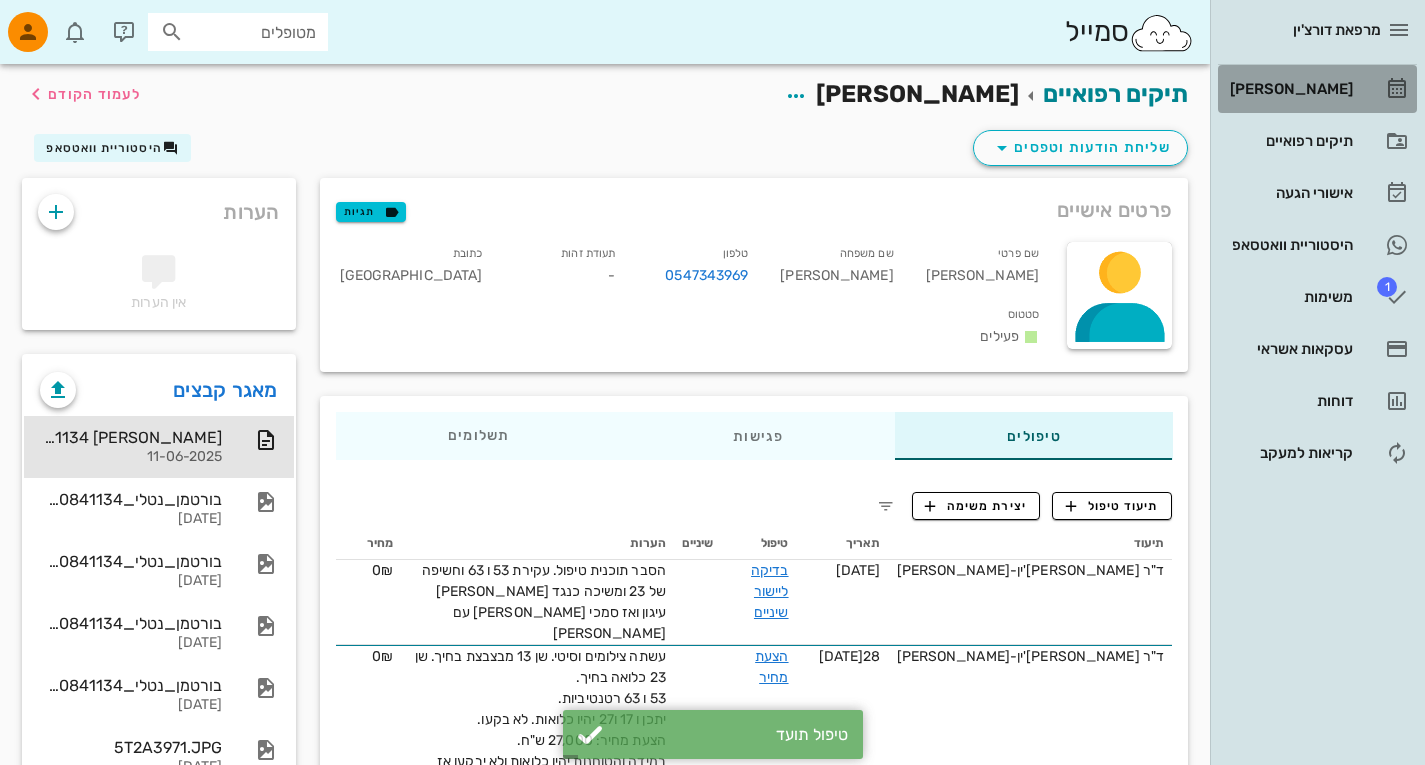 click on "[PERSON_NAME]" at bounding box center (1289, 89) 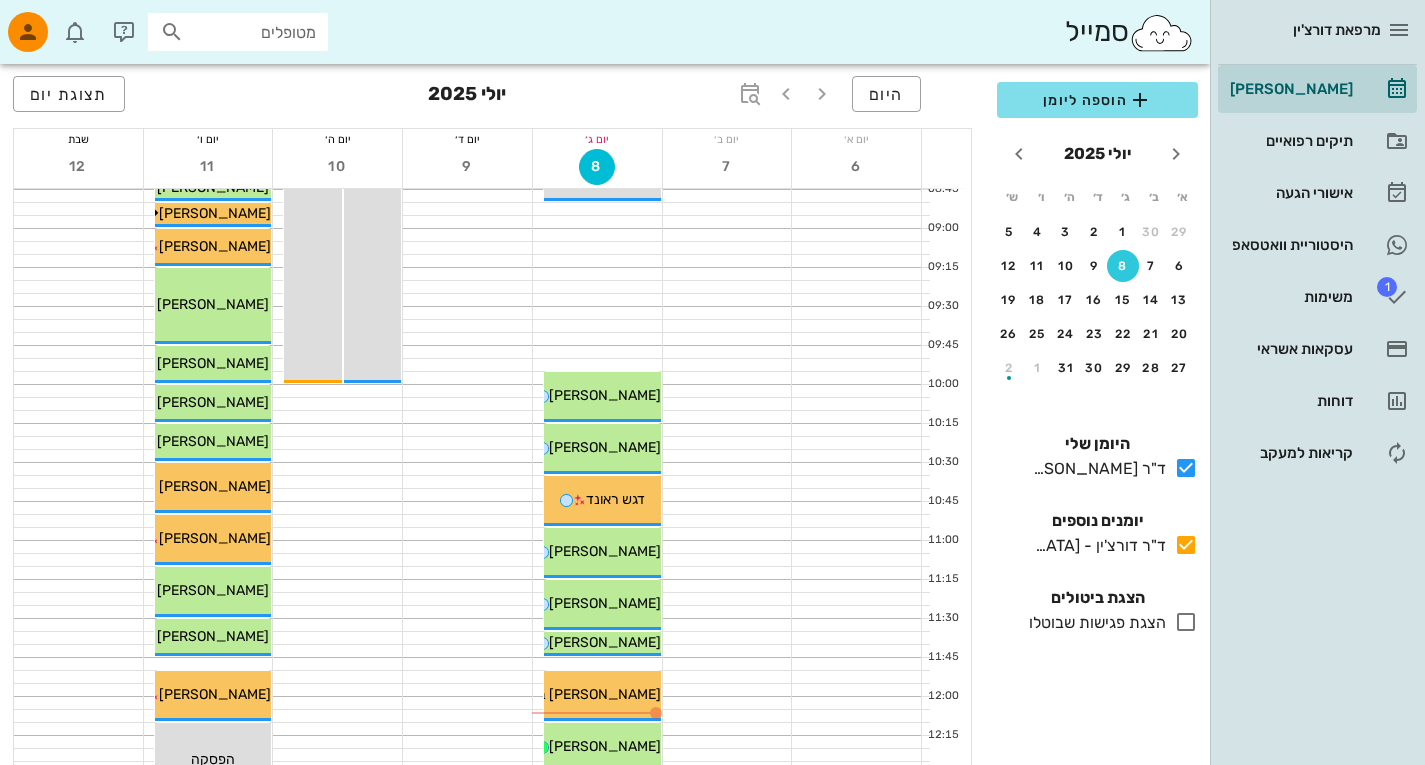 scroll, scrollTop: 275, scrollLeft: 0, axis: vertical 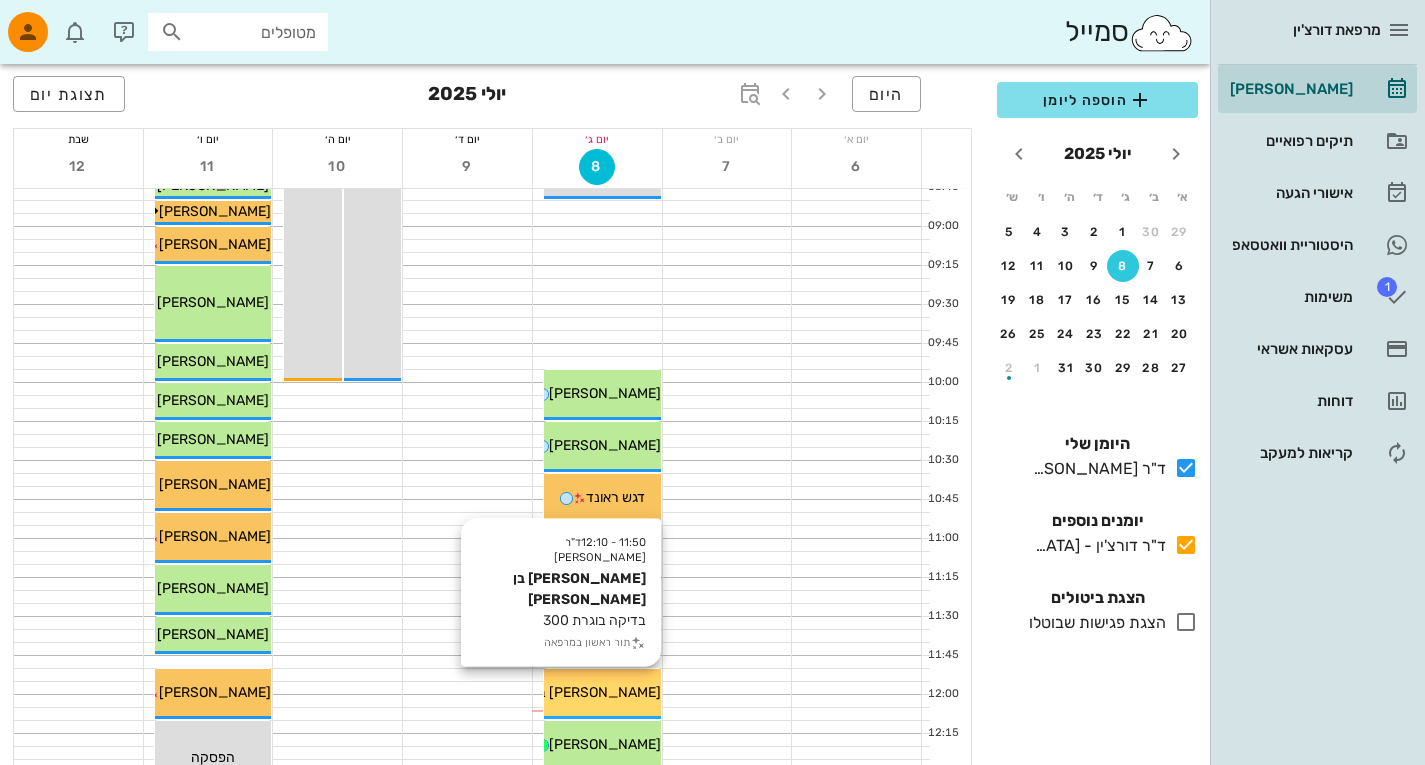 click on "[PERSON_NAME] בן [PERSON_NAME]" at bounding box center (540, 692) 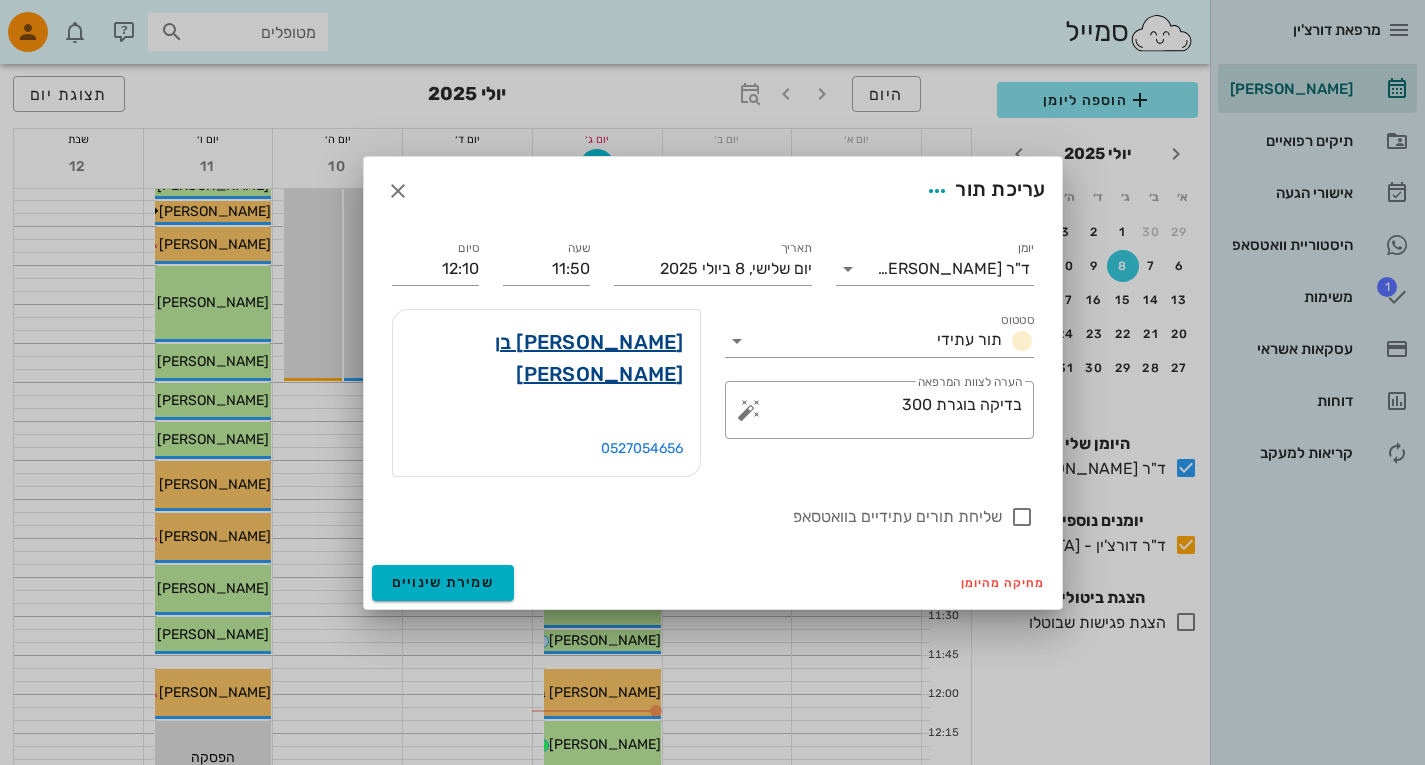 click on "[PERSON_NAME]
בן [PERSON_NAME]" at bounding box center (546, 358) 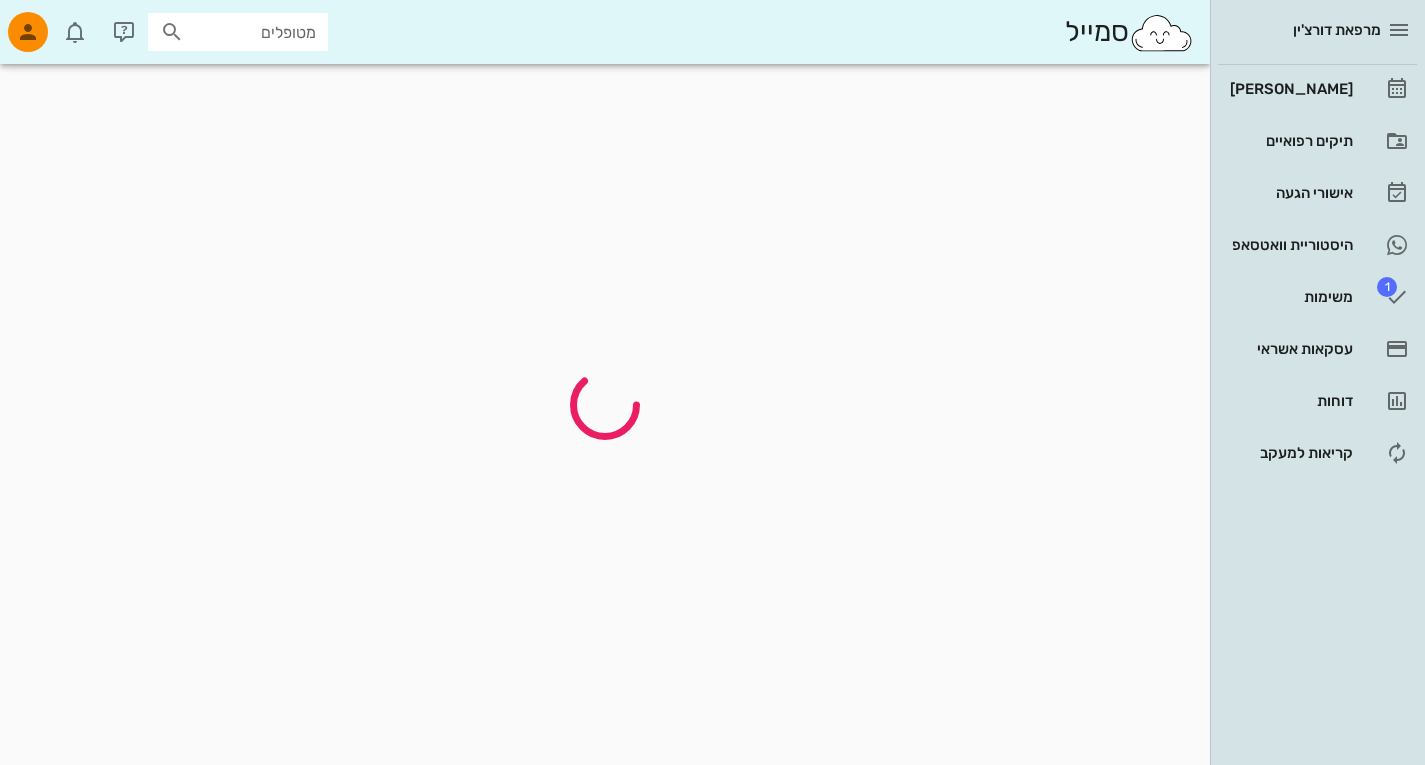 scroll, scrollTop: 0, scrollLeft: 0, axis: both 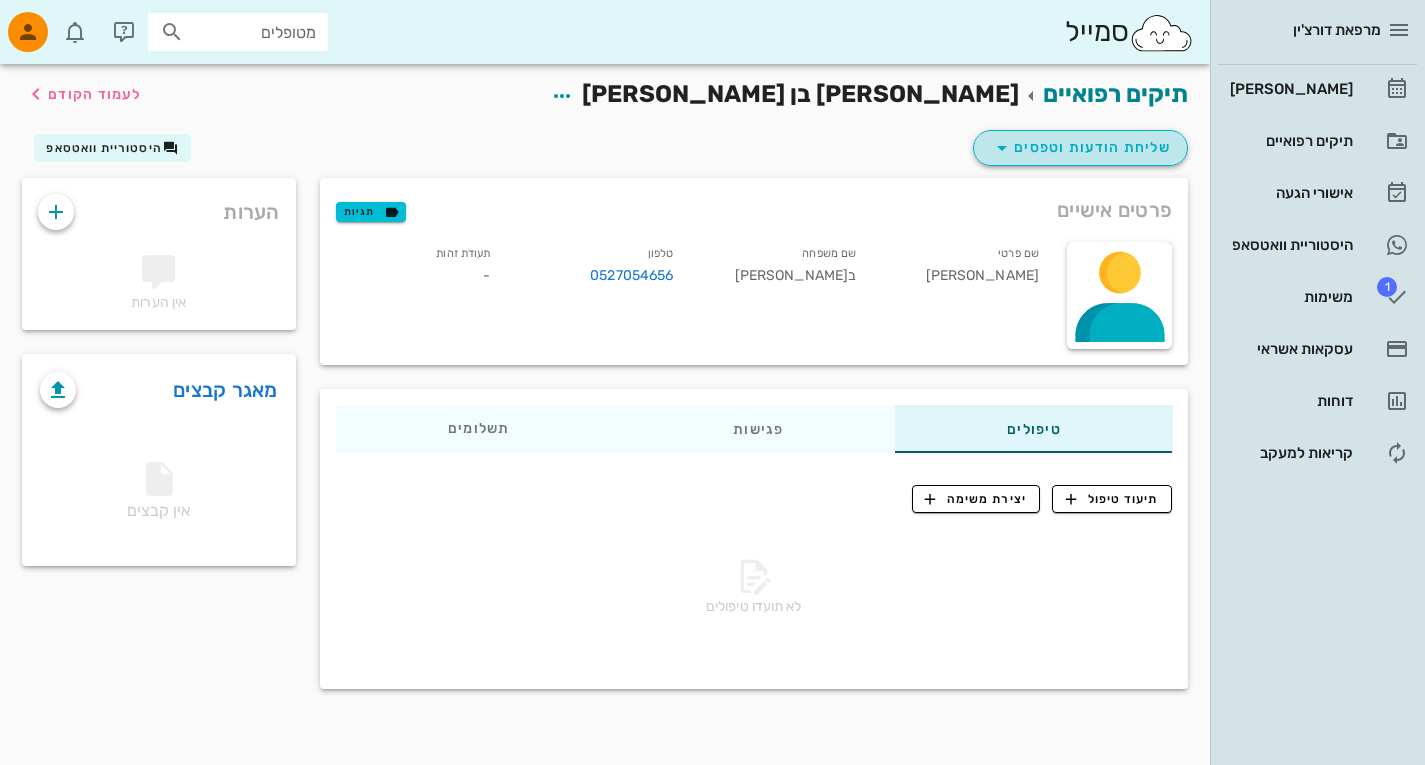click at bounding box center (1002, 148) 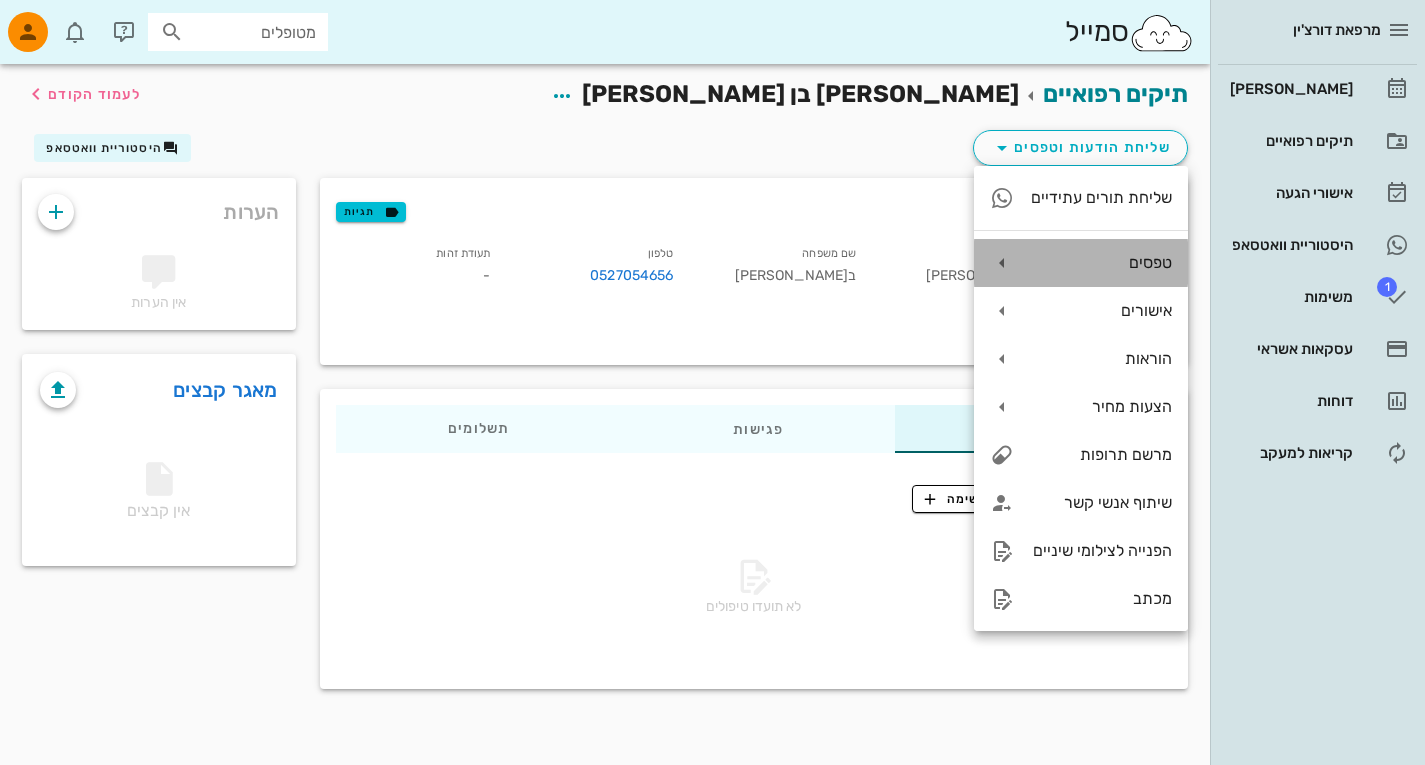 click on "טפסים" at bounding box center [1101, 262] 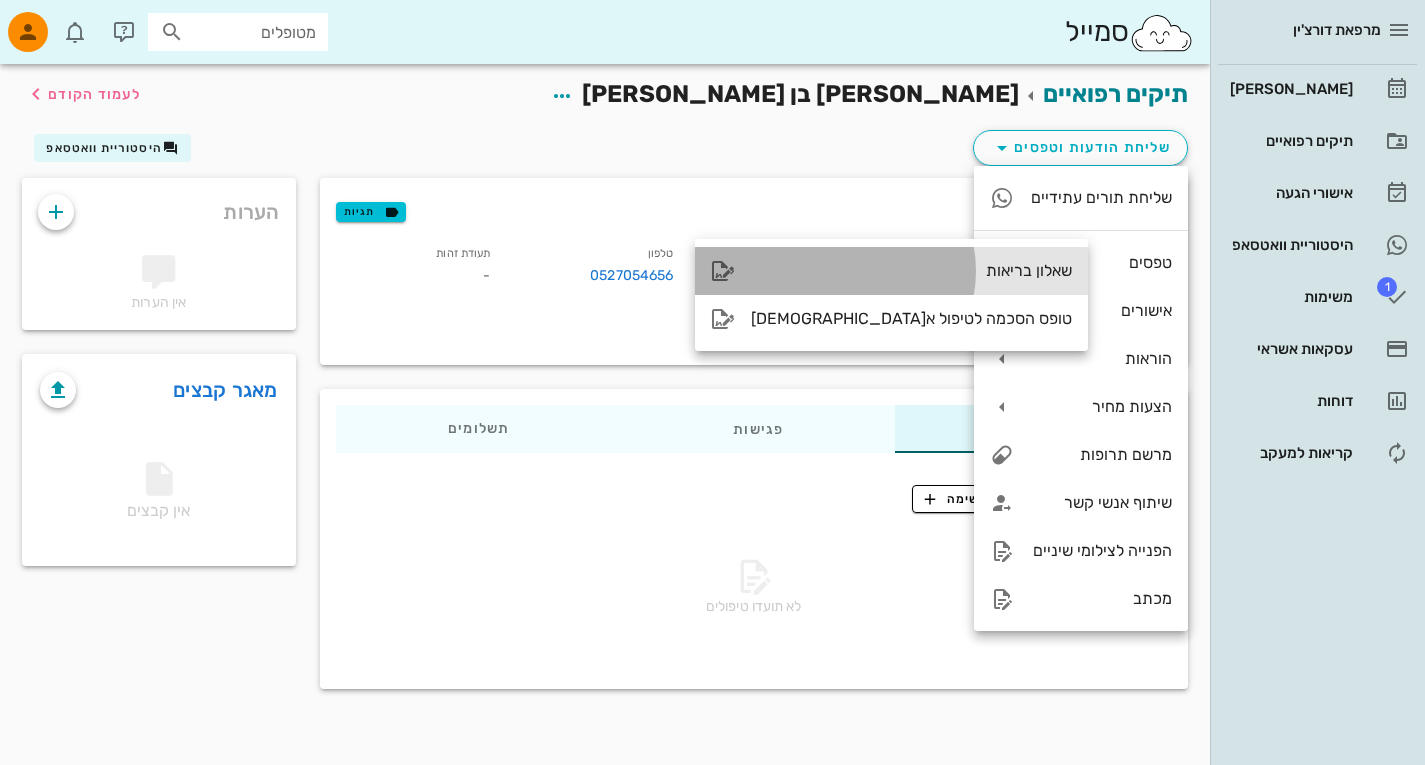 click on "שאלון בריאות" at bounding box center [911, 270] 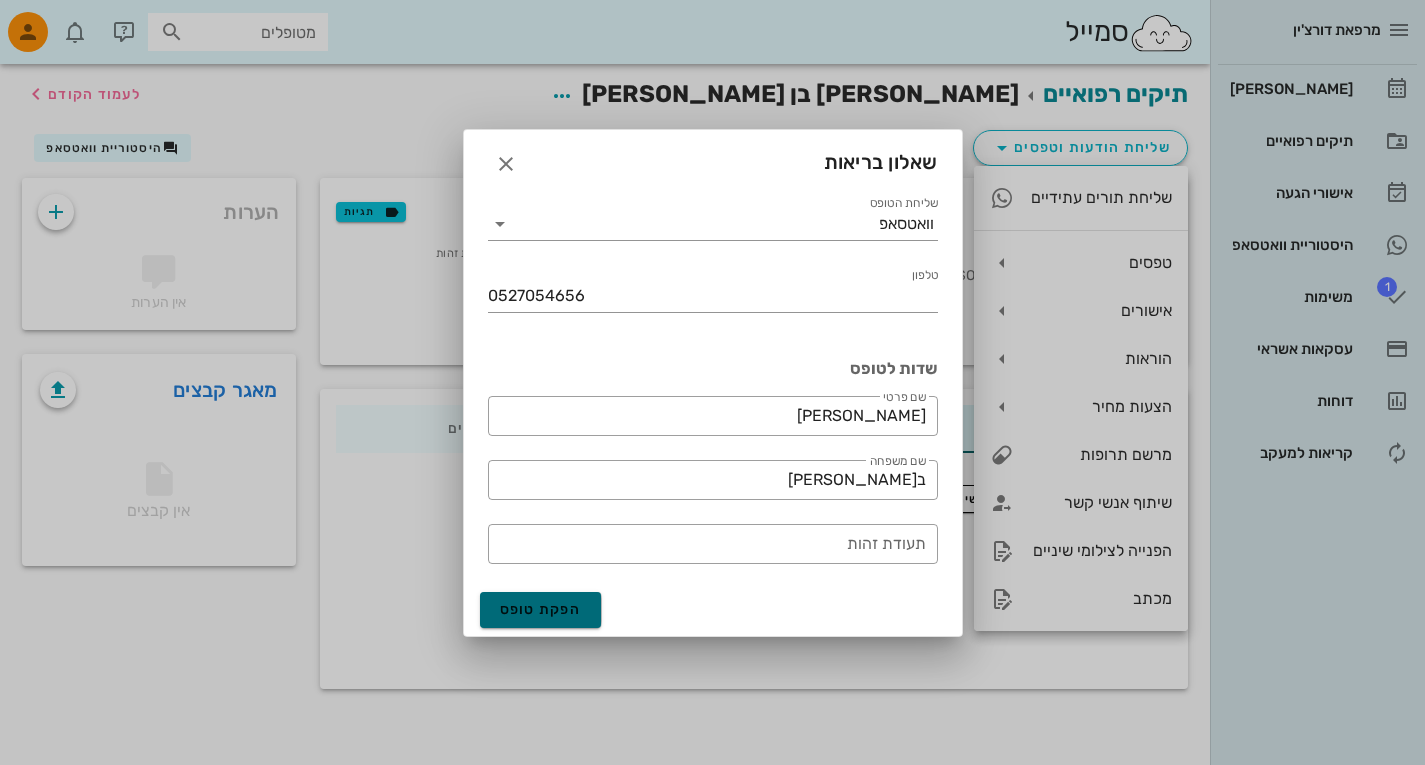 click on "הפקת טופס" at bounding box center (541, 609) 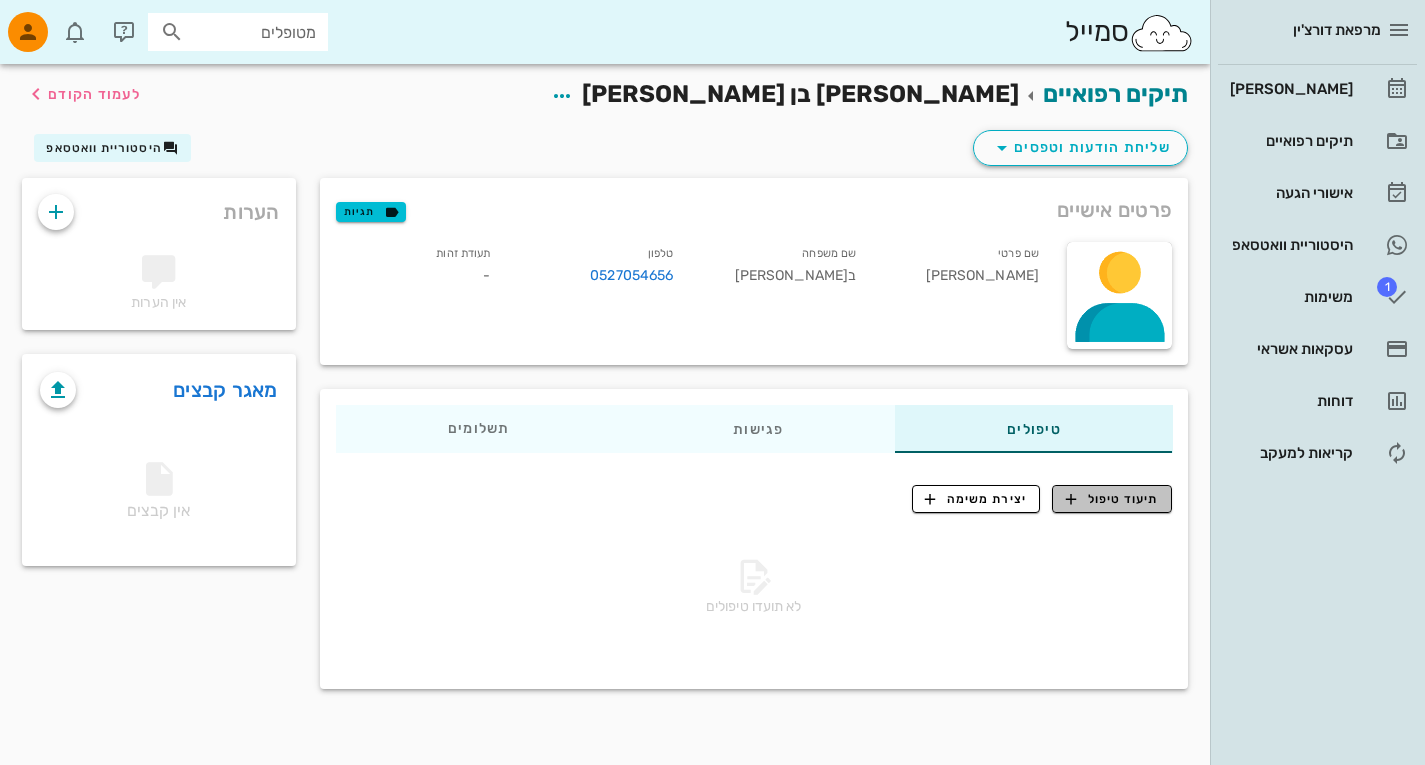 click on "תיעוד טיפול" at bounding box center (1112, 499) 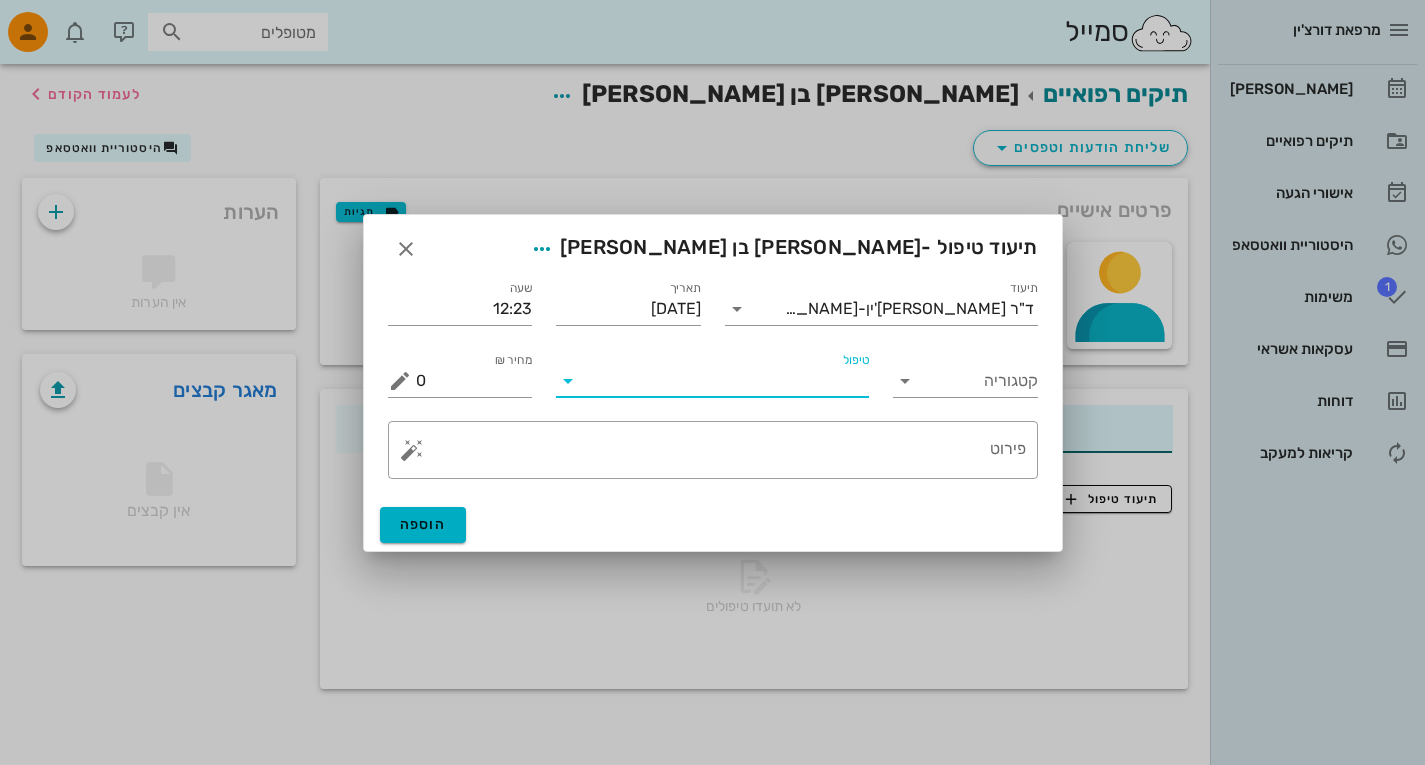 click on "טיפול" at bounding box center [726, 381] 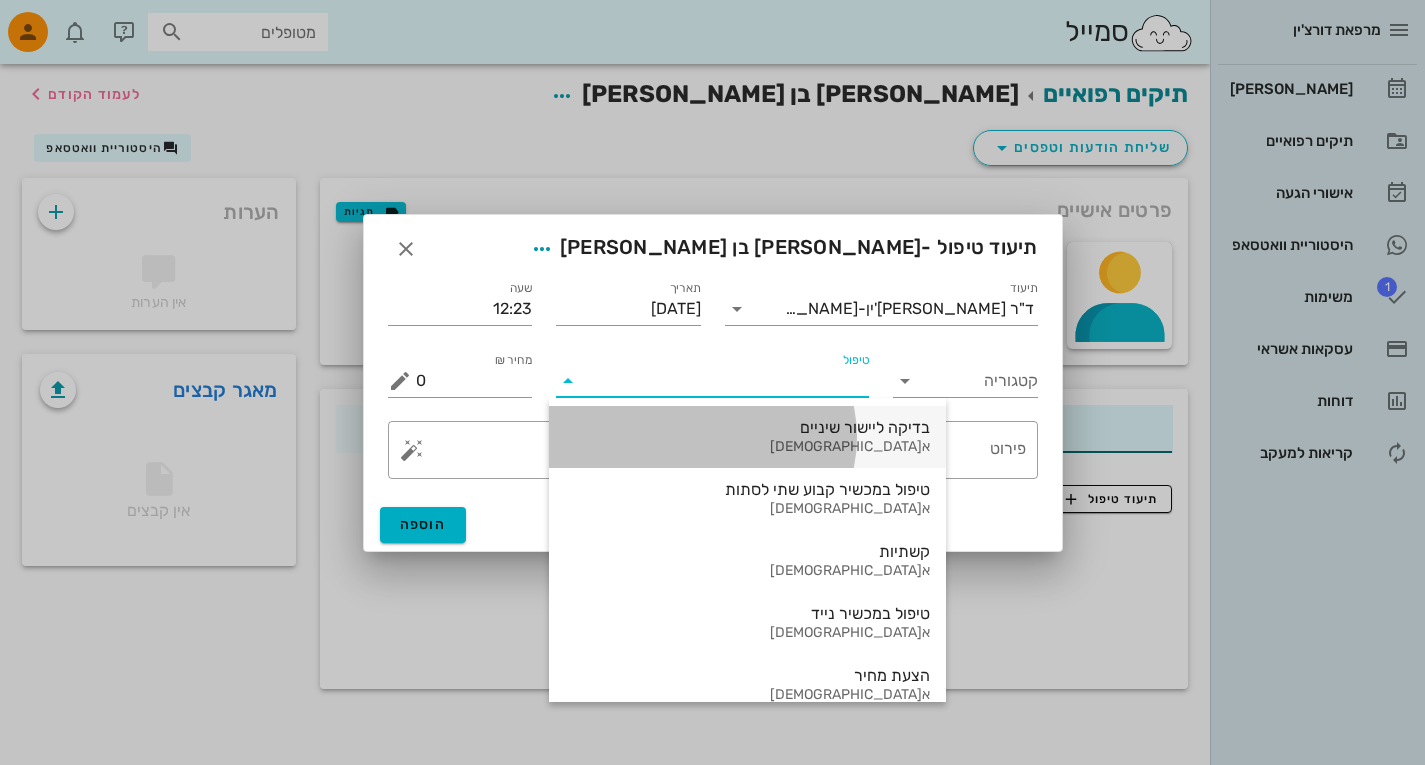 click on "בדיקה ליישור שיניים" at bounding box center (747, 427) 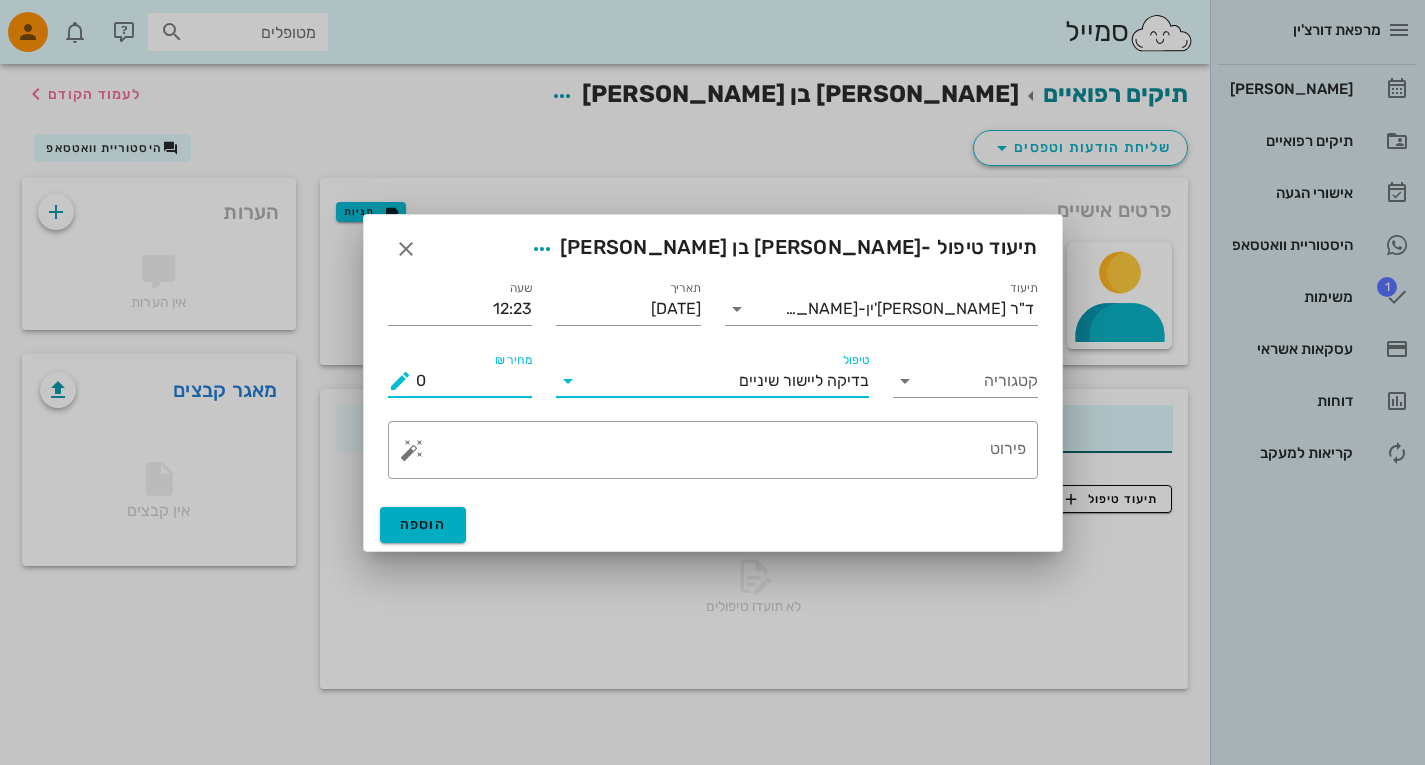 drag, startPoint x: 499, startPoint y: 381, endPoint x: 183, endPoint y: 445, distance: 322.4159 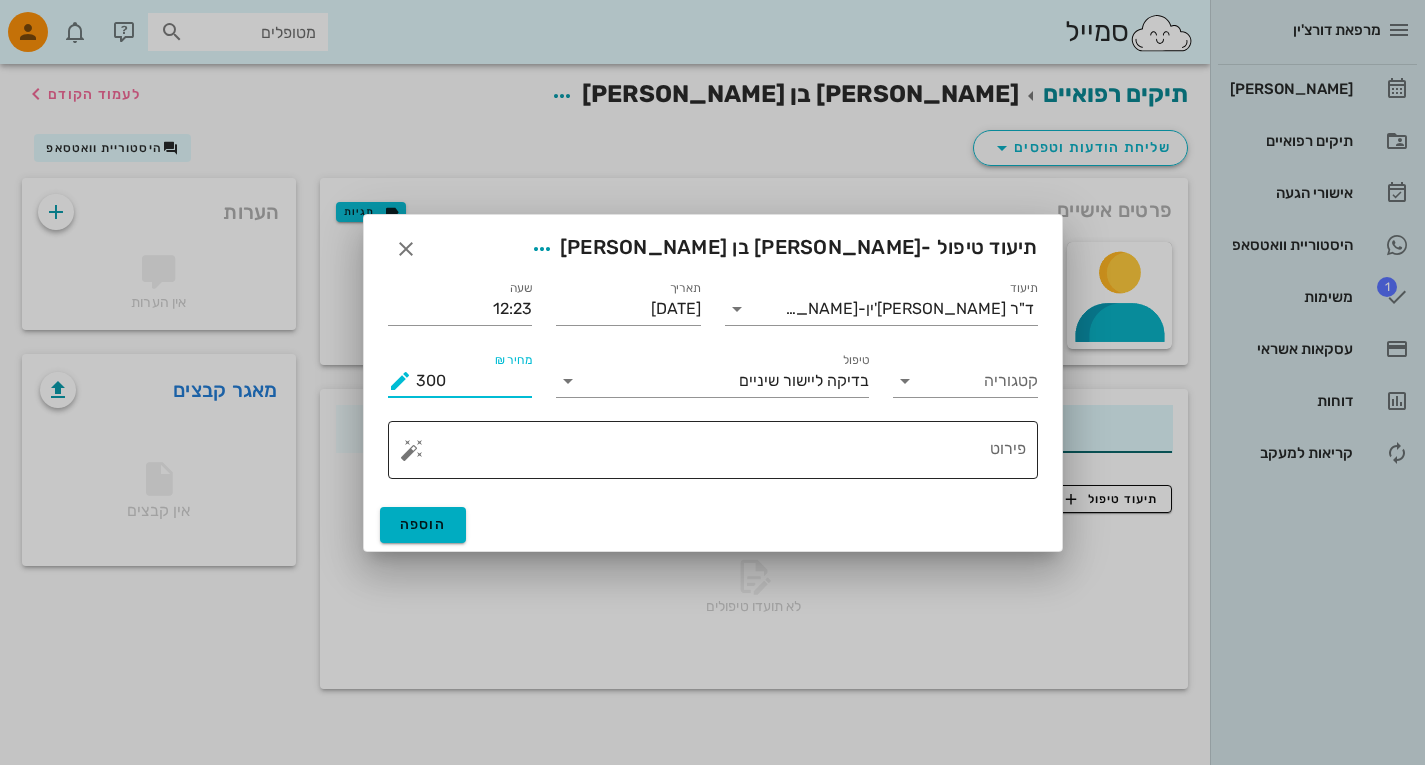 type on "300" 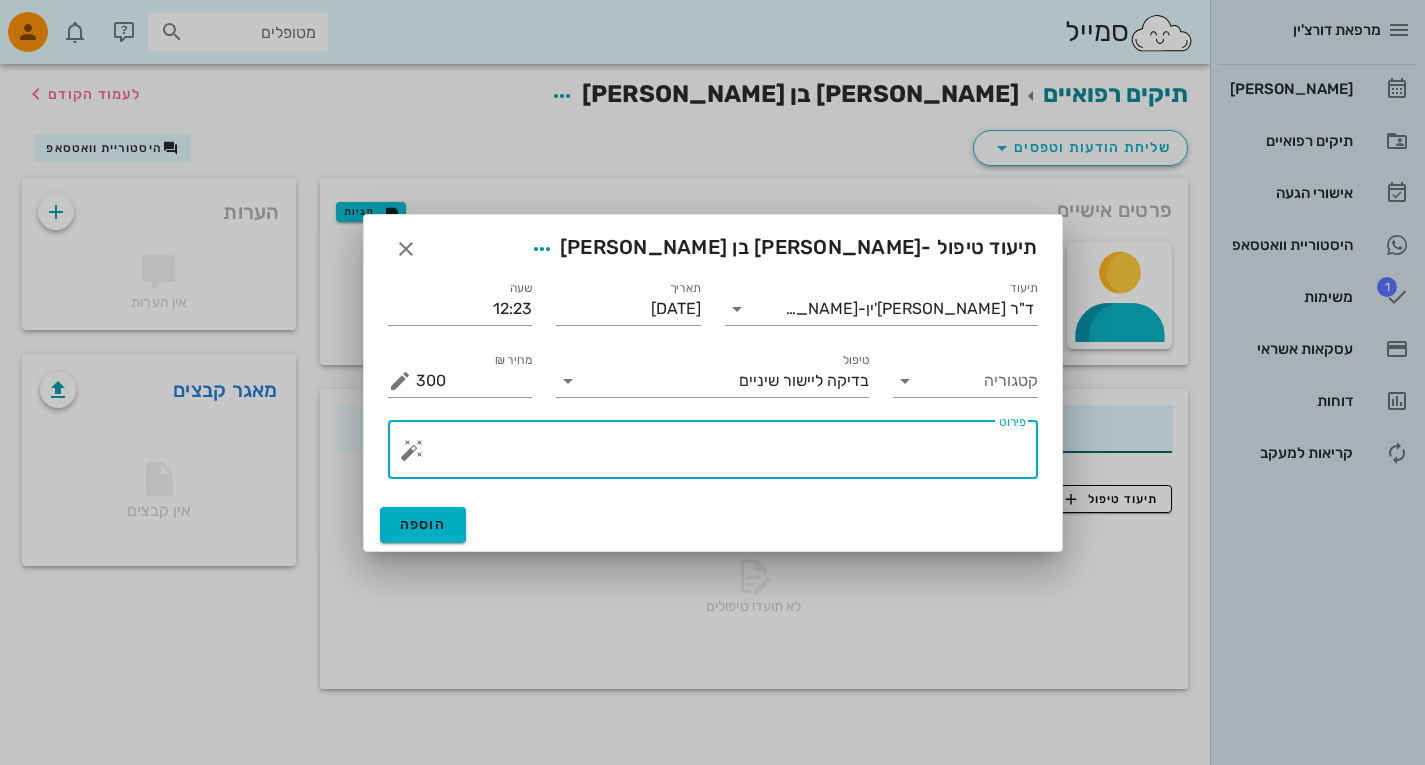 click on "פירוט" at bounding box center (721, 455) 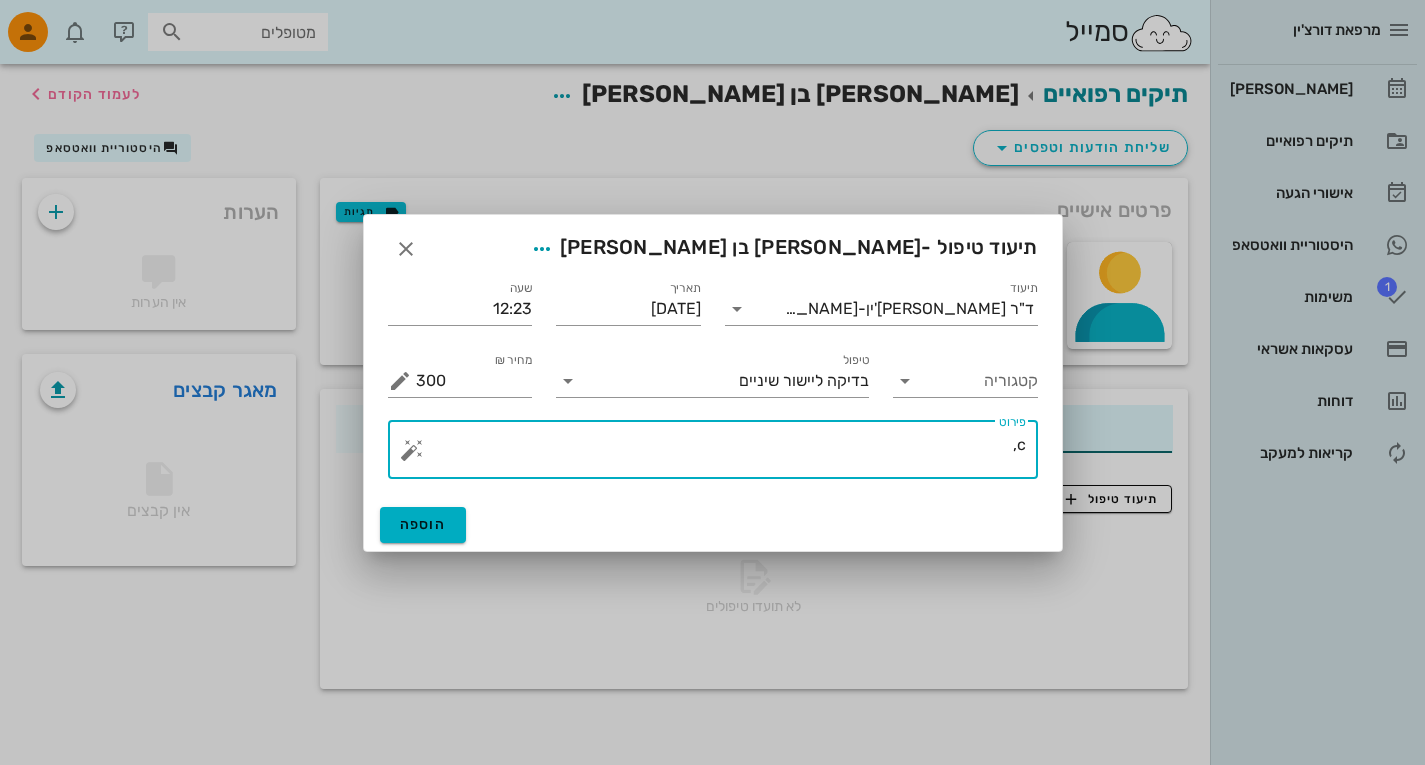 type on "c" 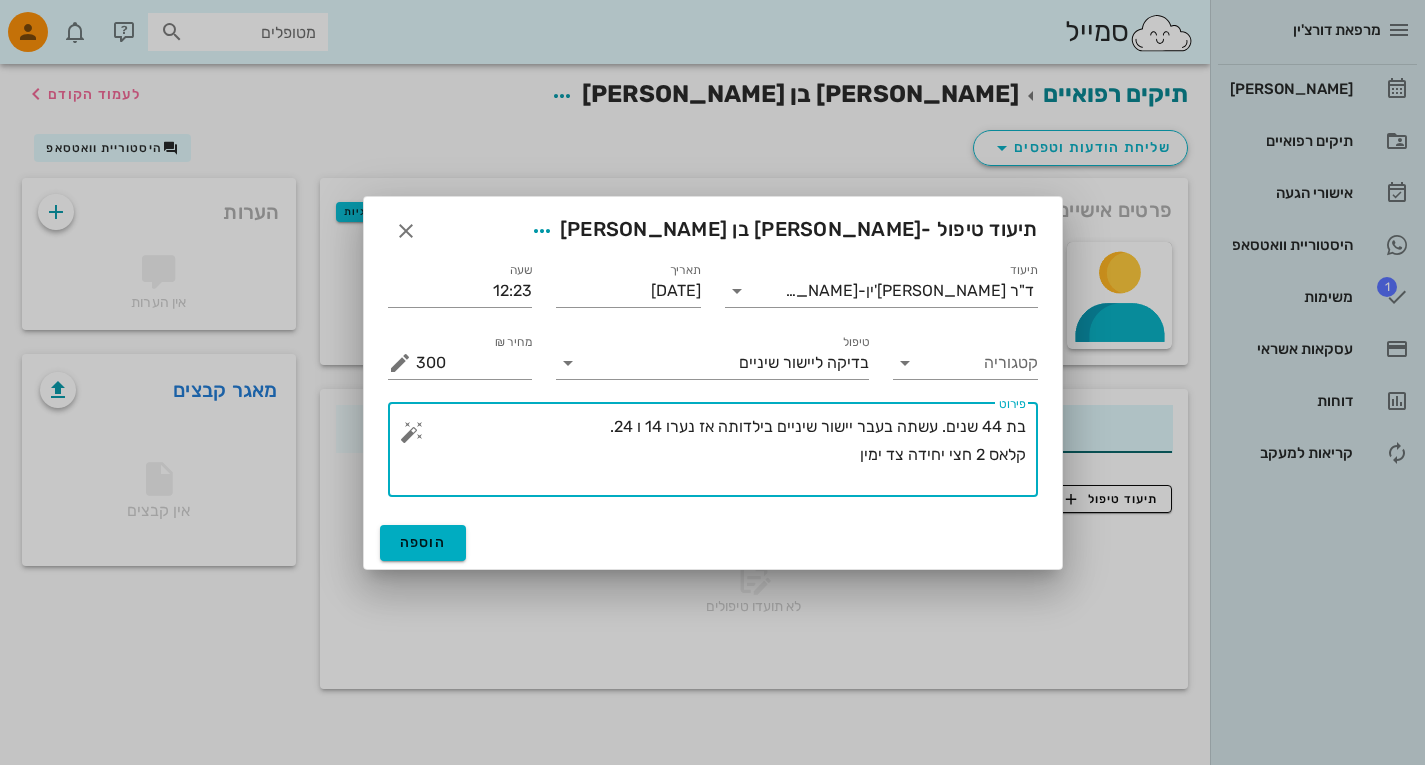 click on "בת 44 שנים. עשתה בעבר יישור שיניים בילדותה אז נערו 14 ו 24.
קלאס 2 חצי יחידה צד ימין" at bounding box center [721, 455] 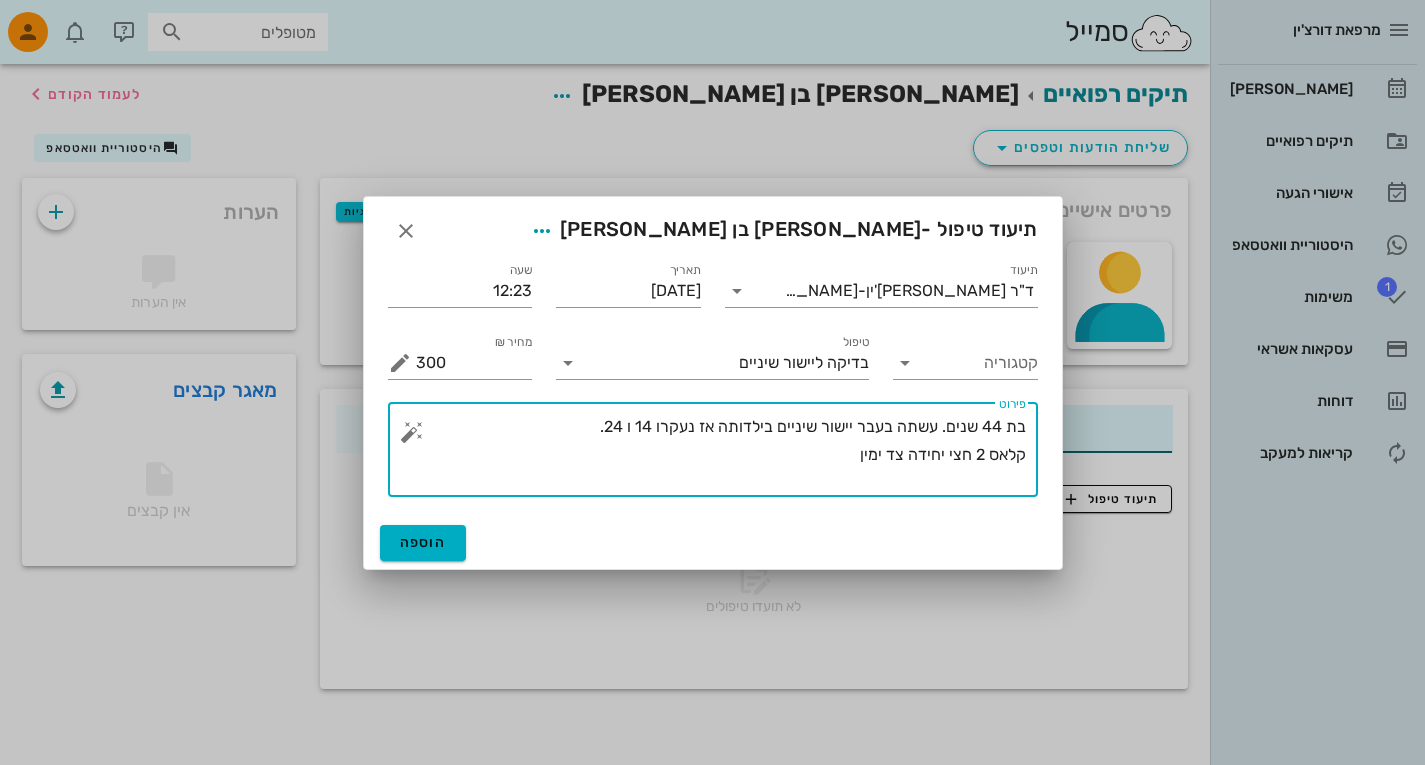 click on "בת 44 שנים. עשתה בעבר יישור שיניים בילדותה אז נעקרו 14 ו 24.
קלאס 2 חצי יחידה צד ימין" at bounding box center [721, 455] 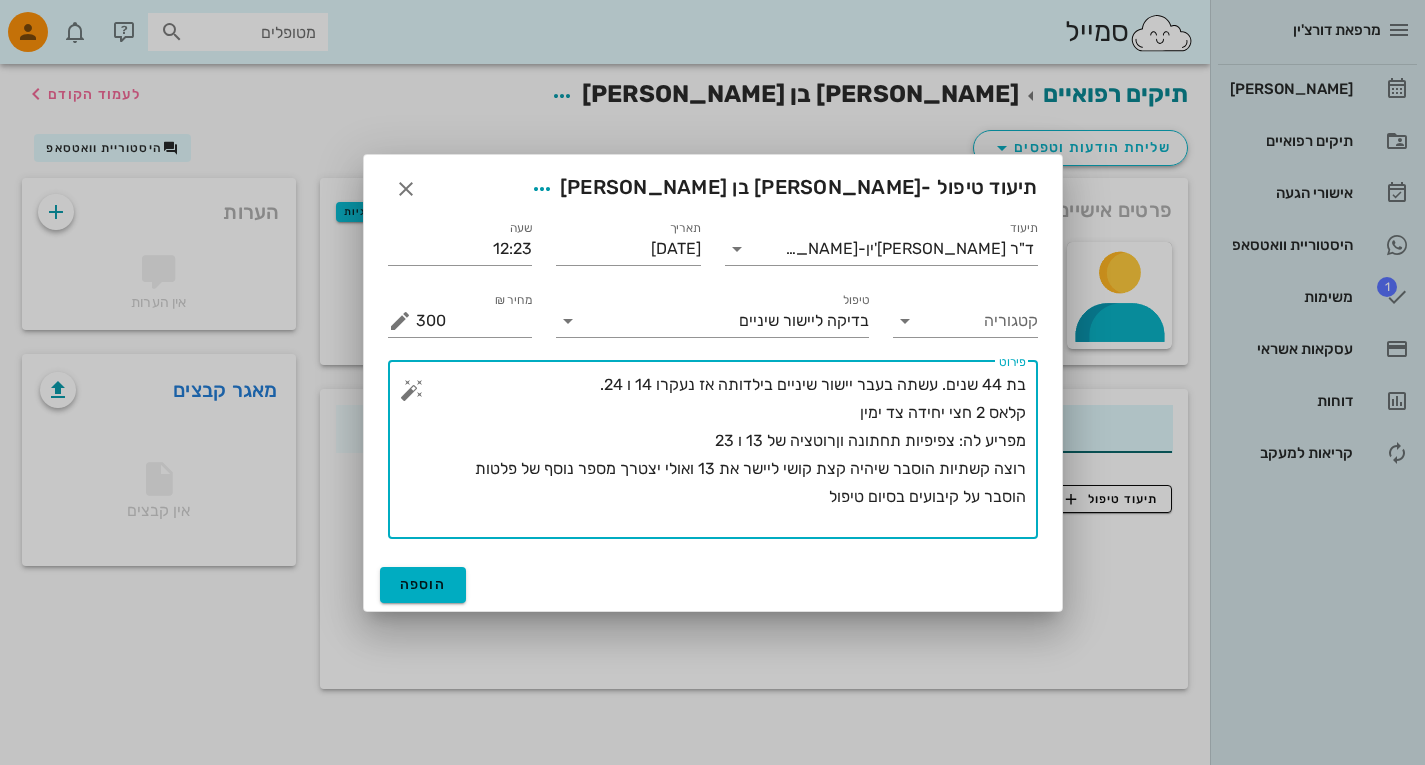 click on "בת 44 שנים. עשתה בעבר יישור שיניים בילדותה אז נעקרו 14 ו 24.
קלאס 2 חצי יחידה צד ימין
מפריע לה: צפיפיות תחתונה וןרוטציה של 13 ו 23
רוצה קשתיות הוסבר שיהיה קצת קושי ליישר את 13 ואולי יצטרך מספר נוסף של פלטות
הוסבר על קיבועים בסיום טיפול" at bounding box center [721, 455] 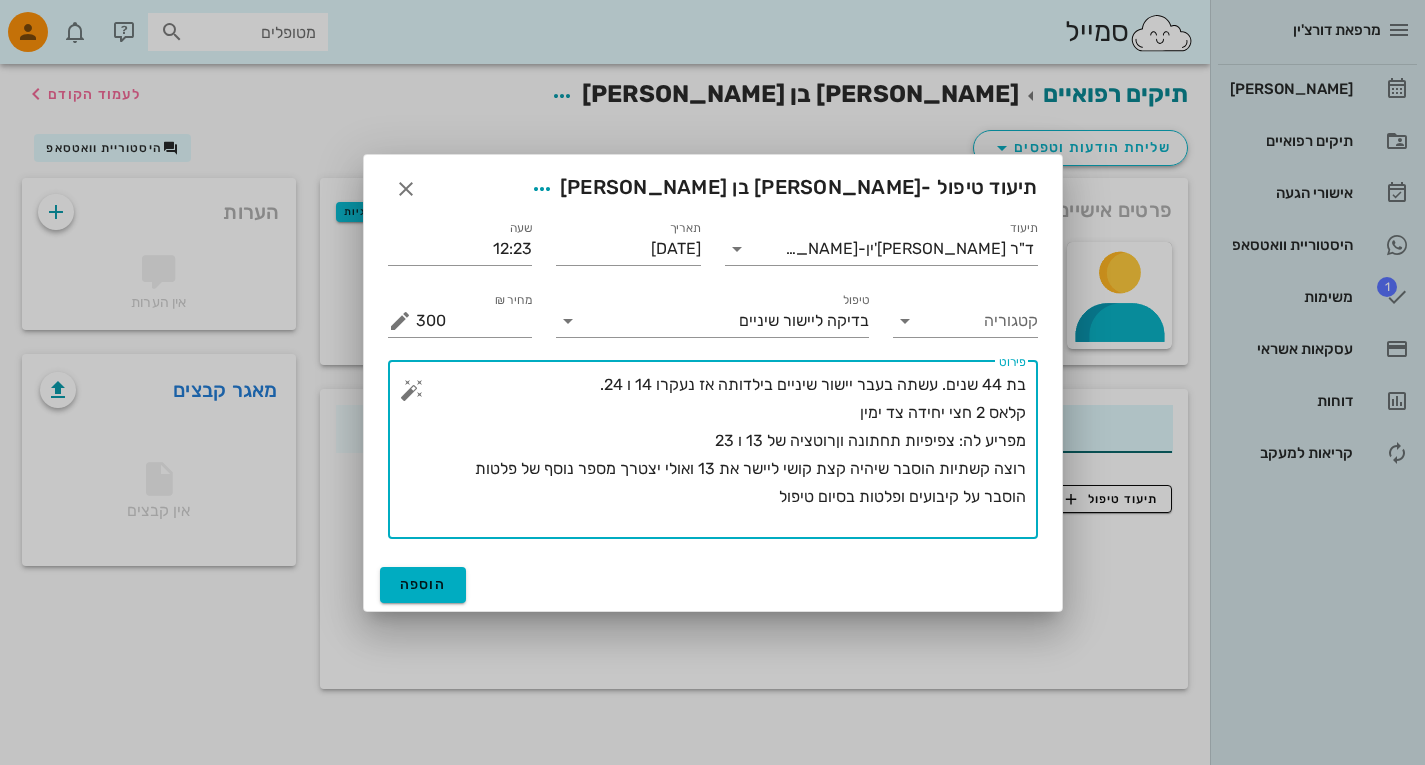 click on "בת 44 שנים. עשתה בעבר יישור שיניים בילדותה אז נעקרו 14 ו 24.
קלאס 2 חצי יחידה צד ימין
מפריע לה: צפיפיות תחתונה וןרוטציה של 13 ו 23
רוצה קשתיות הוסבר שיהיה קצת קושי ליישר את 13 ואולי יצטרך מספר נוסף של פלטות
הוסבר על קיבועים ופלטות בסיום טיפול" at bounding box center (721, 455) 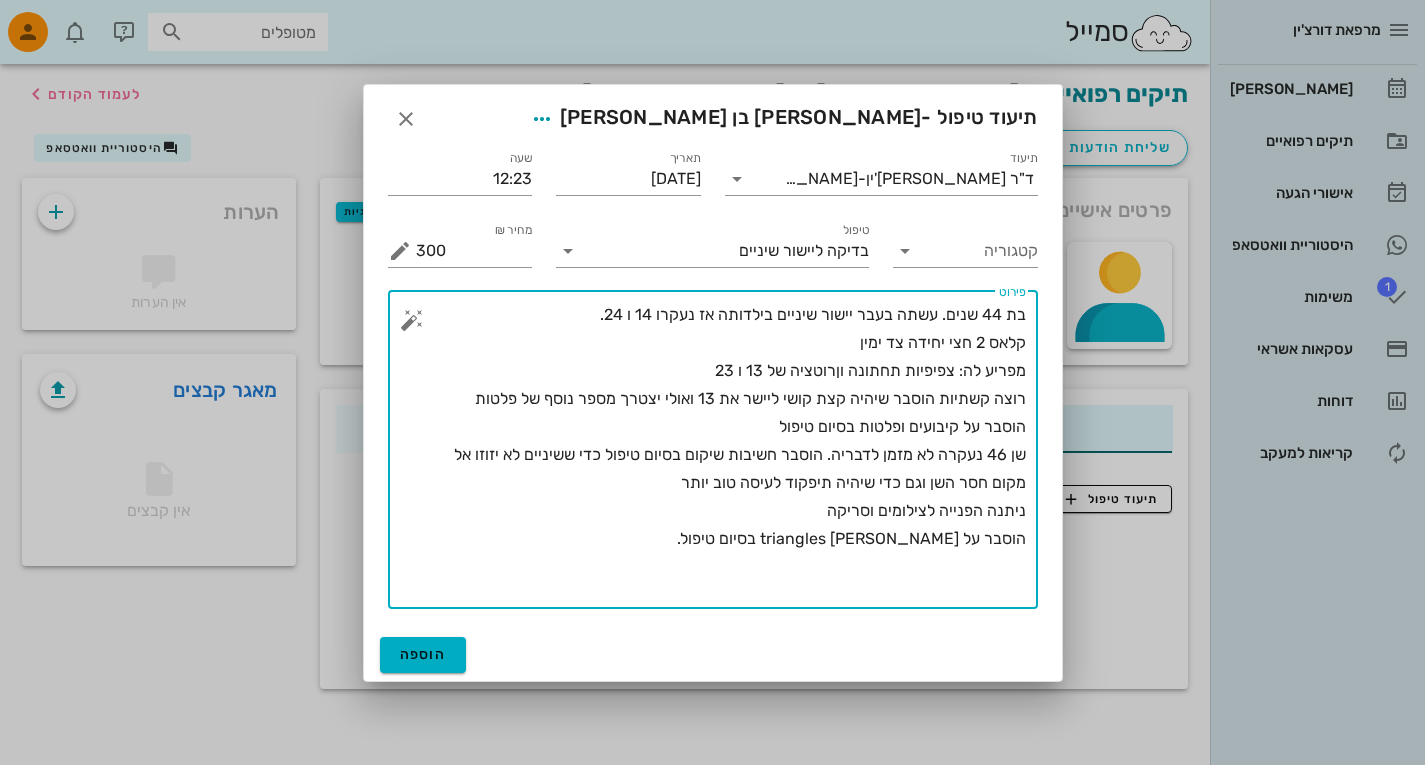 click on "בת 44 שנים. עשתה בעבר יישור שיניים בילדותה אז נעקרו 14 ו 24.
קלאס 2 חצי יחידה צד ימין
מפריע לה: צפיפיות תחתונה וןרוטציה של 13 ו 23
רוצה קשתיות הוסבר שיהיה קצת קושי ליישר את 13 ואולי יצטרך מספר נוסף של פלטות
הוסבר על קיבועים ופלטות בסיום טיפול
שן 46 נעקרה לא מזמן לדבריה. הוסבר חשיבות שיקום בסיום טיפול כדי ששיניים לא יזוזו אל מקום חסר השן וגם כדי שיהיה תיפקוד לעיסה טוב יותר
ניתנה הפנייה לצילומים וסריקה
הוסבר על [PERSON_NAME] triangles בסיום טיפול." at bounding box center [721, 455] 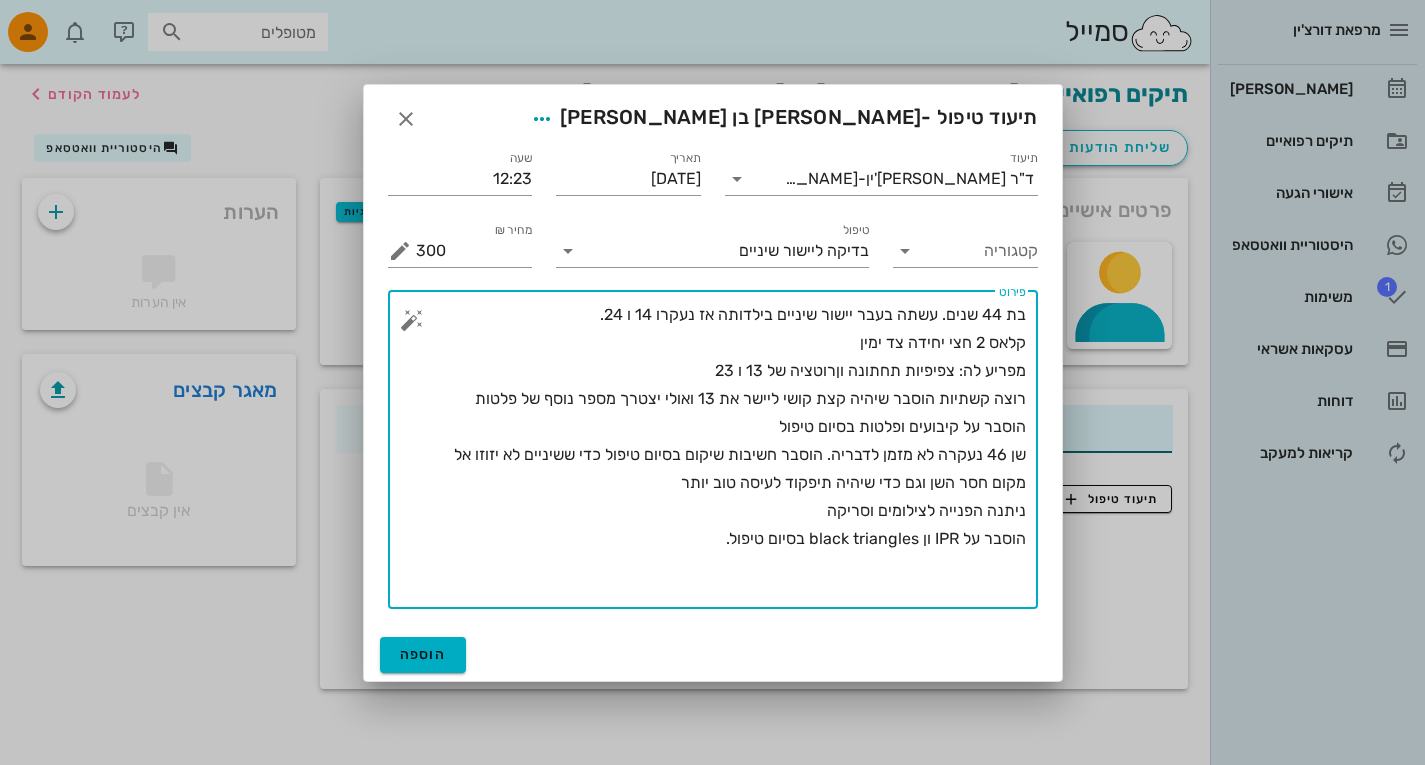 click on "בת 44 שנים. עשתה בעבר יישור שיניים בילדותה אז נעקרו 14 ו 24.
קלאס 2 חצי יחידה צד ימין
מפריע לה: צפיפיות תחתונה וןרוטציה של 13 ו 23
רוצה קשתיות הוסבר שיהיה קצת קושי ליישר את 13 ואולי יצטרך מספר נוסף של פלטות
הוסבר על קיבועים ופלטות בסיום טיפול
שן 46 נעקרה לא מזמן לדבריה. הוסבר חשיבות שיקום בסיום טיפול כדי ששיניים לא יזוזו אל מקום חסר השן וגם כדי שיהיה תיפקוד לעיסה טוב יותר
ניתנה הפנייה לצילומים וסריקה
הוסבר על IPR ון black triangles בסיום טיפול." at bounding box center [721, 455] 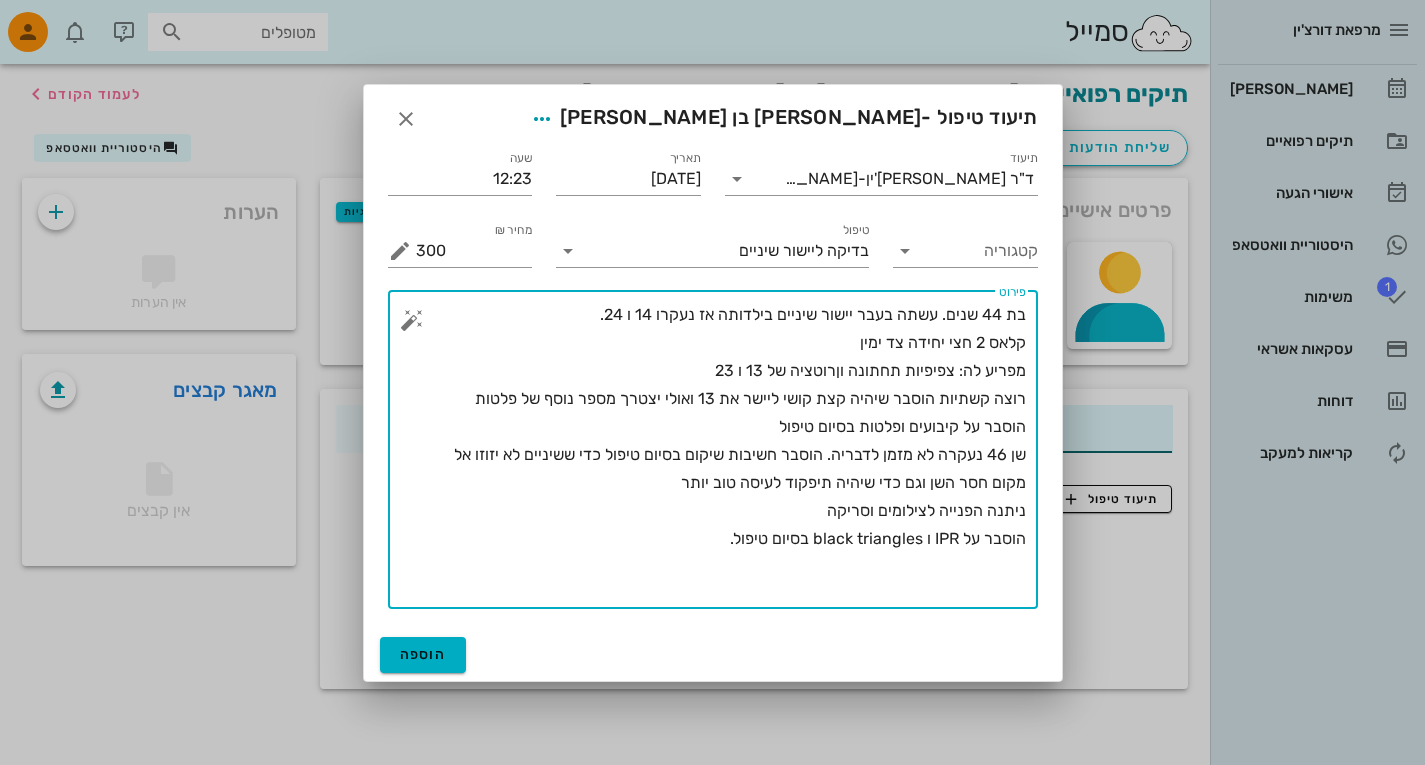 click on "בת 44 שנים. עשתה בעבר יישור שיניים בילדותה אז נעקרו 14 ו 24.
קלאס 2 חצי יחידה צד ימין
מפריע לה: צפיפיות תחתונה וןרוטציה של 13 ו 23
רוצה קשתיות הוסבר שיהיה קצת קושי ליישר את 13 ואולי יצטרך מספר נוסף של פלטות
הוסבר על קיבועים ופלטות בסיום טיפול
שן 46 נעקרה לא מזמן לדבריה. הוסבר חשיבות שיקום בסיום טיפול כדי ששיניים לא יזוזו אל מקום חסר השן וגם כדי שיהיה תיפקוד לעיסה טוב יותר
ניתנה הפנייה לצילומים וסריקה
הוסבר על IPR ו black triangles בסיום טיפול." at bounding box center [721, 455] 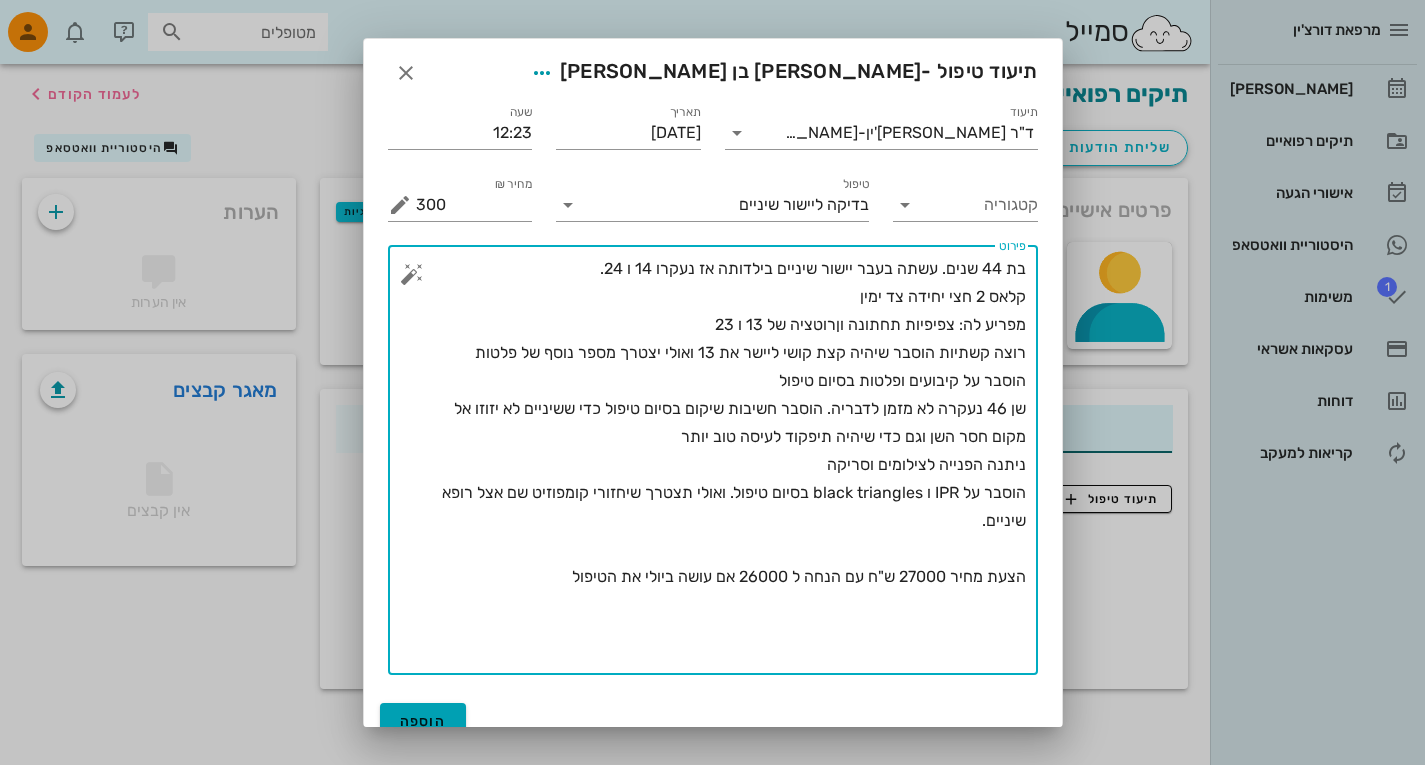 type on "בת 44 שנים. עשתה בעבר יישור שיניים בילדותה אז נעקרו 14 ו 24.
קלאס 2 חצי יחידה צד ימין
מפריע לה: צפיפיות תחתונה וןרוטציה של 13 ו 23
רוצה קשתיות הוסבר שיהיה קצת קושי ליישר את 13 ואולי יצטרך מספר נוסף של פלטות
הוסבר על קיבועים ופלטות בסיום טיפול
שן 46 נעקרה לא מזמן לדבריה. הוסבר חשיבות שיקום בסיום טיפול כדי ששיניים לא יזוזו אל מקום חסר השן וגם כדי שיהיה תיפקוד לעיסה טוב יותר
ניתנה הפנייה לצילומים וסריקה
הוסבר על IPR ו black triangles בסיום טיפול. ואולי תצטרך שיחזורי קומפוזיט שם אצל רופא שיניים.
הצעת מחיר 27000 ש"ח עם הנחה ל 26000 אם עושה ביולי את הטיפול" 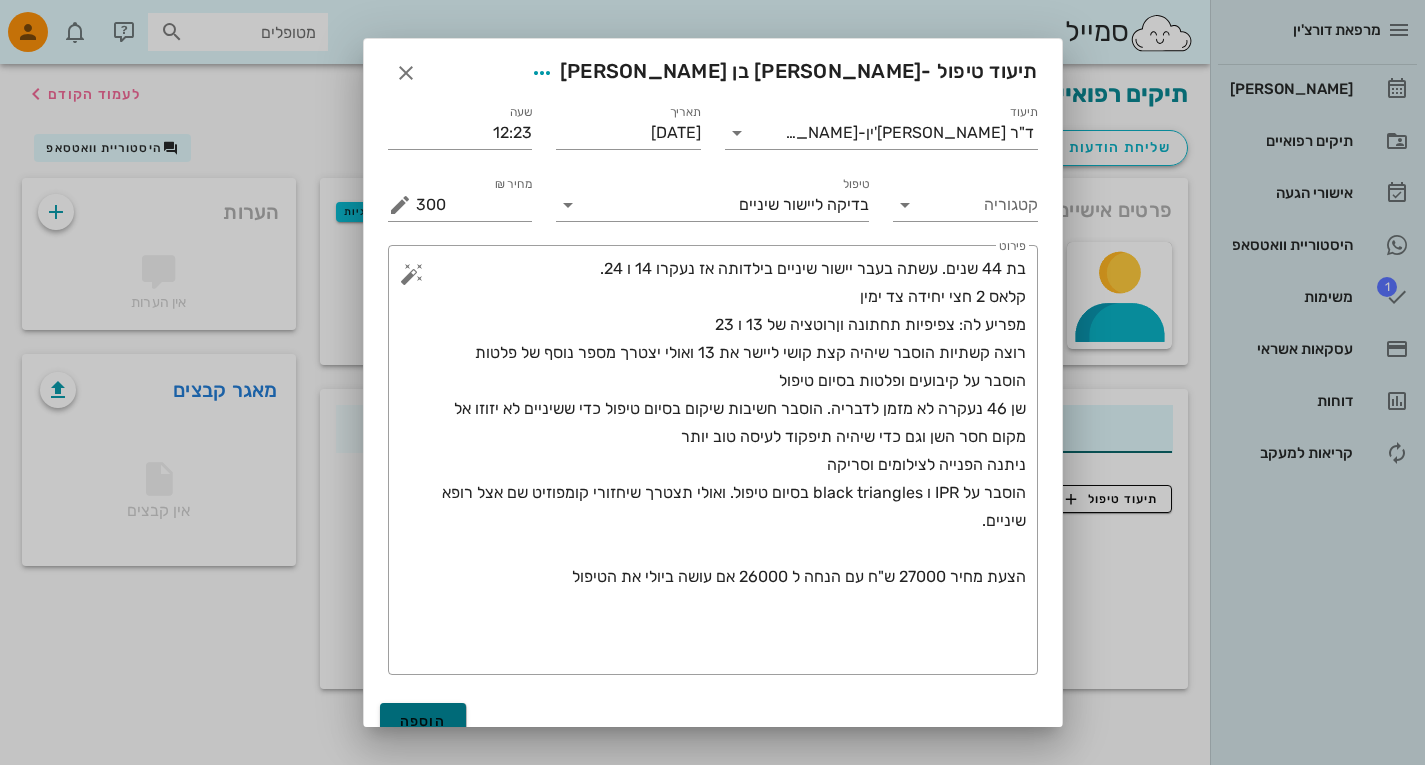 click on "הוספה" at bounding box center (423, 721) 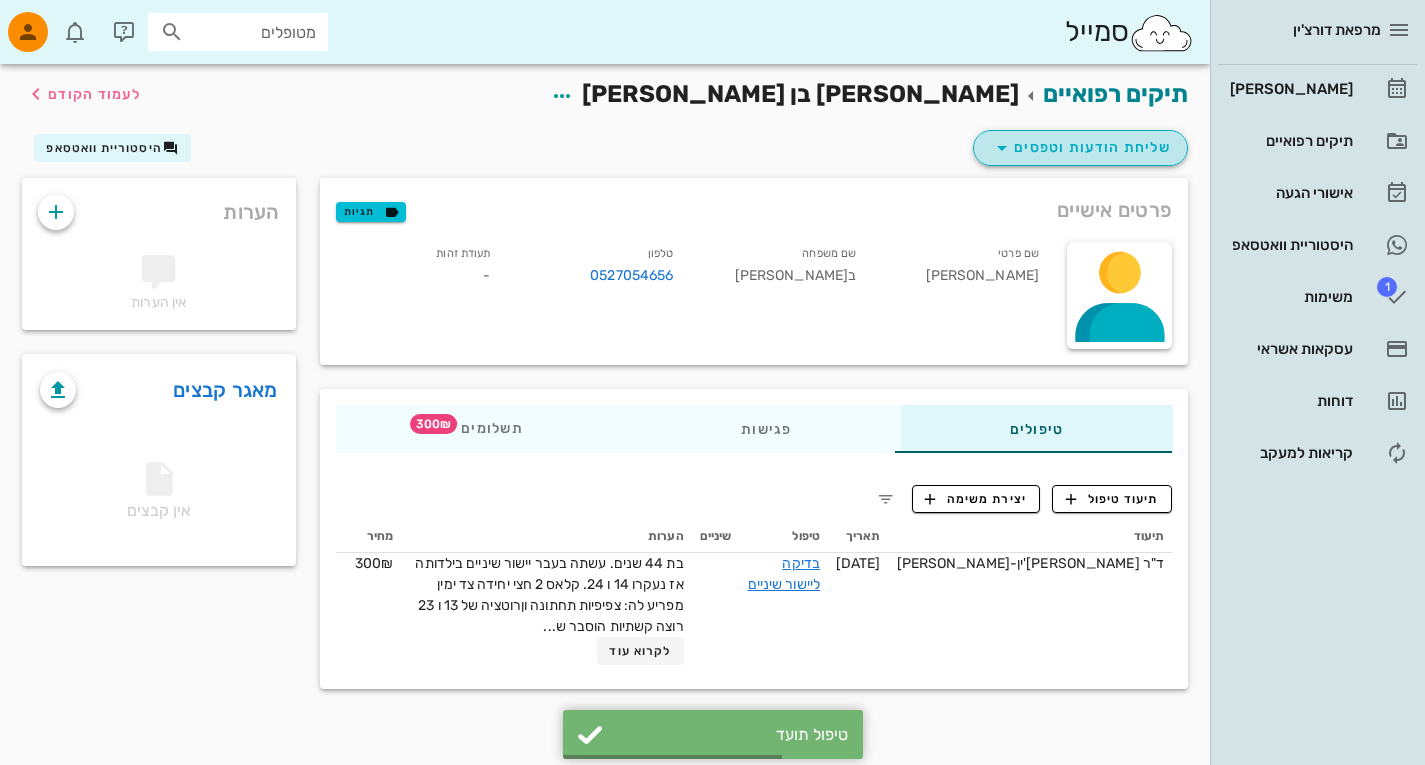 click at bounding box center [1002, 148] 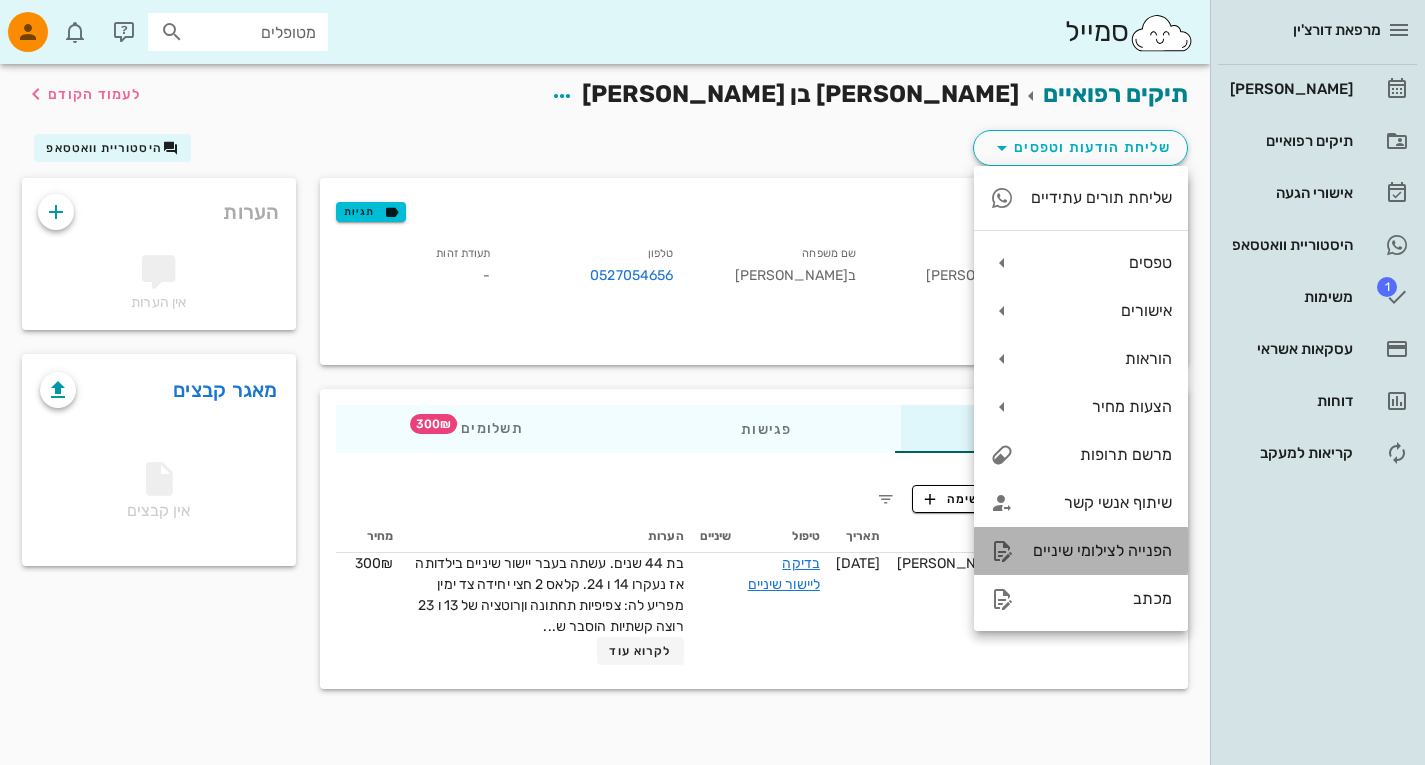 click on "הפנייה לצילומי שיניים" at bounding box center (1081, 551) 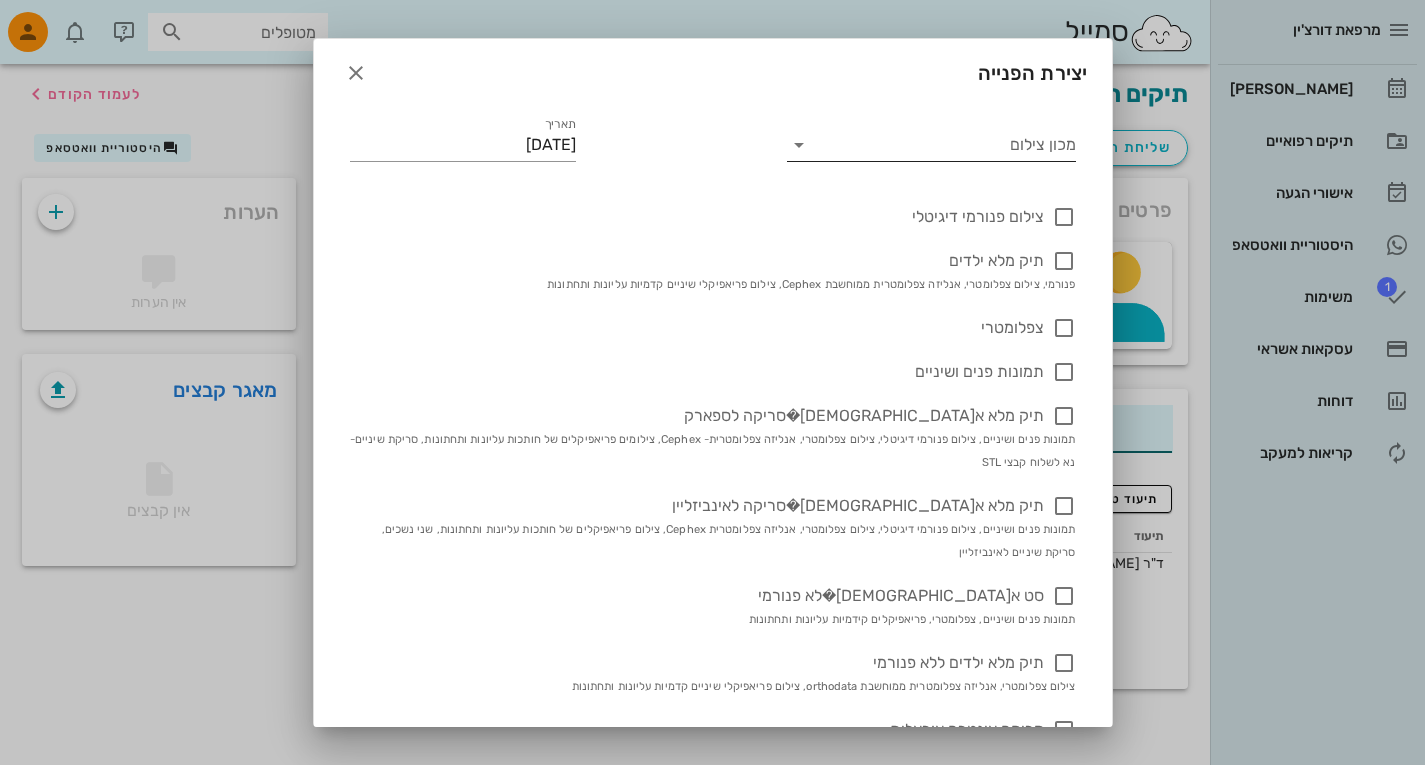 drag, startPoint x: 997, startPoint y: 123, endPoint x: 999, endPoint y: 135, distance: 12.165525 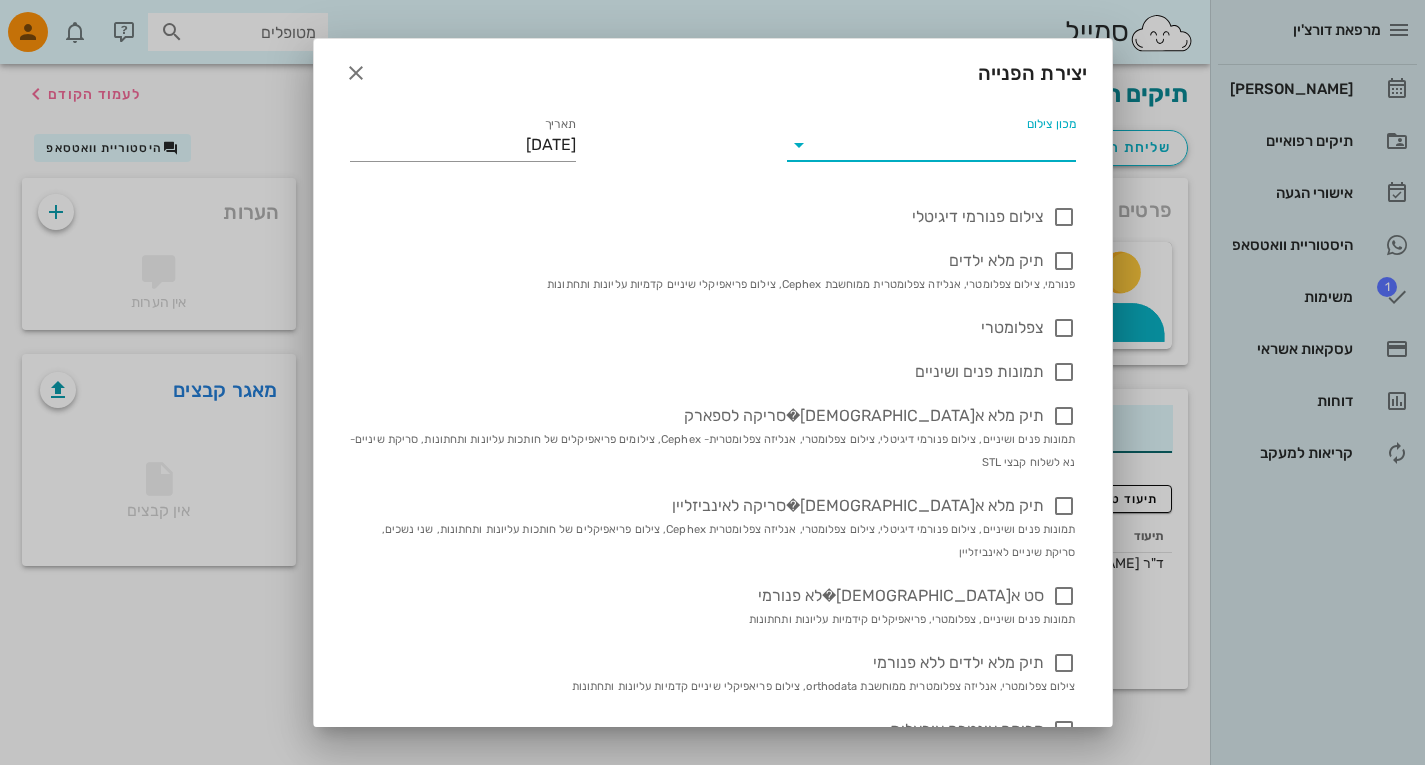 click on "מכון צילום" at bounding box center [947, 145] 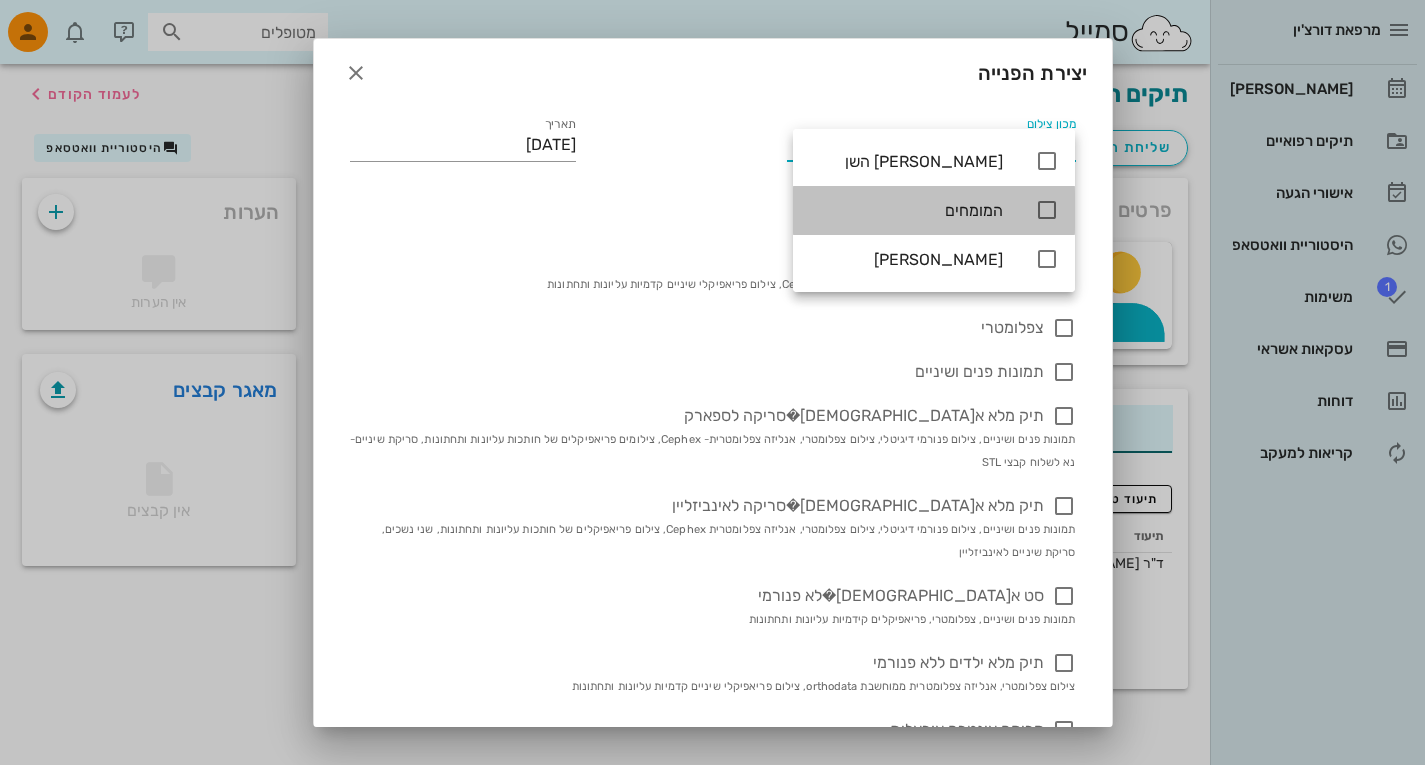 click at bounding box center (1047, 210) 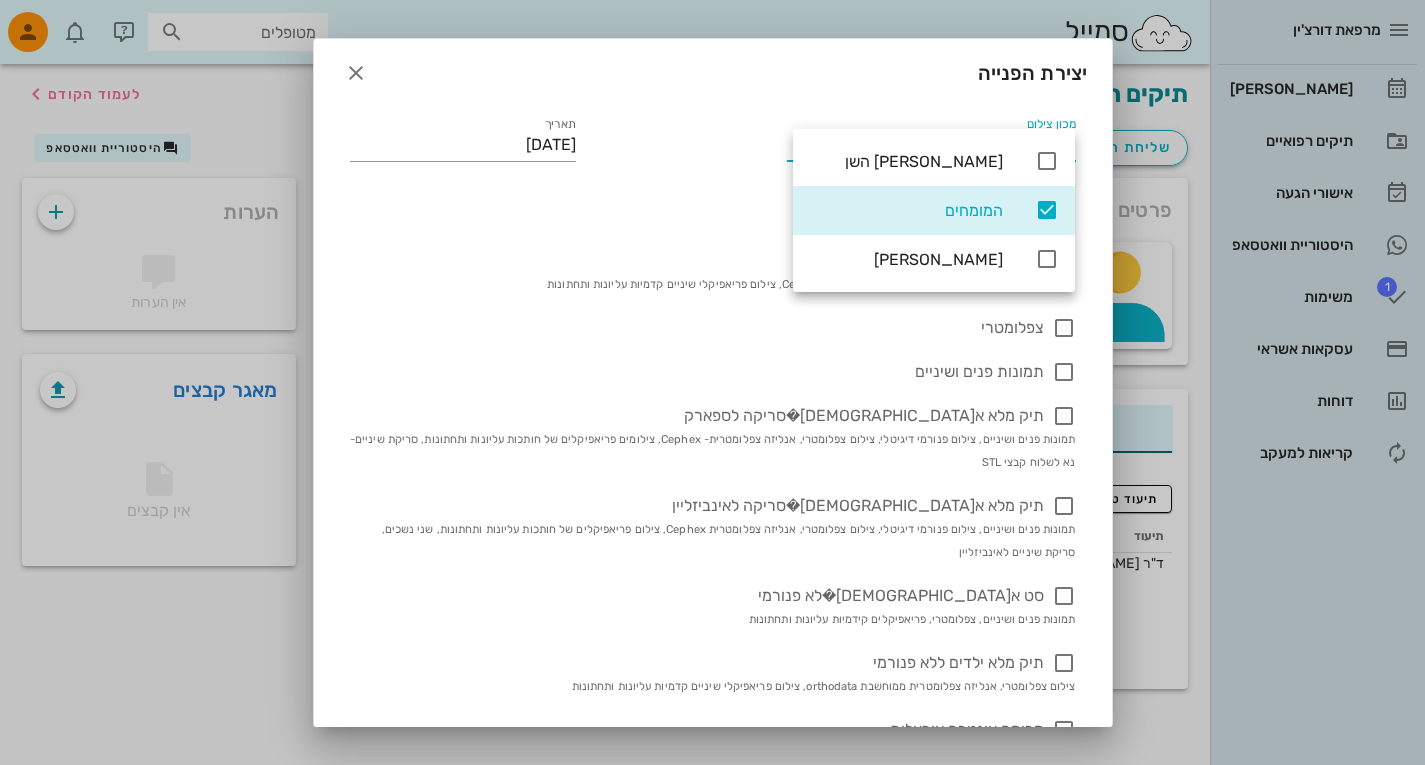 click on "מכון צילום המומחים תאריך [DATE] צילום פנורמי דיגיטלי תיק מלא ילדים פנורמי, צילום צפלומטרי, אנליזה צפלומטרית ממוחשבת Cephex, צילום פריאפיקלי שיניים קדמיות עליונות ותחתונות צפלומטרי תמונות פנים ושיניים תיק מלא אורתודונטי וסריקה לספארק תמונות פנים ושיניים, צילום פנורמי דיגיטלי, צילום צפלומטרי, אנליזה צפלומטרית- Cephex, צילומים פריאפיקלים של חותכות עליונות ותחתונות, סריקת שיניים- נא לשלוח קבצי STL תיק מלא [DEMOGRAPHIC_DATA] וסריקה לאינביזליין סט אורתודונטי ללא פנורמי תמונות פנים ושיניים, צפלומטרי, פריאפיקלים קידמיות עליונות ותחתונות תיק מלא ילדים ללא פנורמי צילומי נשך X4 ​" at bounding box center (713, 736) 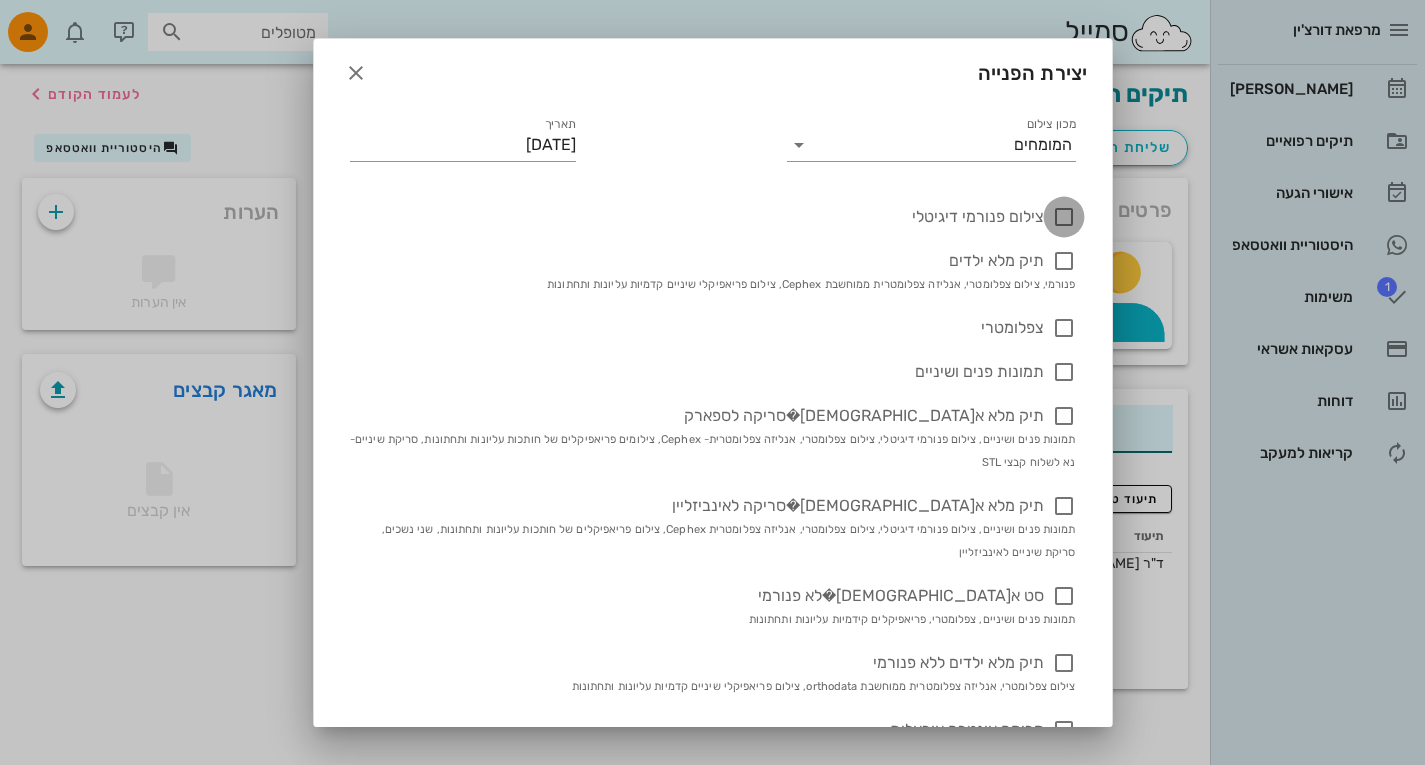 click at bounding box center [1064, 217] 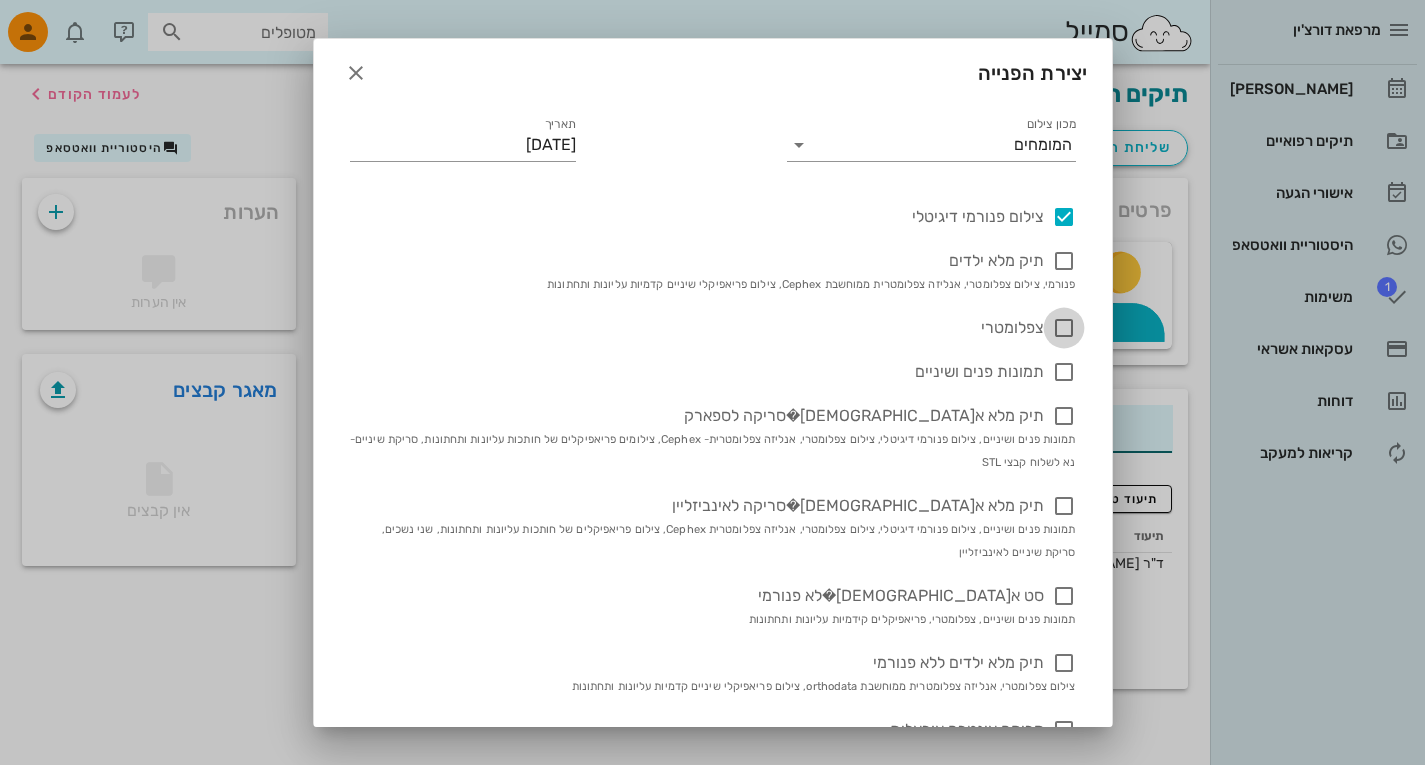 click at bounding box center (1064, 328) 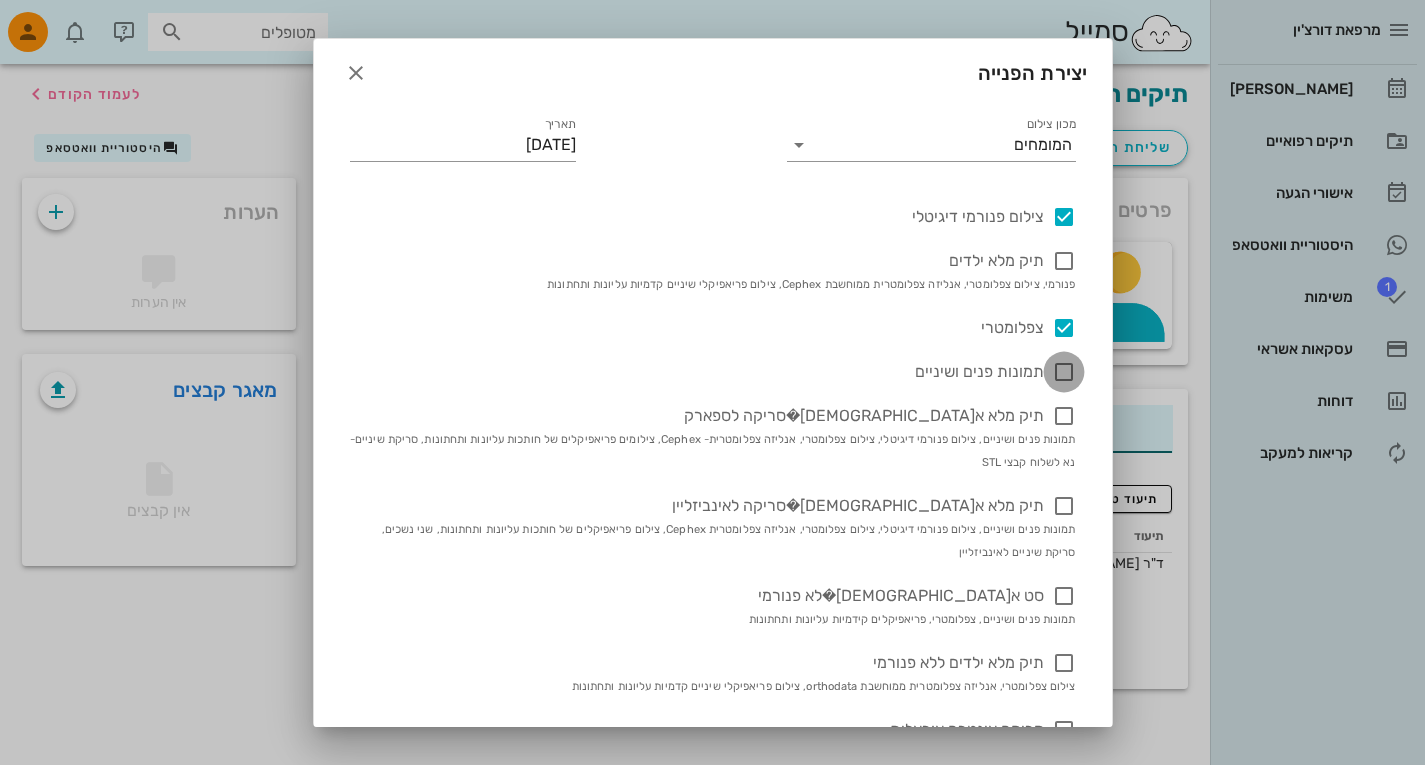 click at bounding box center [1064, 372] 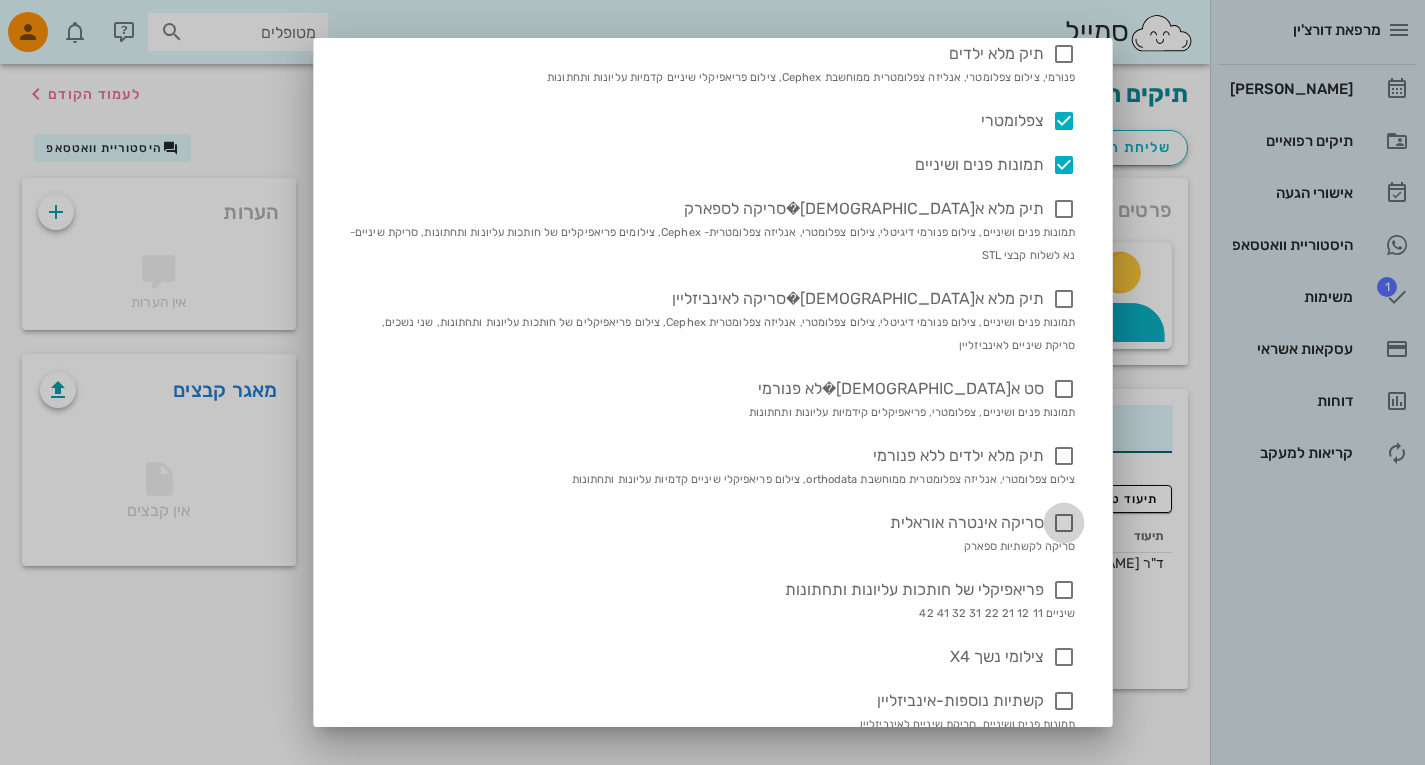 scroll, scrollTop: 209, scrollLeft: 0, axis: vertical 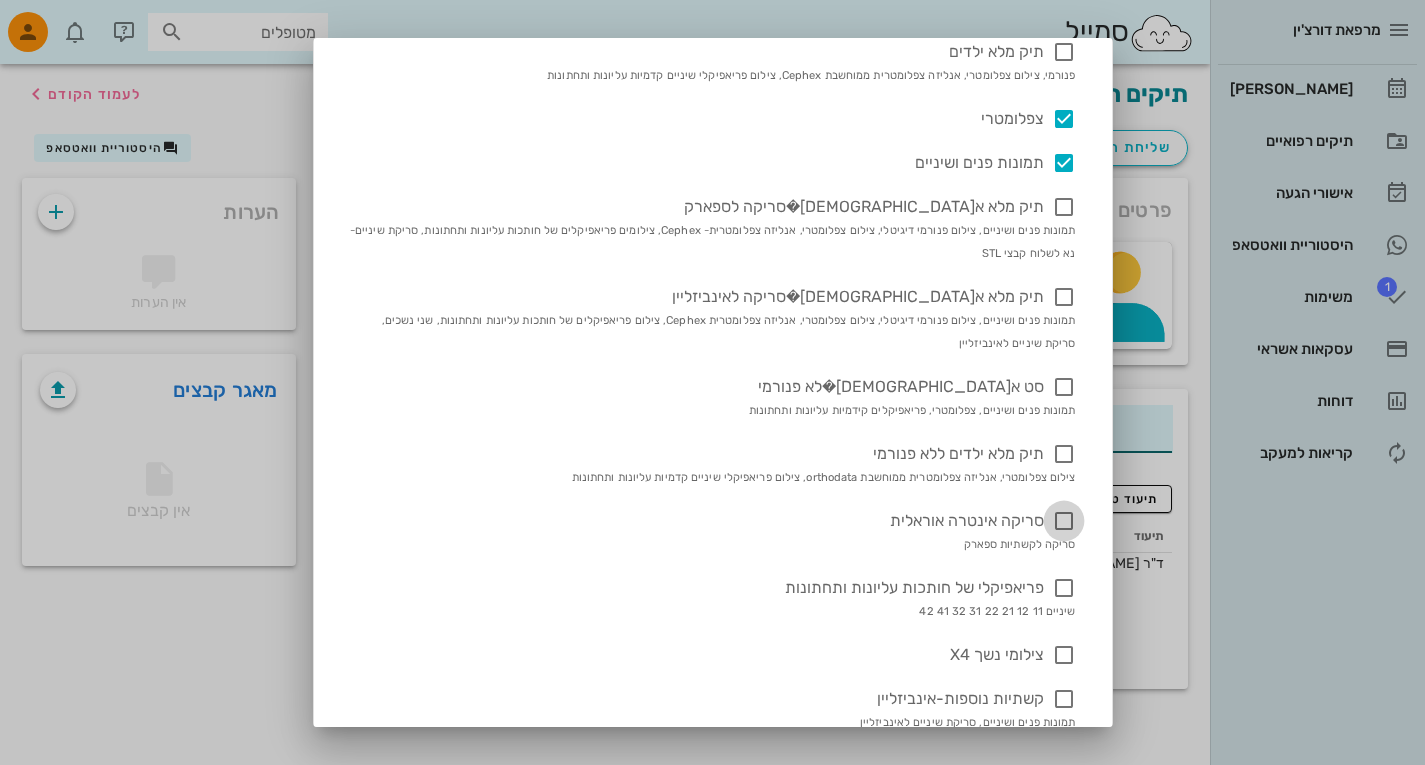 click at bounding box center [1064, 521] 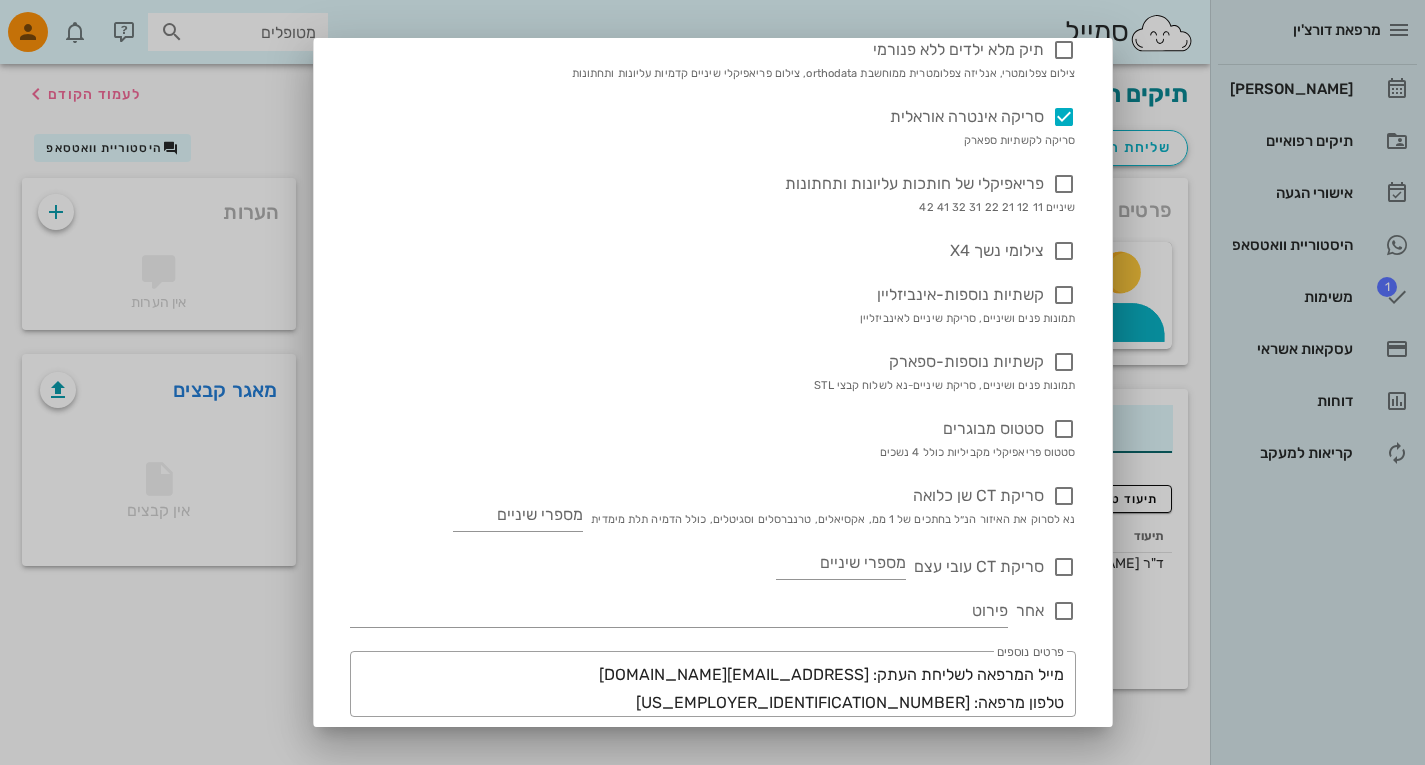 scroll, scrollTop: 621, scrollLeft: 0, axis: vertical 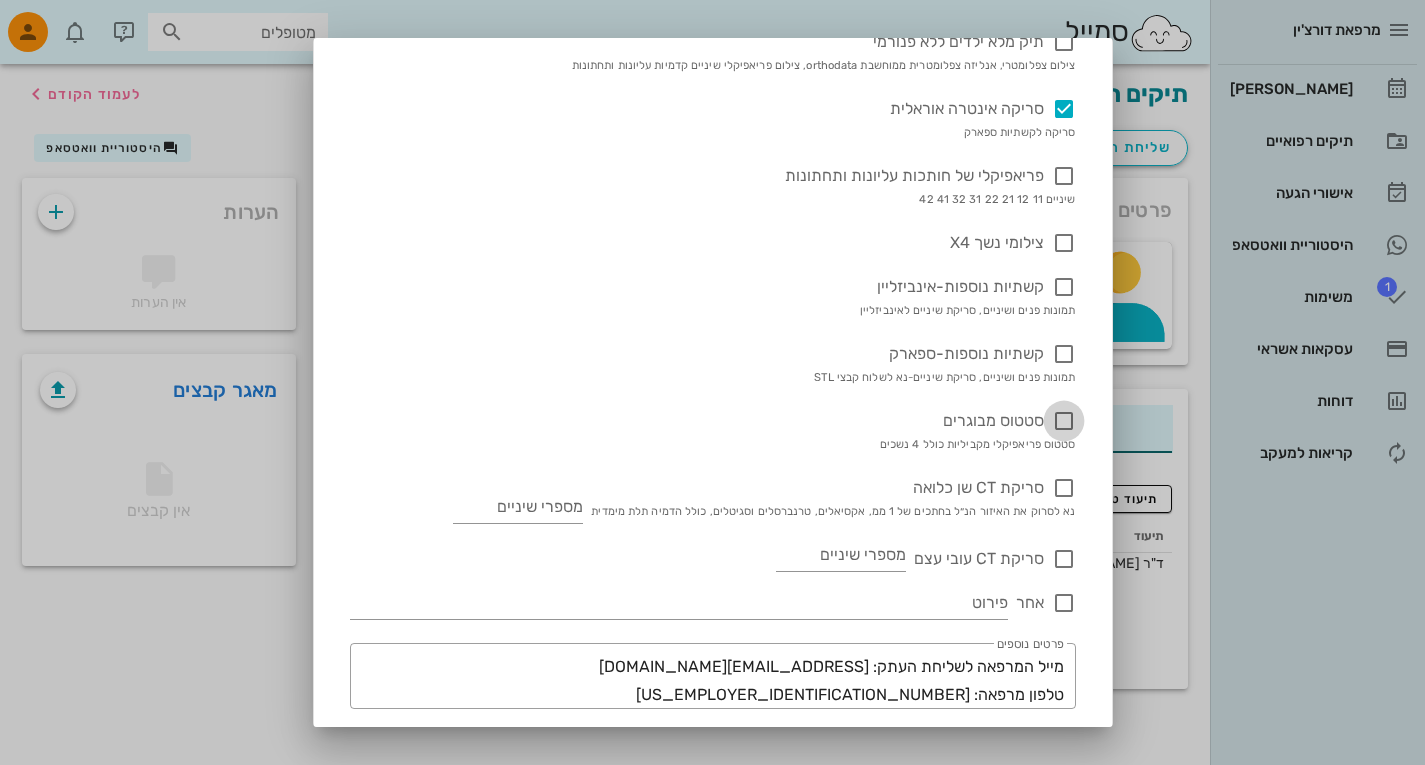 click at bounding box center (1064, 421) 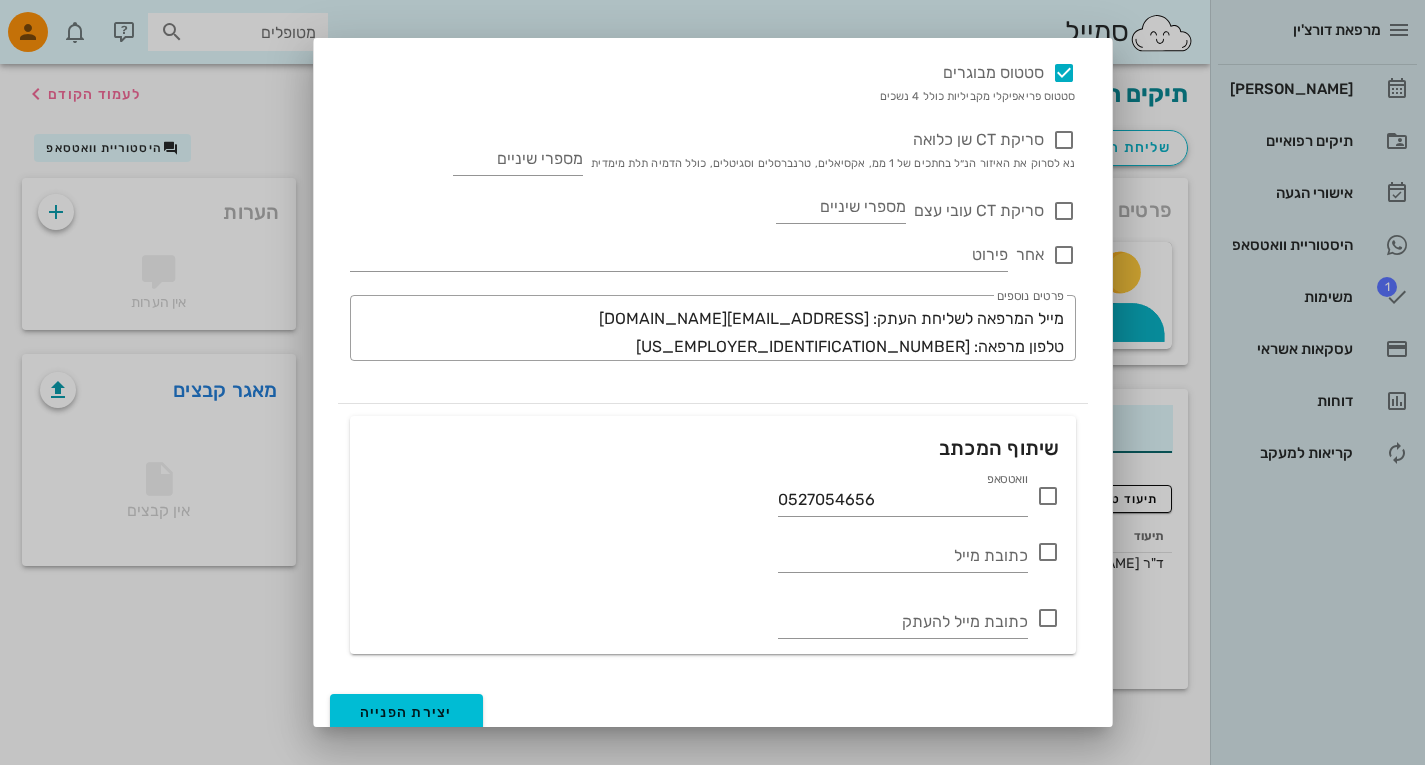 scroll, scrollTop: 981, scrollLeft: 0, axis: vertical 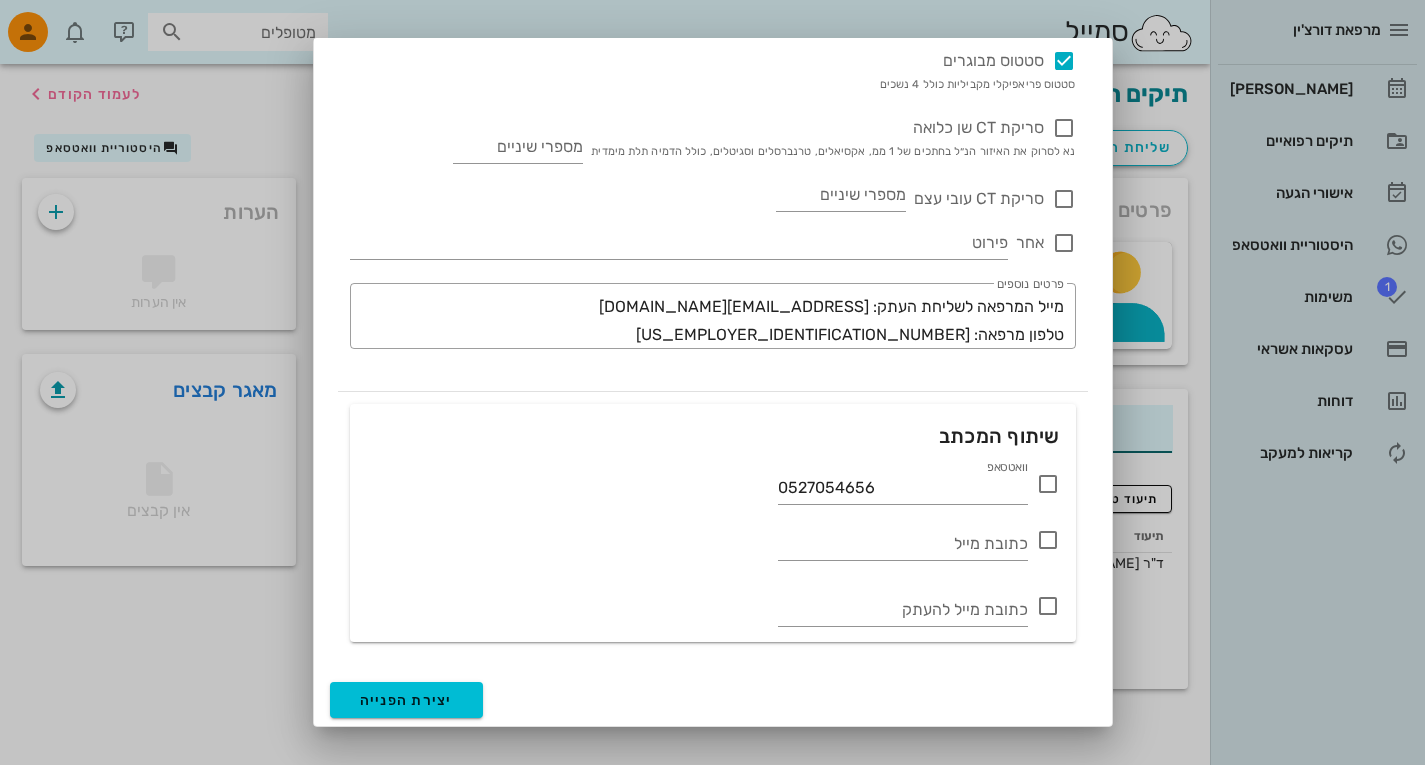 click at bounding box center [1048, 484] 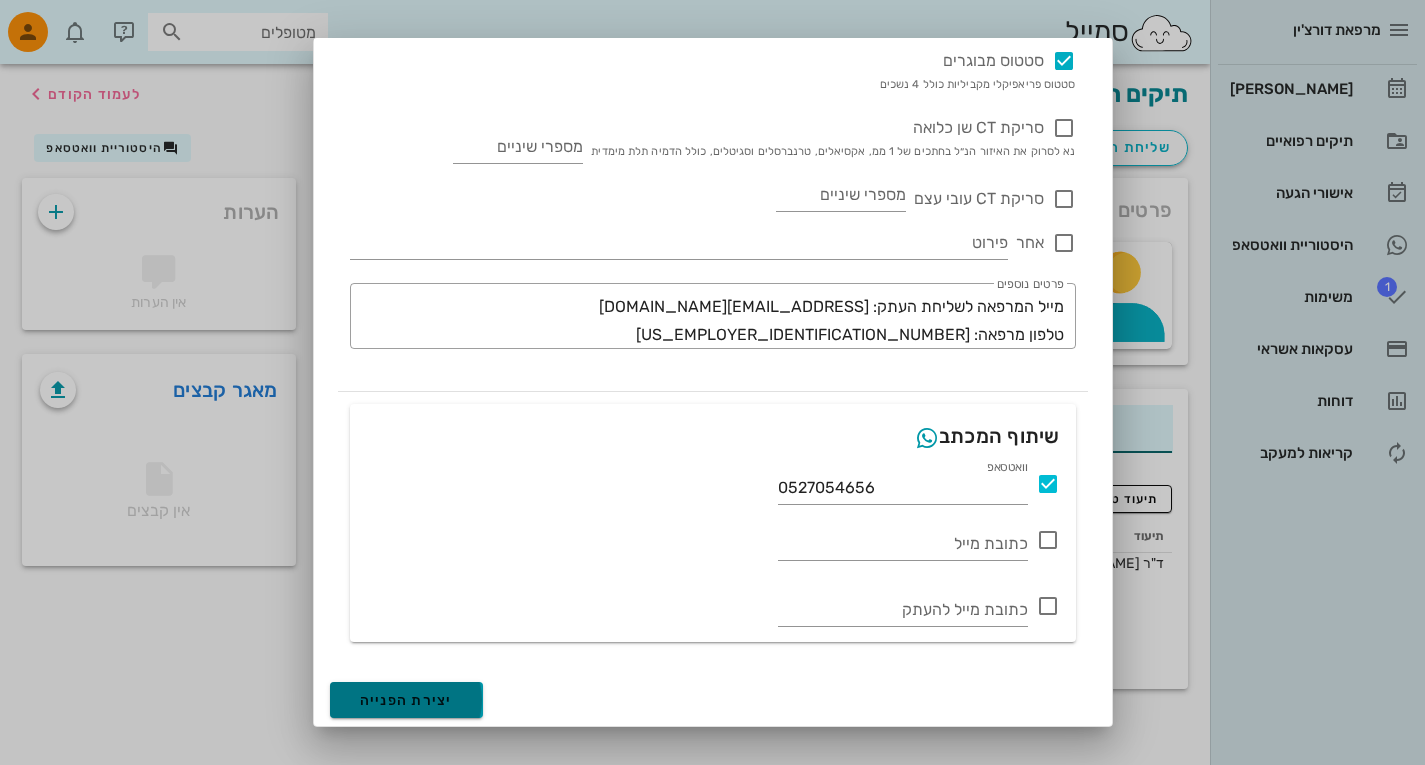 click on "יצירת הפנייה" at bounding box center (406, 700) 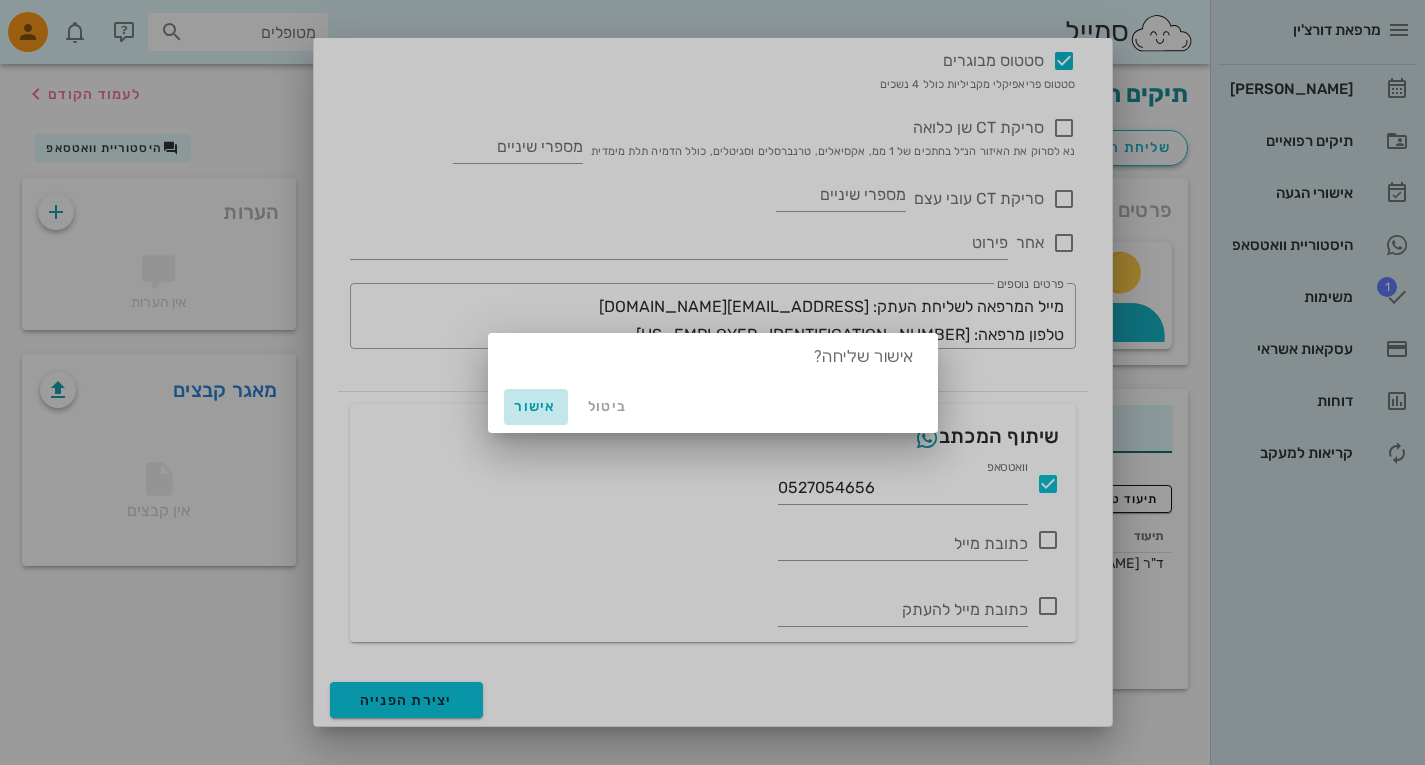 click on "אישור" at bounding box center [536, 406] 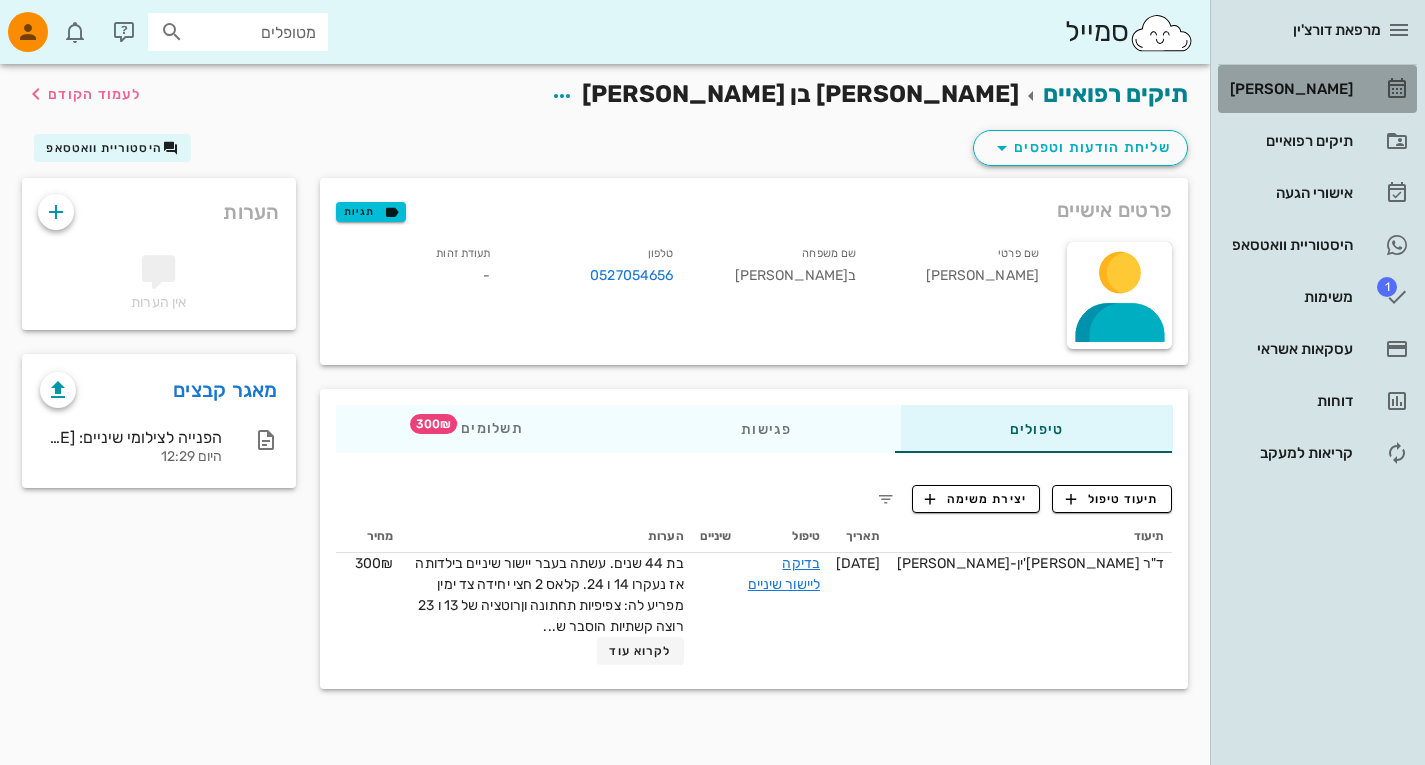 click on "[PERSON_NAME]" at bounding box center [1289, 89] 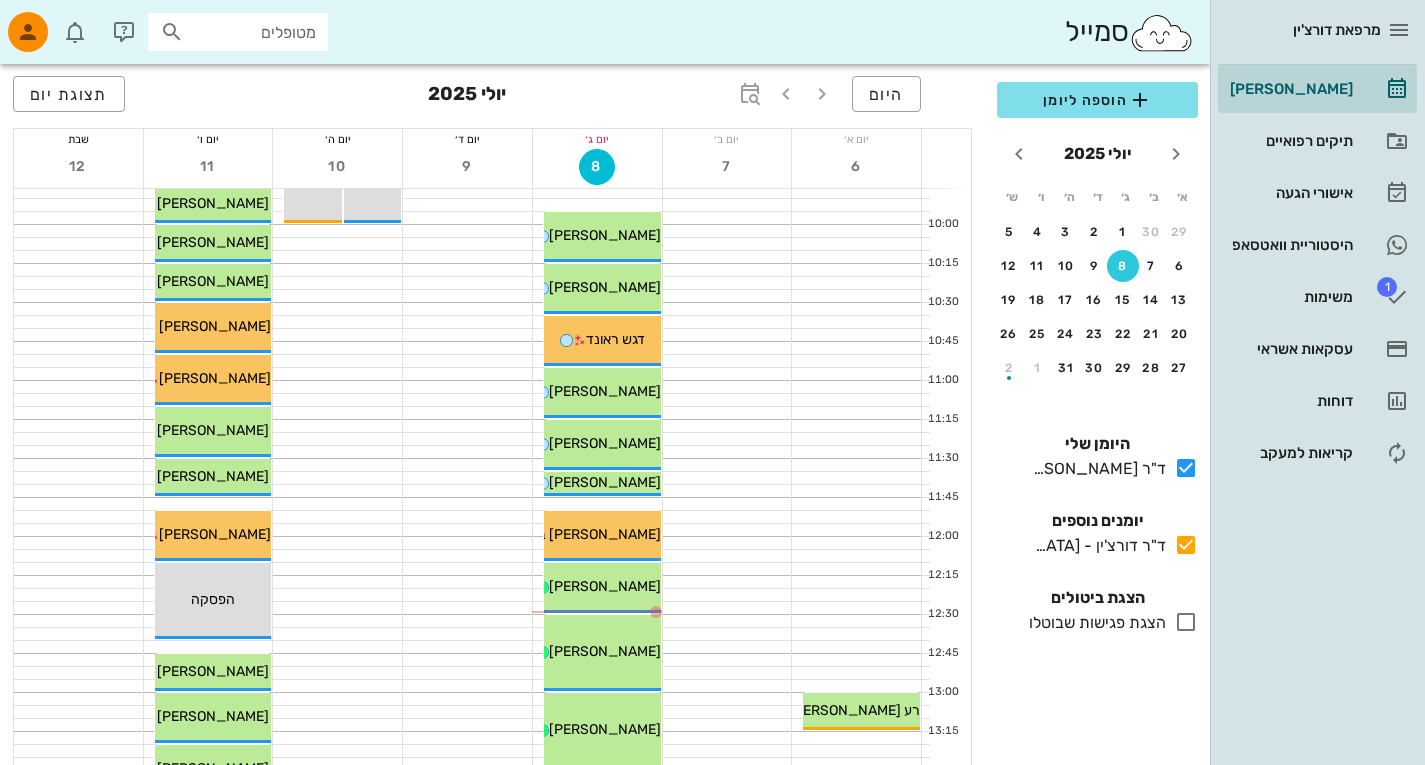 scroll, scrollTop: 434, scrollLeft: 0, axis: vertical 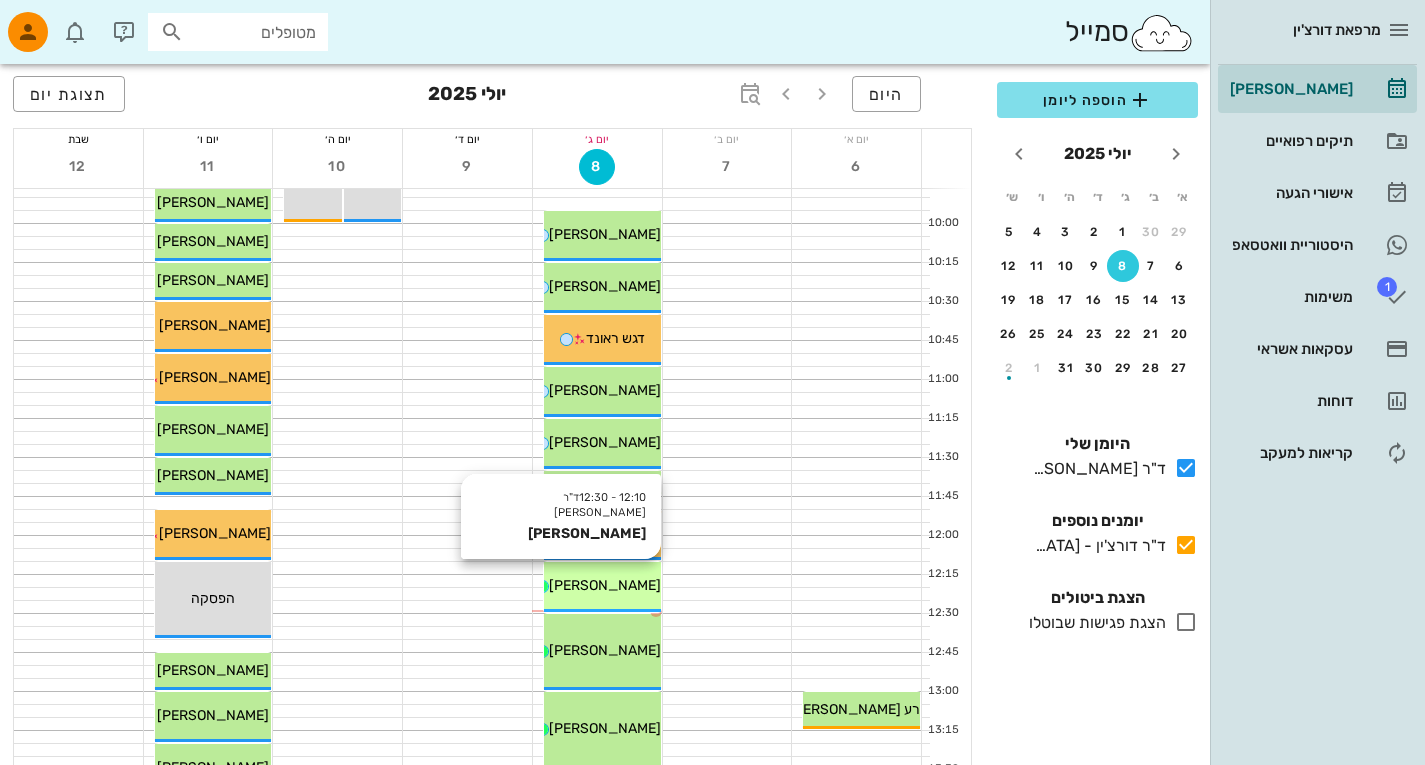 click on "[PERSON_NAME]" at bounding box center (602, 585) 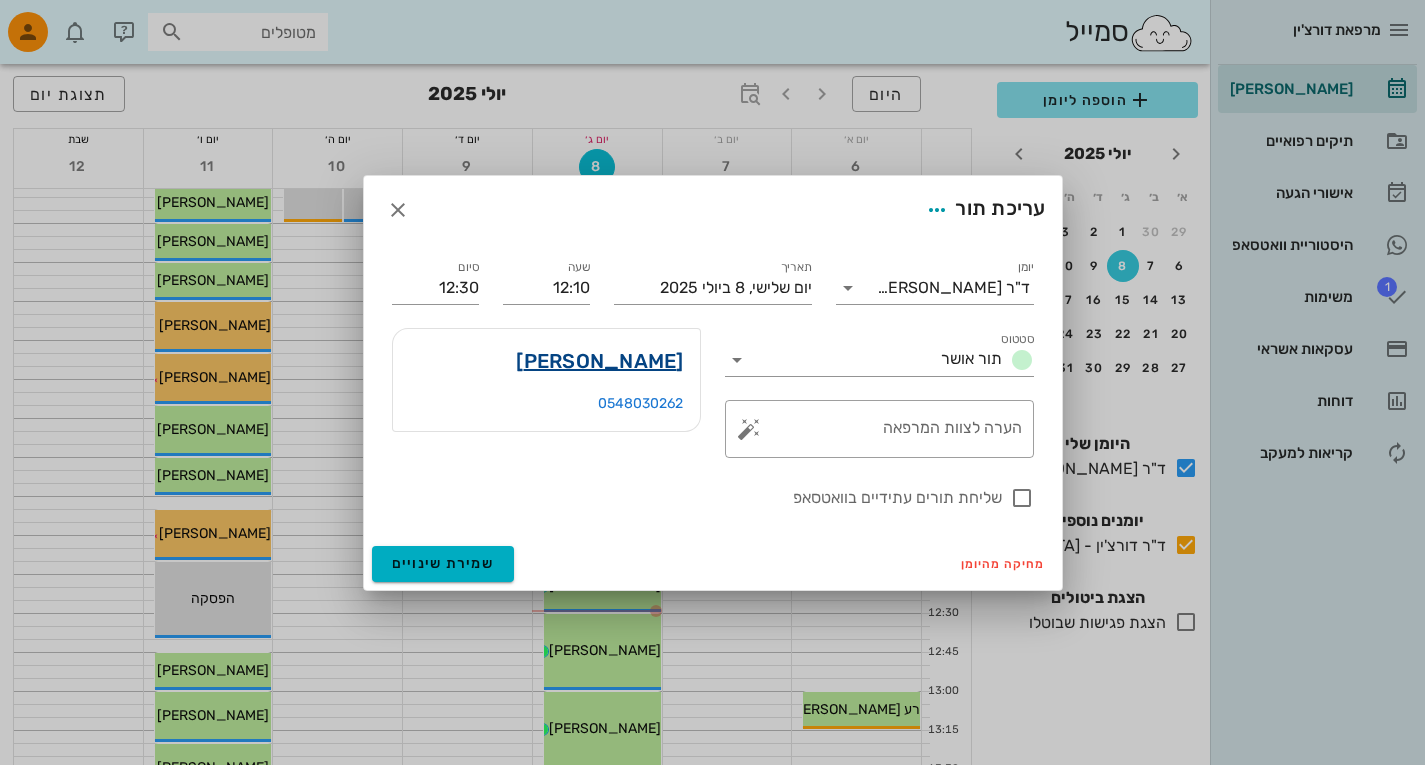 click on "[PERSON_NAME]" at bounding box center (599, 361) 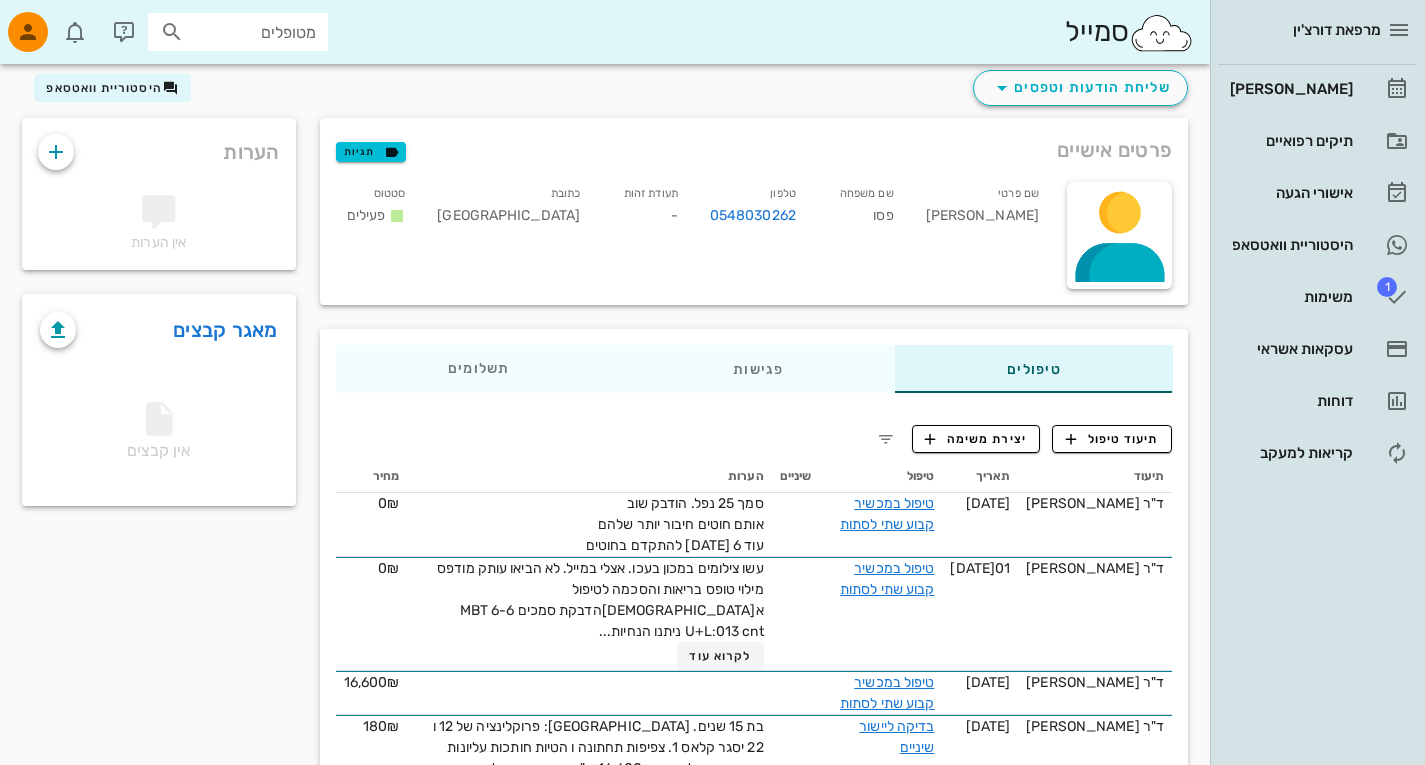 scroll, scrollTop: 61, scrollLeft: 0, axis: vertical 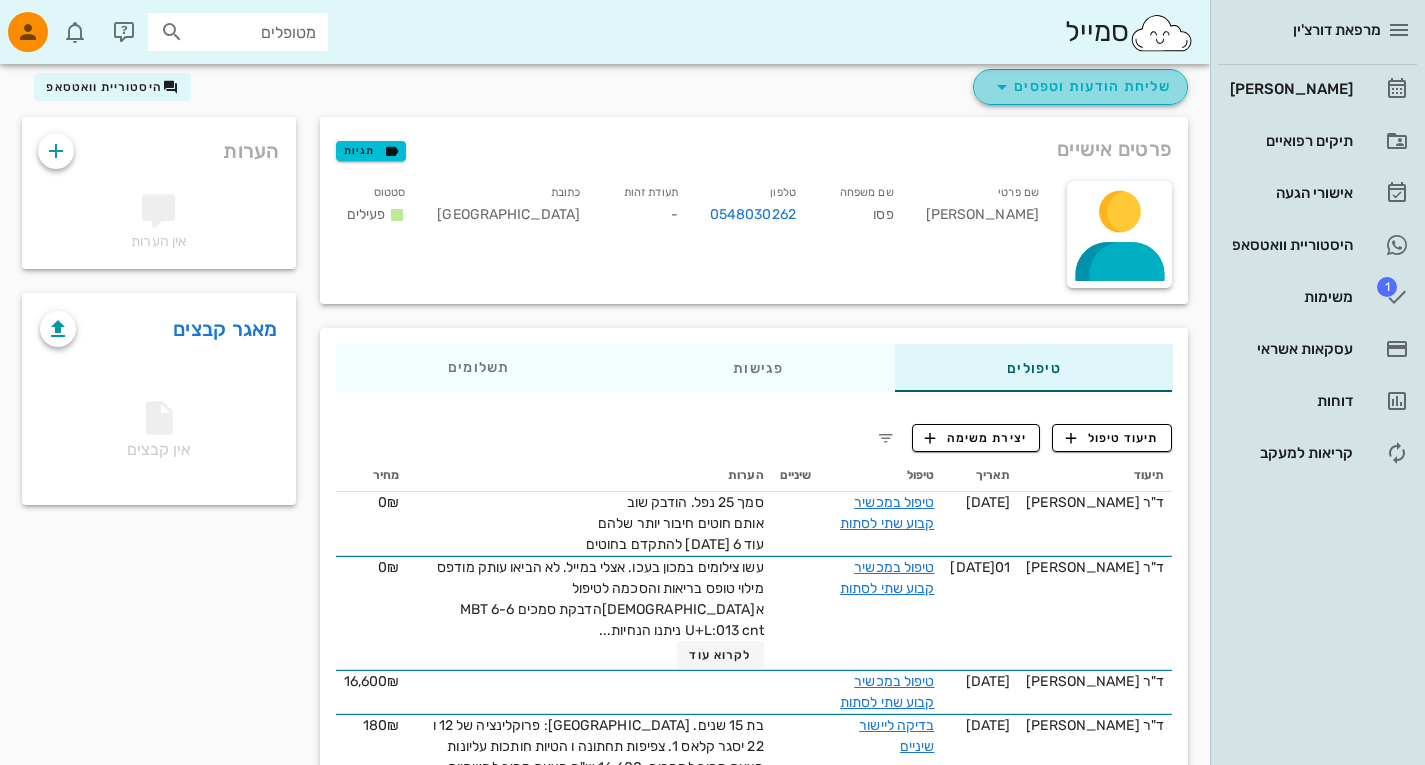 click at bounding box center (1002, 87) 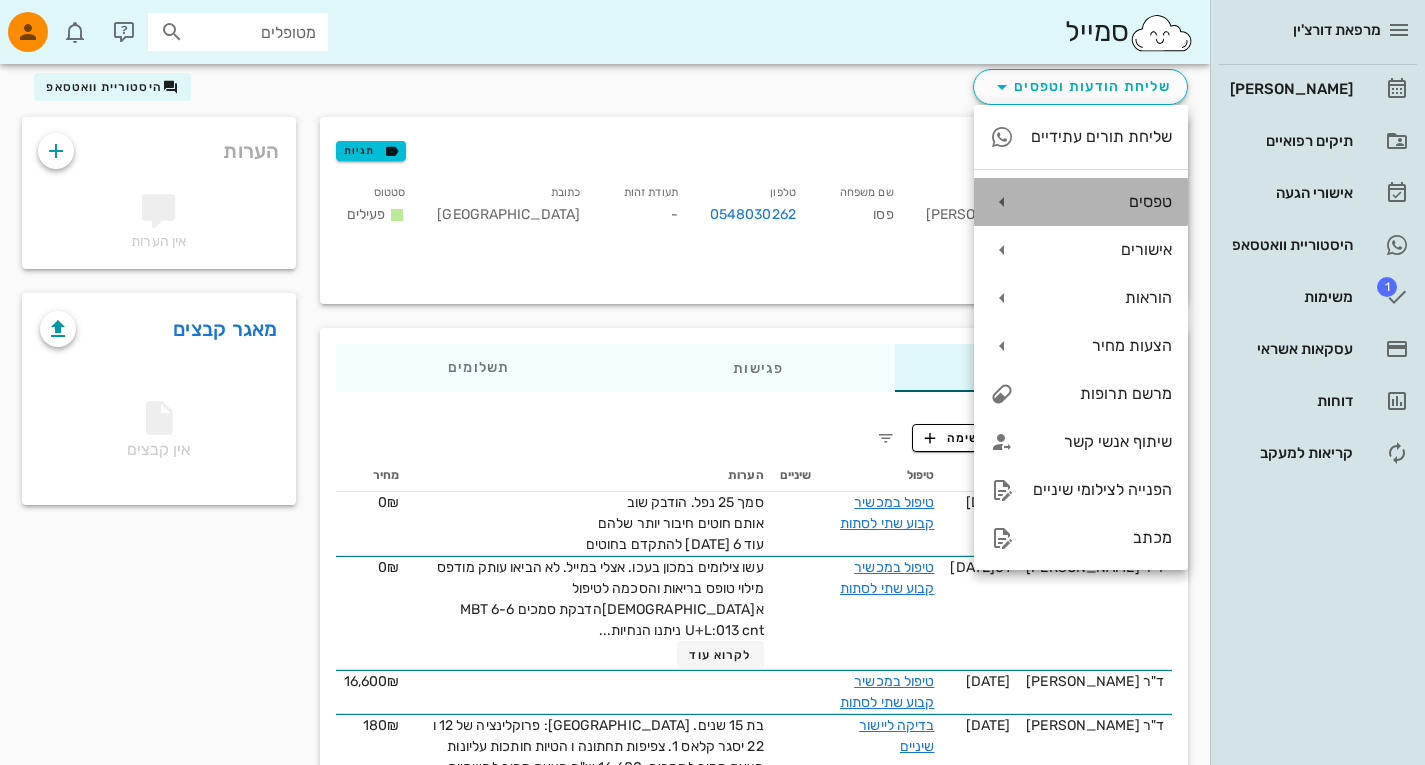 click at bounding box center [1002, 202] 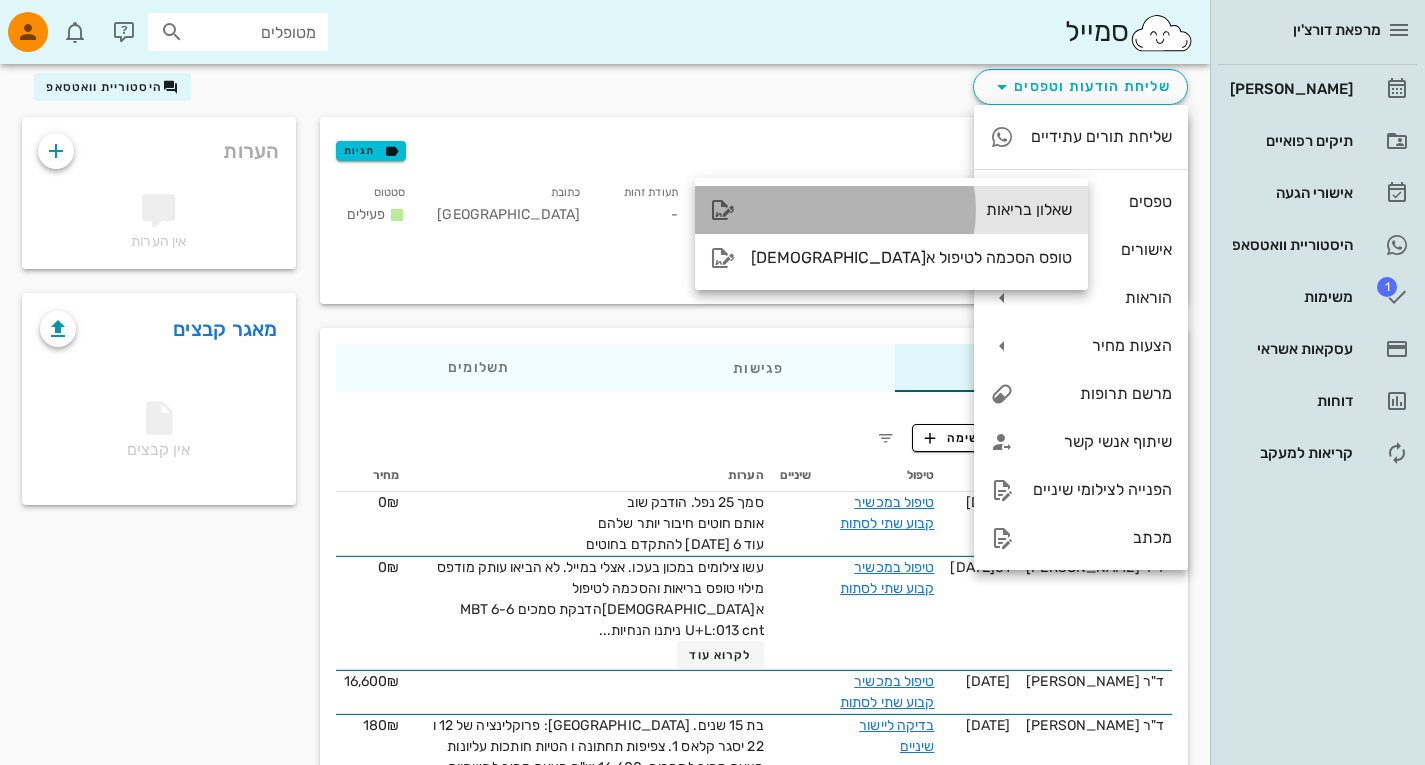 click on "שאלון בריאות" at bounding box center [911, 209] 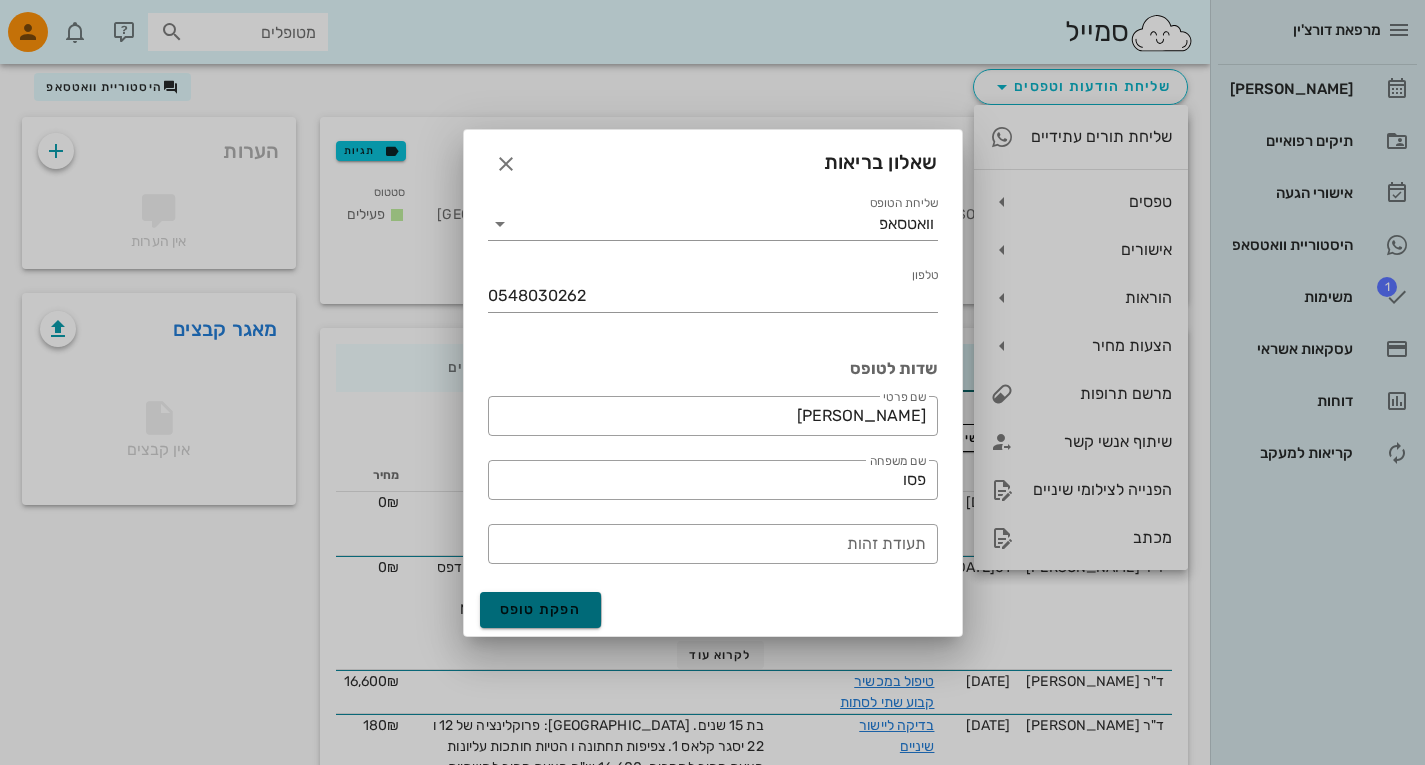 click on "הפקת טופס" at bounding box center (541, 610) 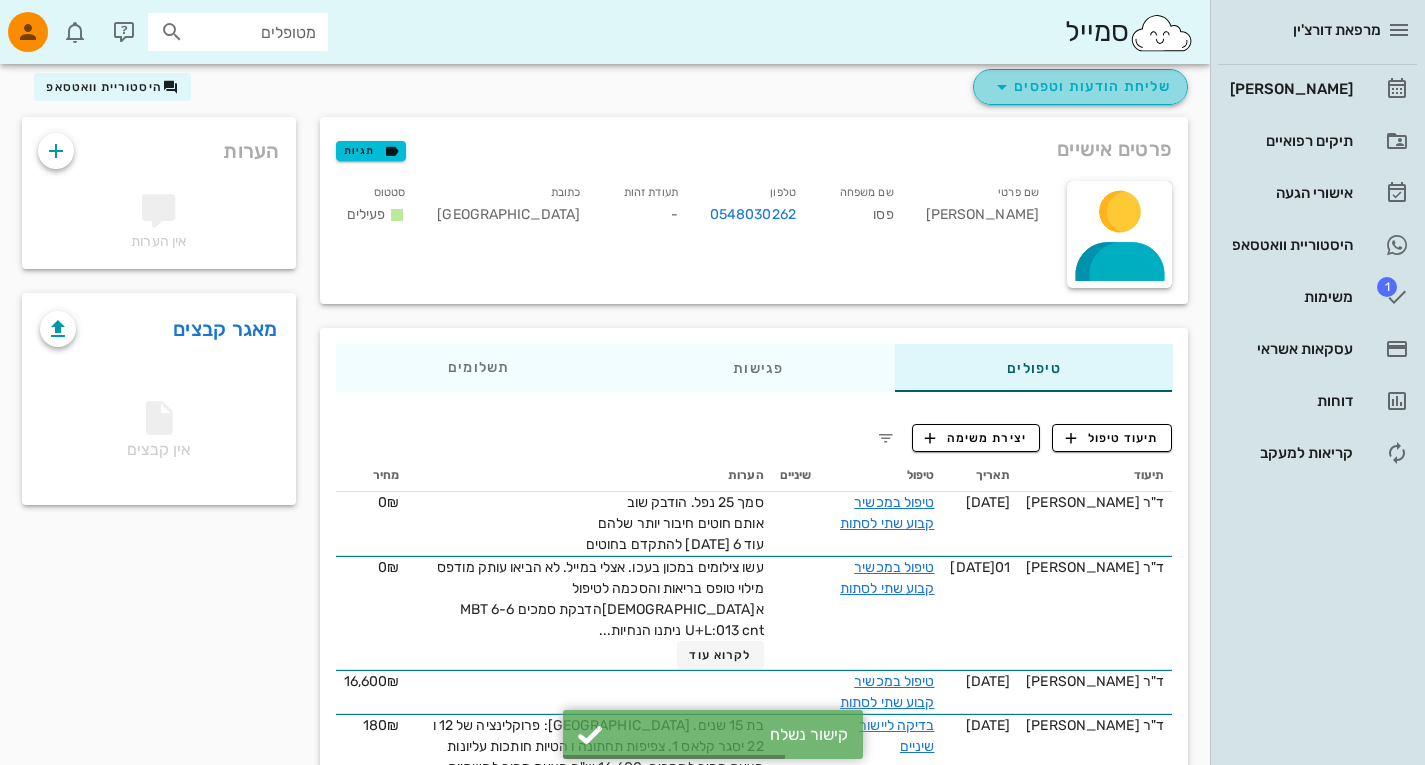 click on "שליחת הודעות וטפסים" at bounding box center [1080, 87] 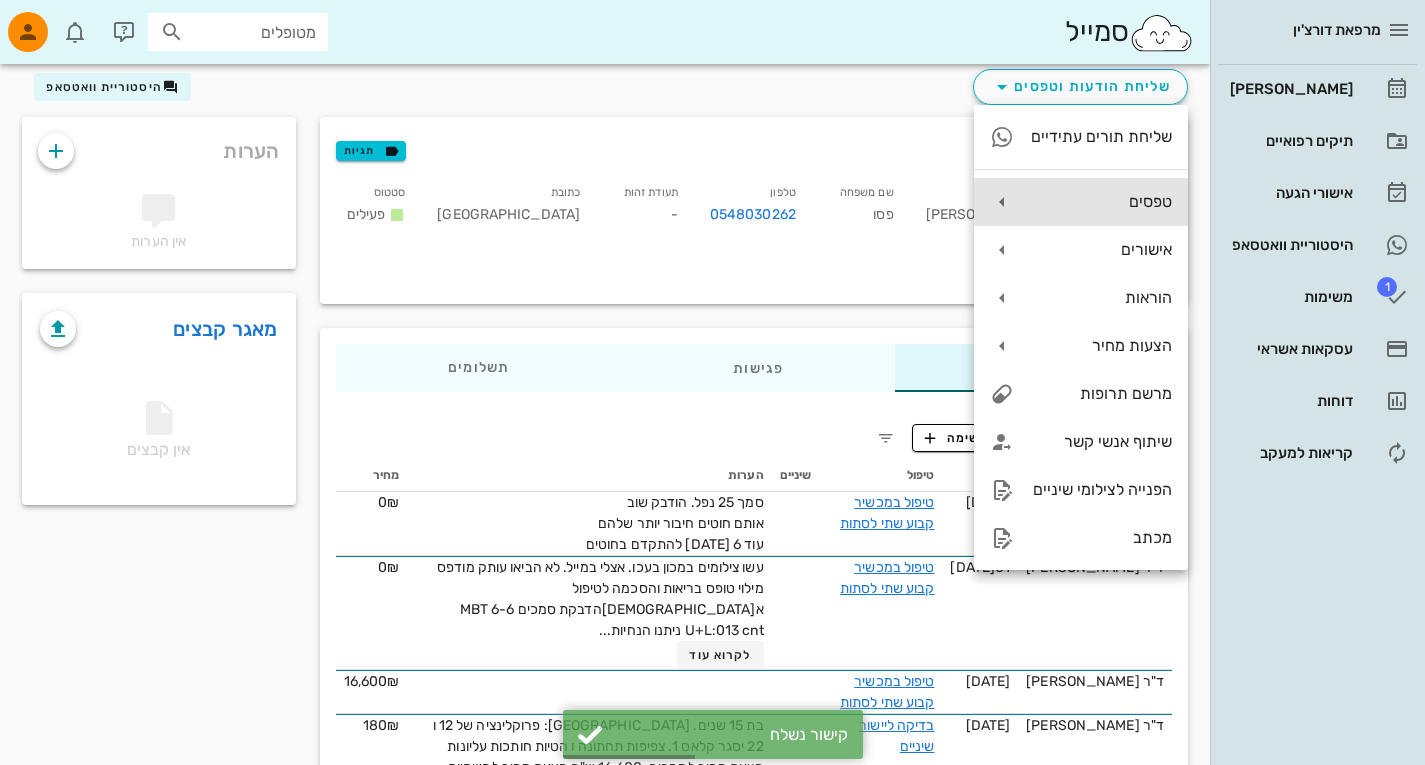 click on "טפסים" at bounding box center [1081, 202] 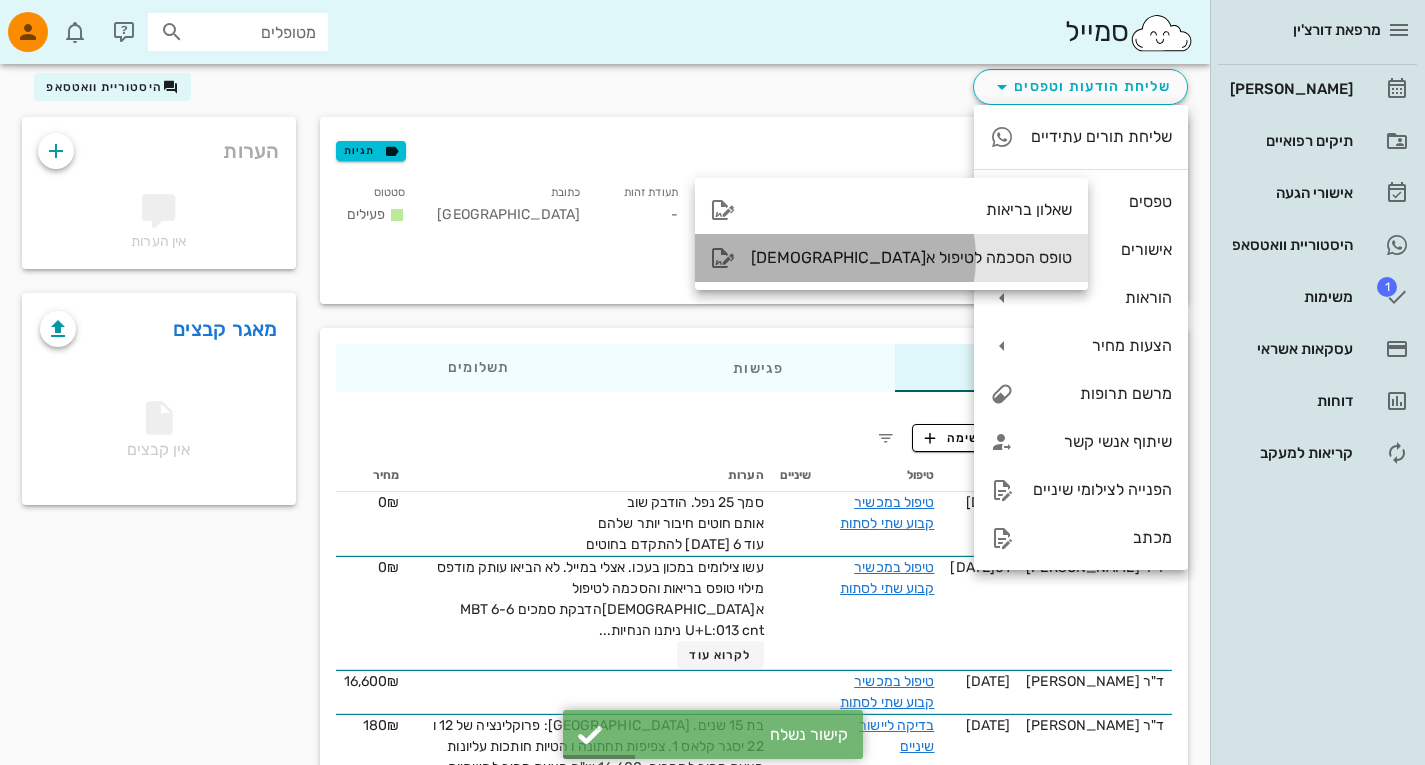 click on "טופס הסכמה לטיפול א[DEMOGRAPHIC_DATA]" at bounding box center [891, 258] 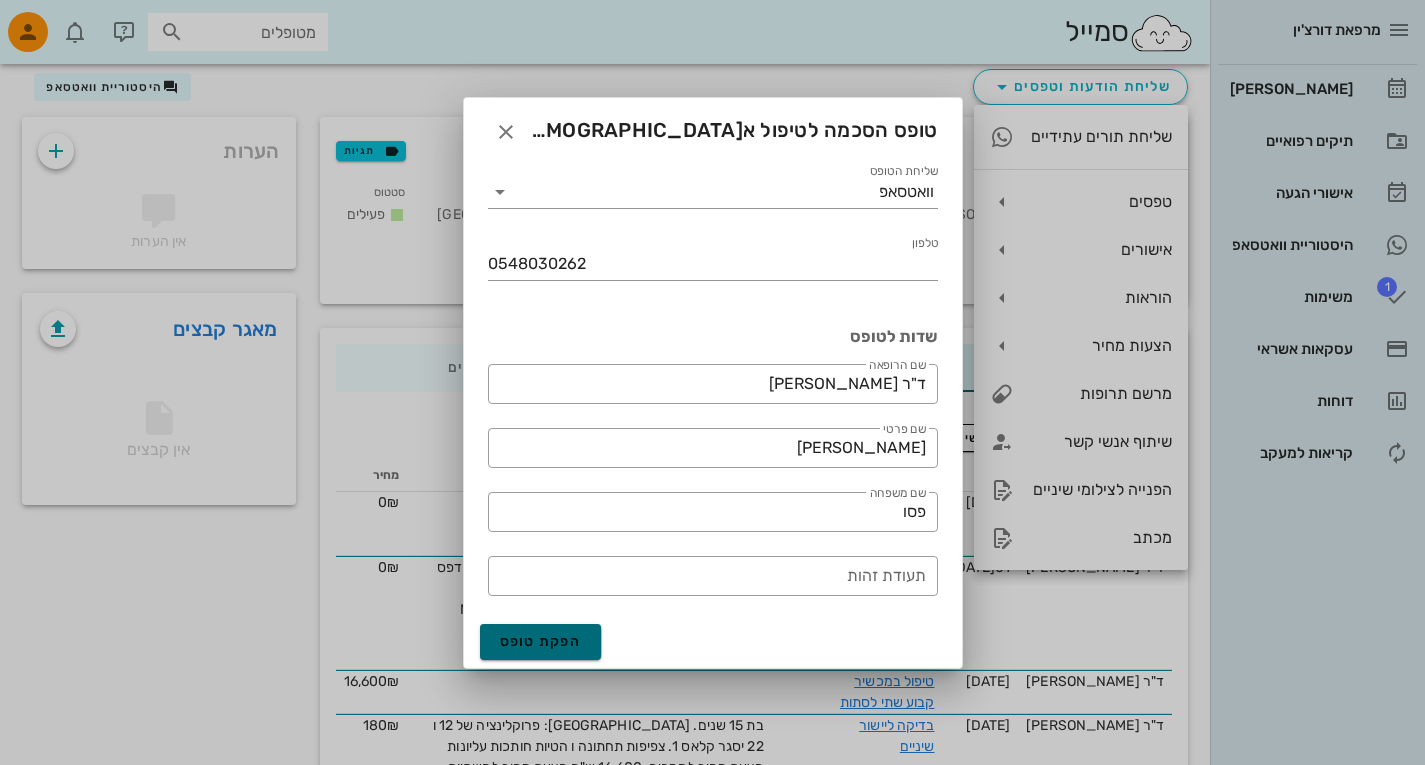 click on "הפקת טופס" at bounding box center [541, 641] 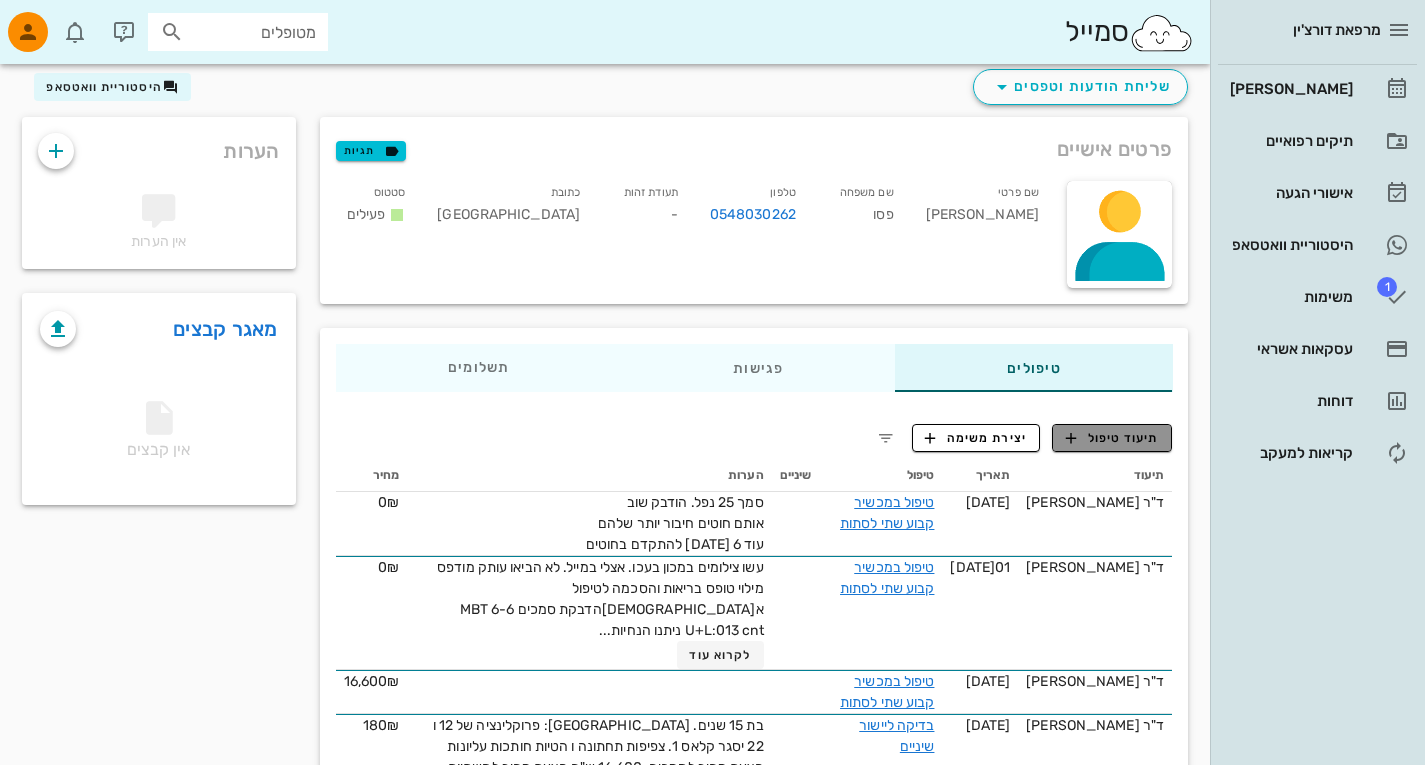 click on "תיעוד טיפול" at bounding box center [1112, 438] 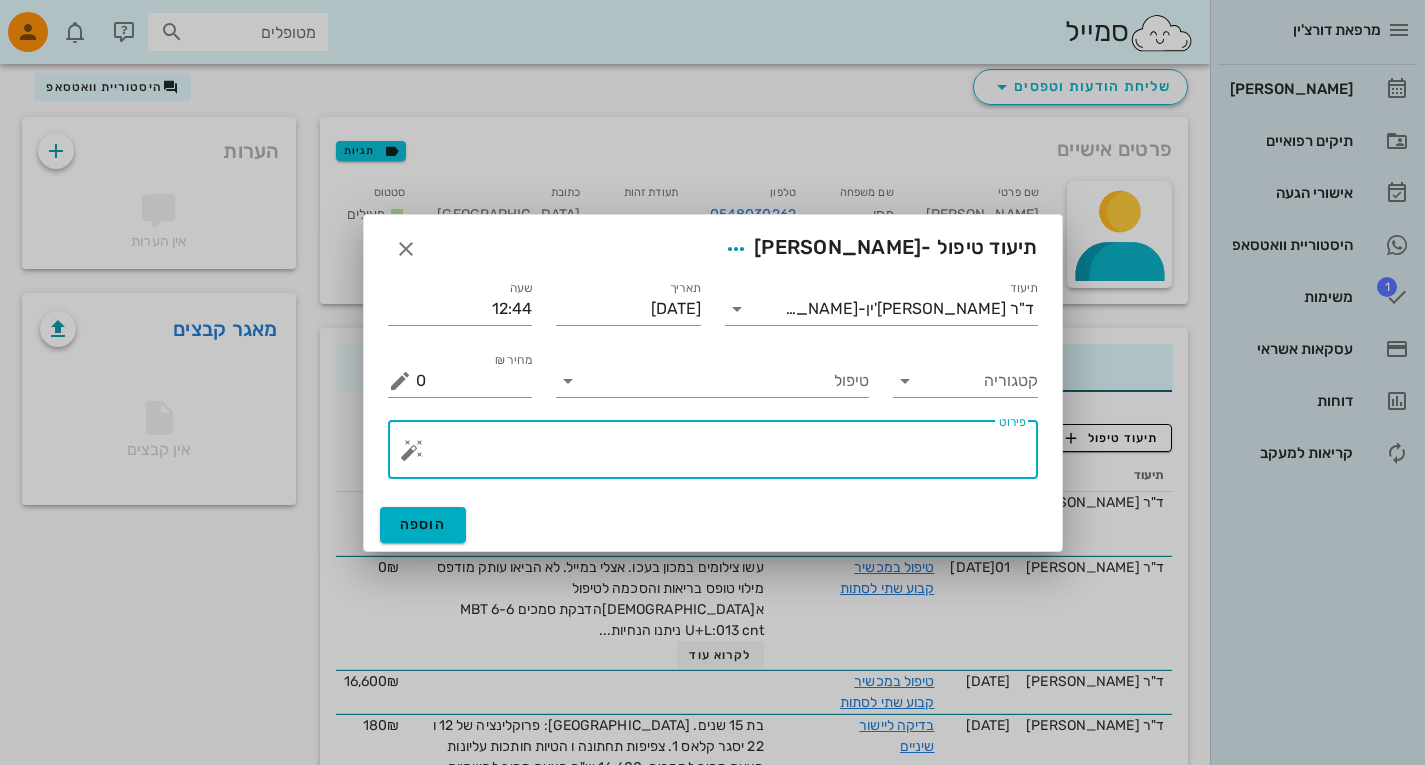 click on "פירוט" at bounding box center [721, 455] 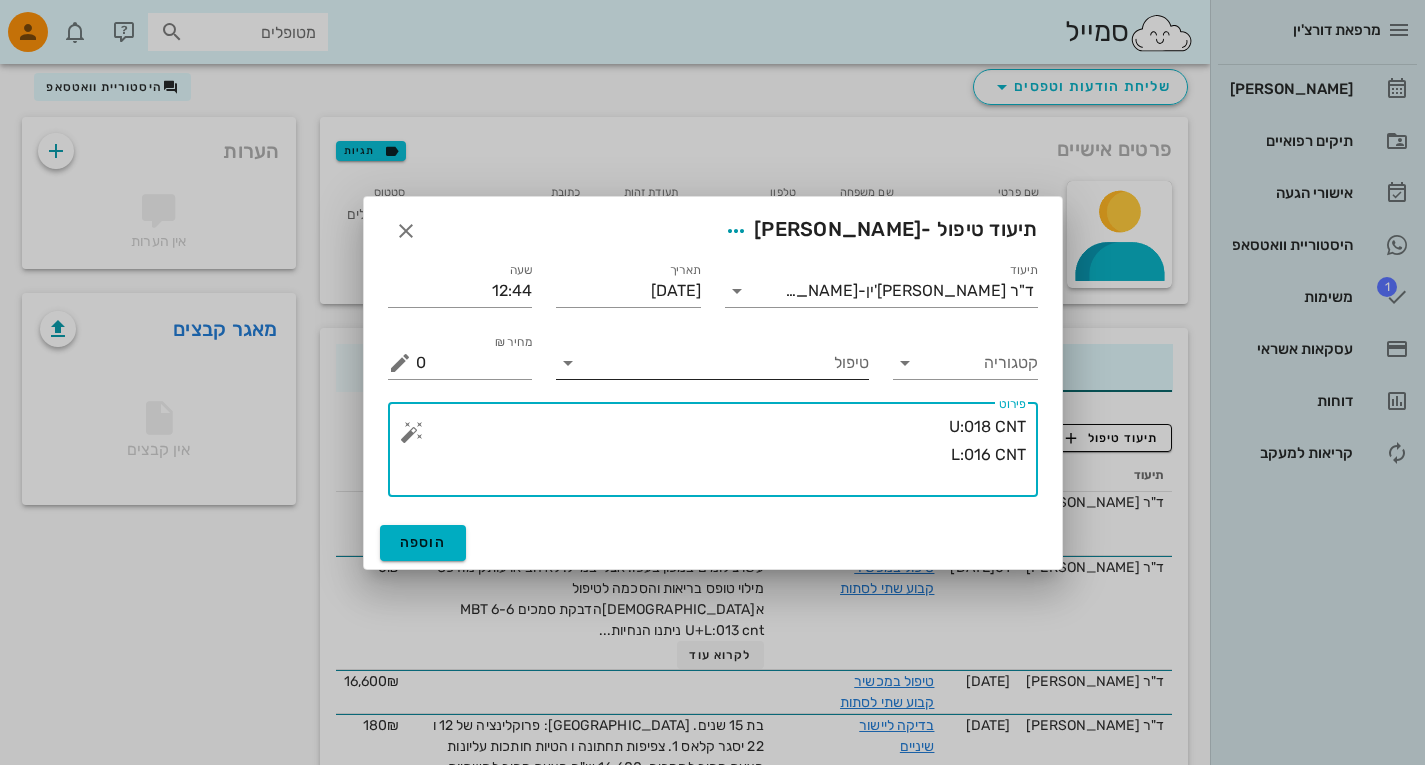 type on "U:018 CNT
L:016 CNT" 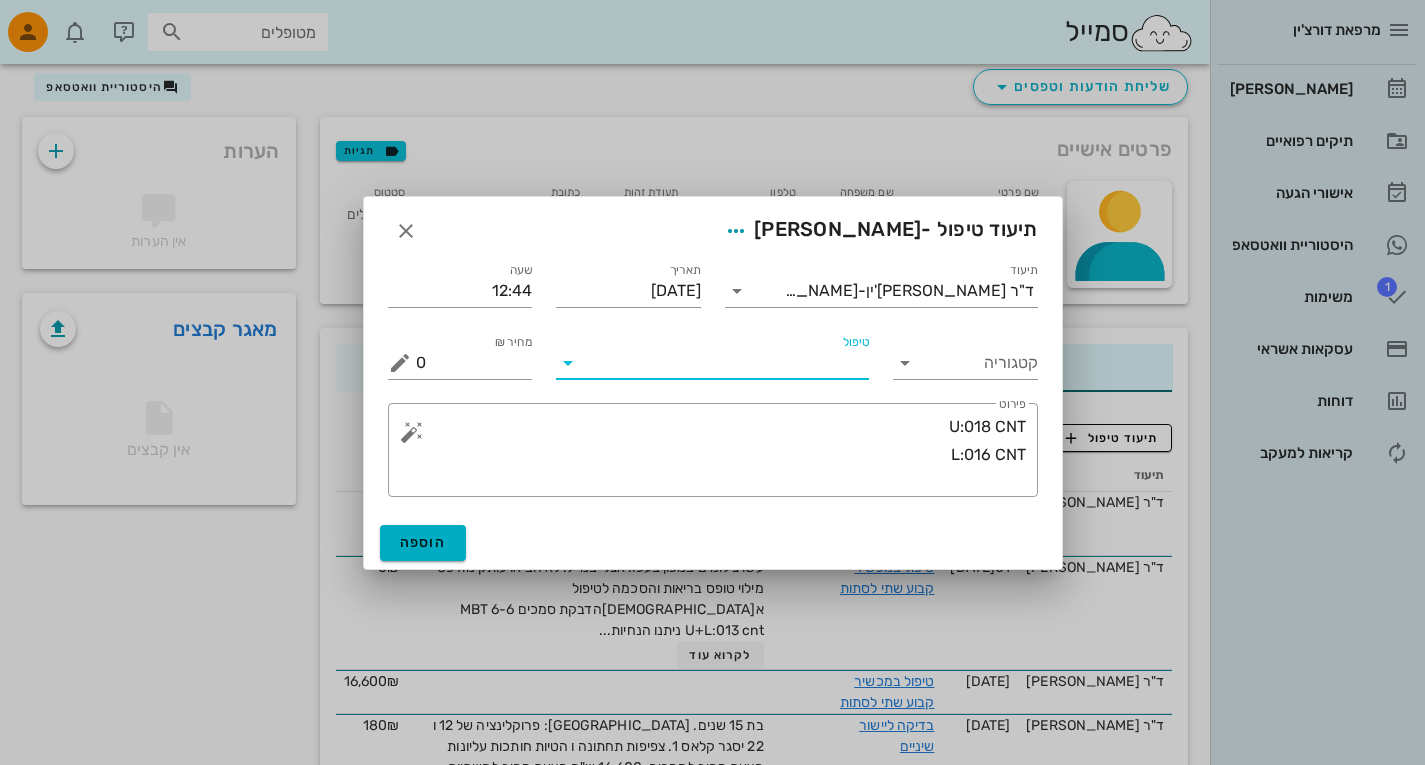 click on "טיפול" at bounding box center [726, 363] 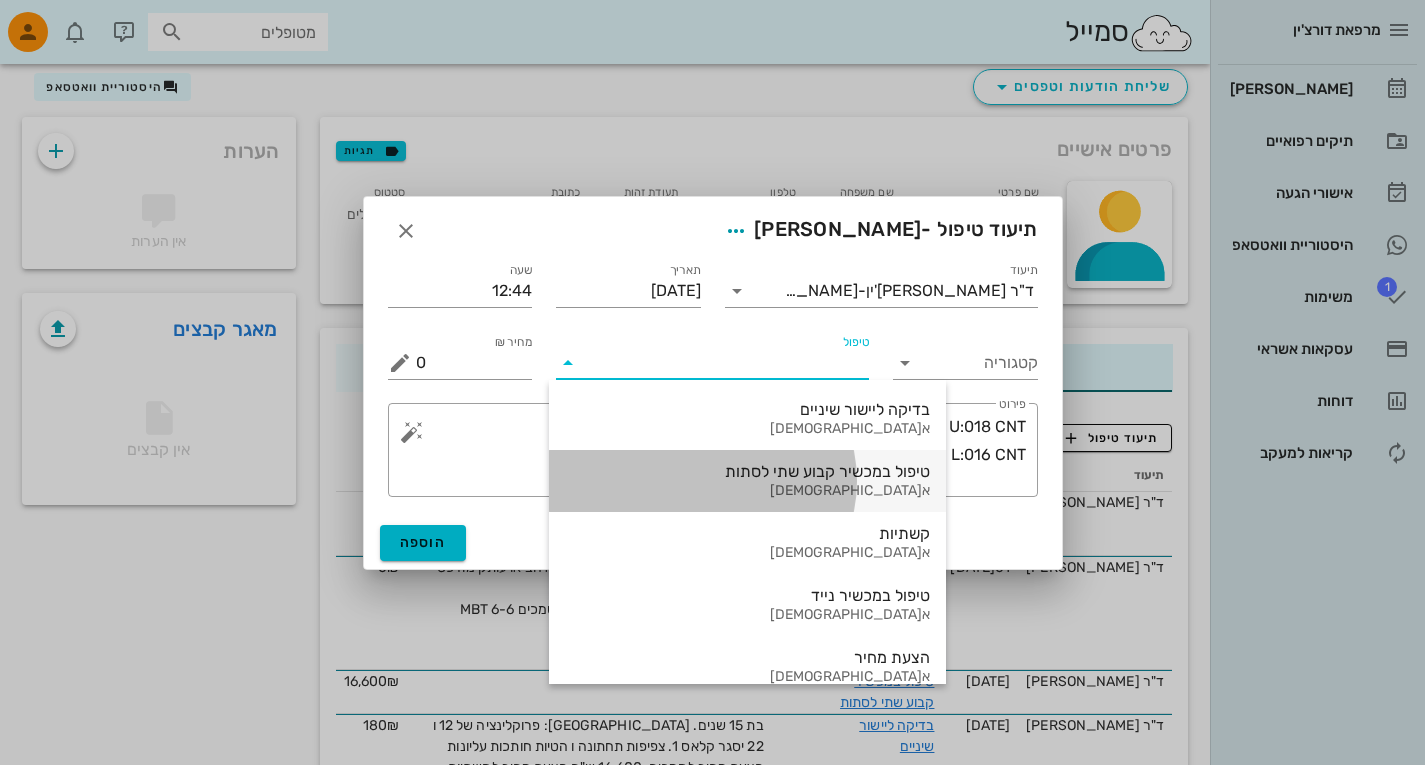 click on "טיפול במכשיר קבוע שתי לסתות" at bounding box center [747, 471] 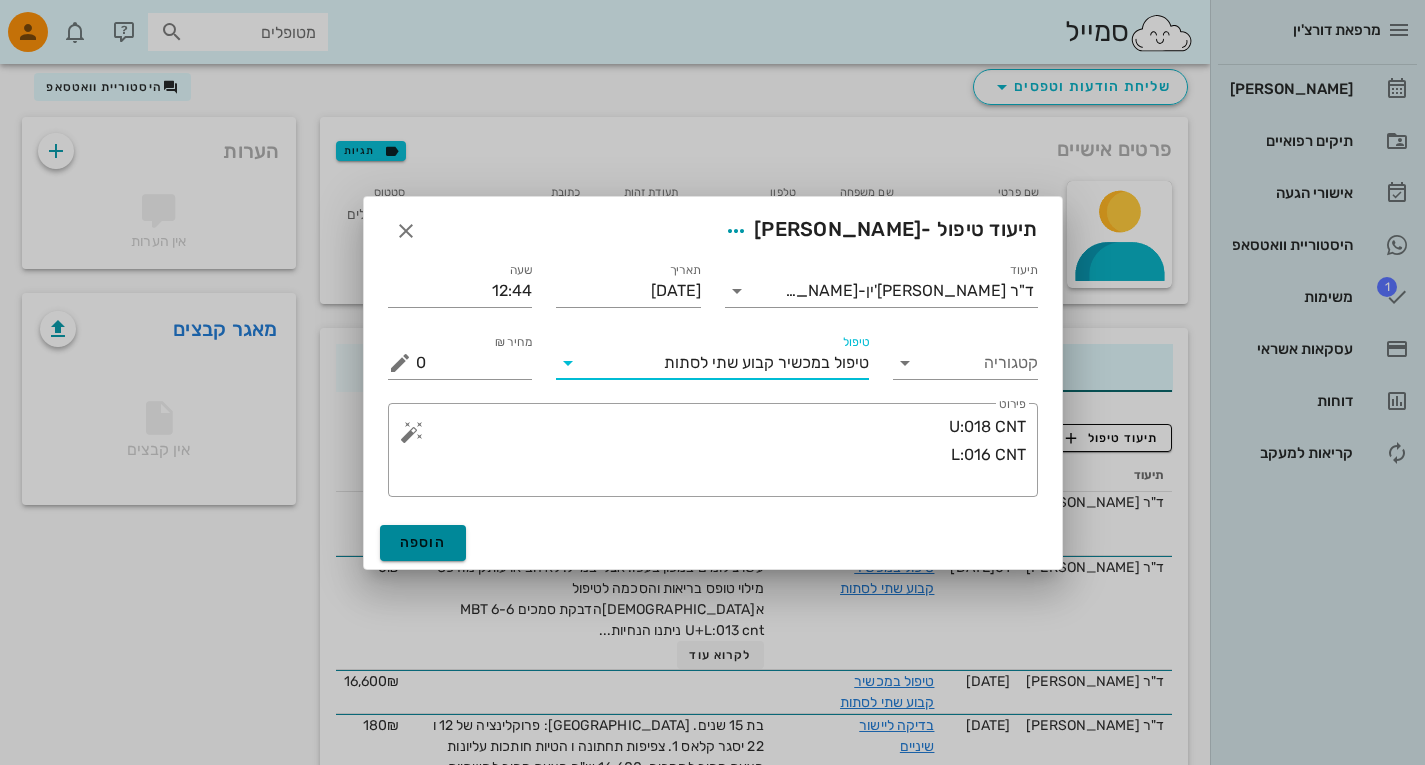 click on "הוספה" at bounding box center (423, 543) 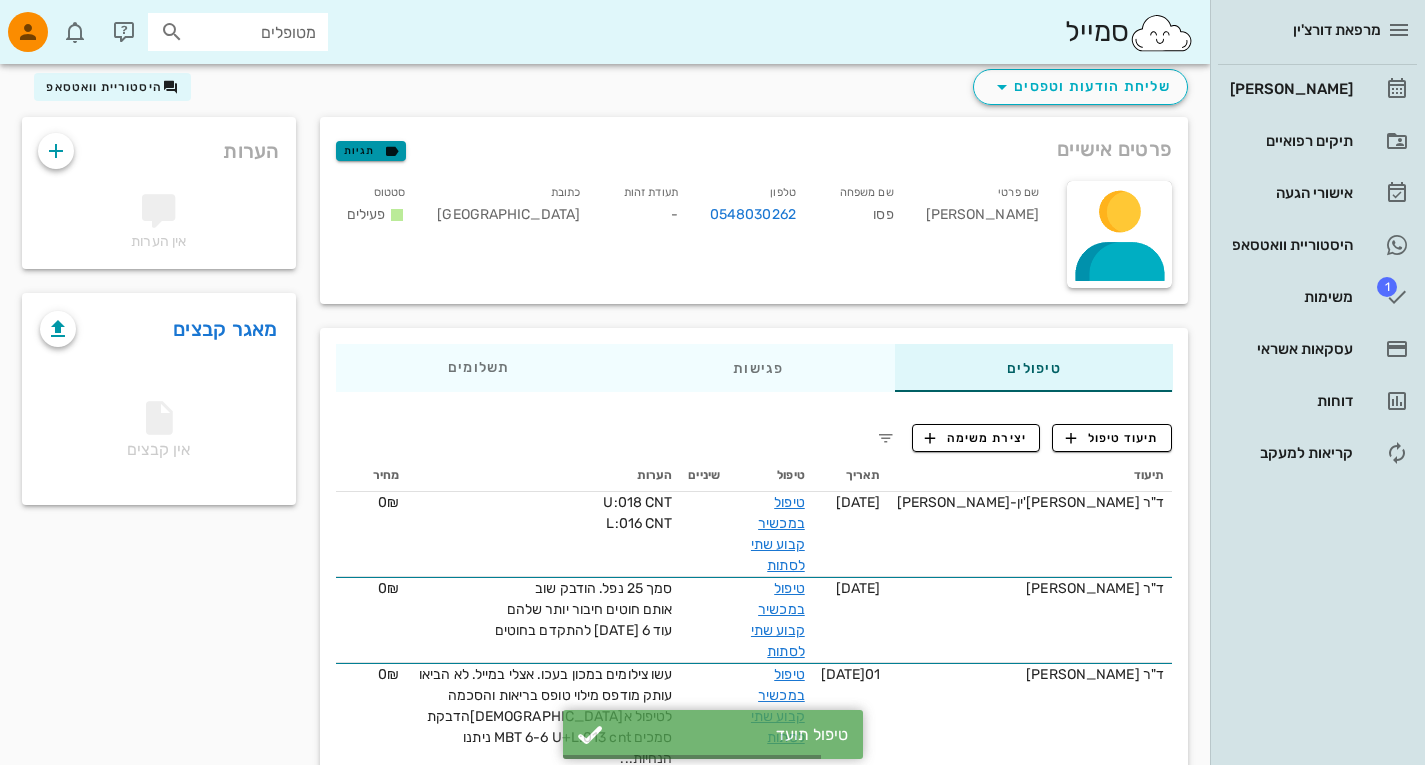 click on "תגיות" at bounding box center (370, 151) 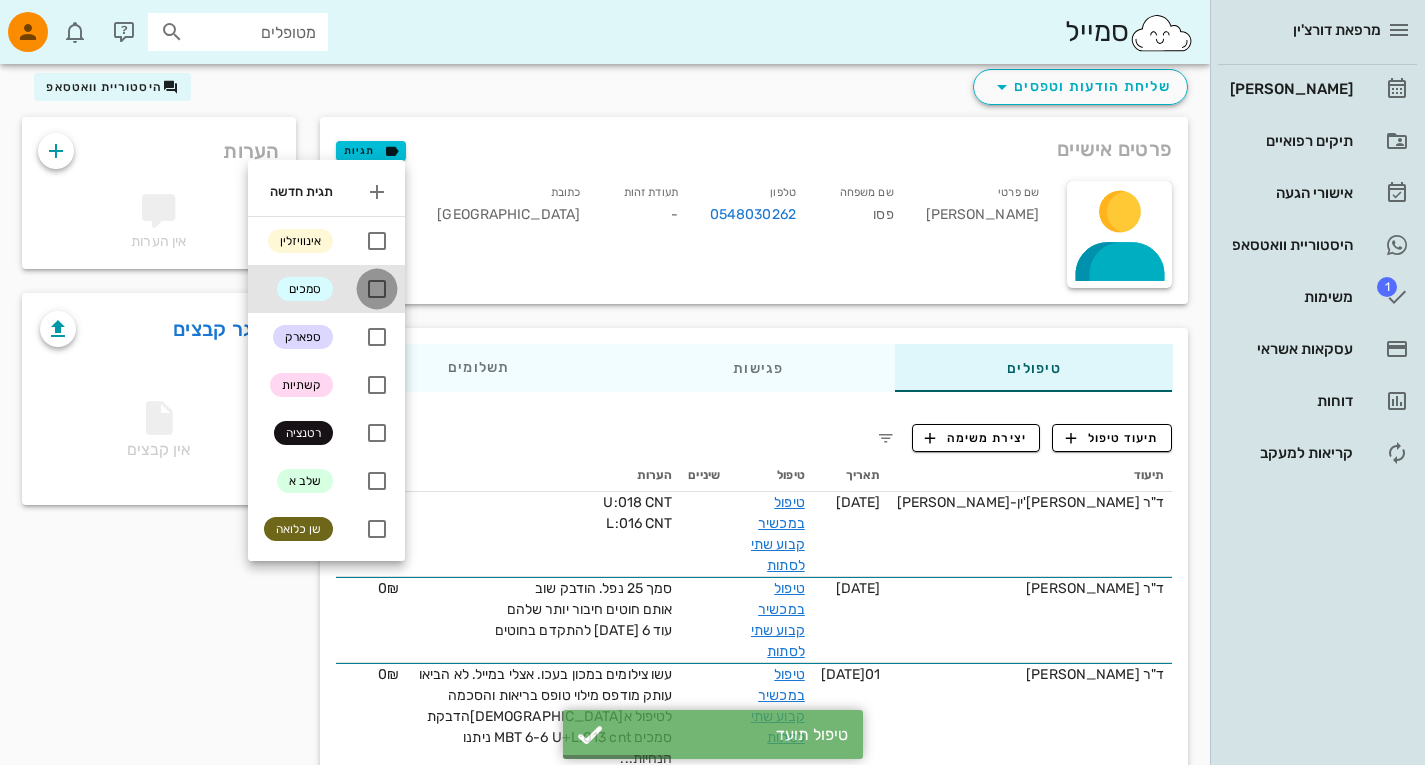 click at bounding box center [377, 289] 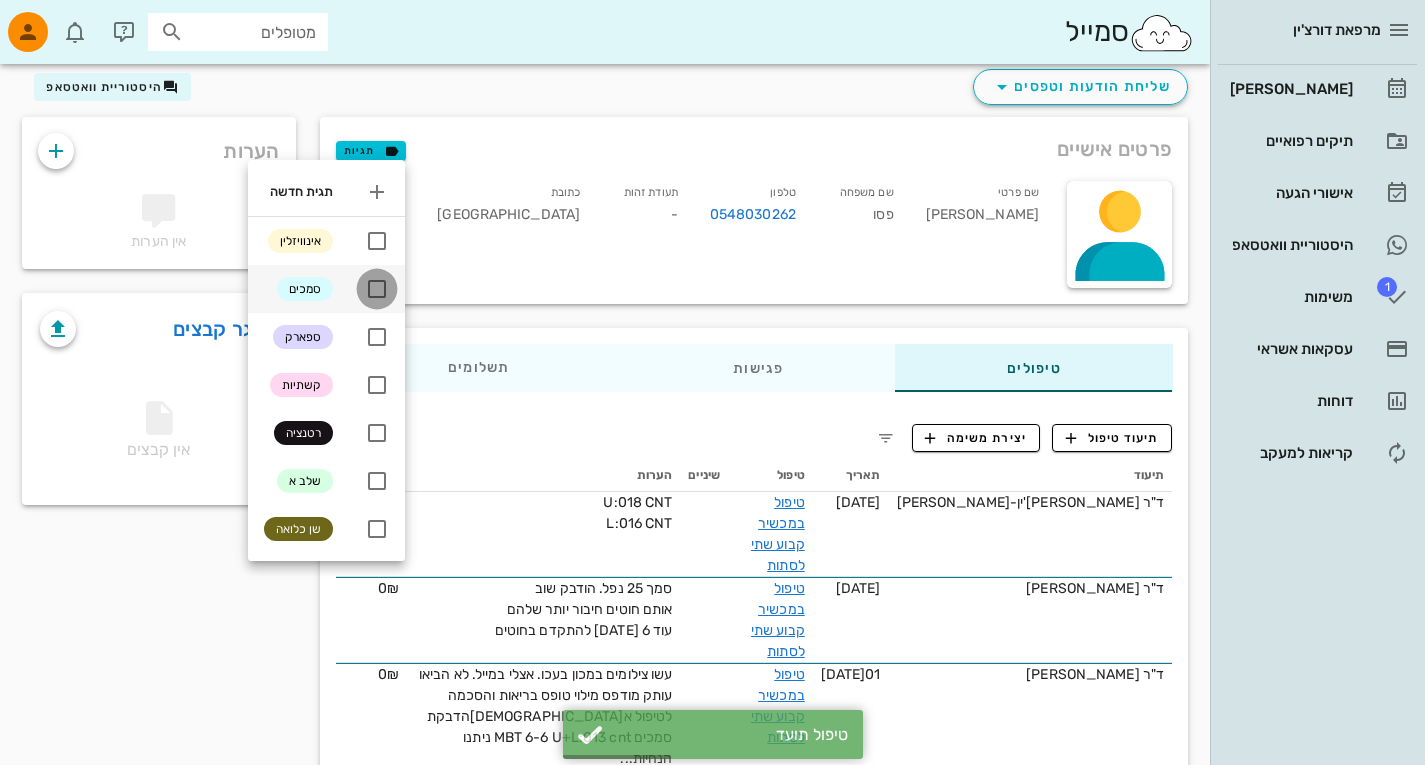checkbox on "true" 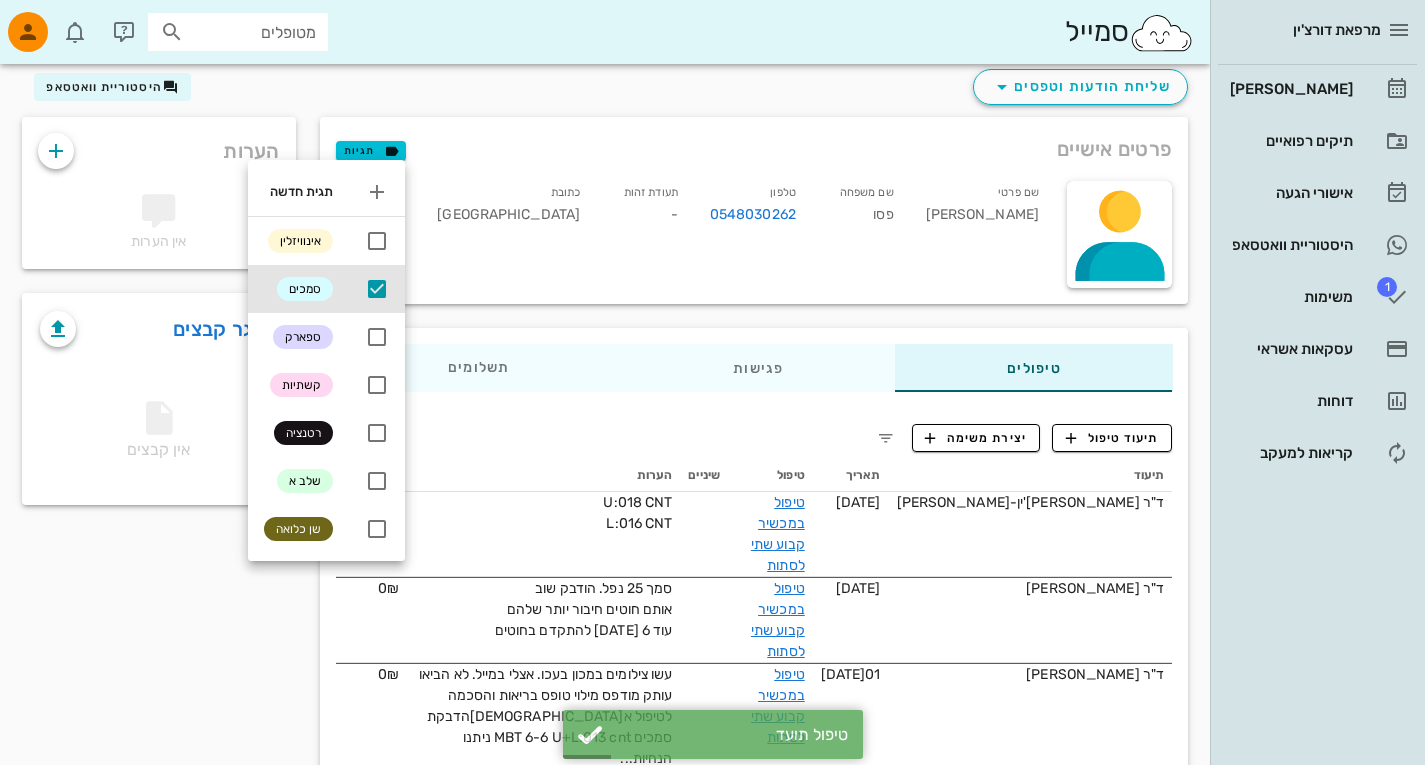 click on "פרטים אישיים
תגיות" at bounding box center (754, 149) 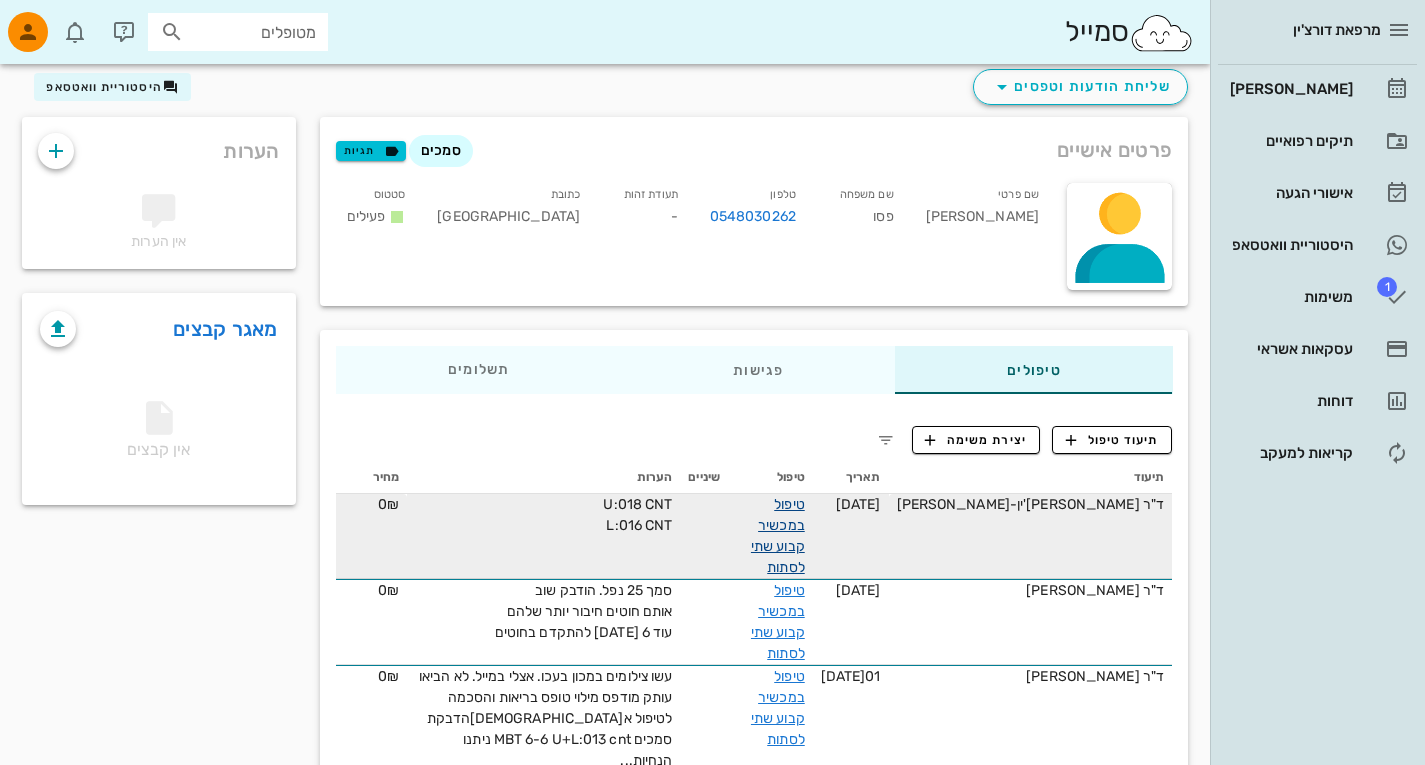click on "טיפול במכשיר קבוע שתי לסתות" at bounding box center (778, 536) 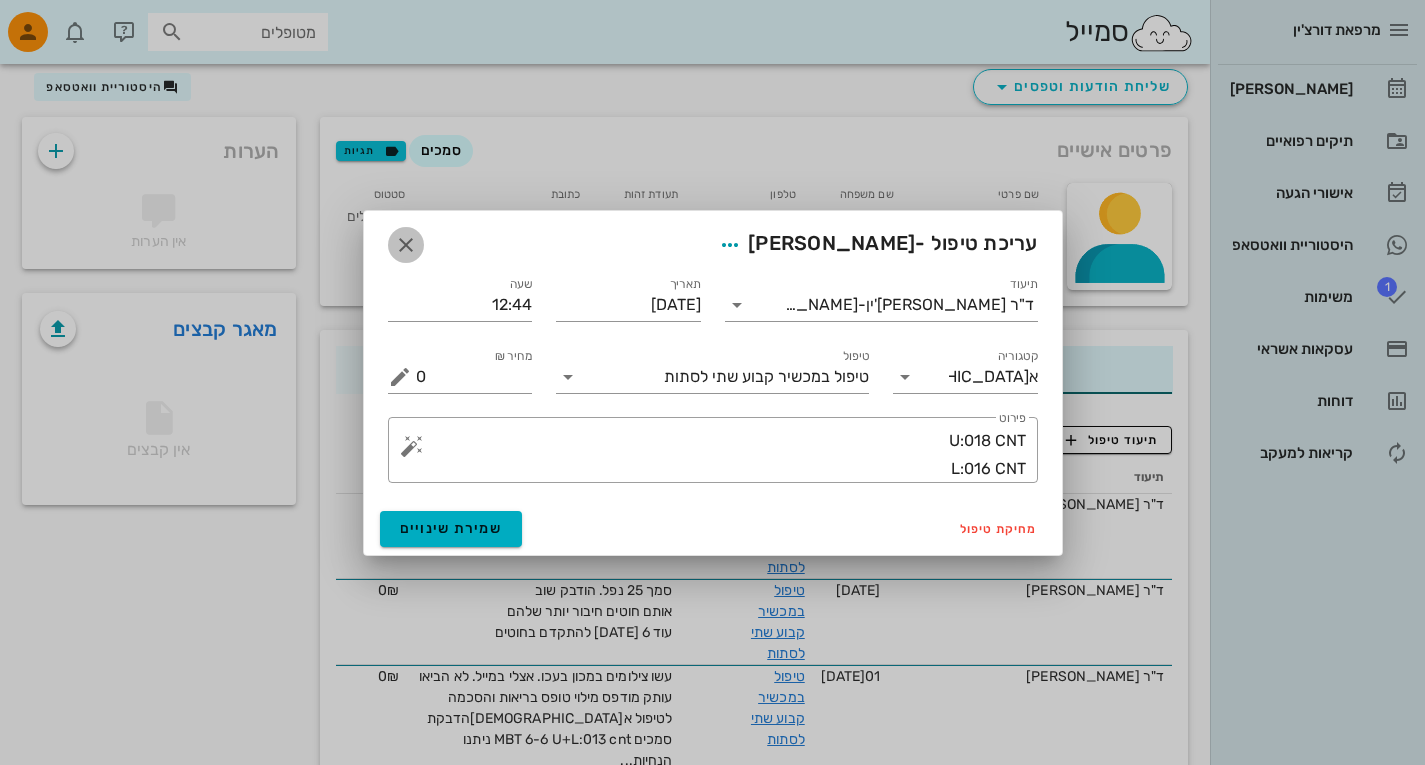 click at bounding box center [406, 245] 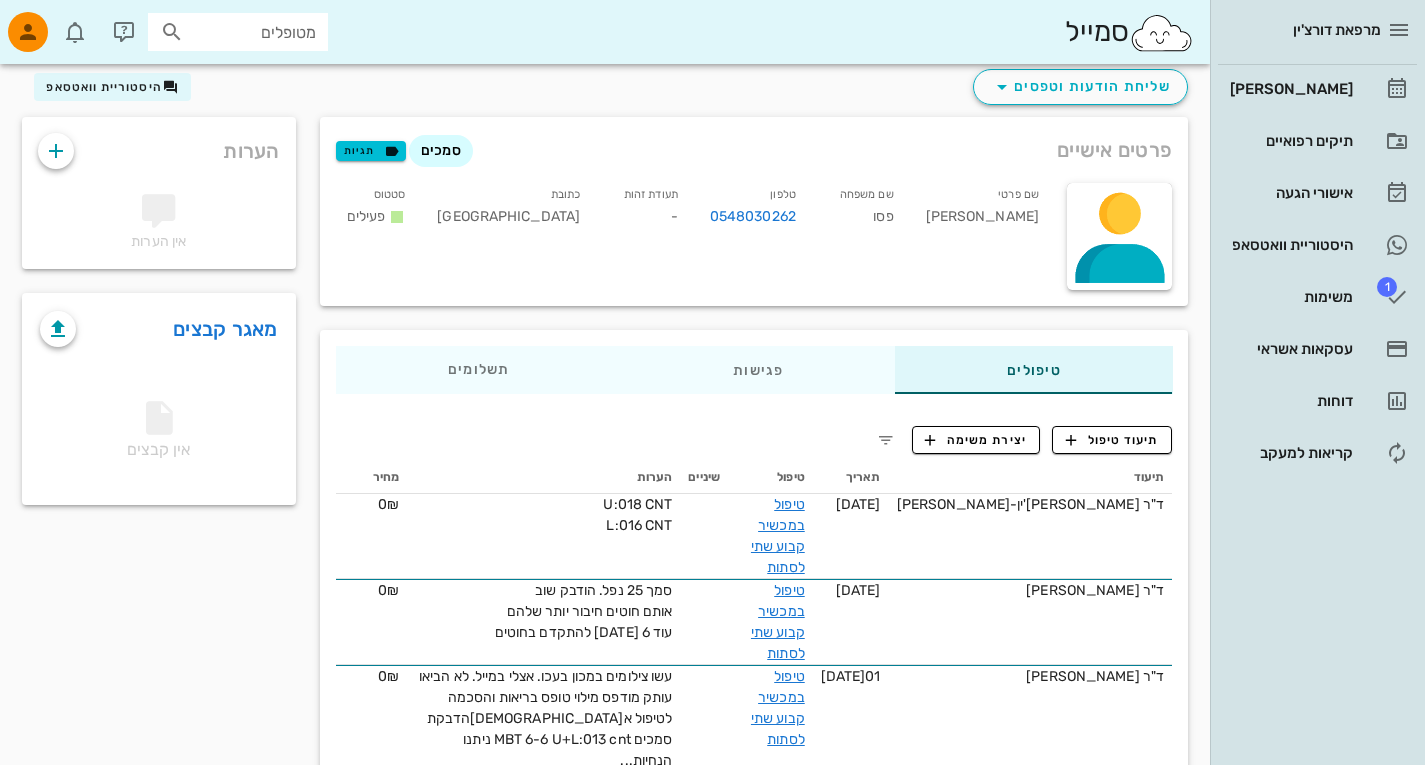 click on "מאגר קבצים" at bounding box center [159, 321] 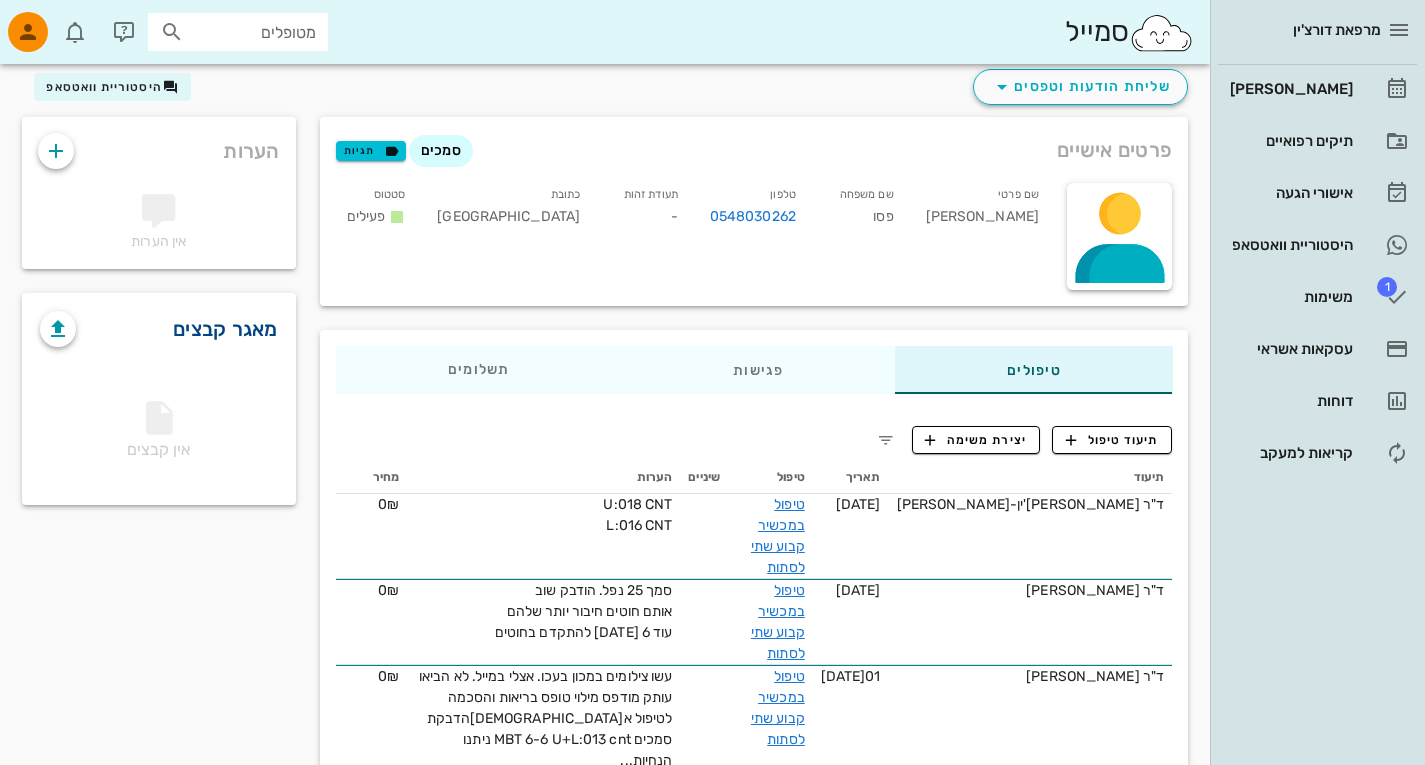 click on "מאגר קבצים" at bounding box center (225, 329) 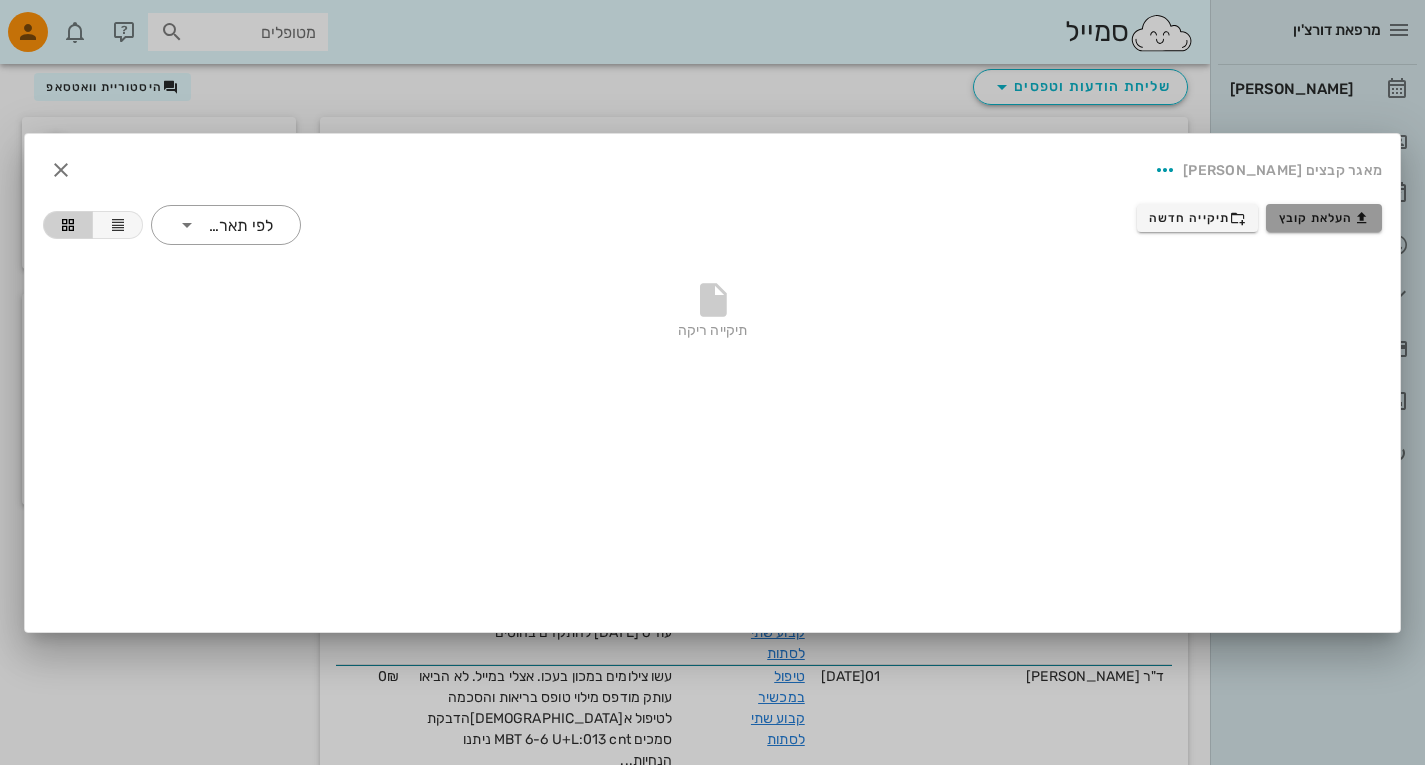 click on "העלאת קובץ" at bounding box center (1324, 218) 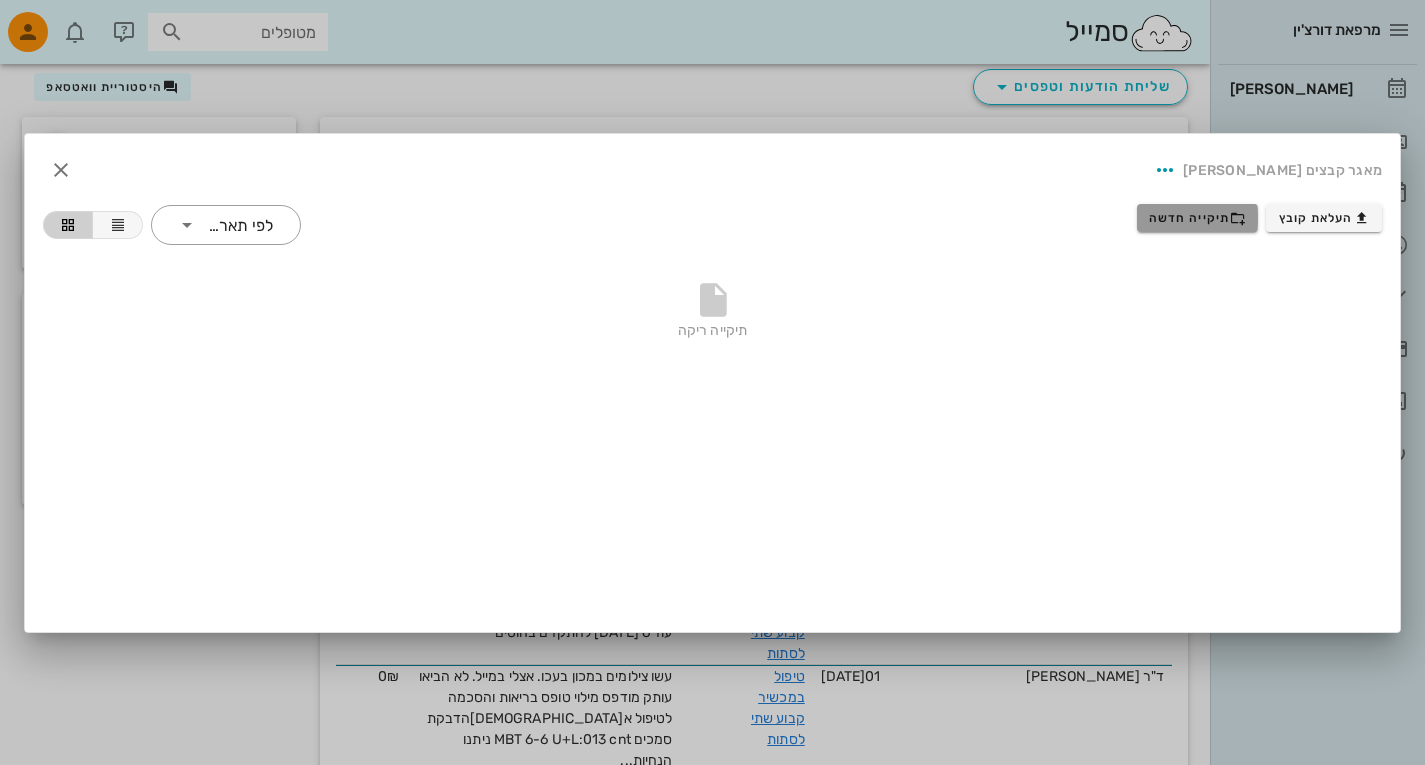 click on "תיקייה חדשה" at bounding box center (1197, 218) 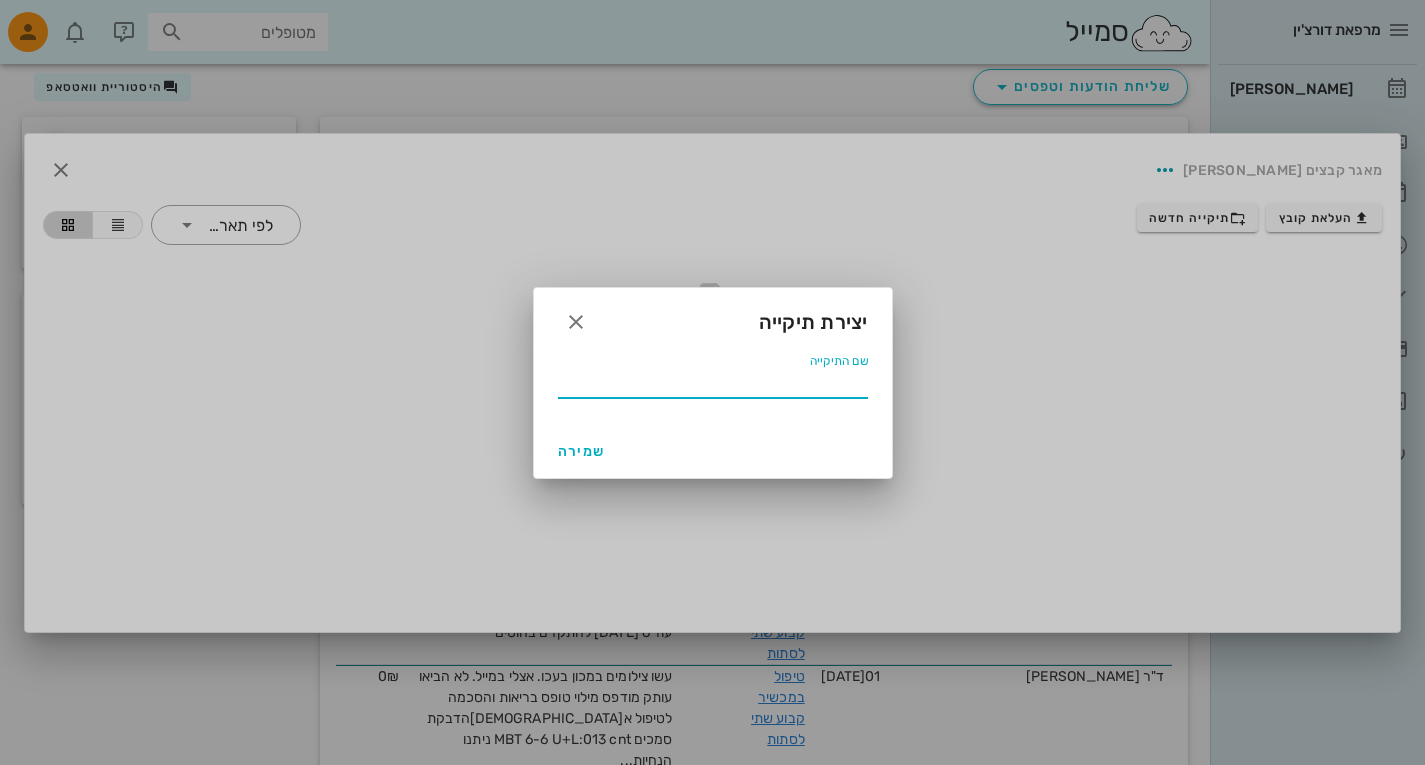 click on "שם התיקייה" at bounding box center (713, 382) 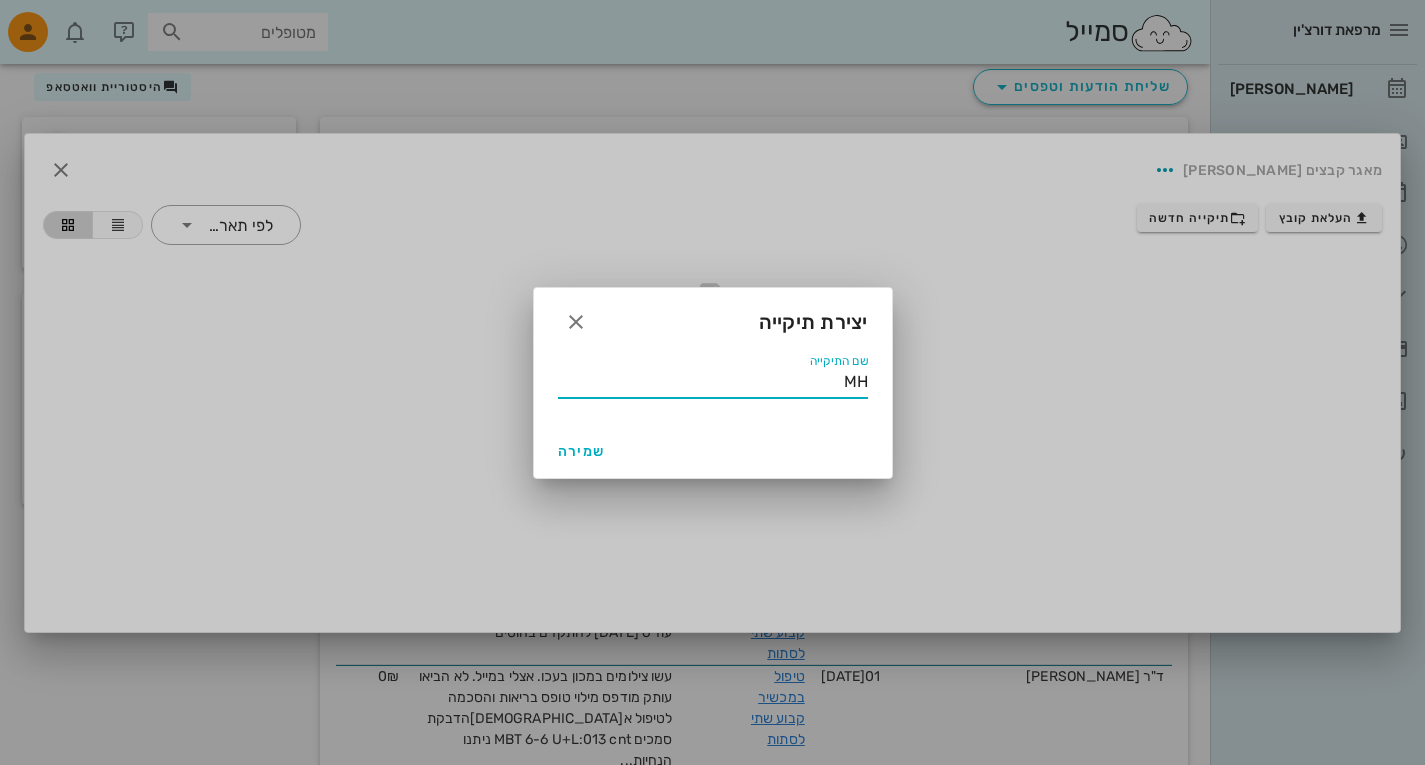type on "M" 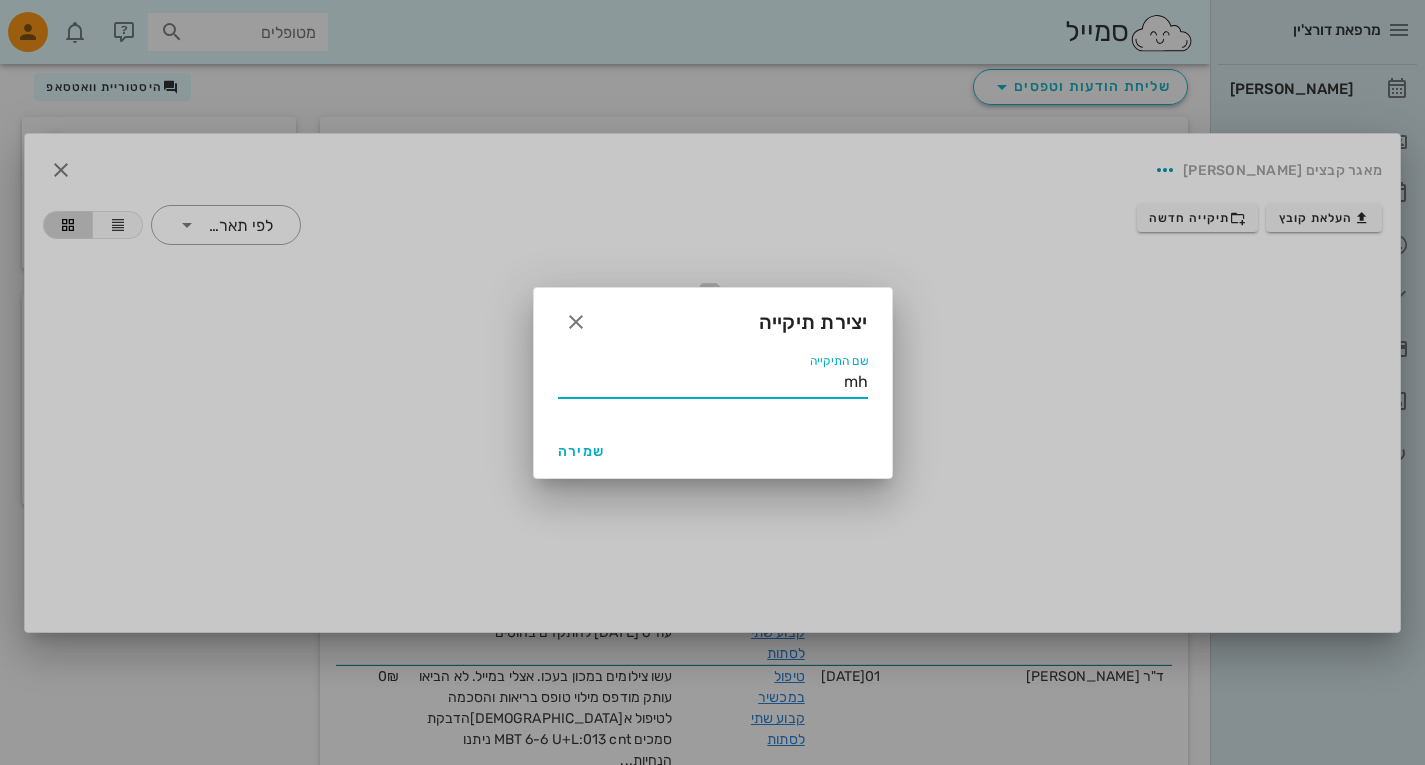 type on "m" 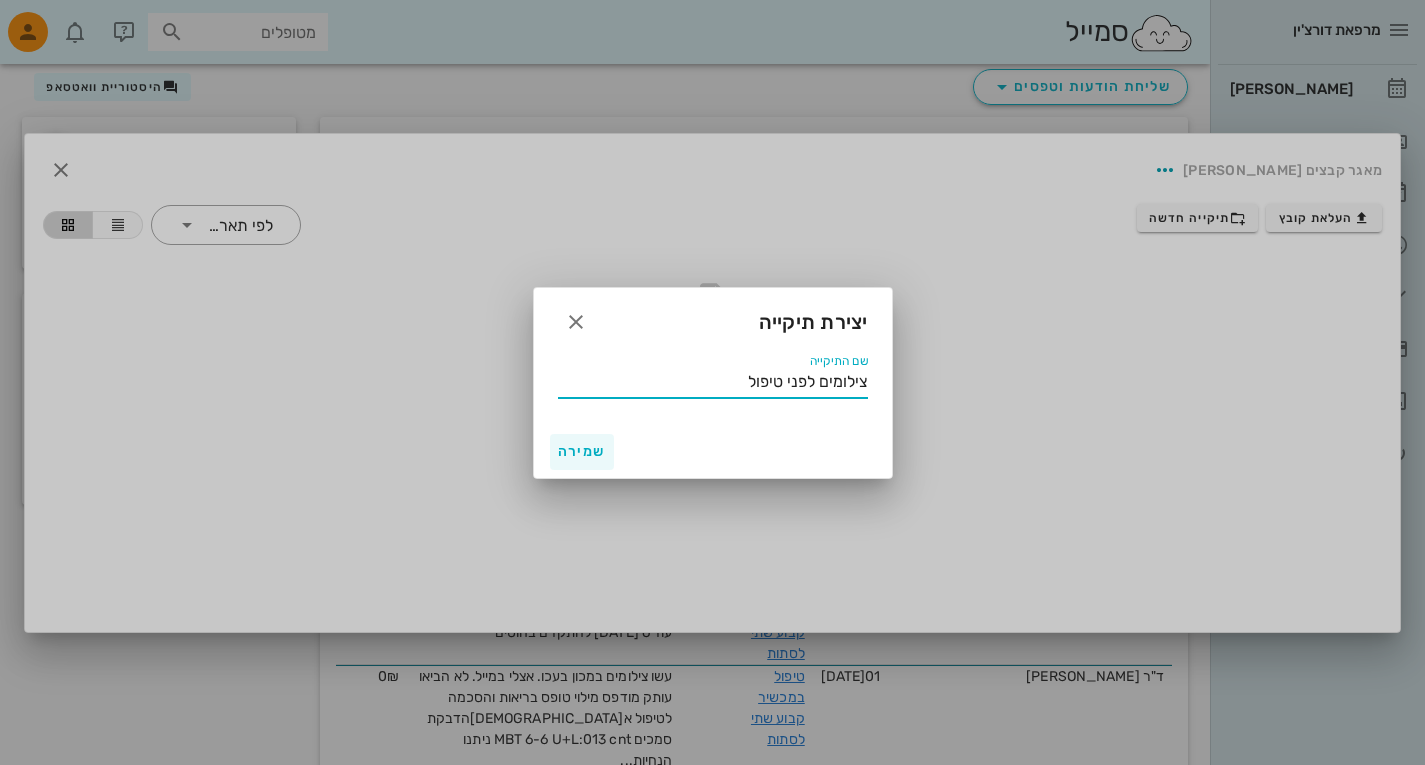 type on "צילומים לפני טיפול" 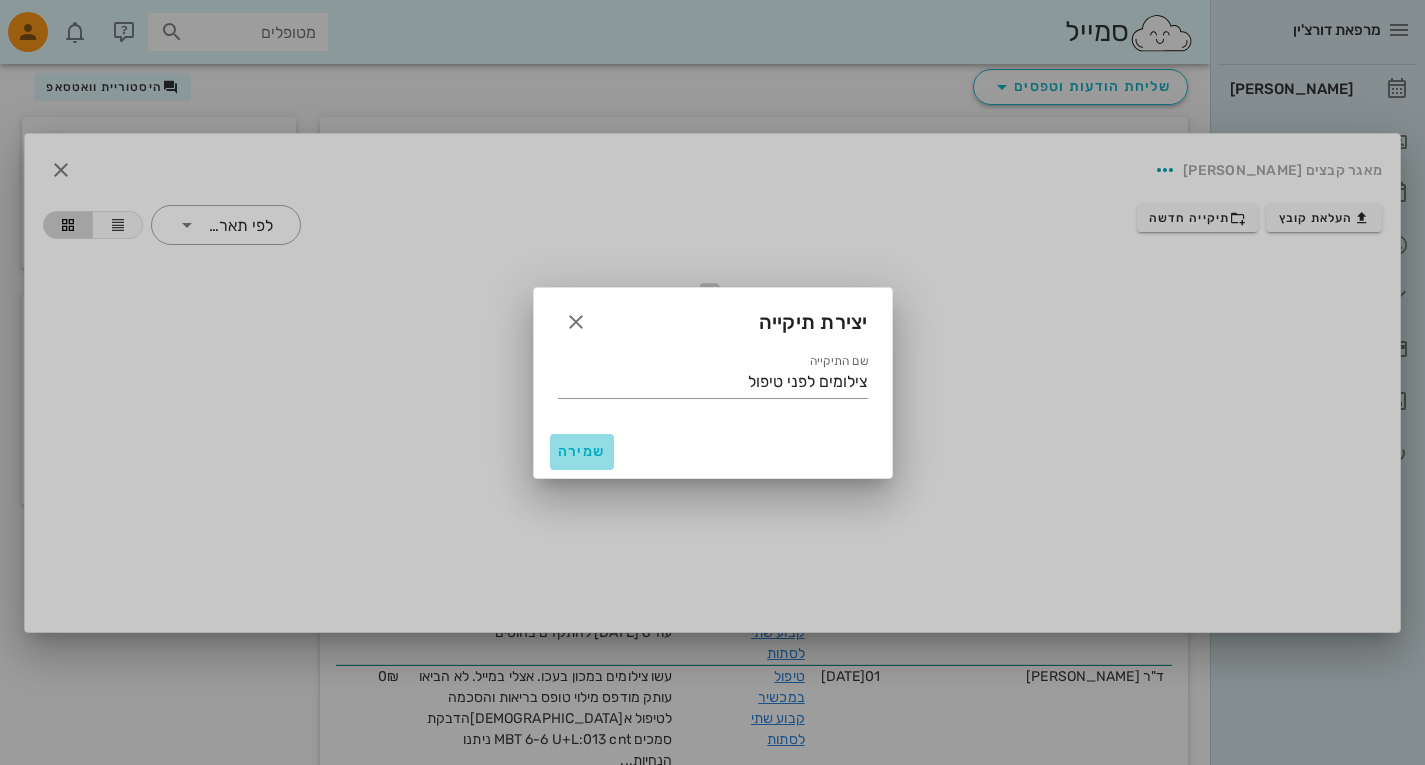 click on "שמירה" at bounding box center (582, 451) 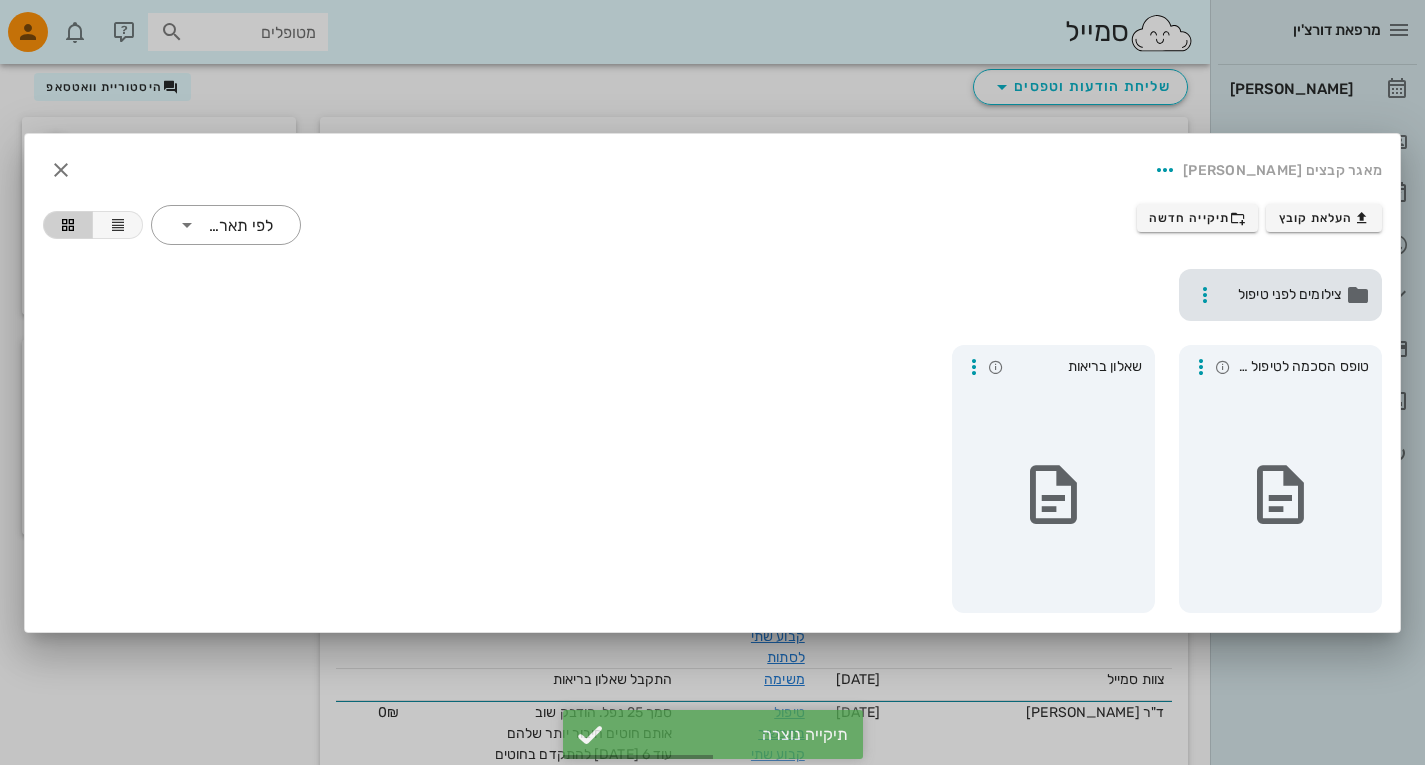click on "צילומים לפני טיפול" at bounding box center (1282, 295) 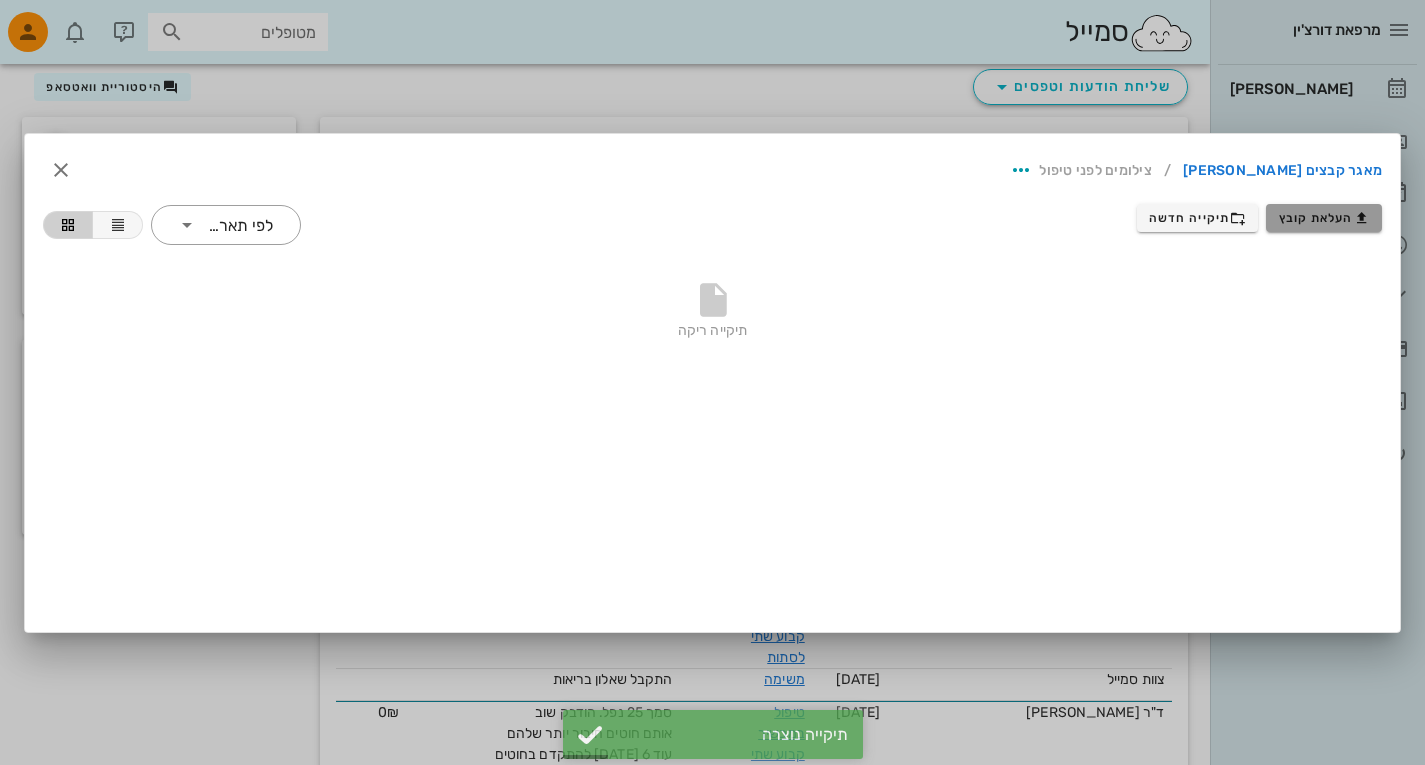 click on "העלאת קובץ" at bounding box center (1324, 218) 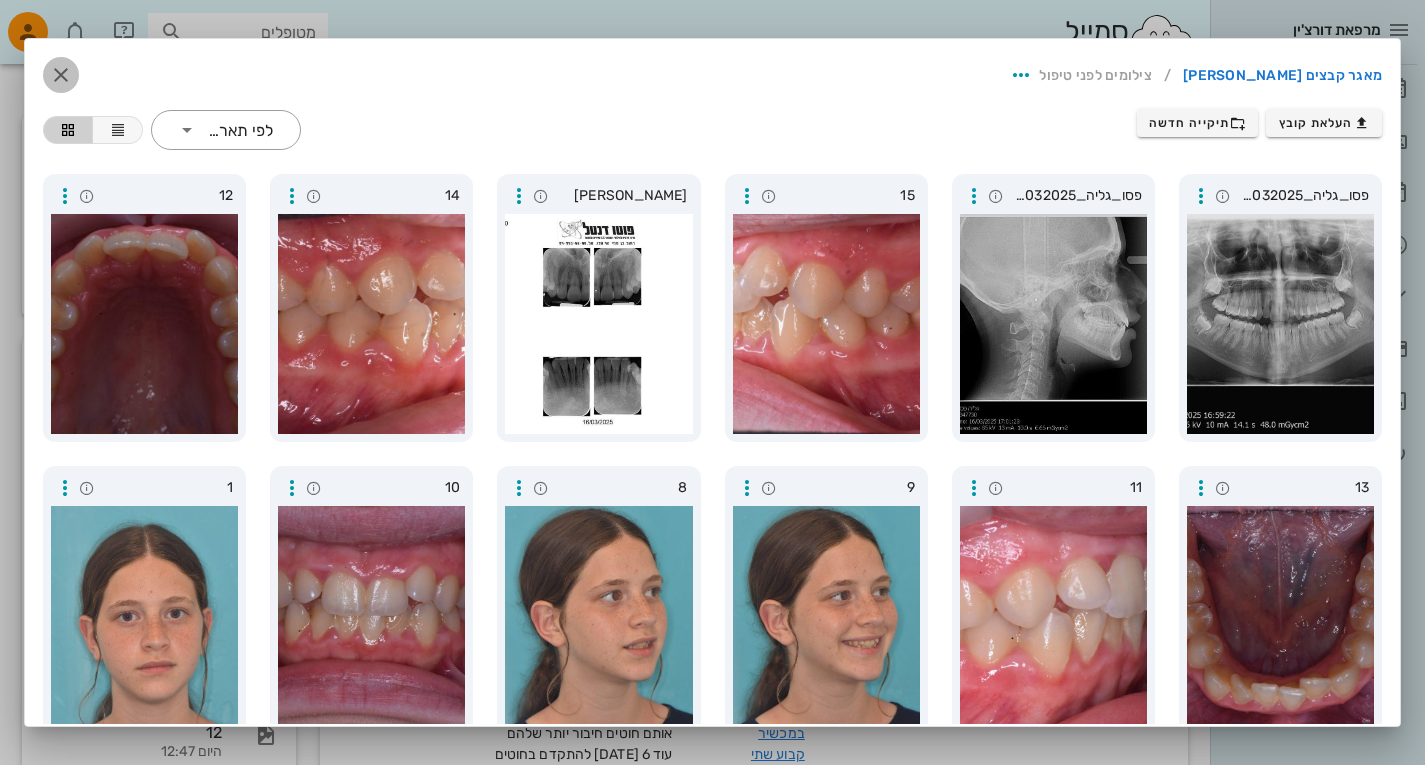 click at bounding box center (61, 75) 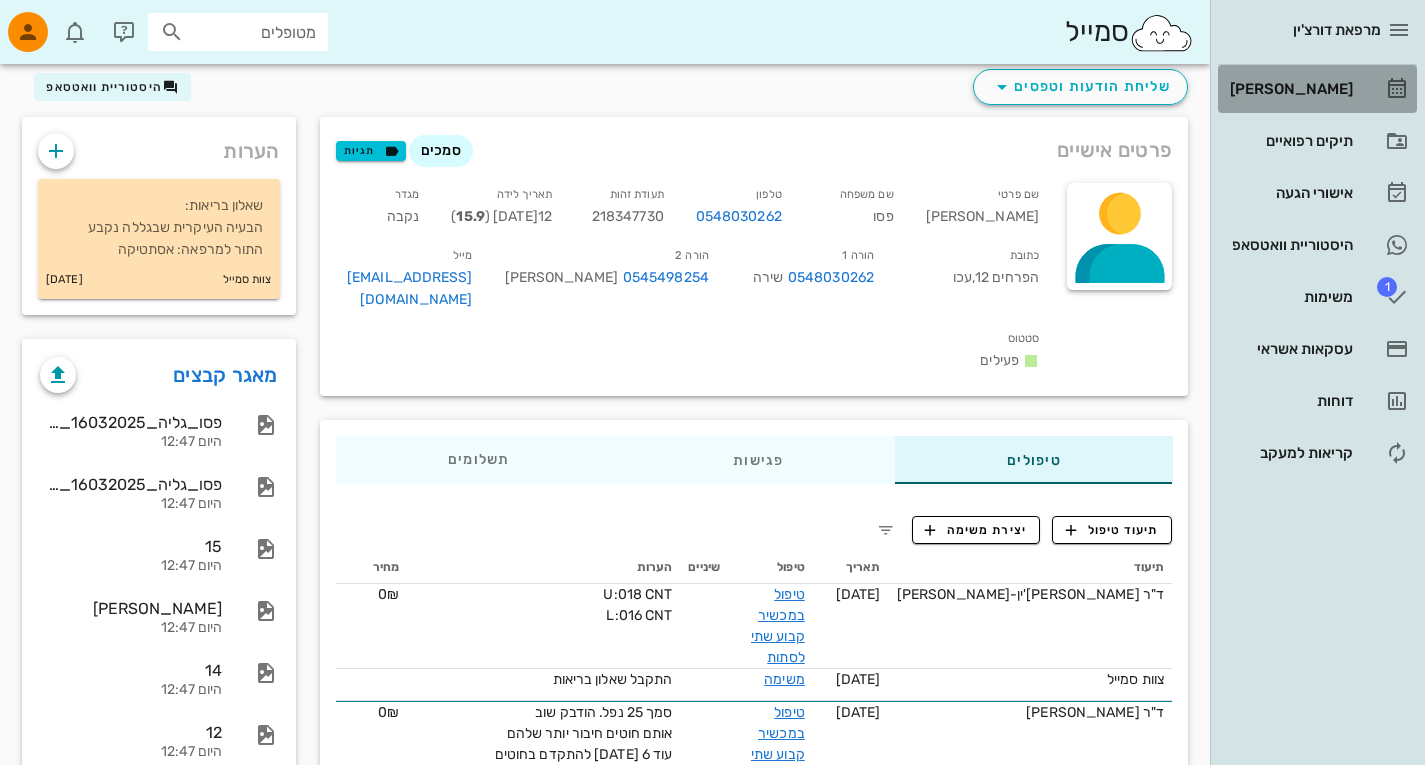 click on "[PERSON_NAME]" at bounding box center [1289, 89] 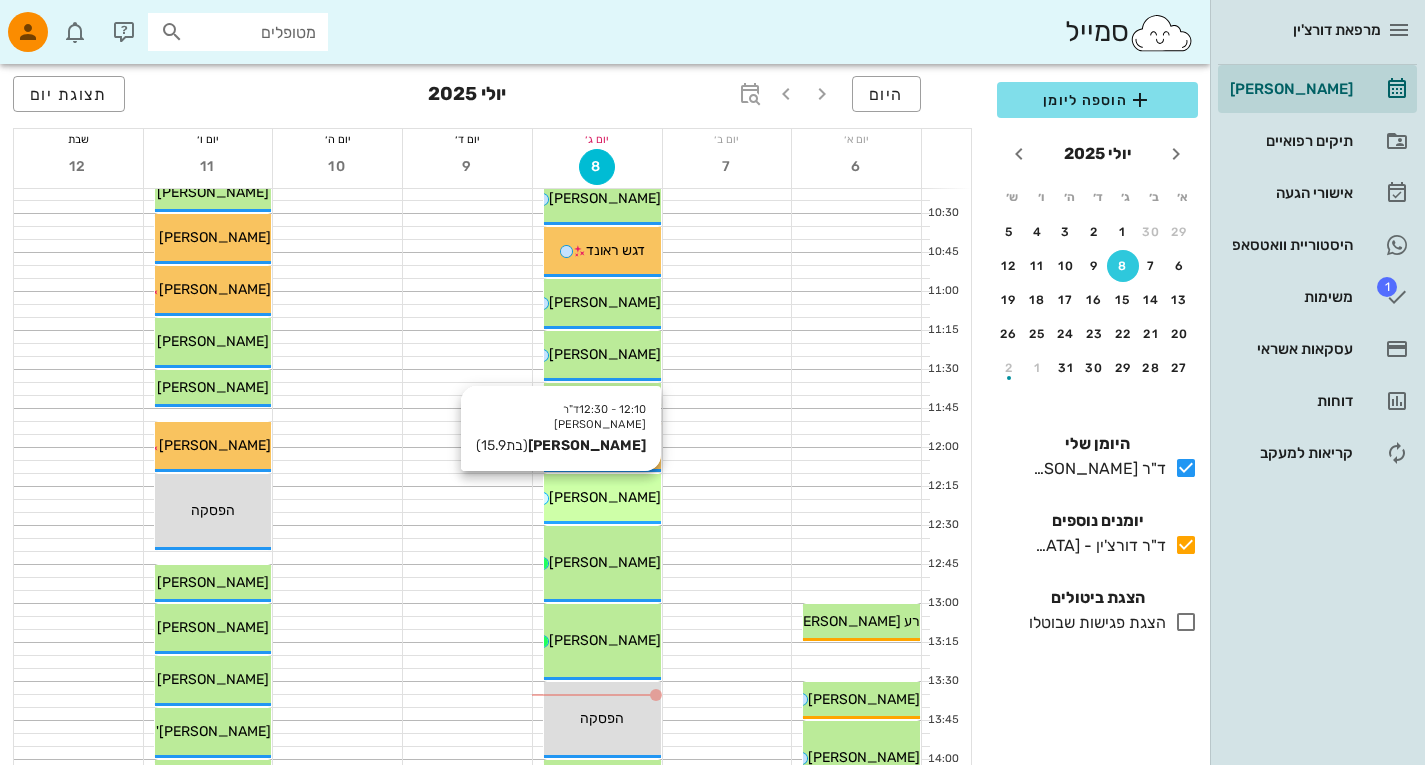 scroll, scrollTop: 526, scrollLeft: 0, axis: vertical 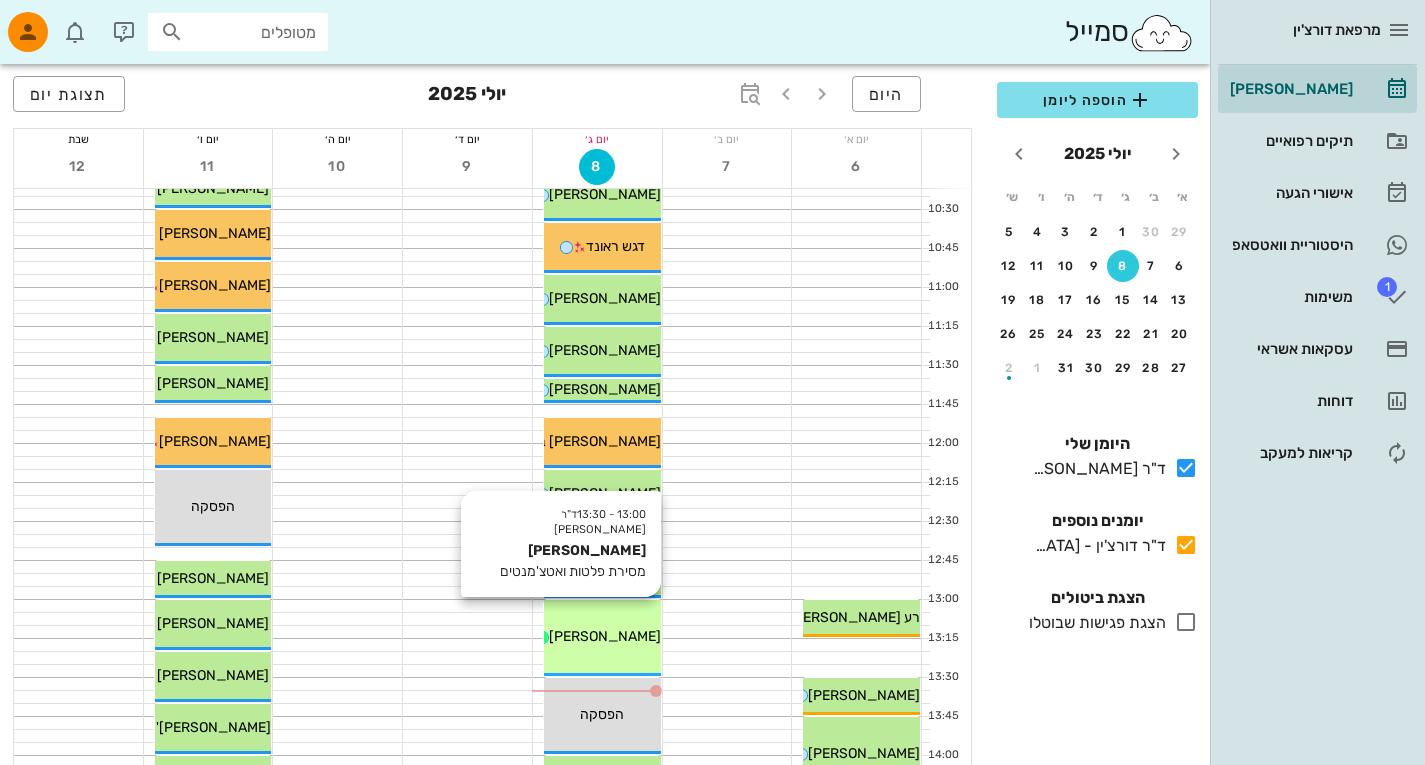 click on "13:00
- 13:30
ד"ר [PERSON_NAME]
[PERSON_NAME]
מסירת פלטות ואטצ'מנטים
[PERSON_NAME]" at bounding box center (602, 638) 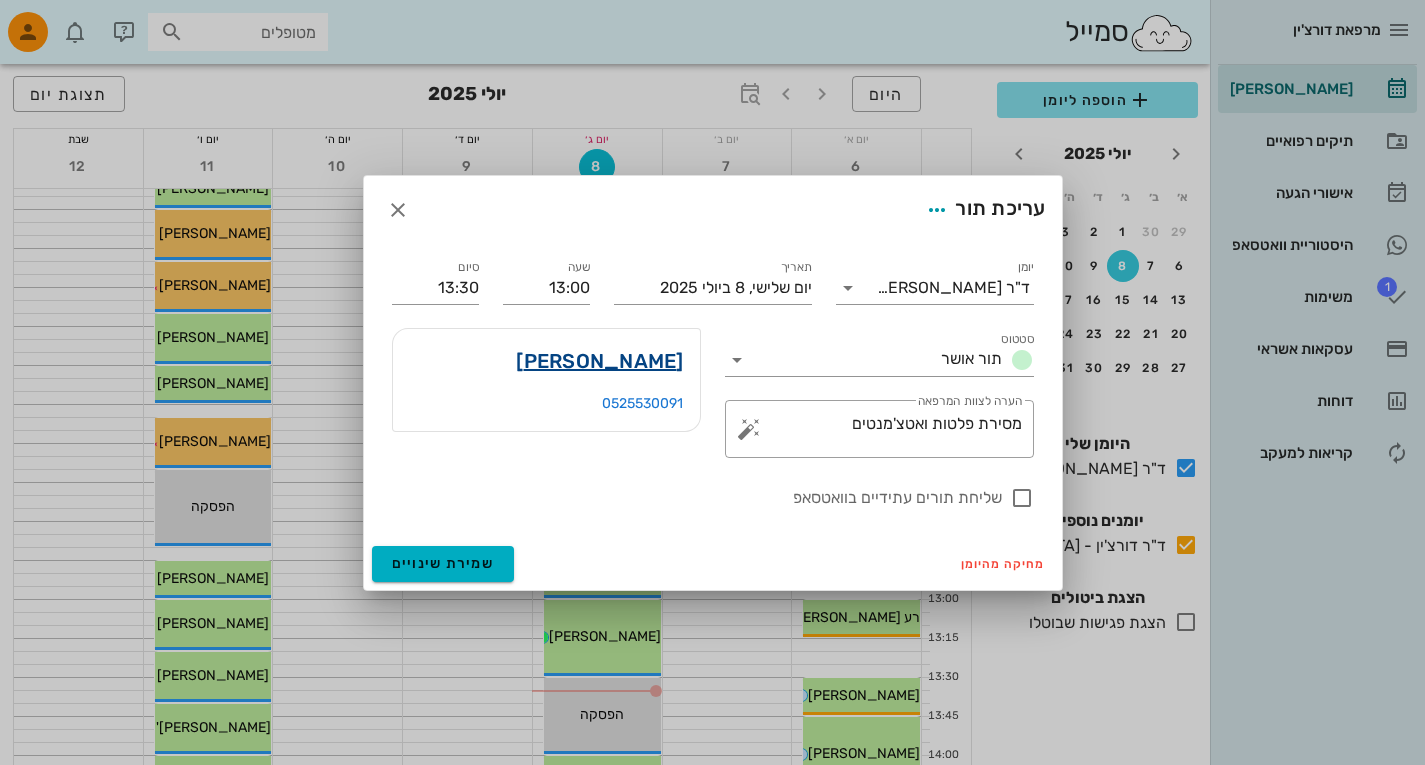 click on "[PERSON_NAME]" at bounding box center (599, 361) 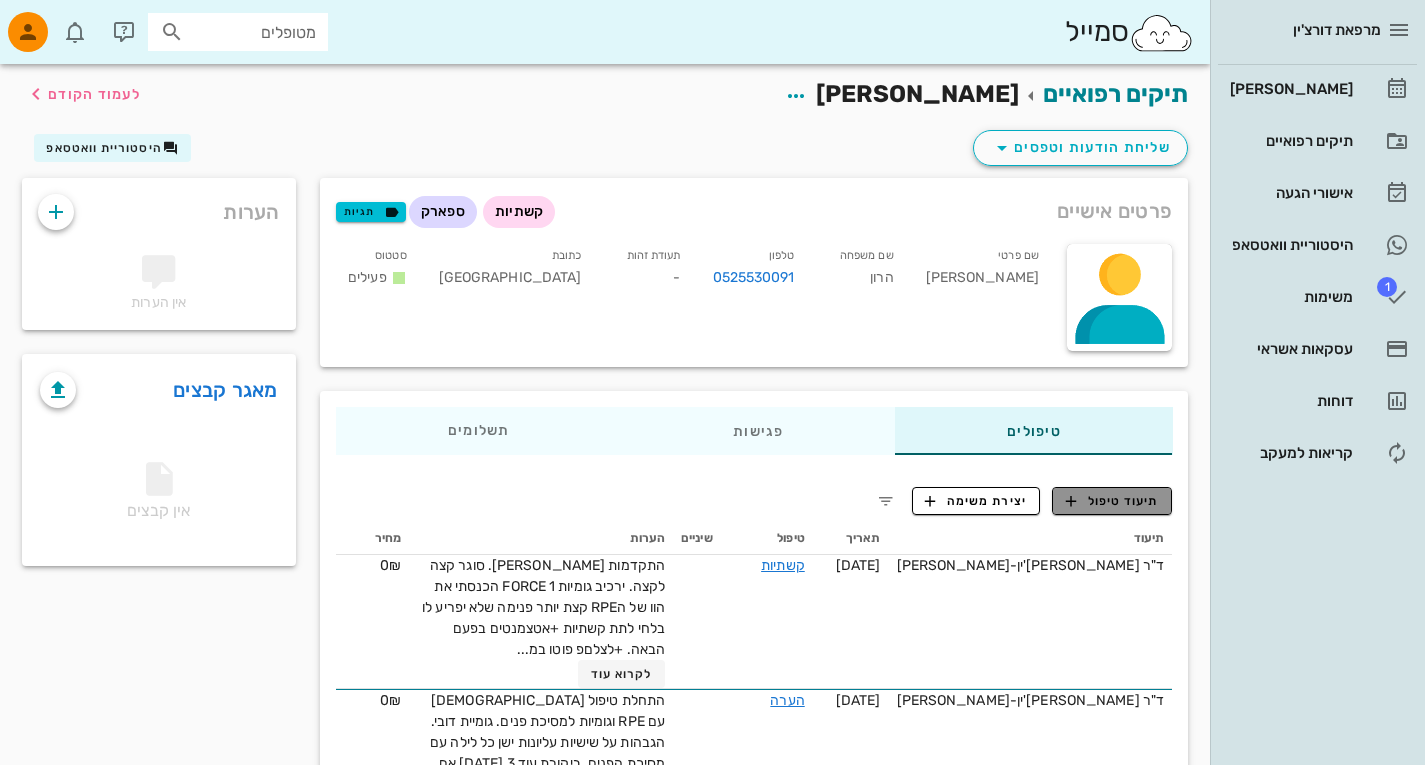 click on "תיעוד טיפול" at bounding box center [1112, 501] 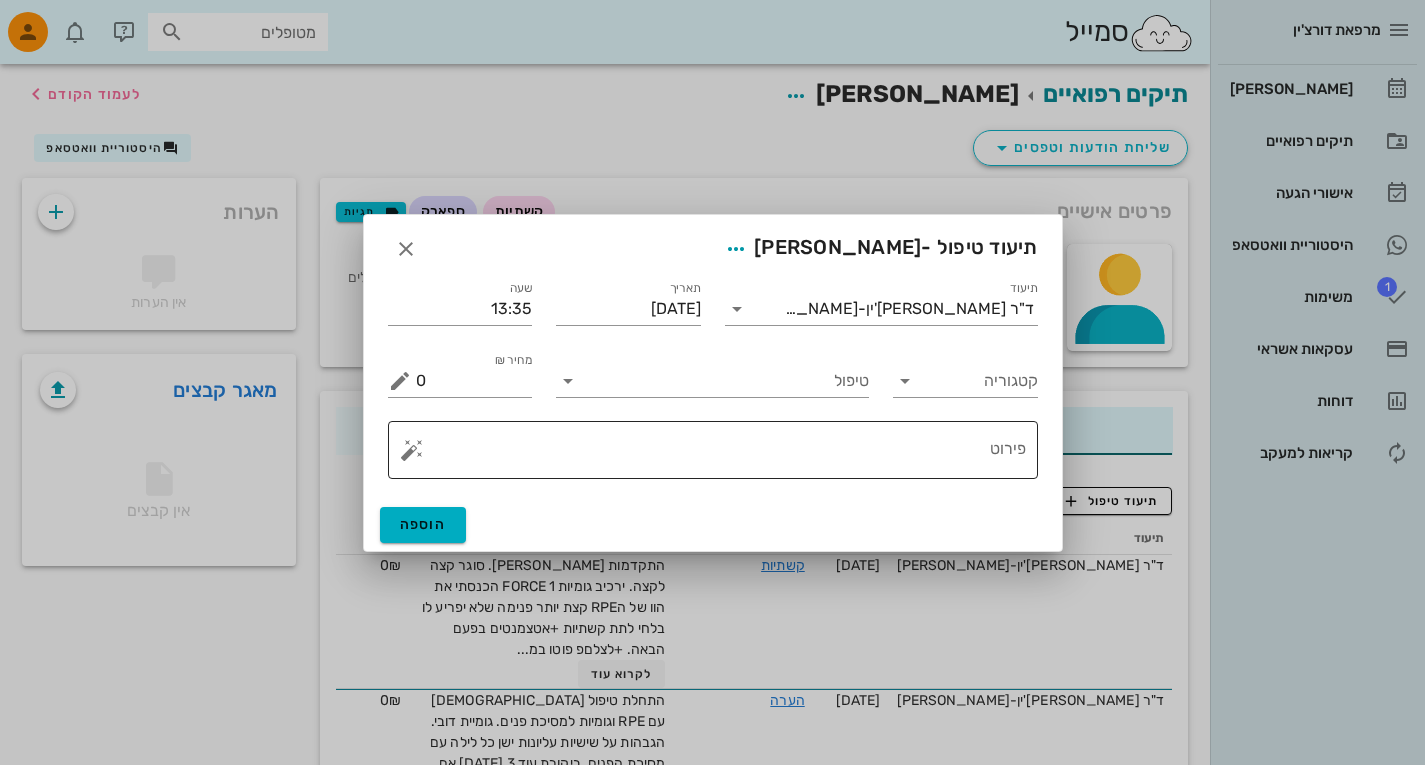 click on "פירוט" at bounding box center [721, 455] 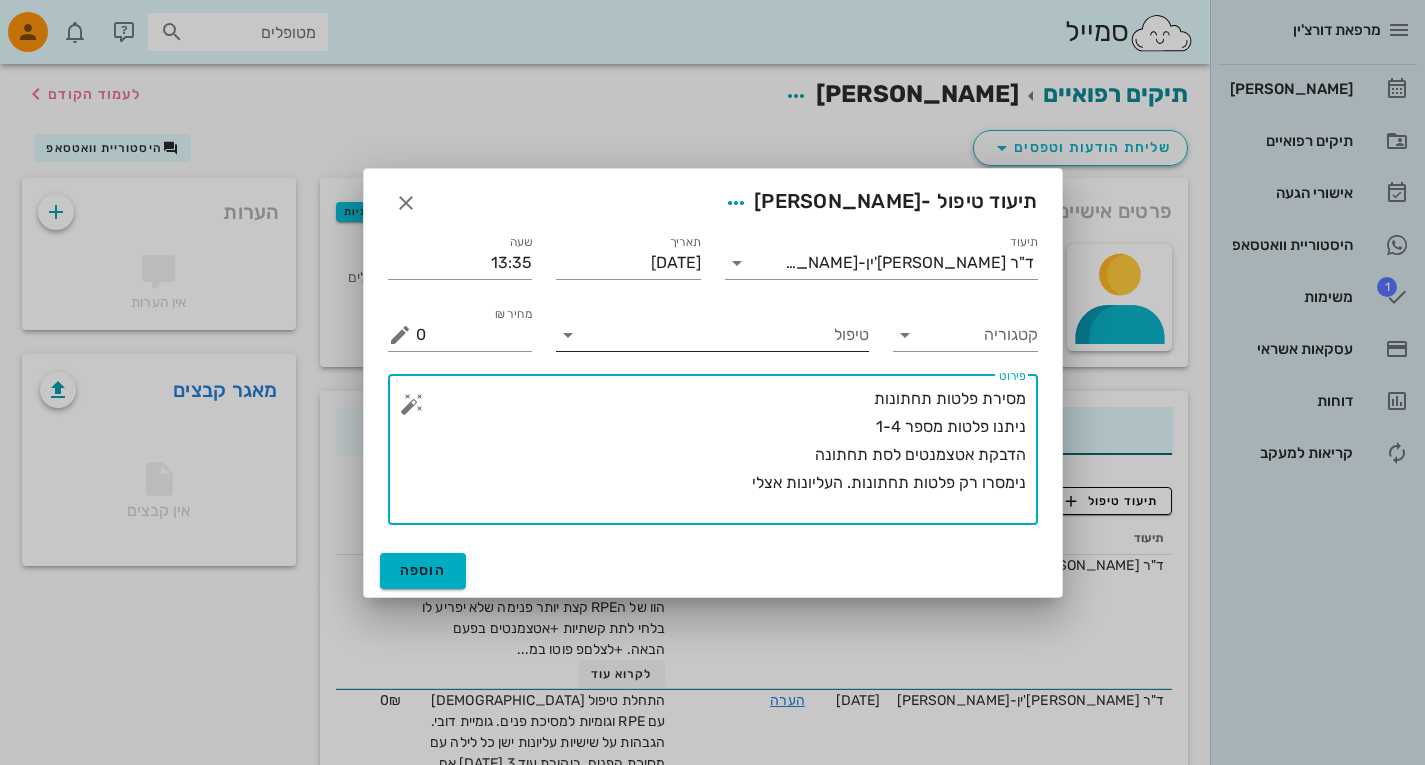 type on "מסירת פלטות תחתונות
ניתנו פלטות מספר 1-4
הדבקת אטצמנטים לסת תחתונה
נימסרו רק פלטות תחתונות. העליונות אצלי" 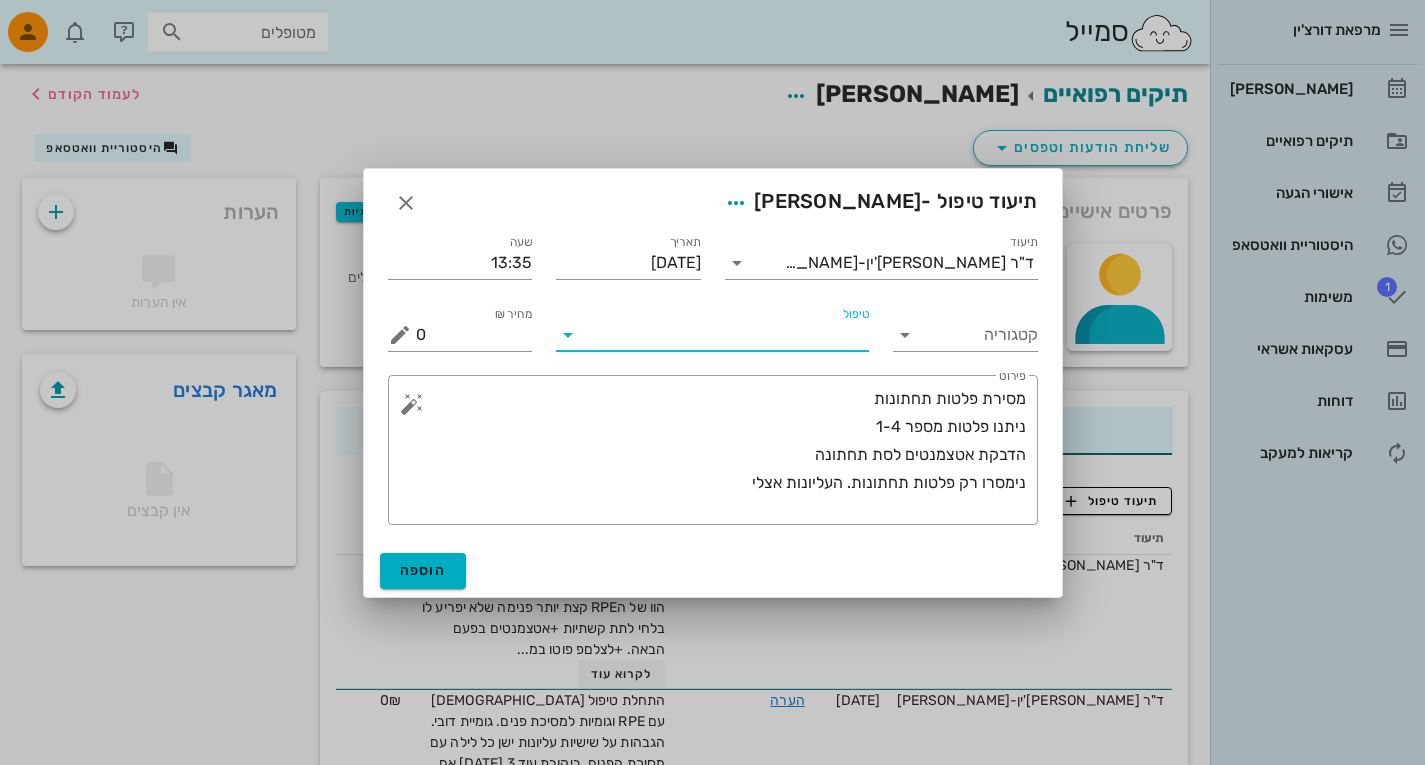 click on "טיפול" at bounding box center [726, 335] 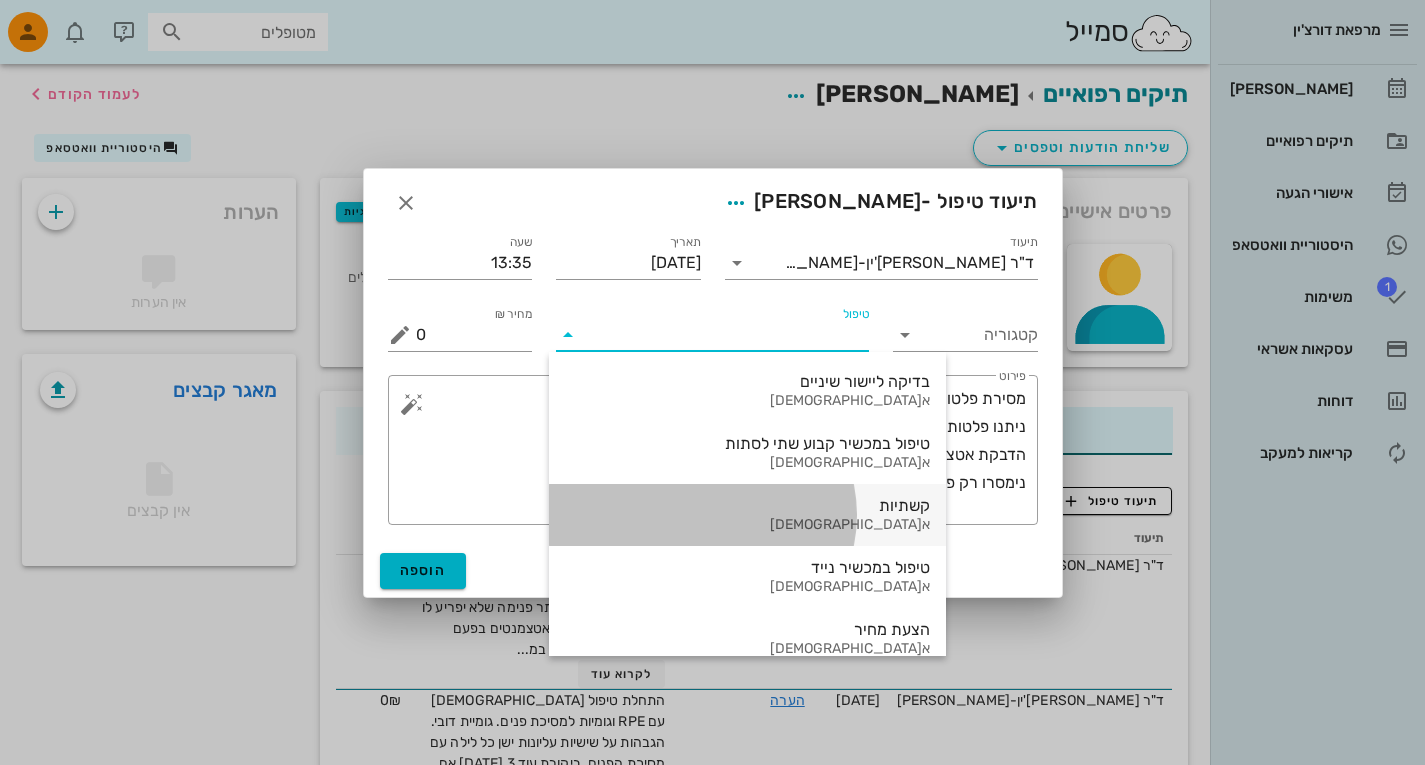 click on "קשתיות" at bounding box center (747, 505) 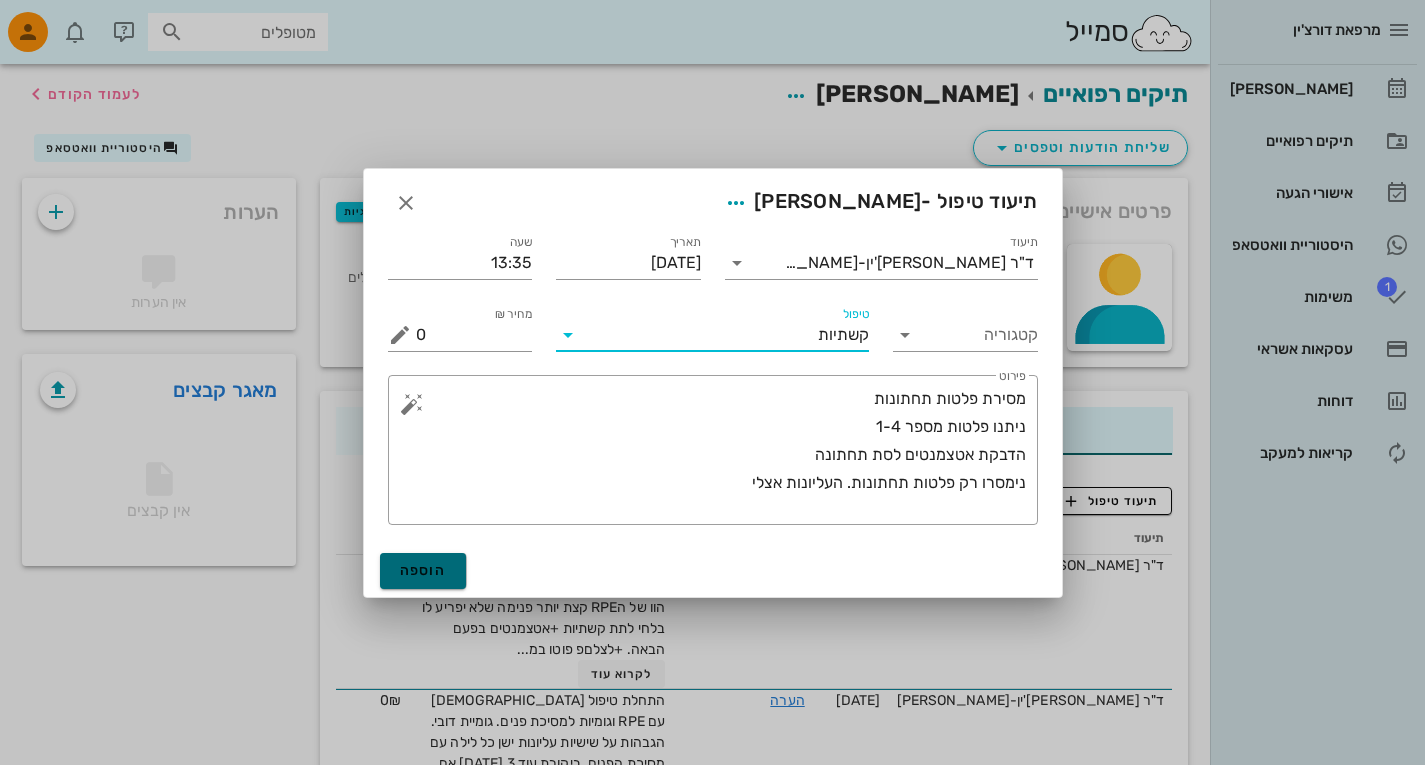 click on "הוספה" at bounding box center [423, 571] 